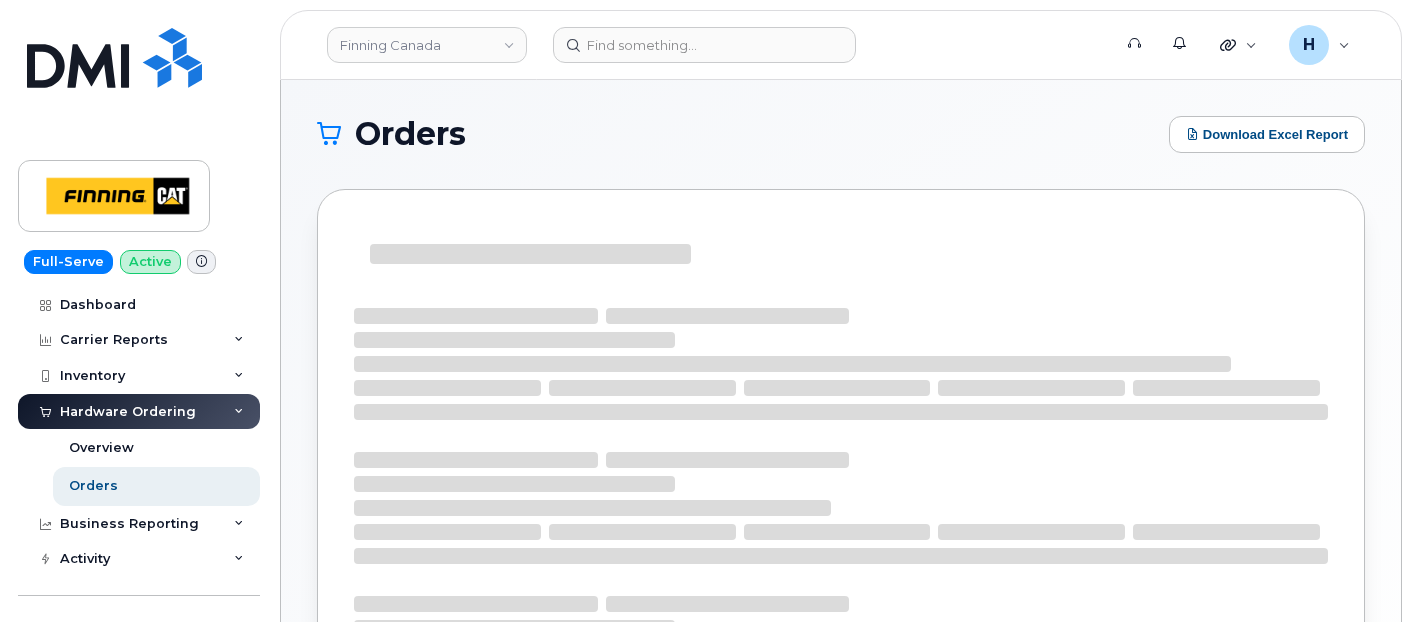 scroll, scrollTop: 0, scrollLeft: 0, axis: both 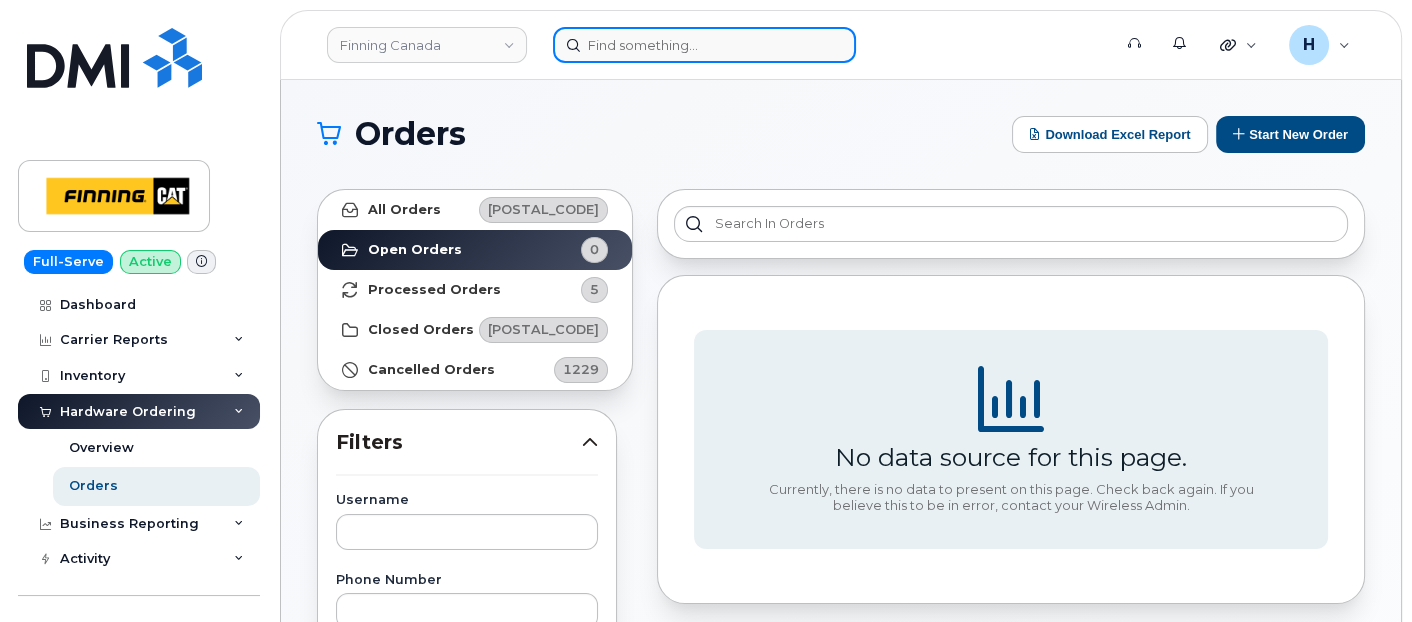 click at bounding box center [704, 45] 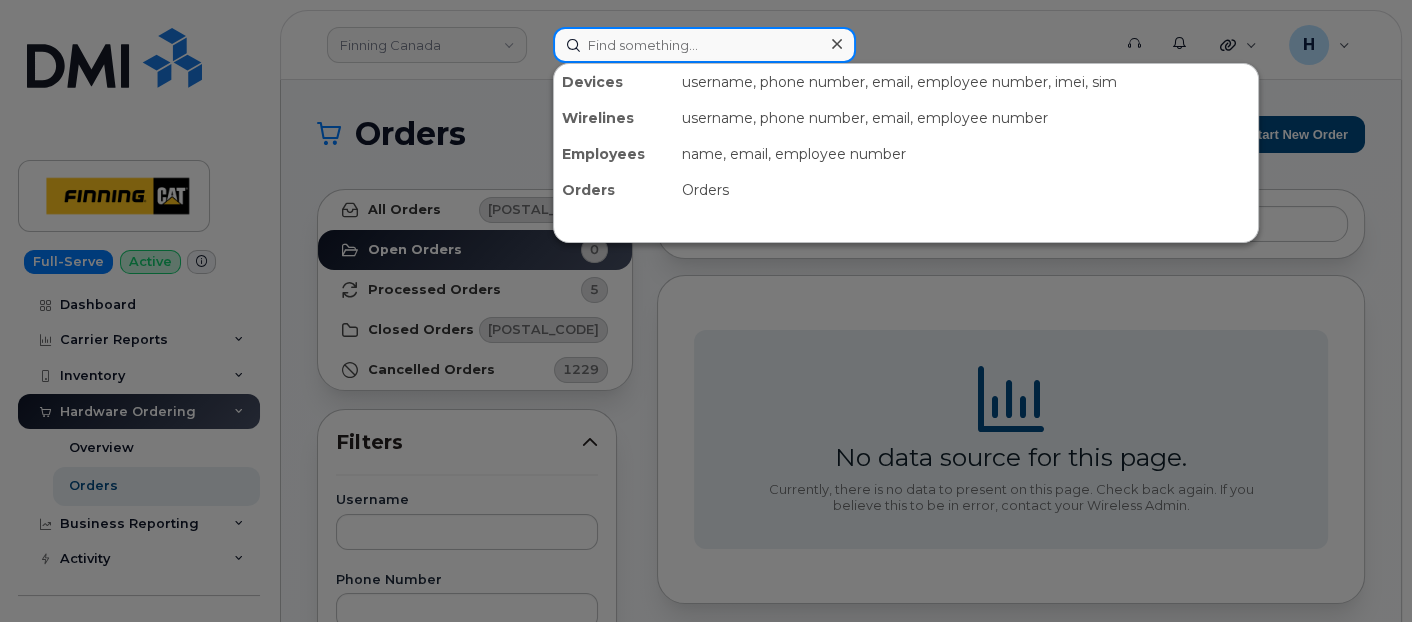 paste on "[FIRST] [LAST]" 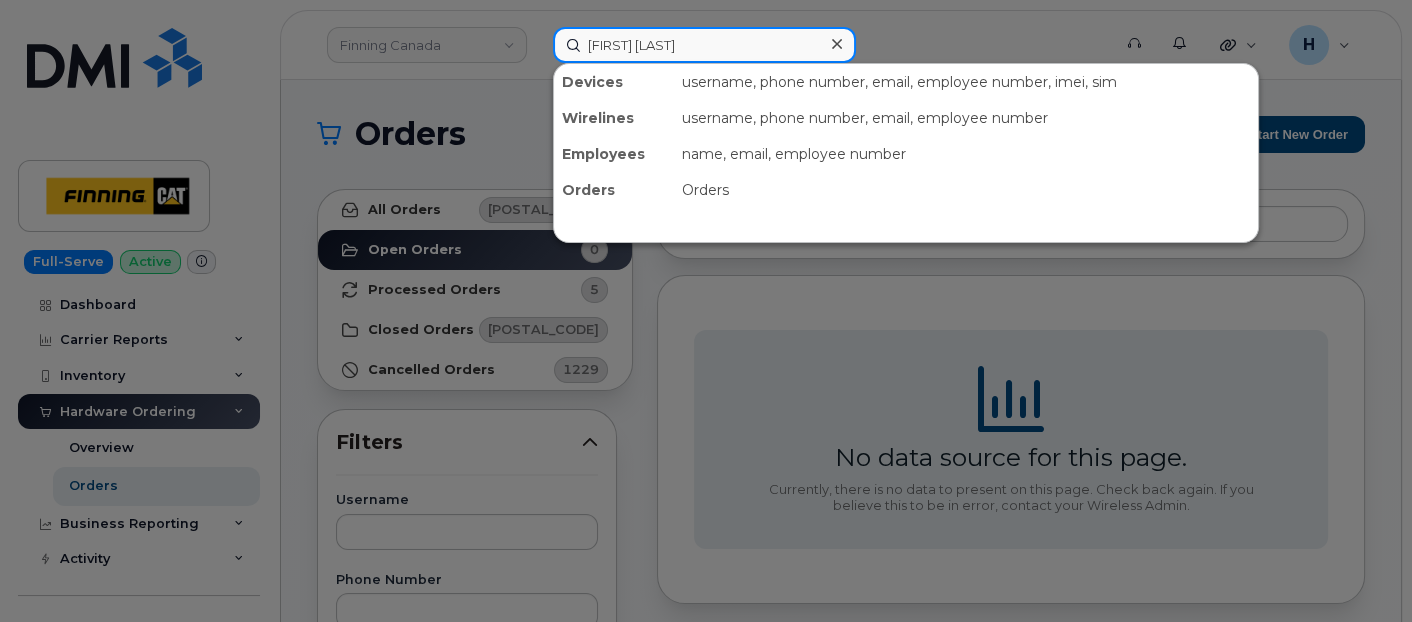 type on "[FIRST] [LAST]" 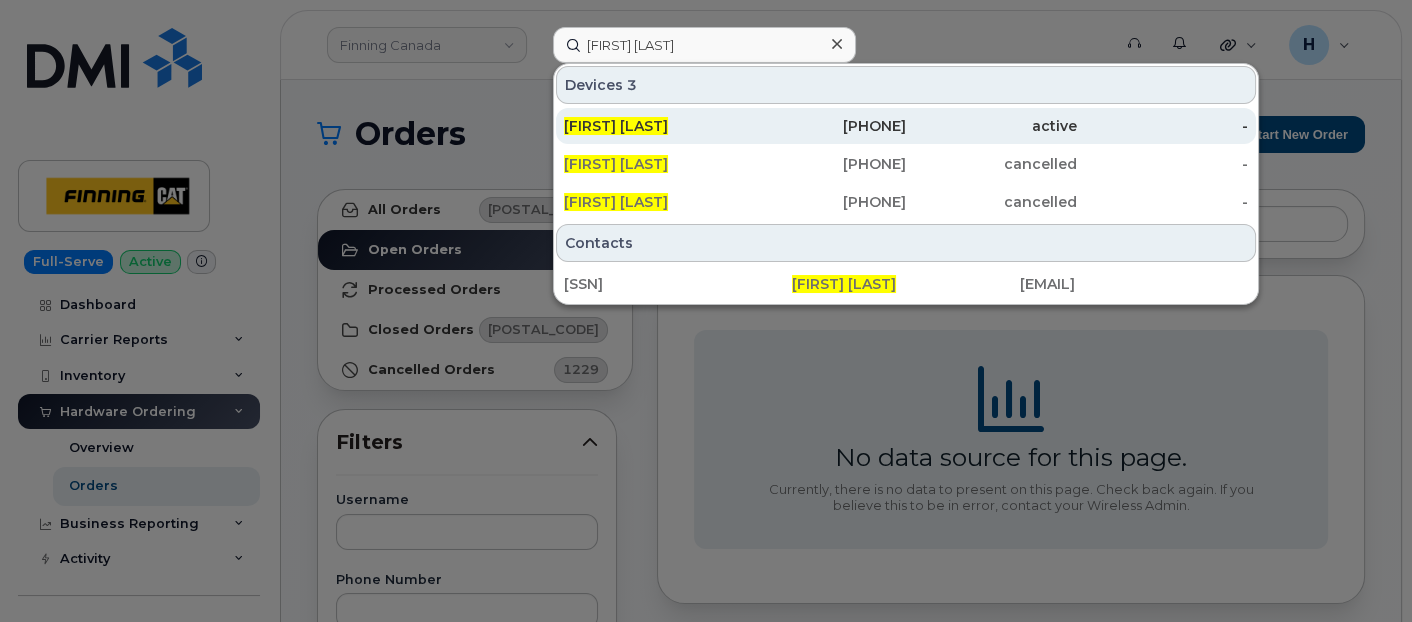 click on "[FIRST] [LAST]" at bounding box center [616, 126] 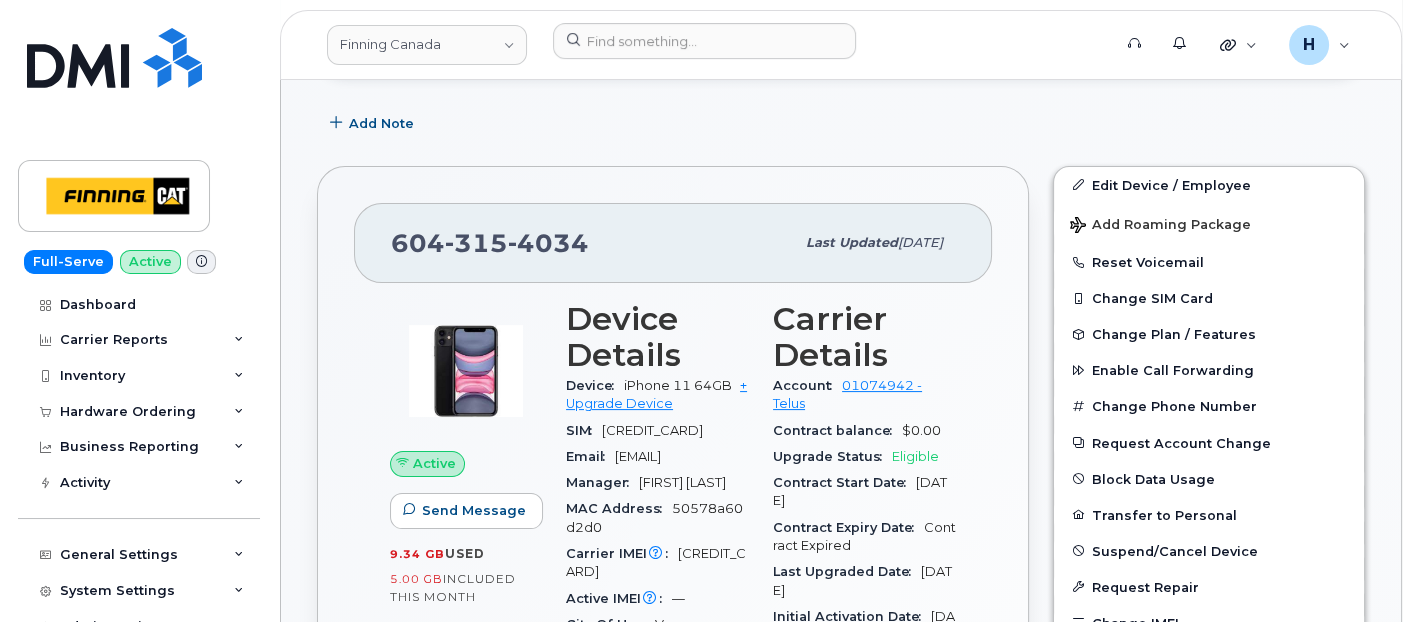 scroll, scrollTop: 555, scrollLeft: 0, axis: vertical 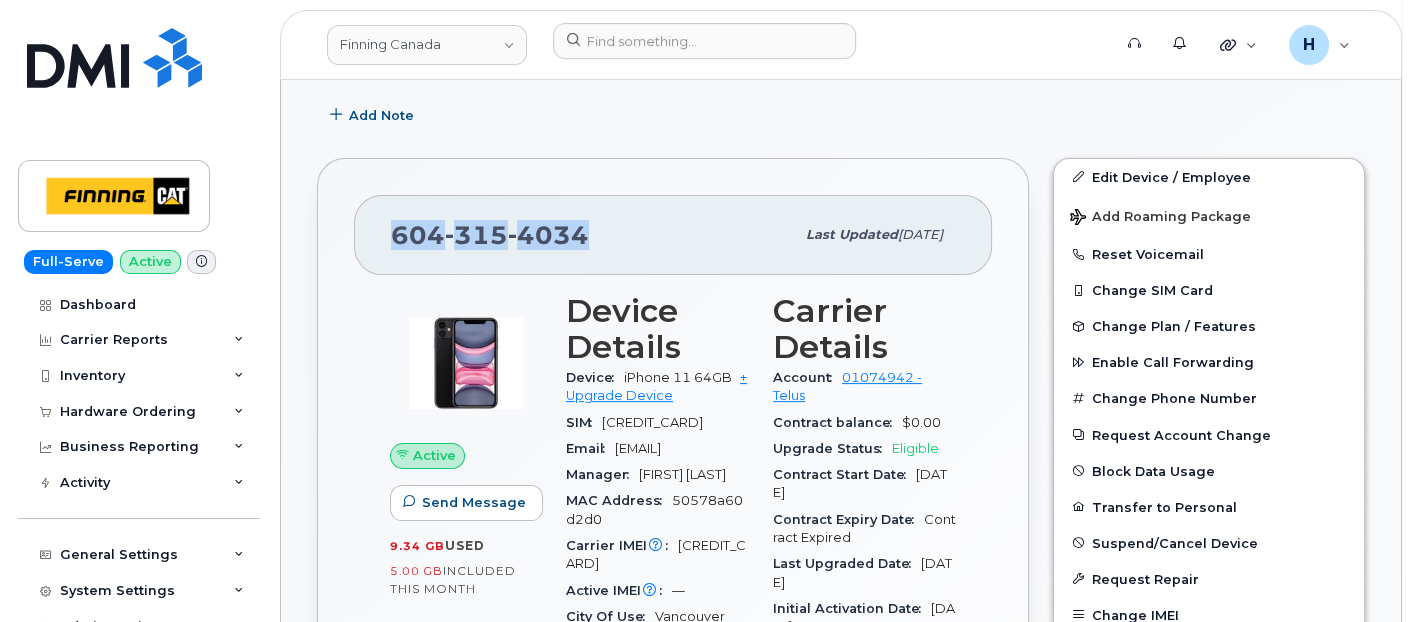 drag, startPoint x: 600, startPoint y: 243, endPoint x: 385, endPoint y: 238, distance: 215.05814 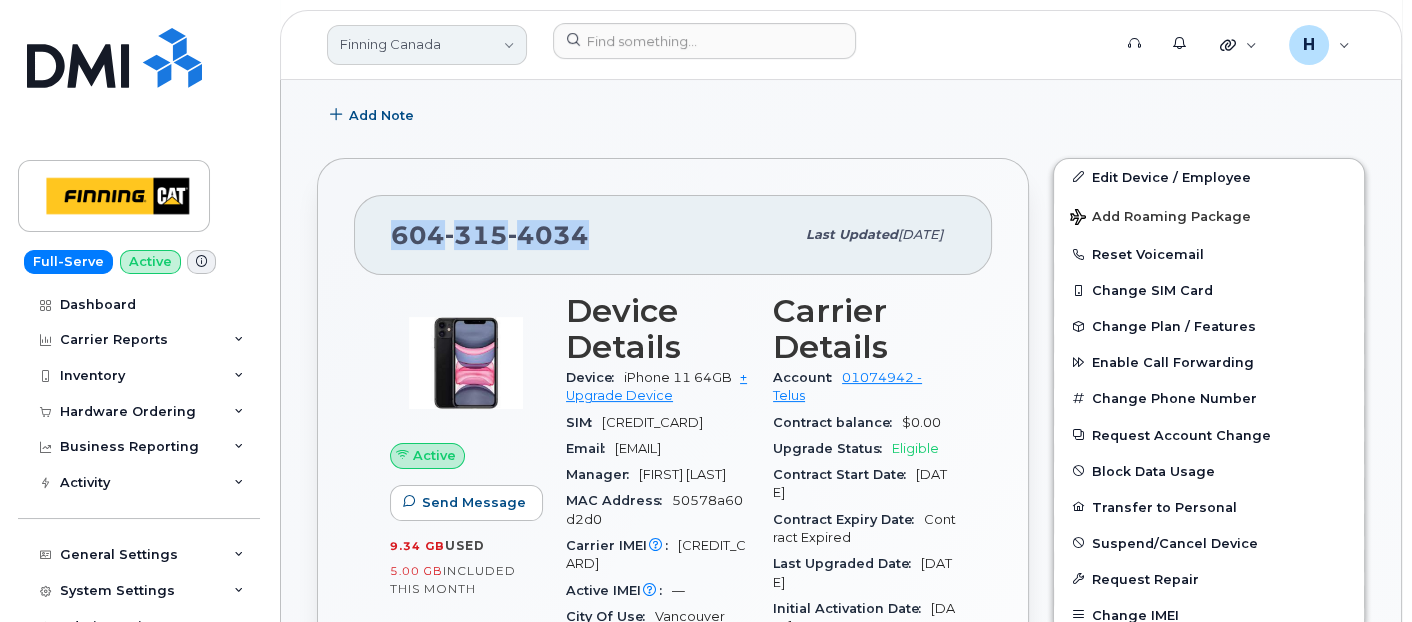 copy on "[PHONE]" 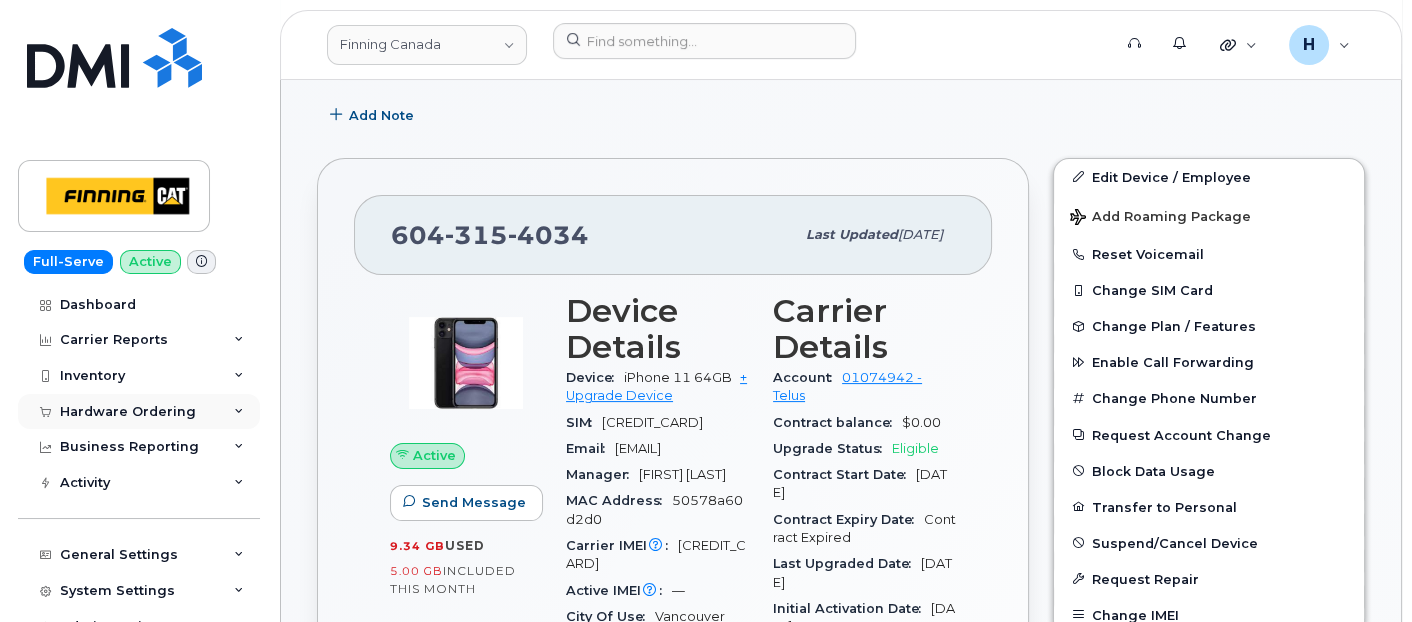 click on "Hardware Ordering" at bounding box center (128, 412) 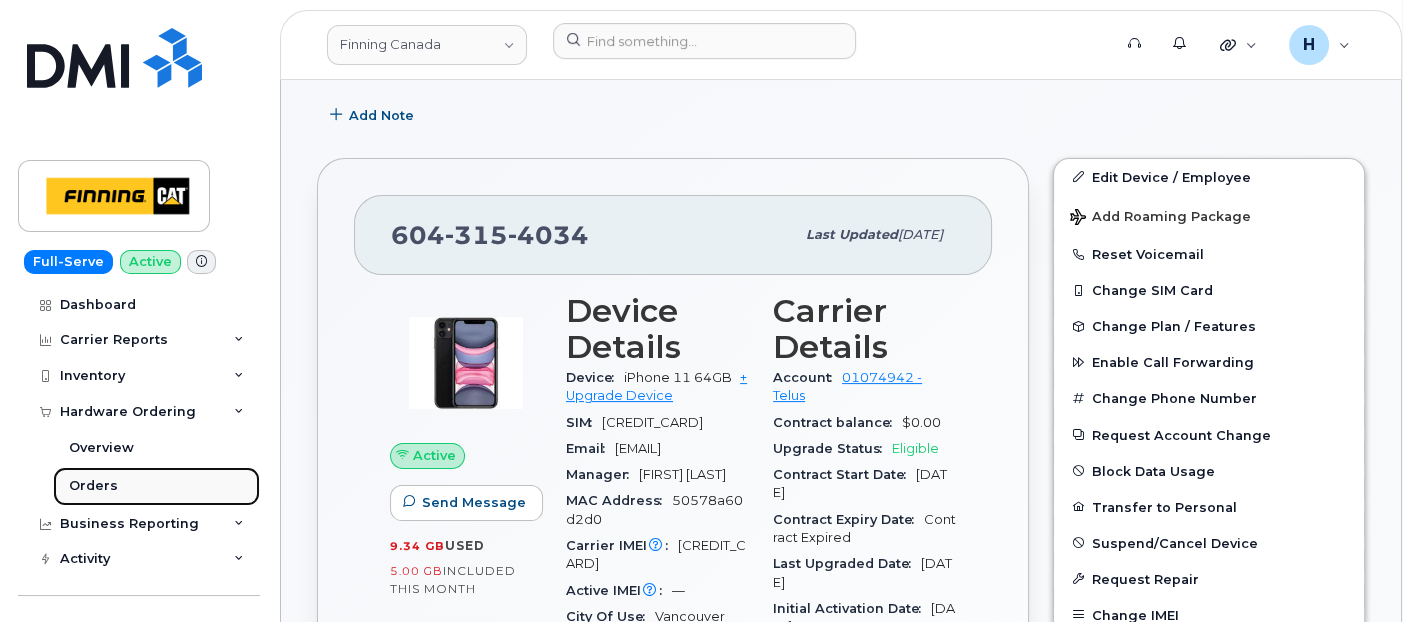 click on "Orders" at bounding box center (156, 486) 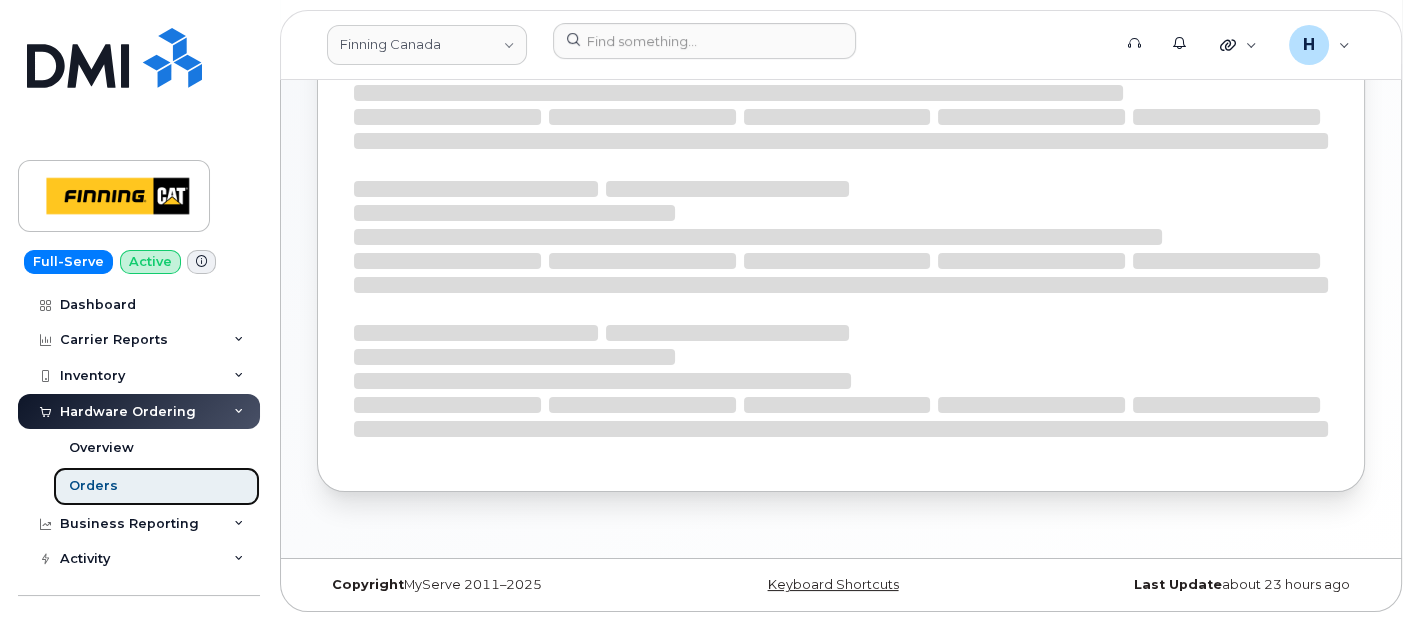 scroll, scrollTop: 0, scrollLeft: 0, axis: both 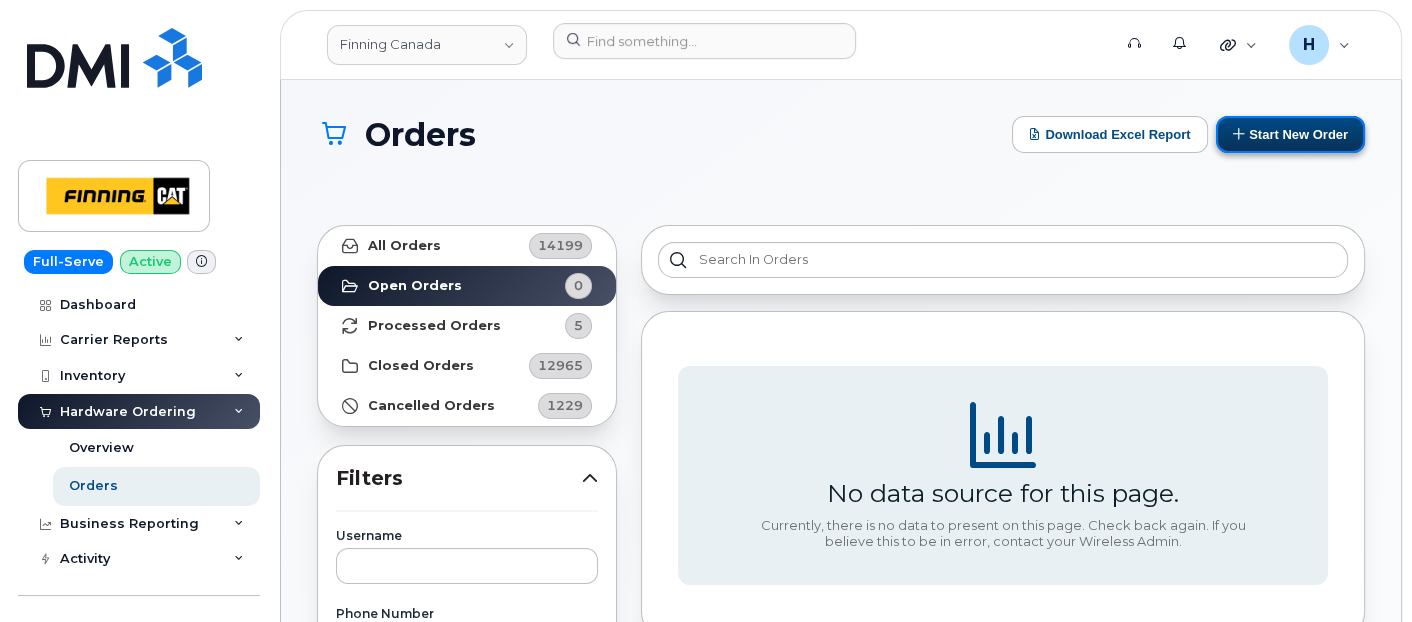 click on "Start New Order" at bounding box center (1290, 134) 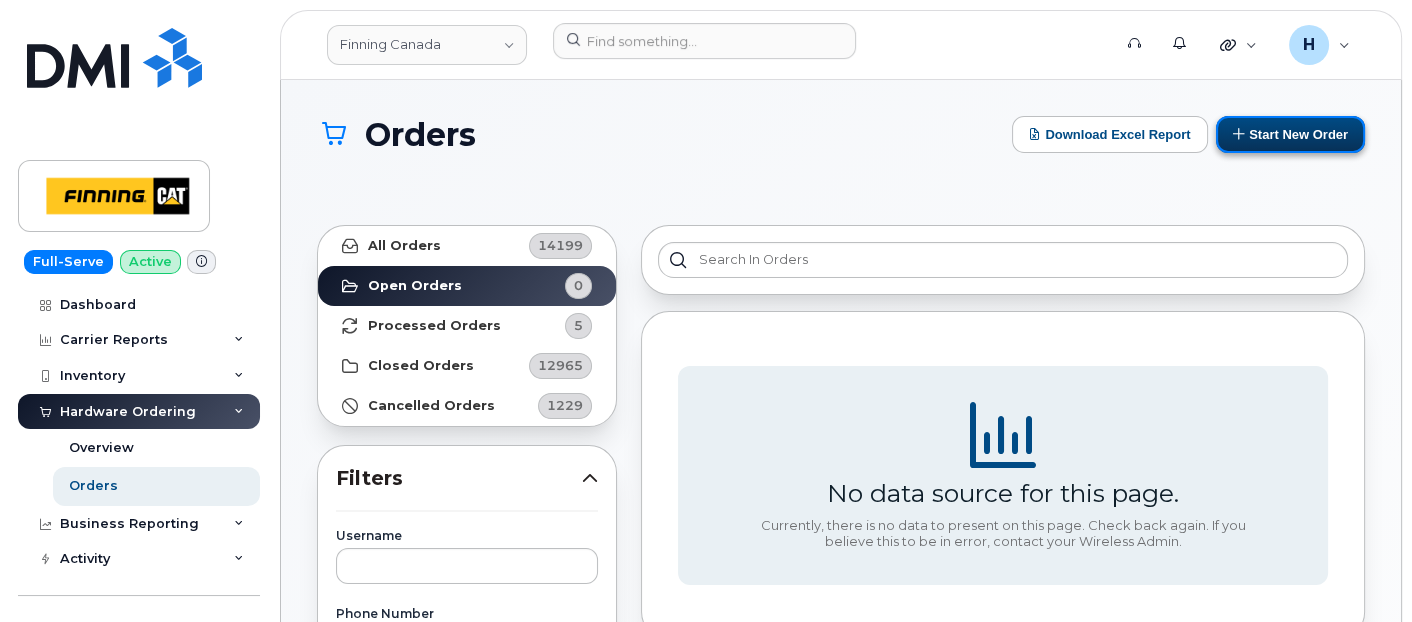 click on "Start New Order" at bounding box center [1290, 134] 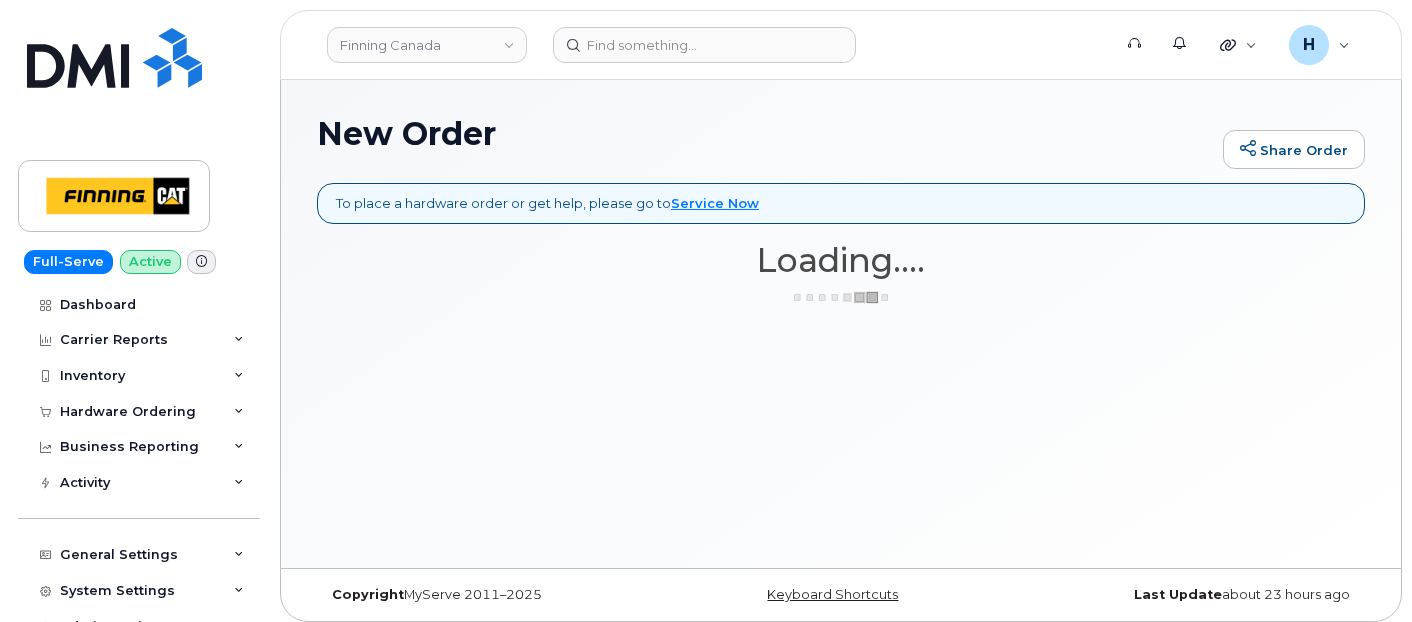 scroll, scrollTop: 0, scrollLeft: 0, axis: both 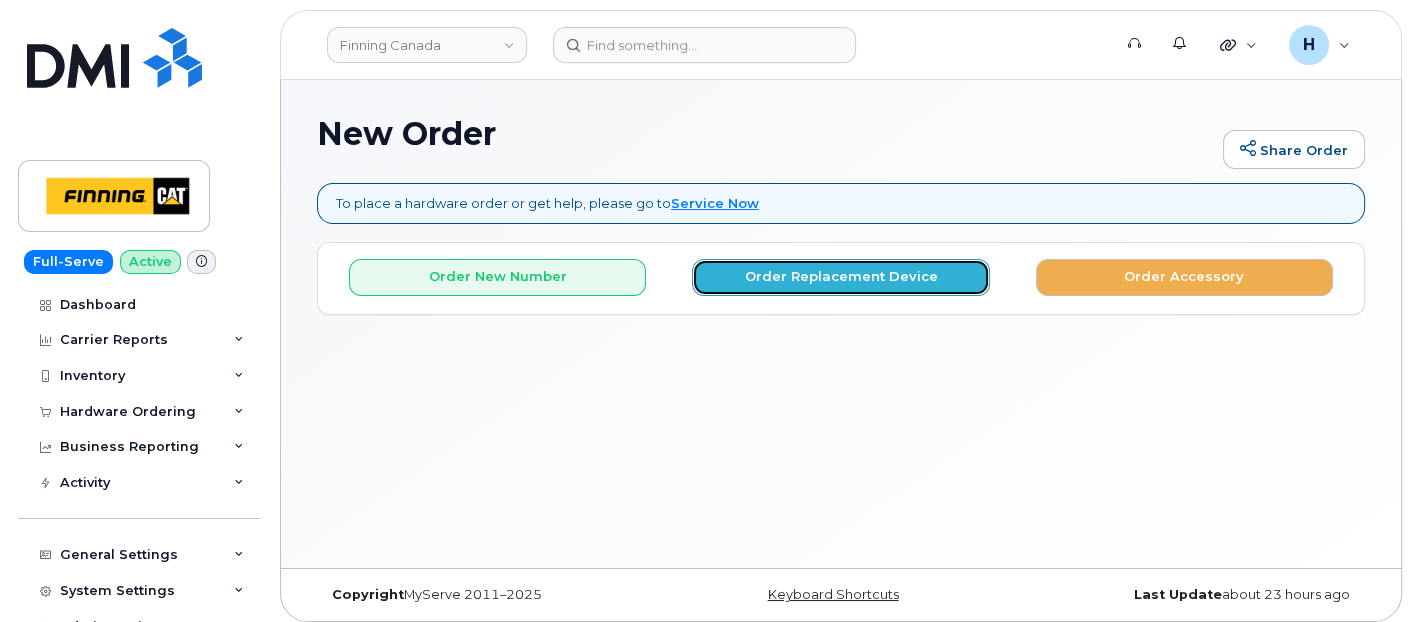 click on "Order Replacement Device" at bounding box center (840, 277) 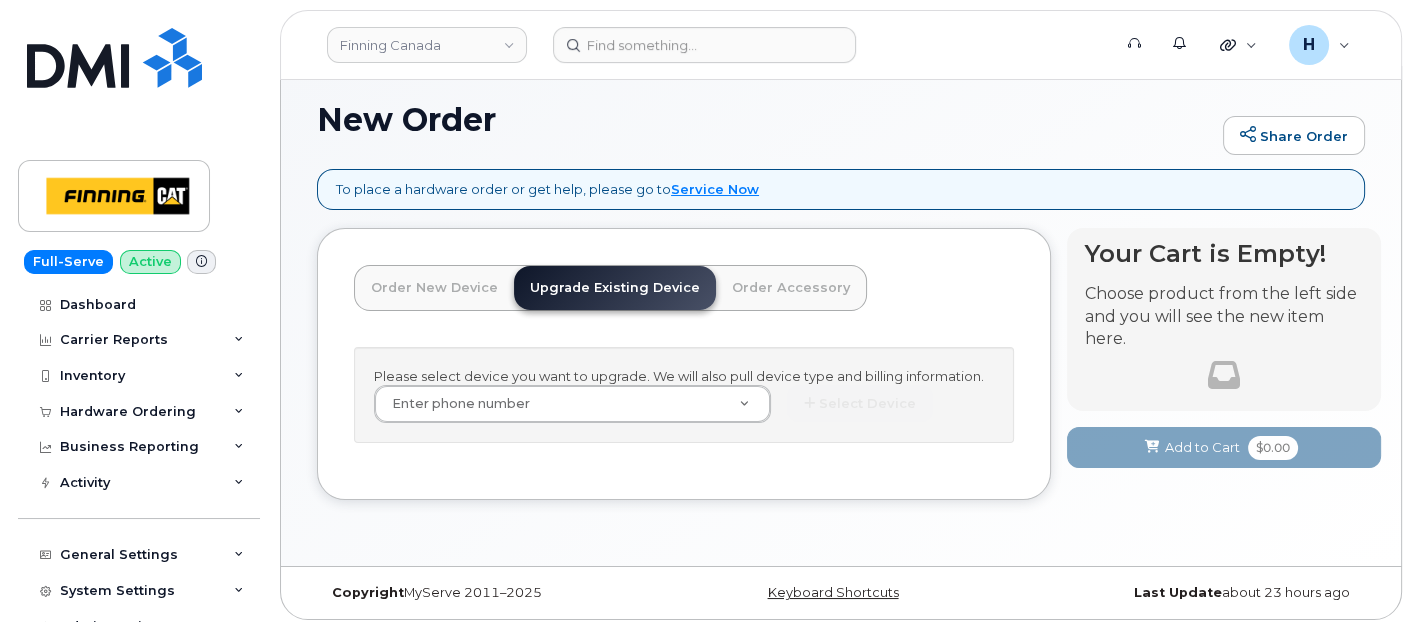 scroll, scrollTop: 18, scrollLeft: 0, axis: vertical 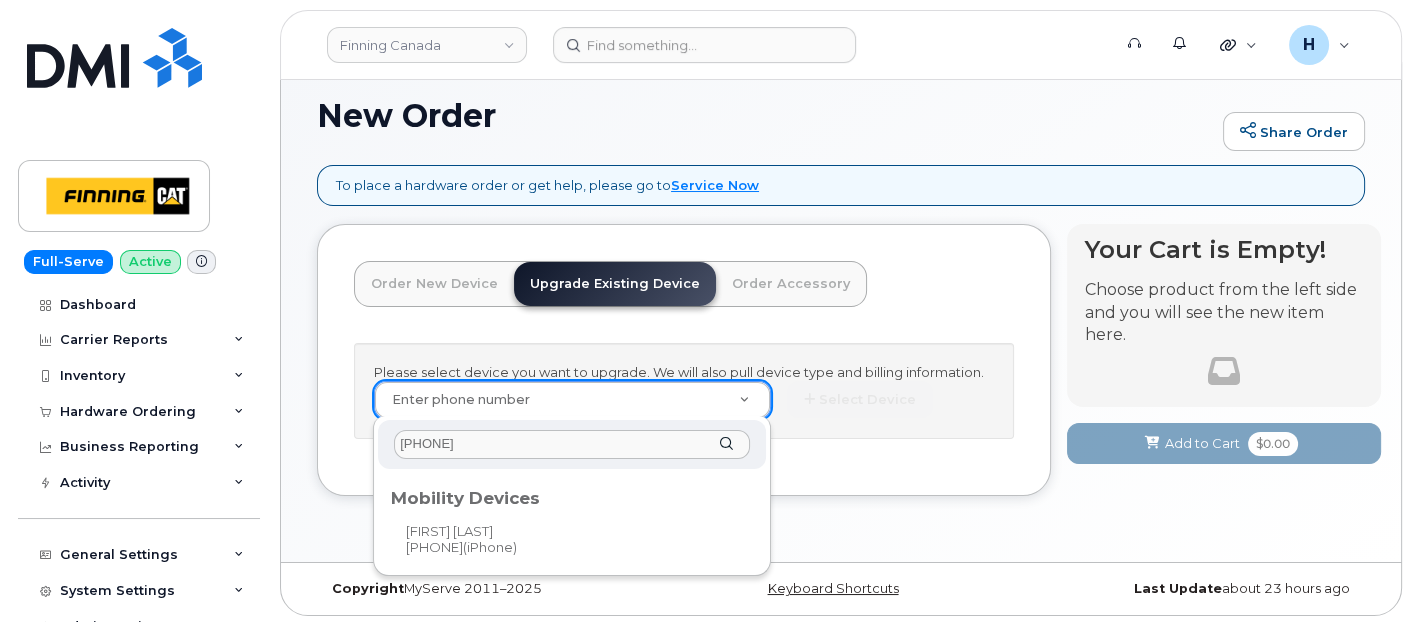 type on "[PHONE]" 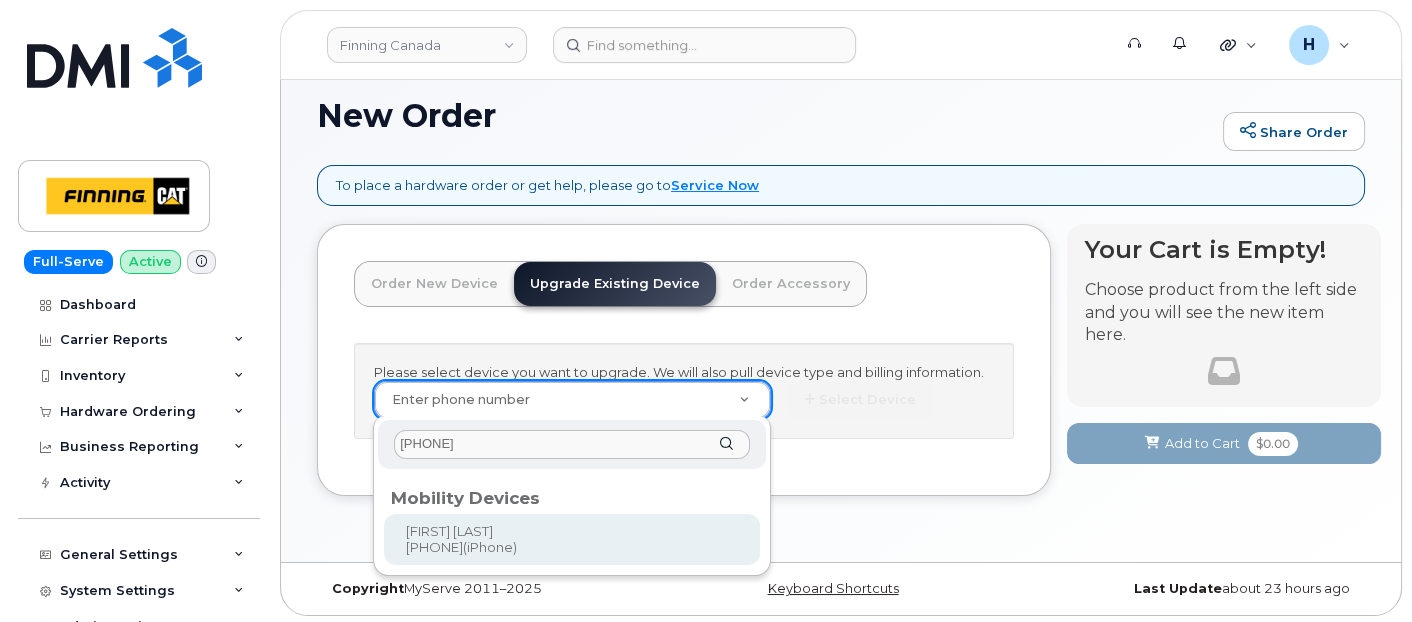 type on "229521" 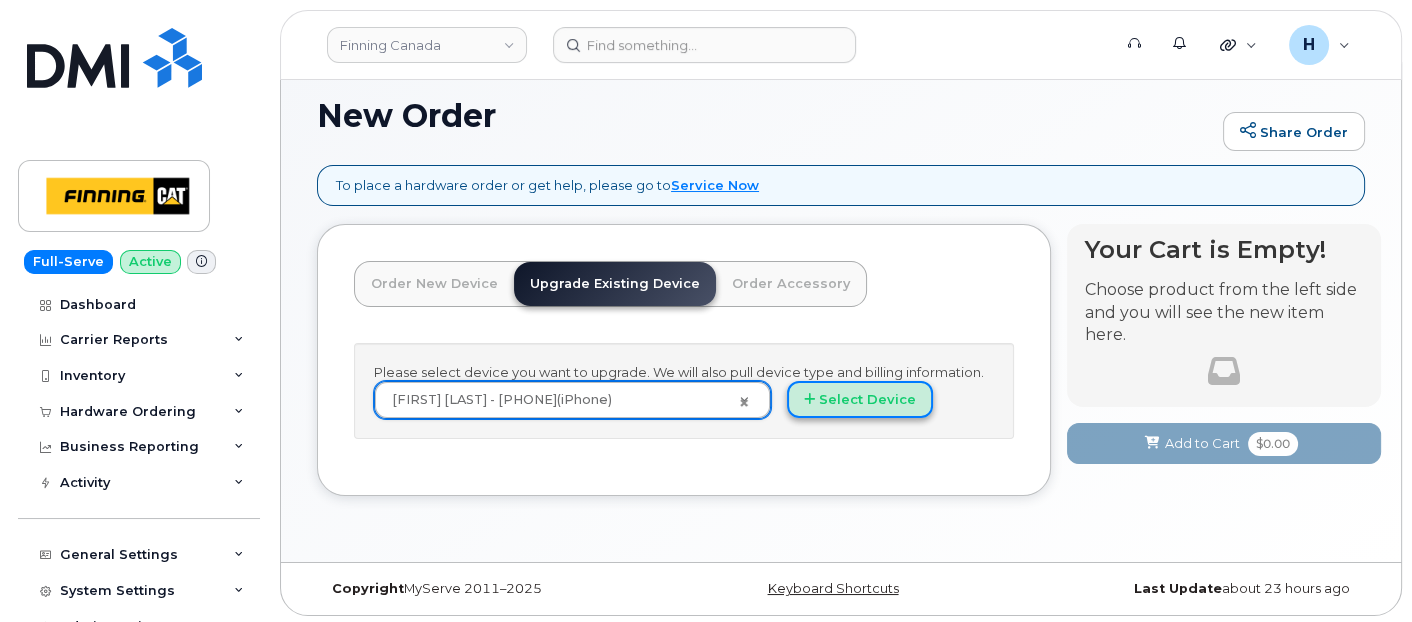 click on "Select Device" at bounding box center (860, 399) 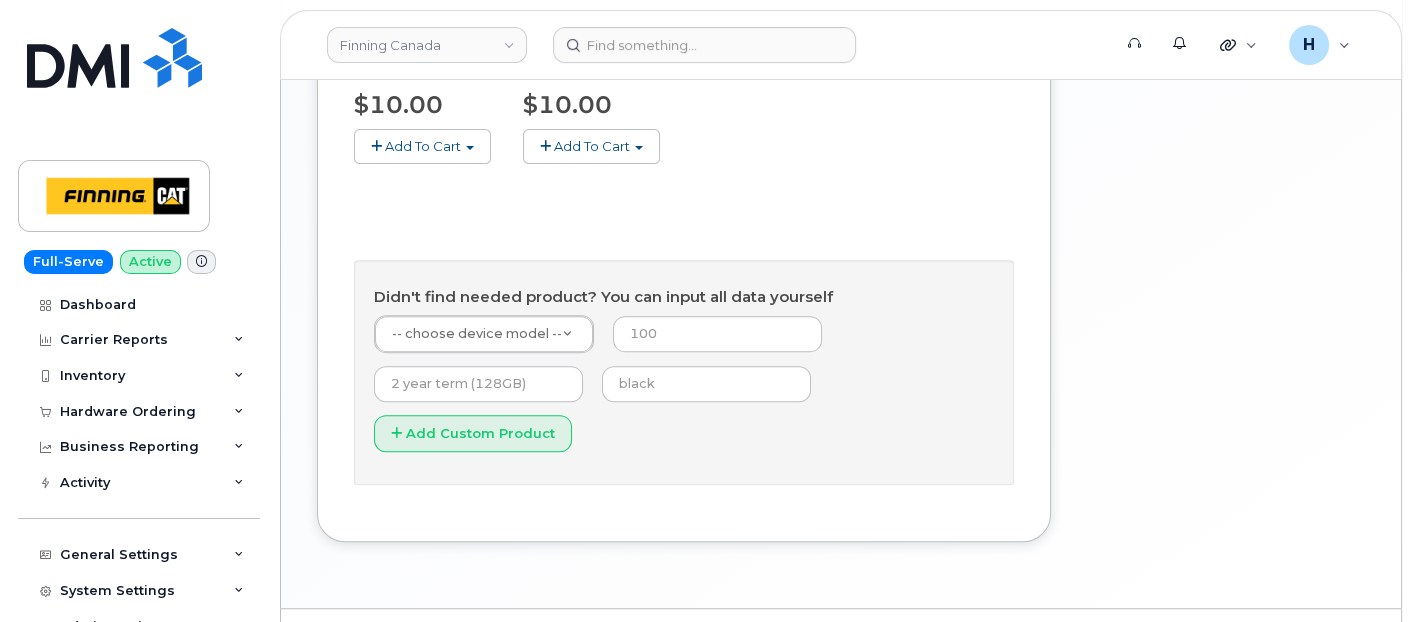 scroll, scrollTop: 1002, scrollLeft: 0, axis: vertical 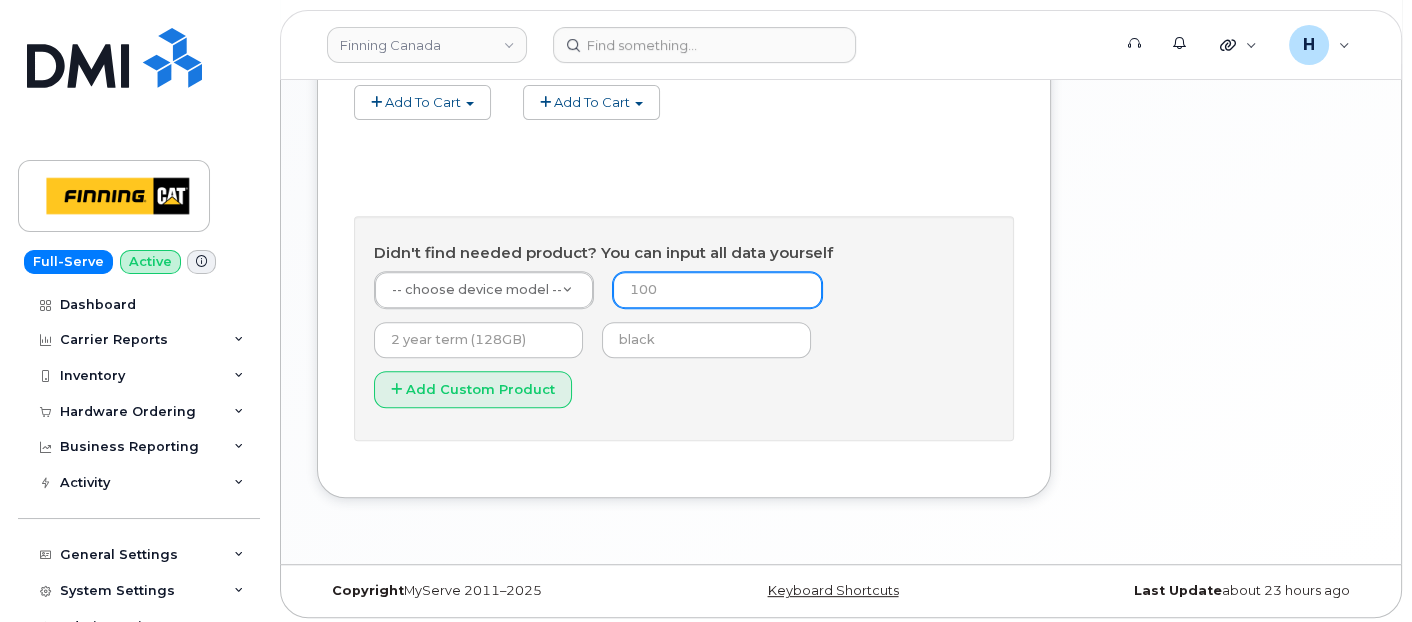 click at bounding box center [717, 290] 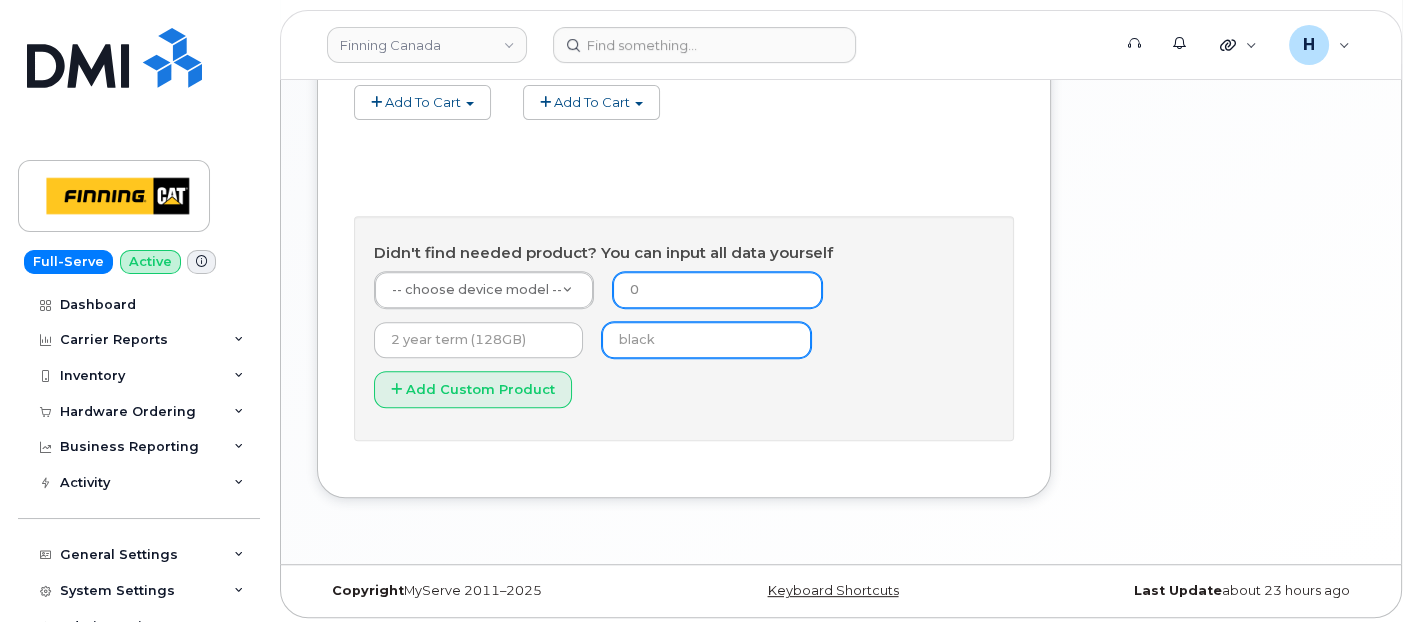 type on "0" 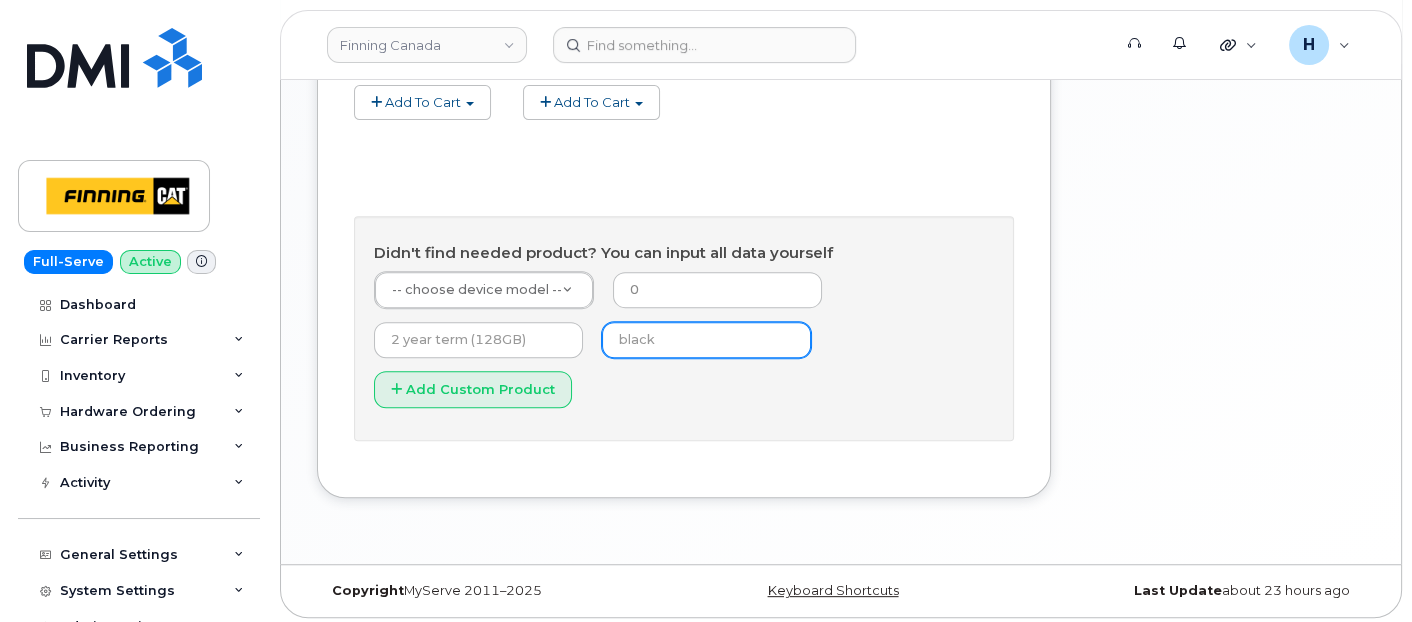 click at bounding box center [706, 340] 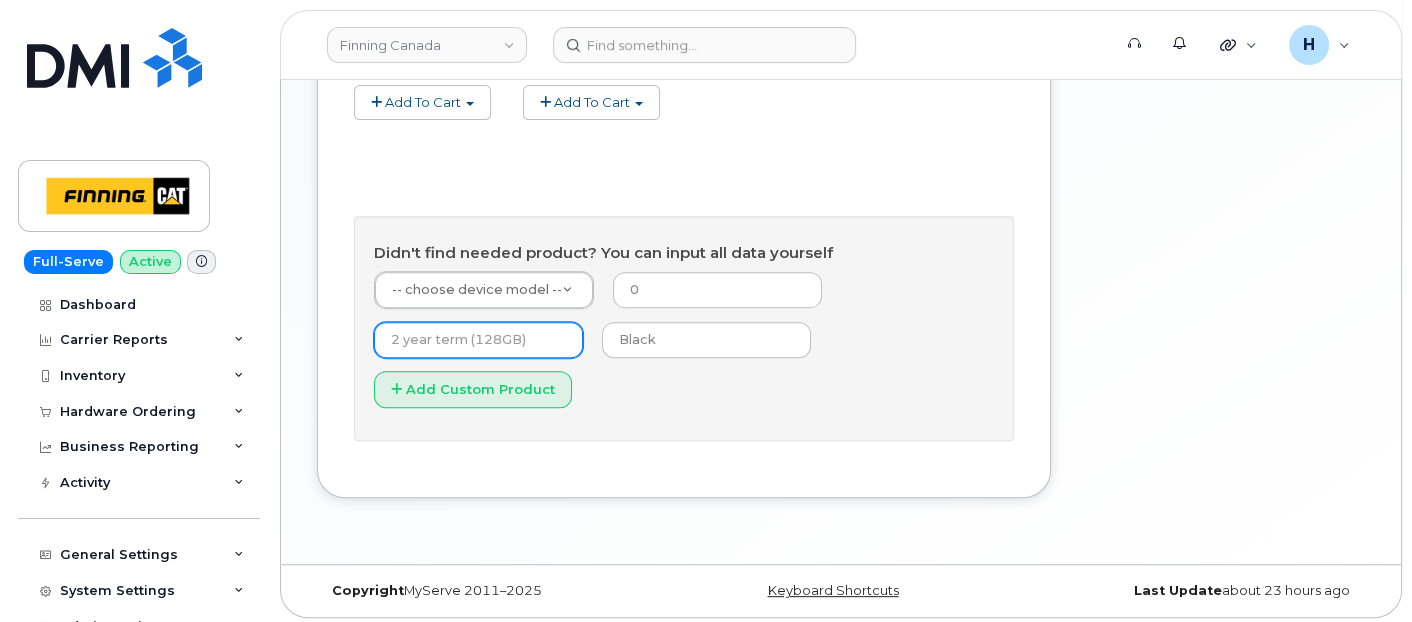 click at bounding box center (478, 340) 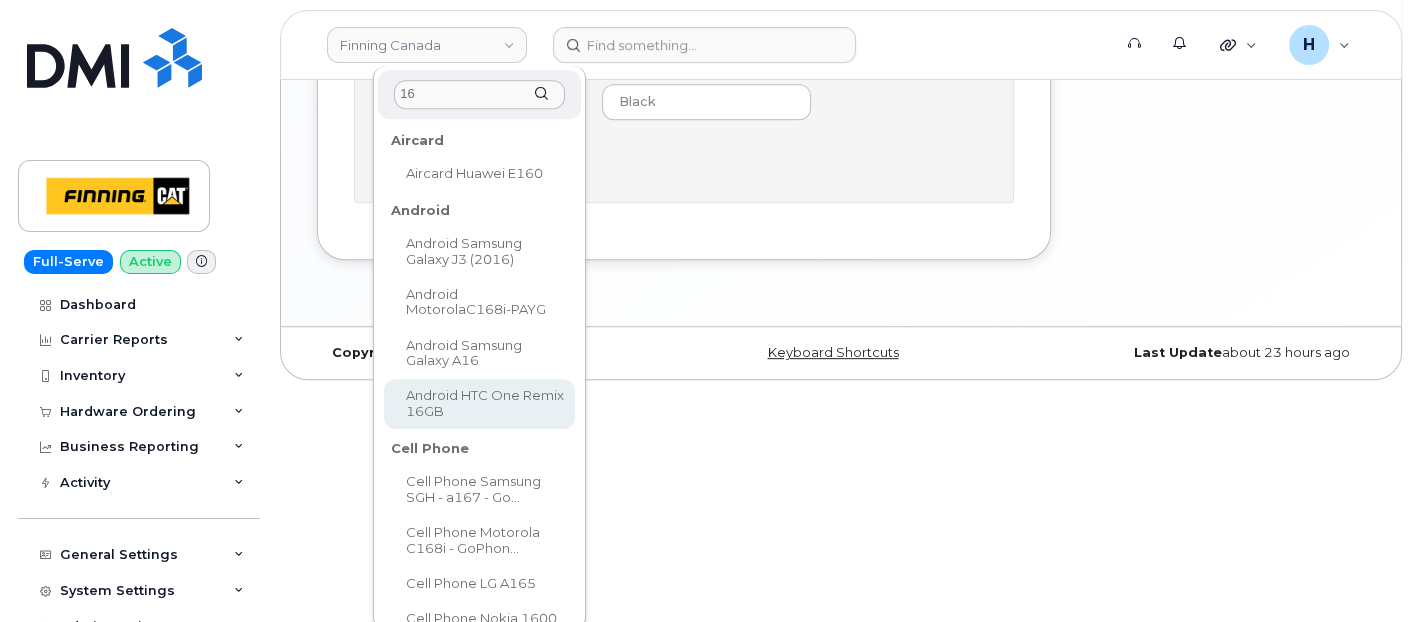 scroll, scrollTop: 1248, scrollLeft: 0, axis: vertical 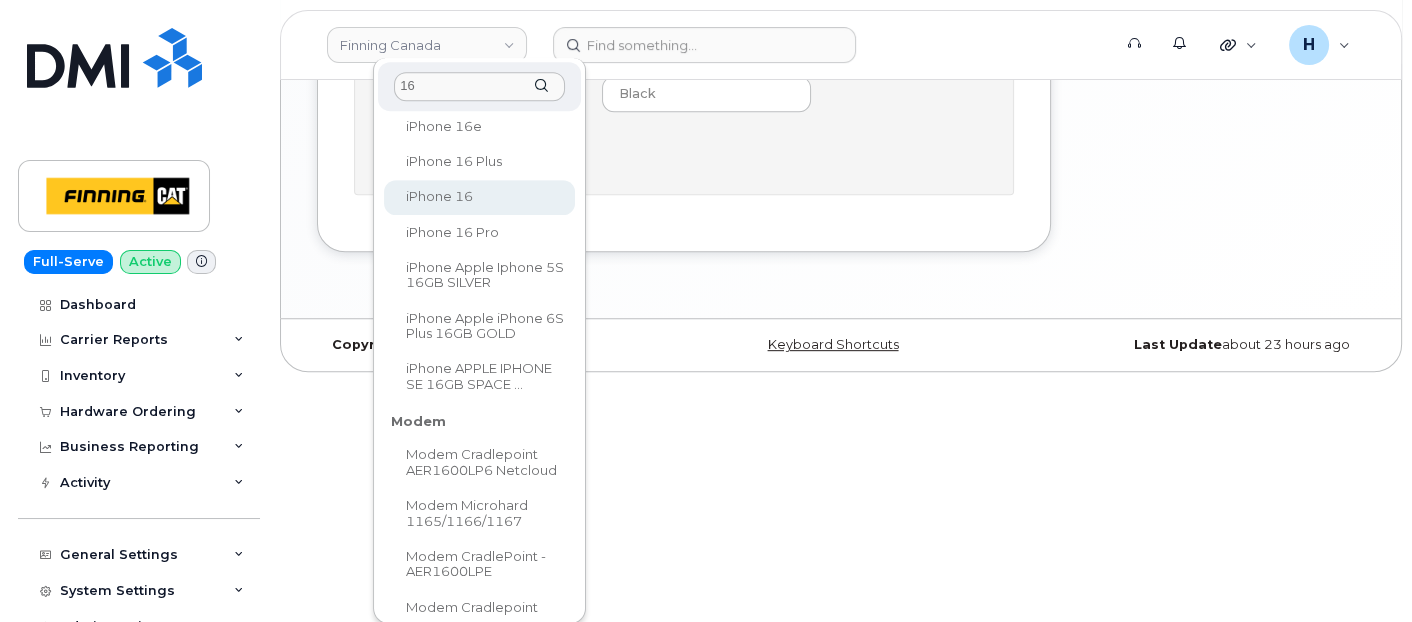 type on "16" 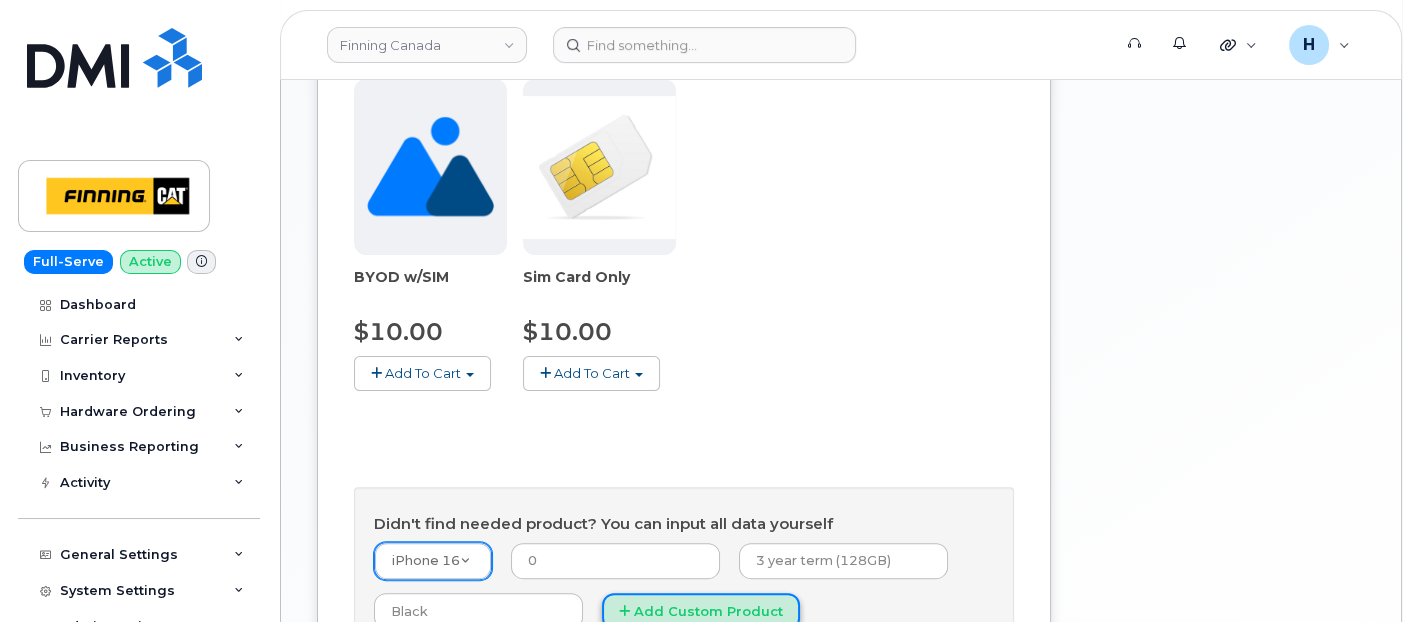 click on "Add Custom Product" at bounding box center (701, 611) 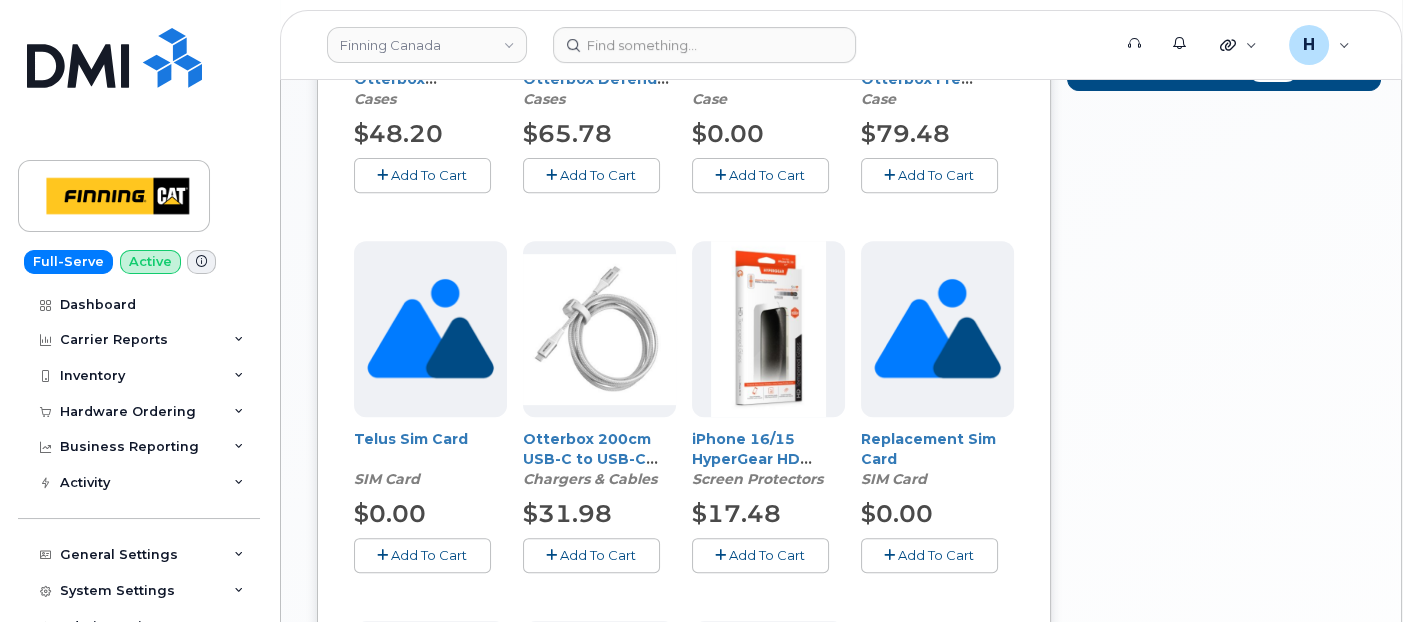 scroll, scrollTop: 1064, scrollLeft: 0, axis: vertical 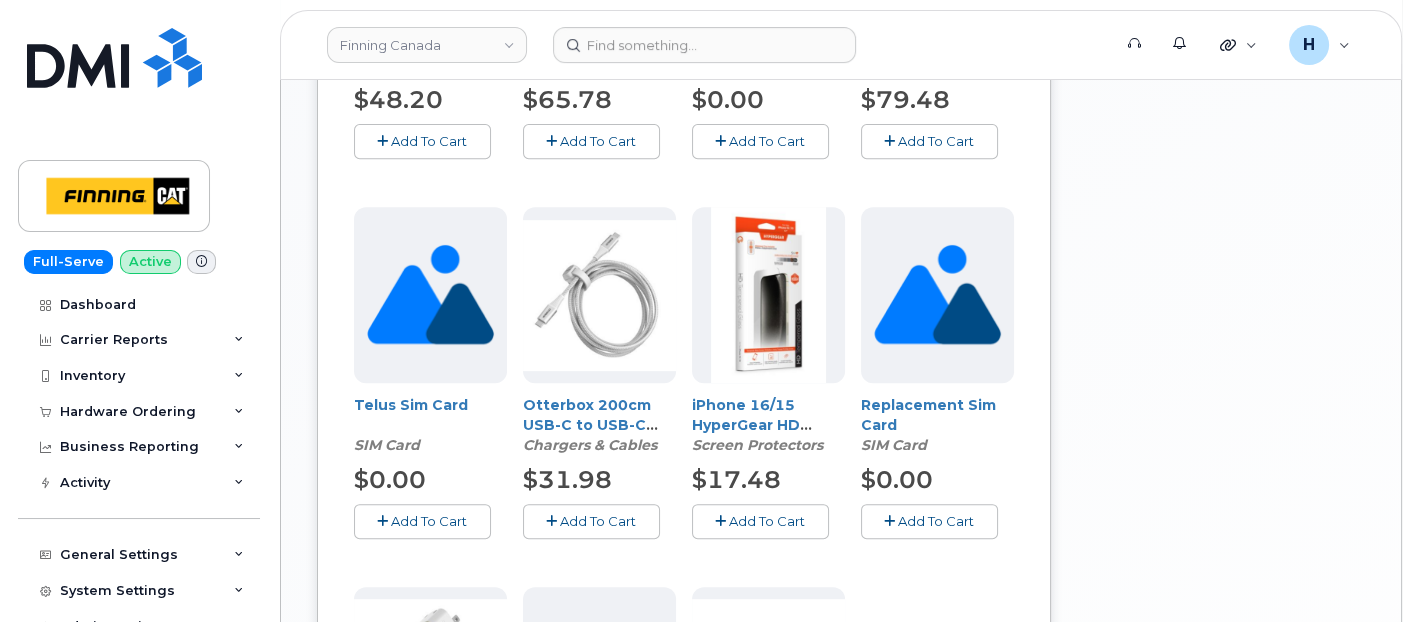 click on "Add To Cart" at bounding box center (760, 521) 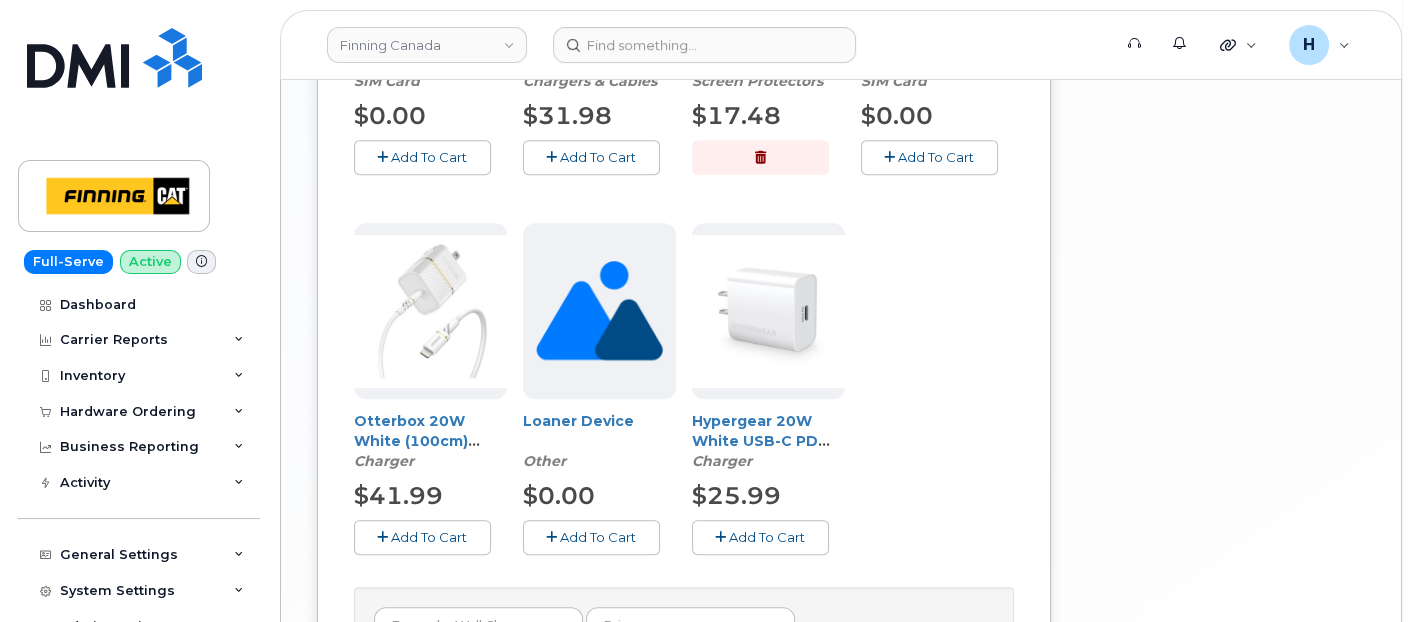 scroll, scrollTop: 1508, scrollLeft: 0, axis: vertical 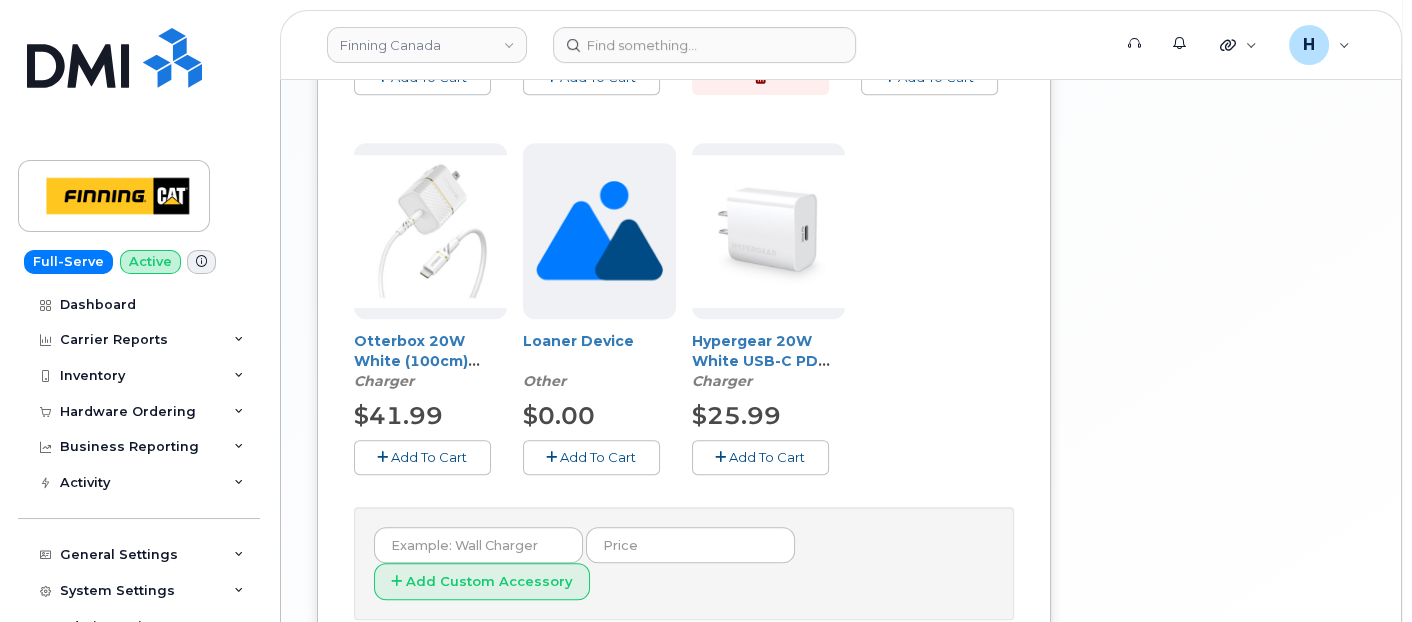 click on "Add To Cart" at bounding box center [767, 457] 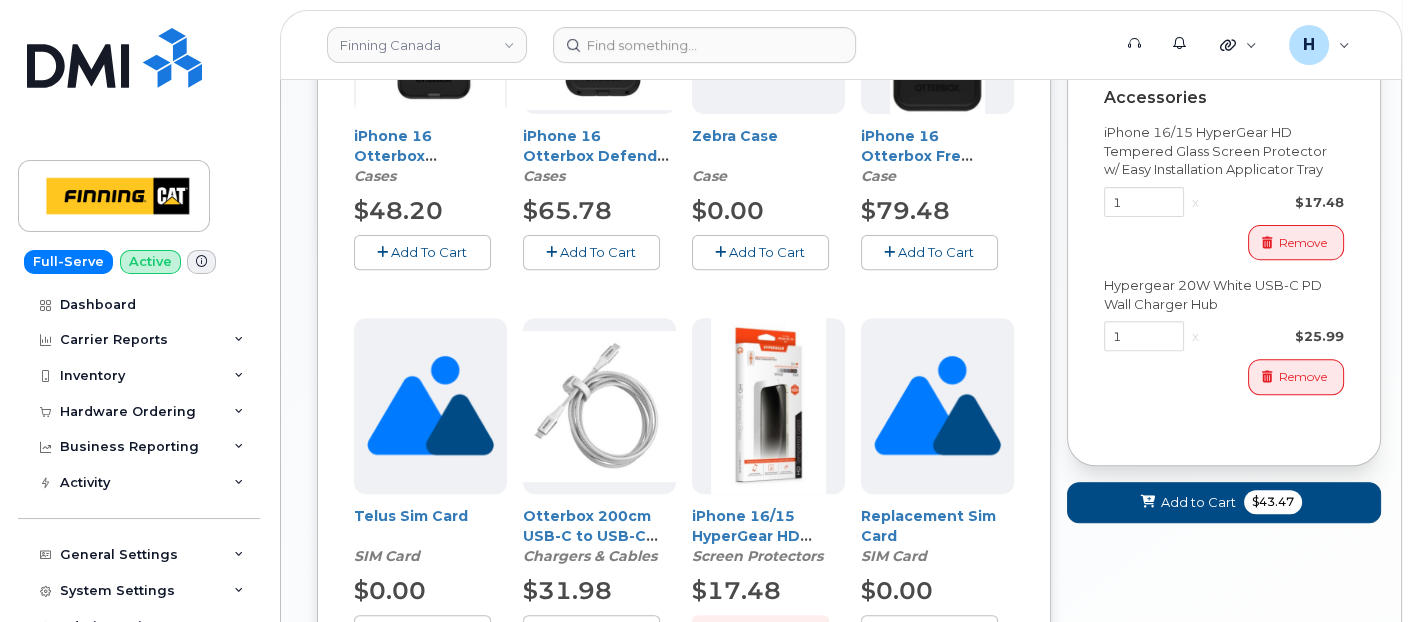 scroll, scrollTop: 731, scrollLeft: 0, axis: vertical 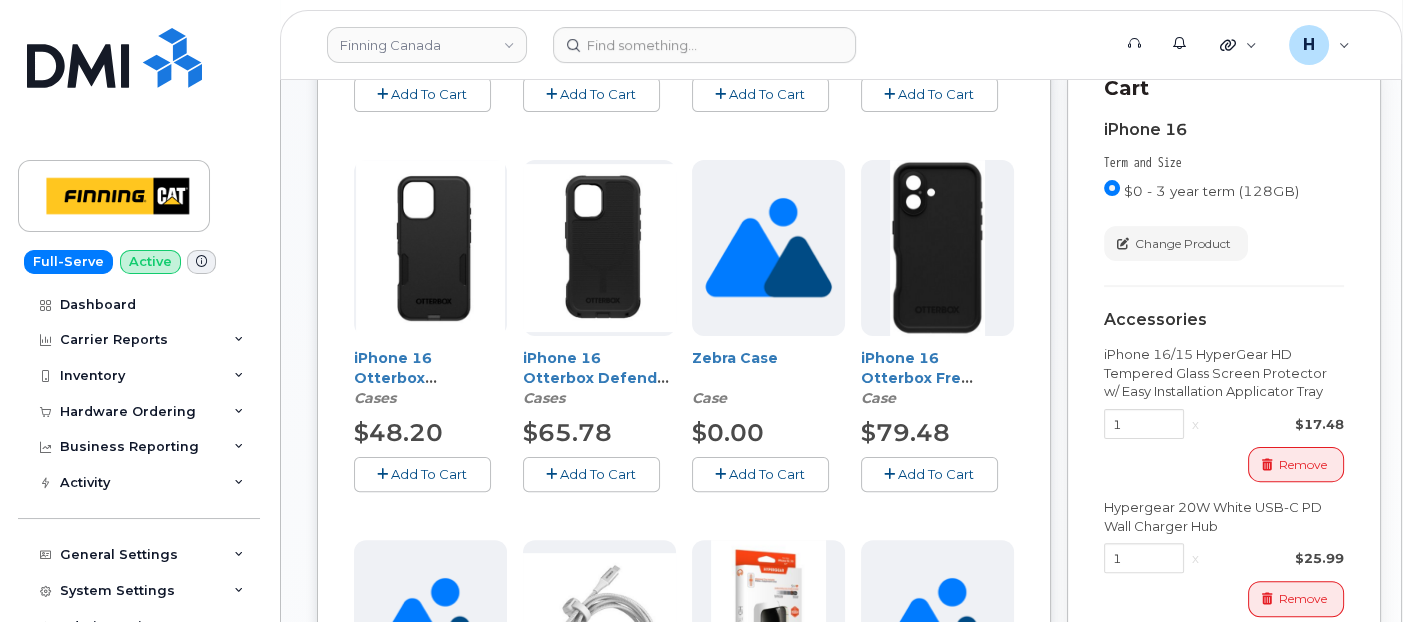 click on "Add To Cart" at bounding box center (429, 474) 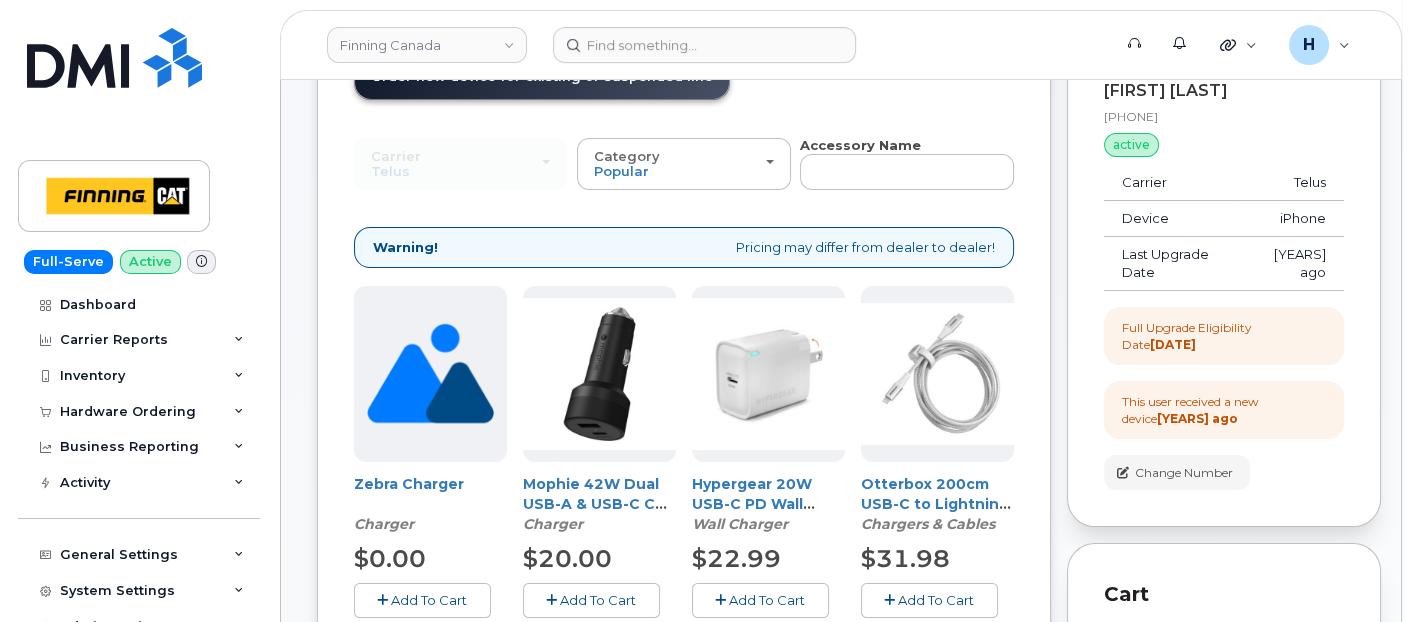 scroll, scrollTop: 175, scrollLeft: 0, axis: vertical 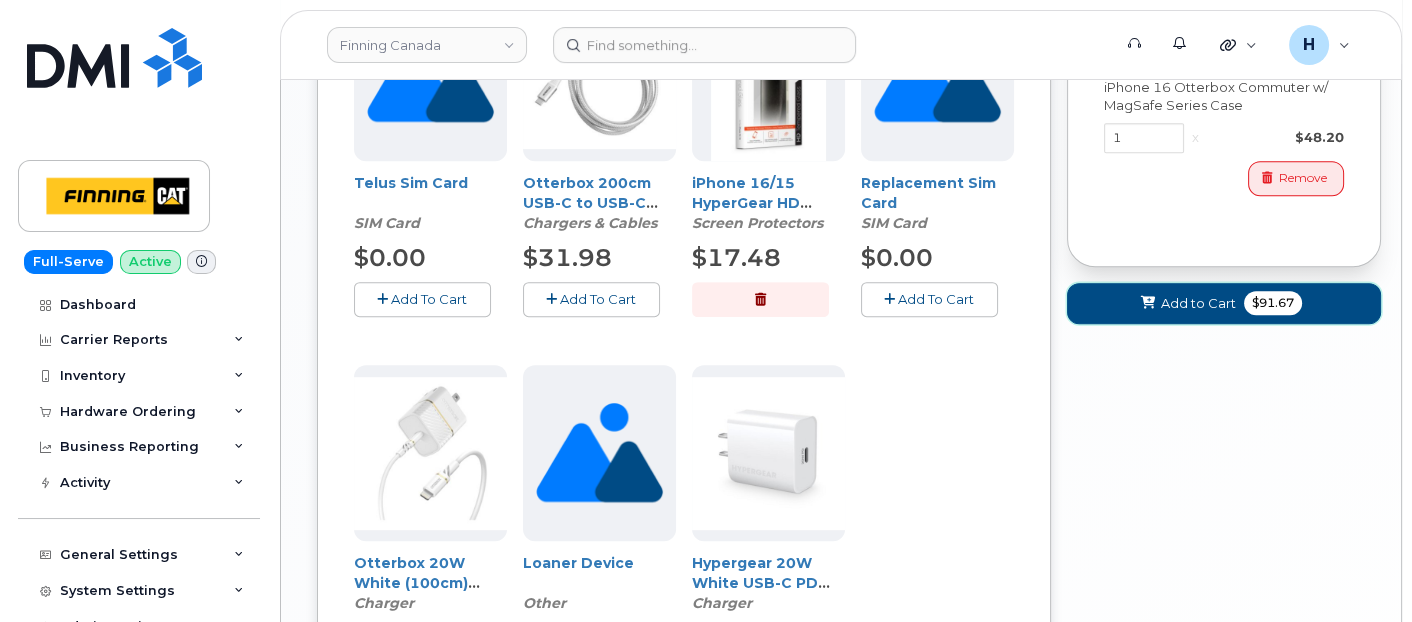 click at bounding box center (1148, 303) 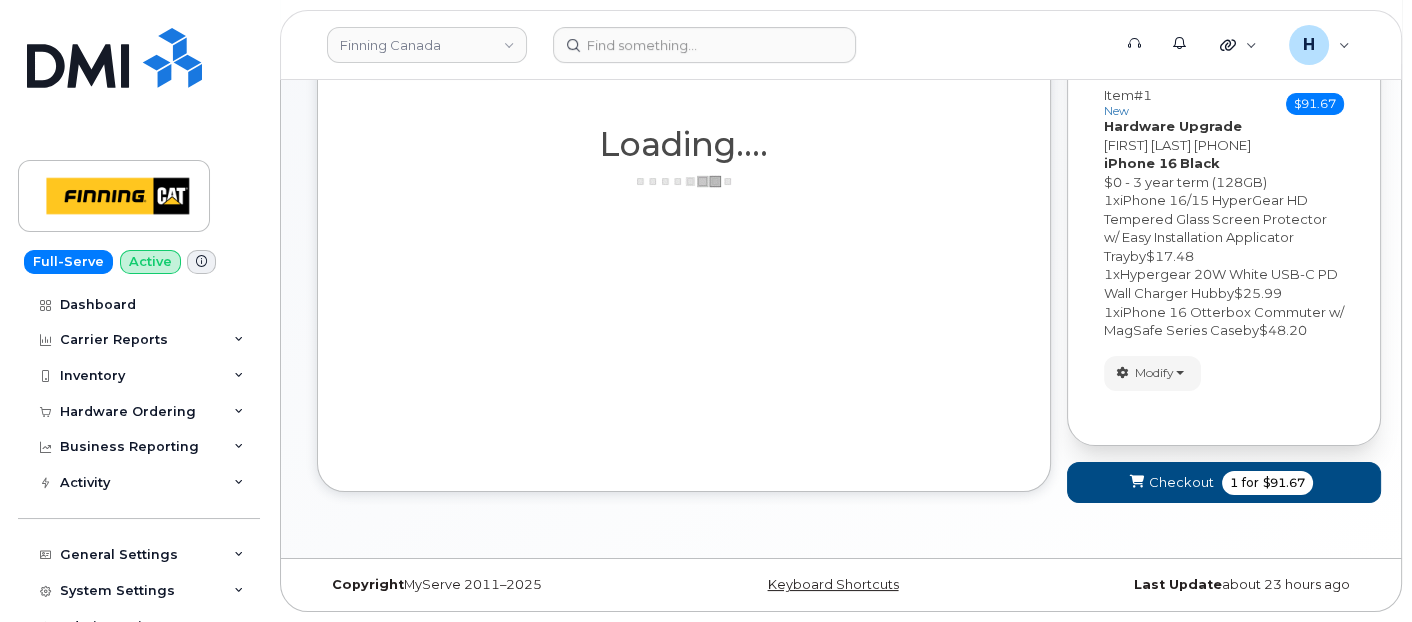 scroll, scrollTop: 342, scrollLeft: 0, axis: vertical 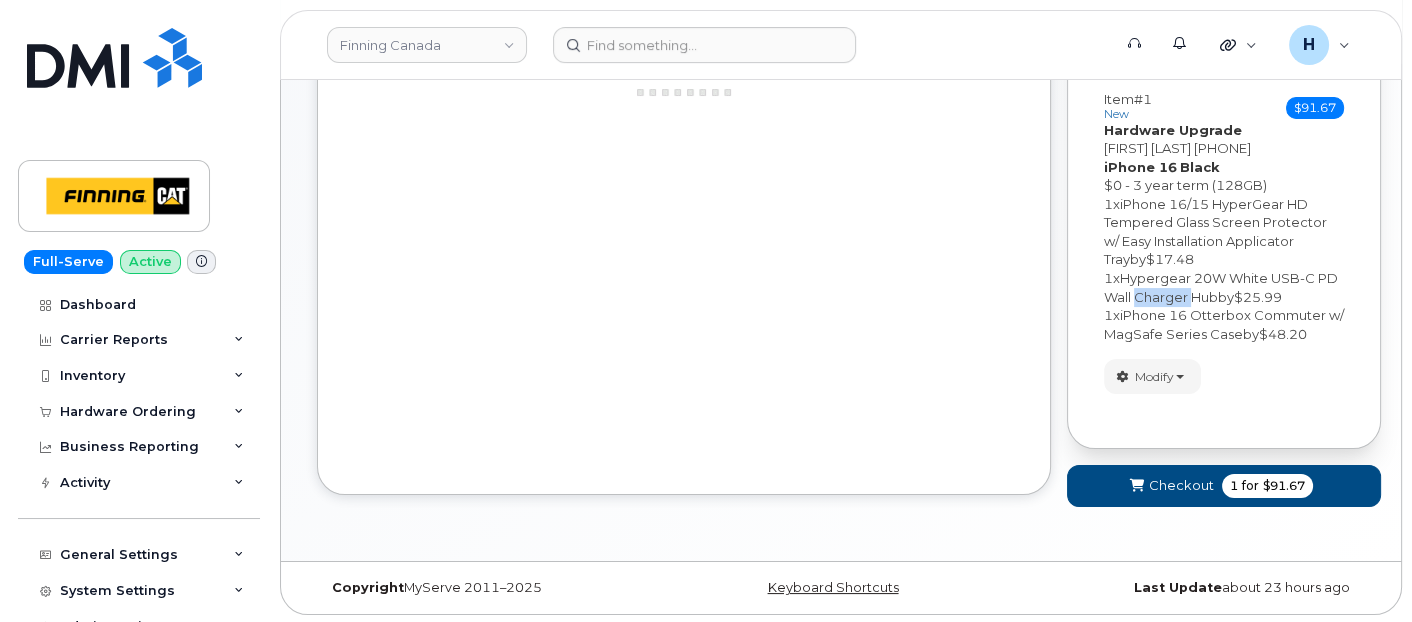 click on "1
x
Hypergear 20W White USB-C PD Wall Charger Hub
by
$25.99" at bounding box center (1224, 287) 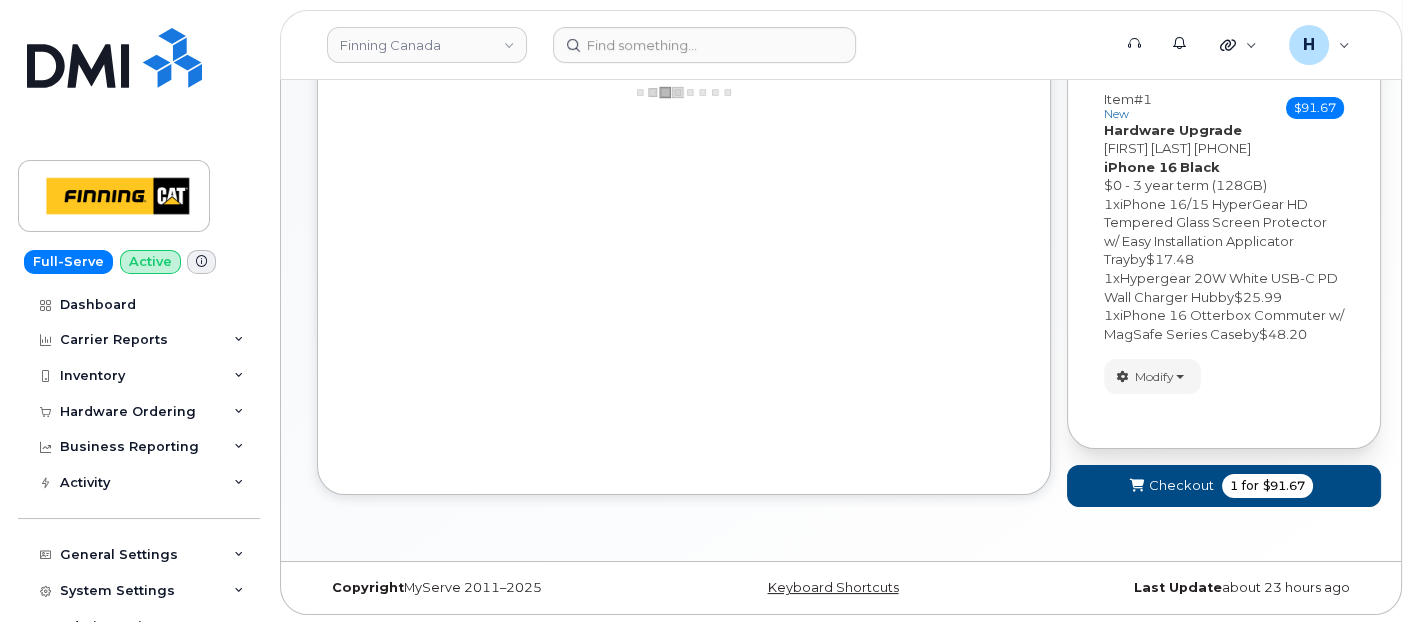 drag, startPoint x: 1142, startPoint y: 303, endPoint x: 1115, endPoint y: 460, distance: 159.30473 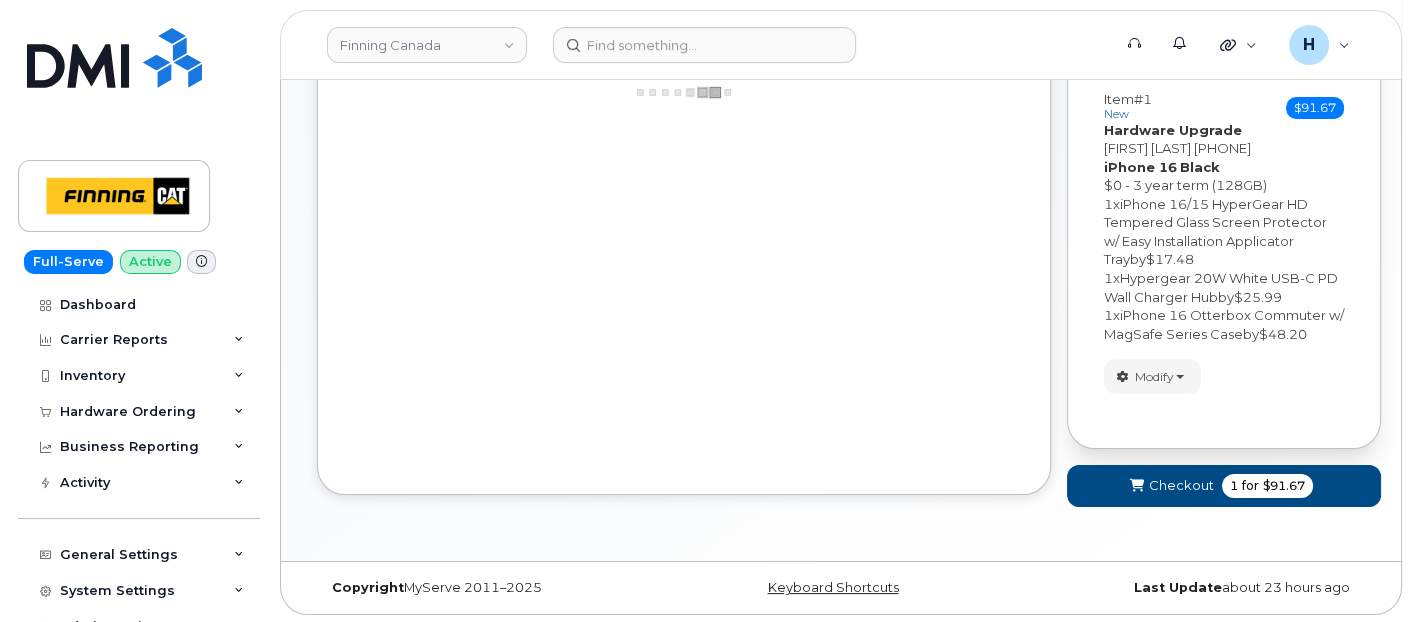 click on "Your Order Items
Item
#1
new
$91.67
Accessories Only
SIM Only Activation
New Activation
Hardware Upgrade
Eric Lapp
6043154034
iPhone 16
Black
$0 - 3 year term (128GB)
1
x
iPhone 16/15 HyperGear HD Tempered Glass Screen Protector w/ Easy Installation Applicator Tray
by
$17.48
1
x
Hypergear 20W White USB-C PD Wall Charger Hub
by
$25.99
1
x
iPhone 16 Otterbox Commuter w/ MagSafe Series Case
by
$48.20
Modify
change
order only accessories
select suspended line
Remove
Checkout
1
for
$91.67" at bounding box center [1224, 266] 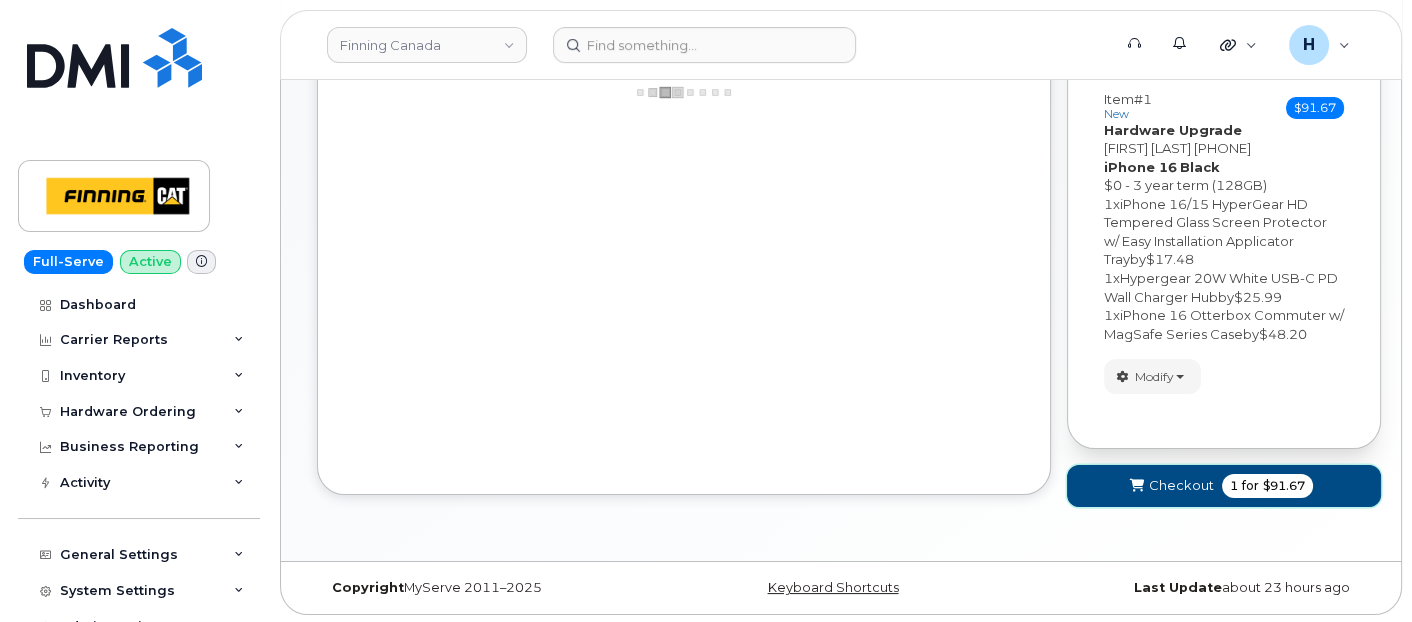 click on "Checkout
1
for
$91.67" at bounding box center [1224, 485] 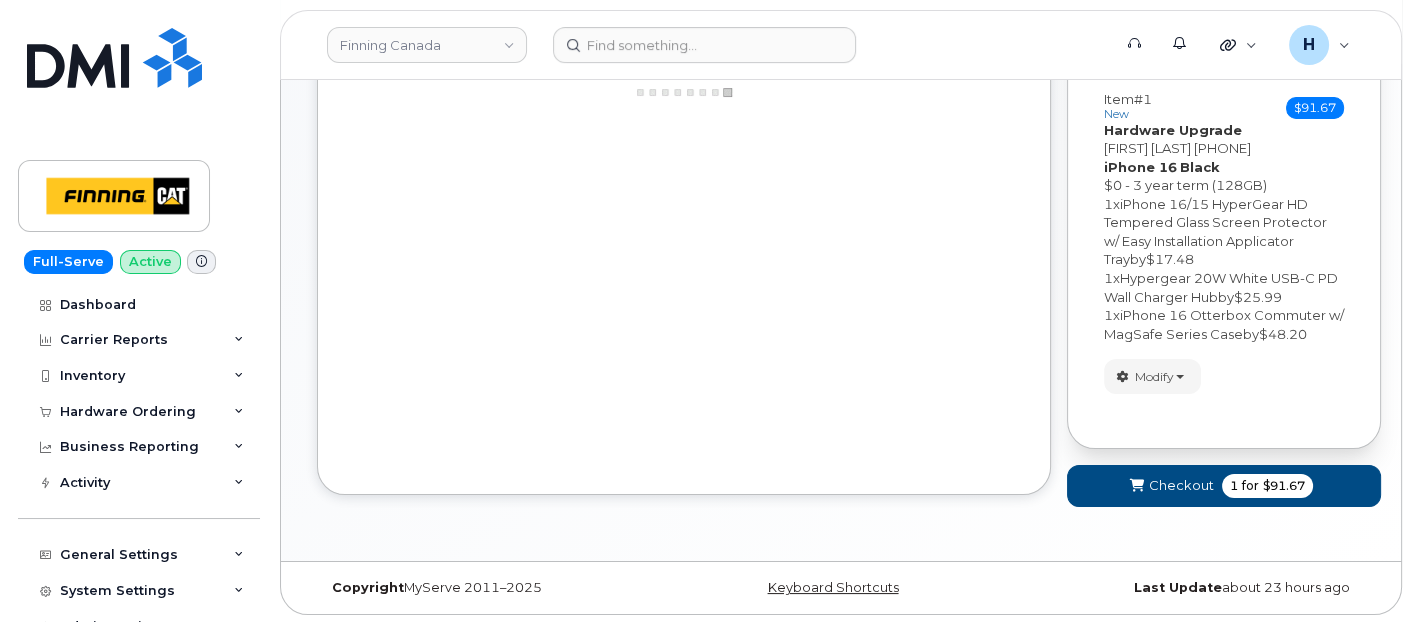 scroll, scrollTop: 9, scrollLeft: 0, axis: vertical 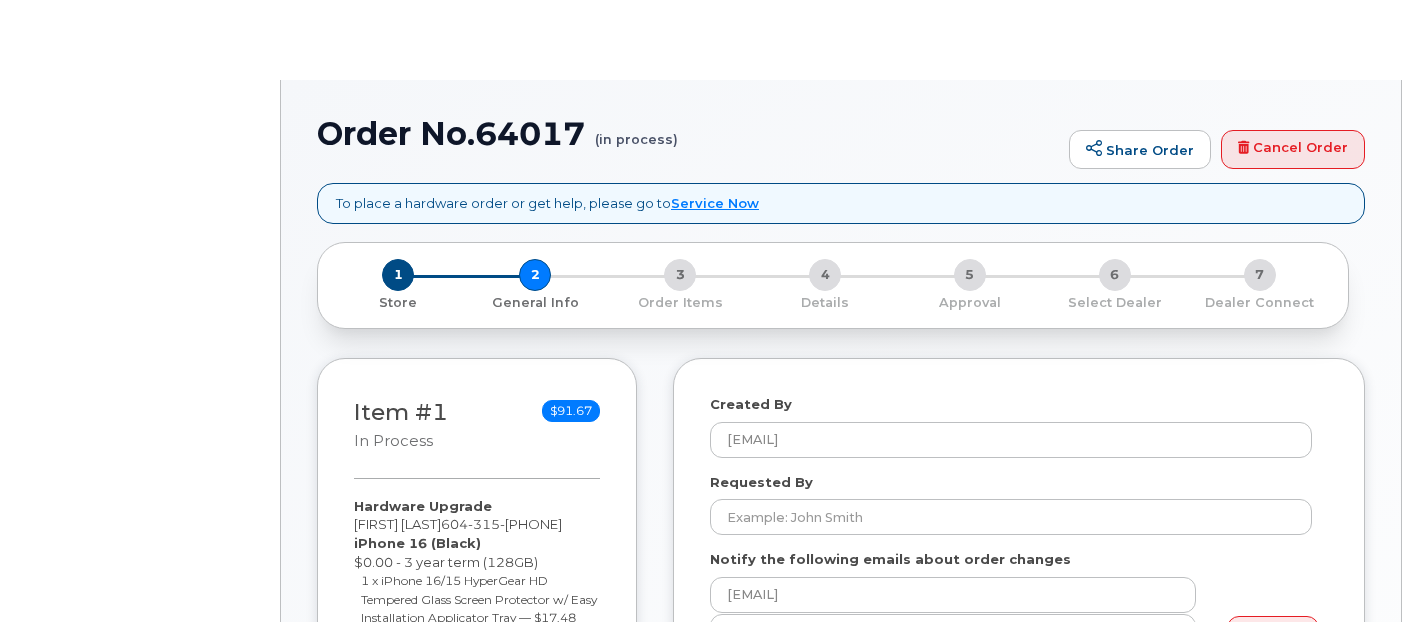 select 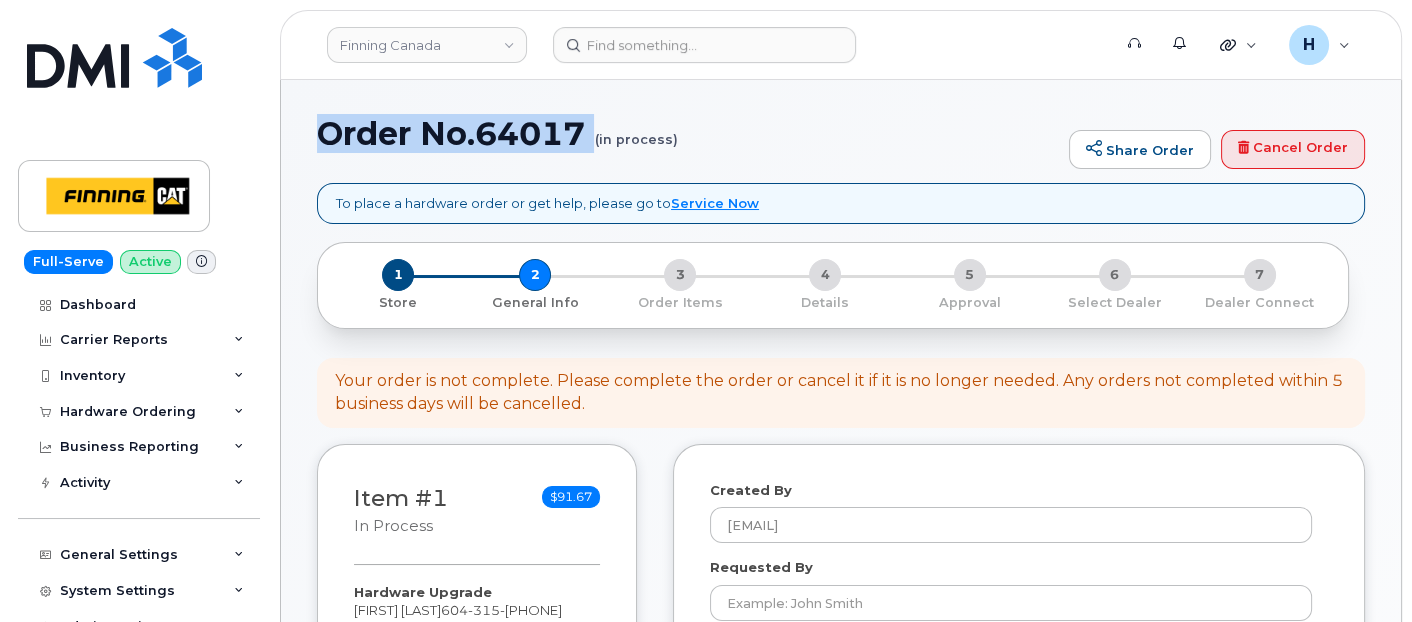 drag, startPoint x: 307, startPoint y: 133, endPoint x: 578, endPoint y: 155, distance: 271.8915 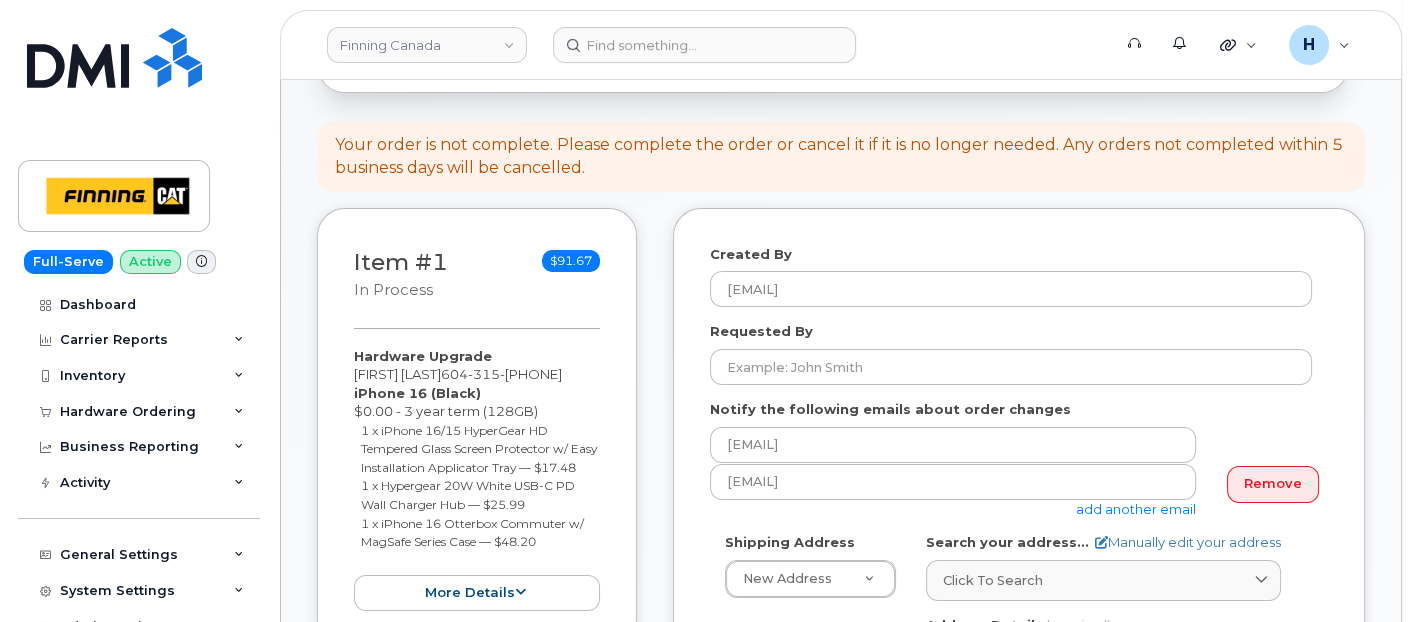 scroll, scrollTop: 444, scrollLeft: 0, axis: vertical 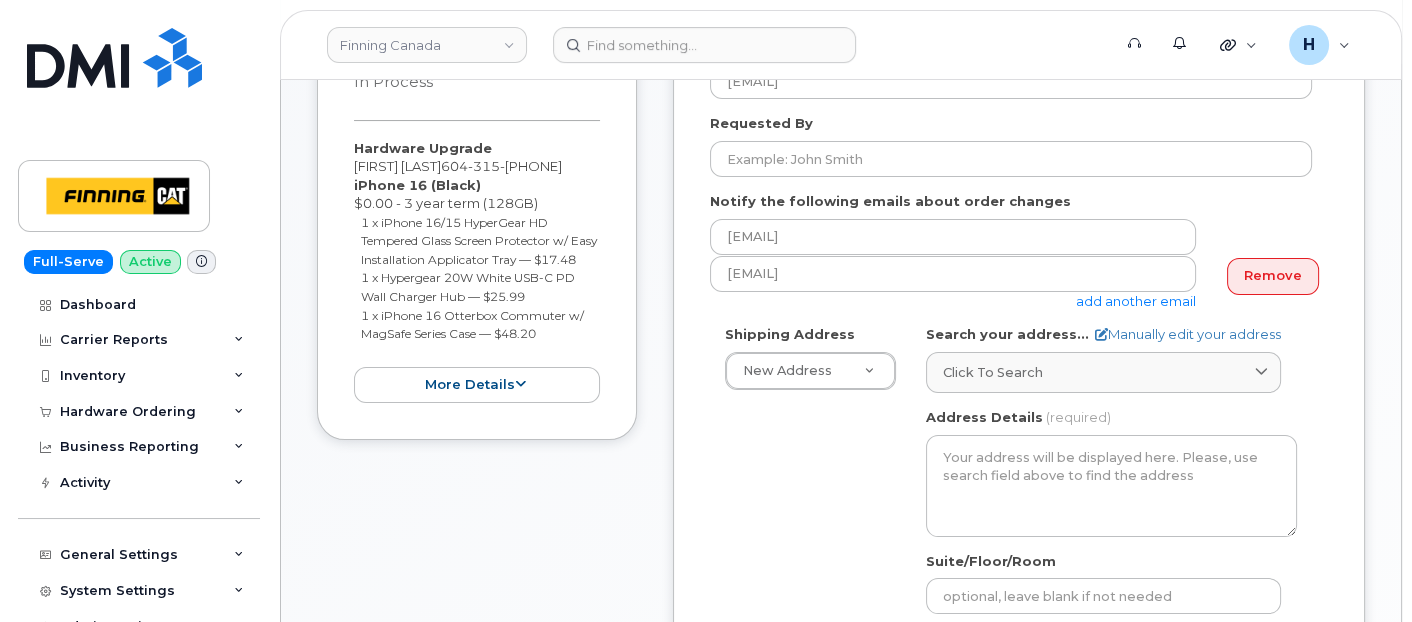 drag, startPoint x: 345, startPoint y: 147, endPoint x: 556, endPoint y: 348, distance: 291.4138 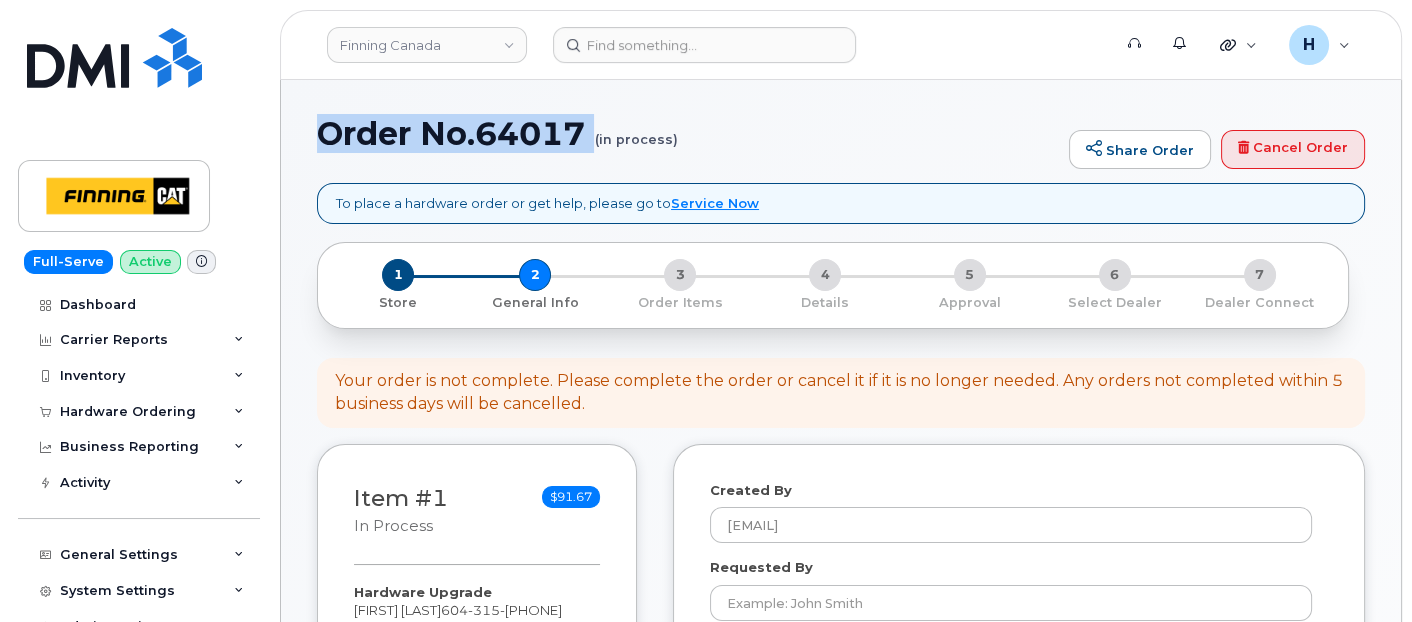 scroll, scrollTop: 222, scrollLeft: 0, axis: vertical 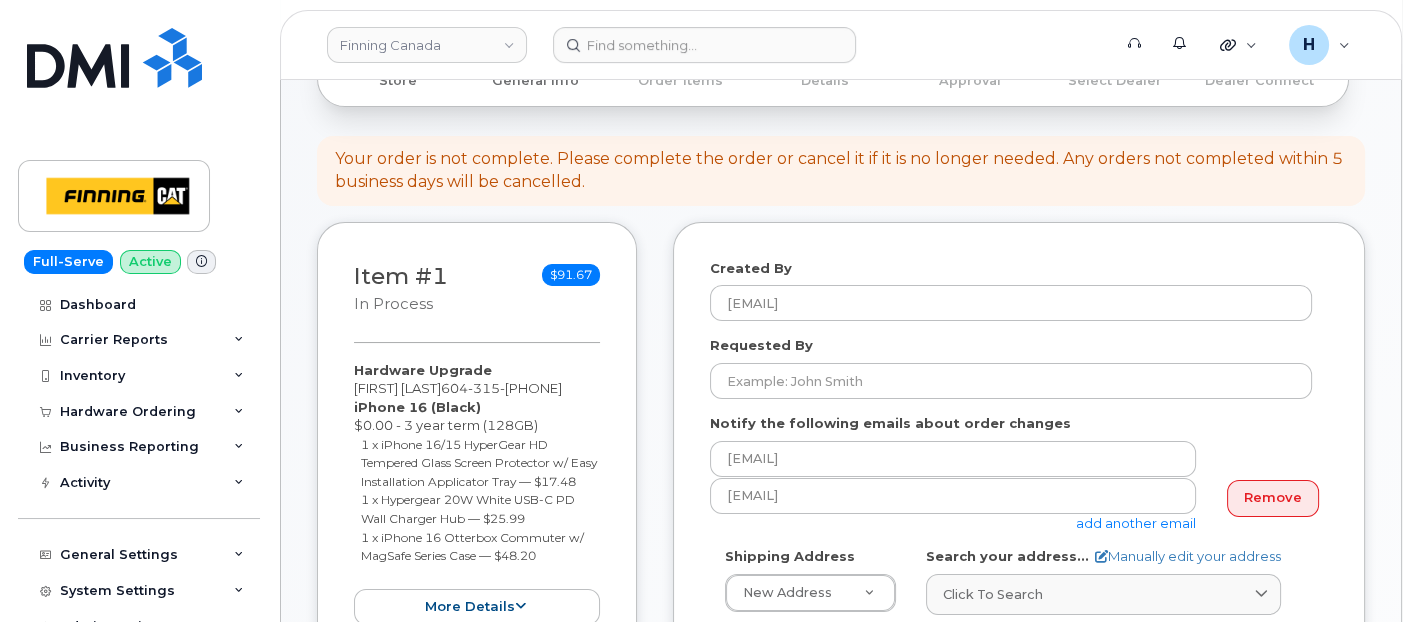 click on "Requested By" at bounding box center [1019, 367] 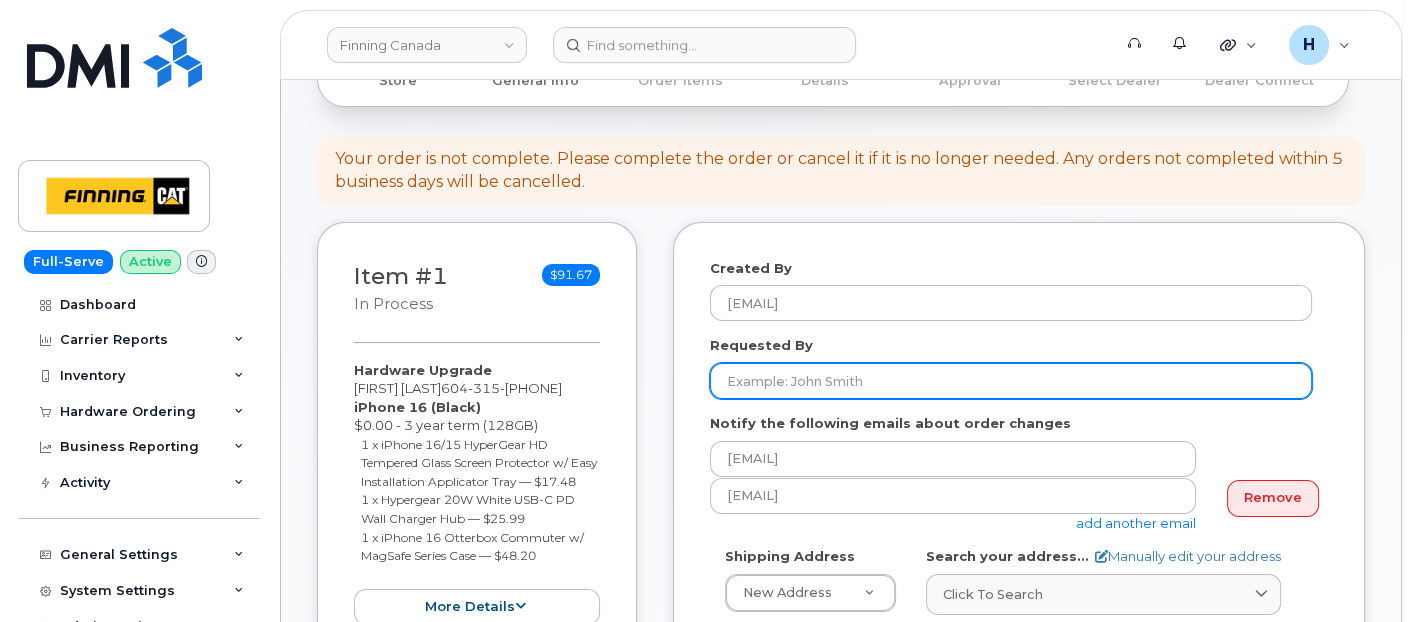 drag, startPoint x: 808, startPoint y: 384, endPoint x: 595, endPoint y: 461, distance: 226.49062 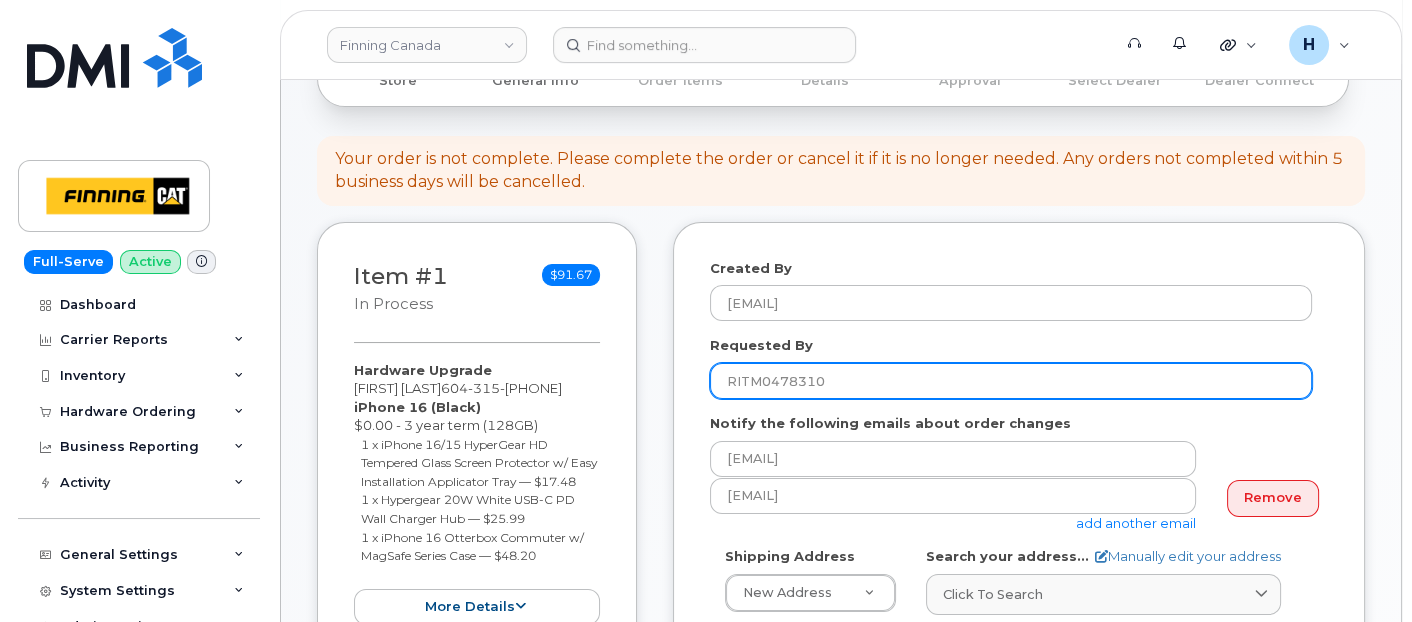 type on "RITM0478310" 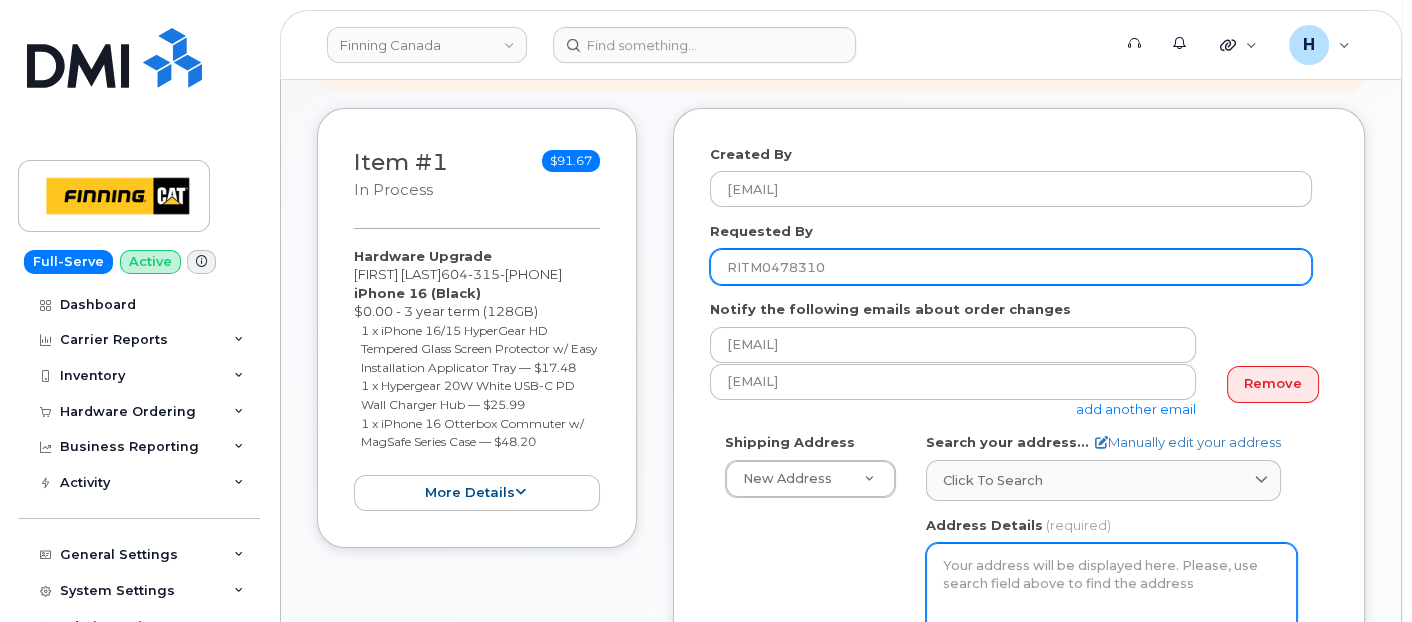 scroll, scrollTop: 444, scrollLeft: 0, axis: vertical 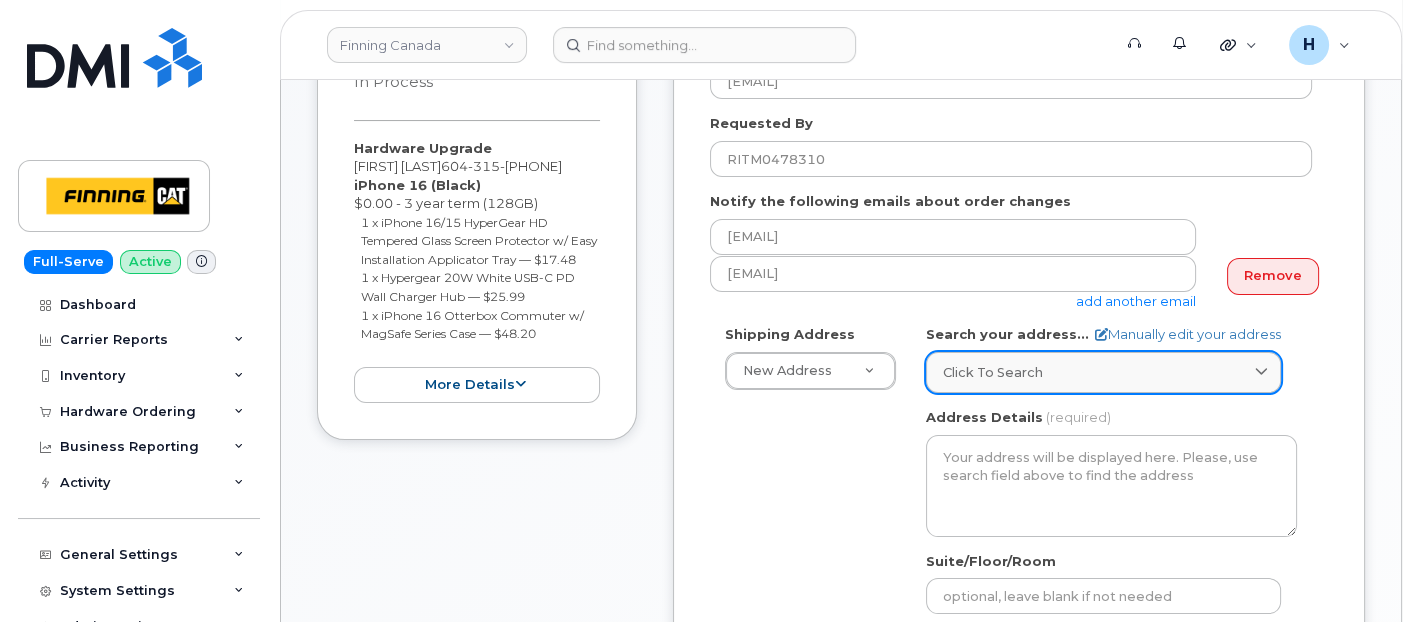 click on "Click to search" 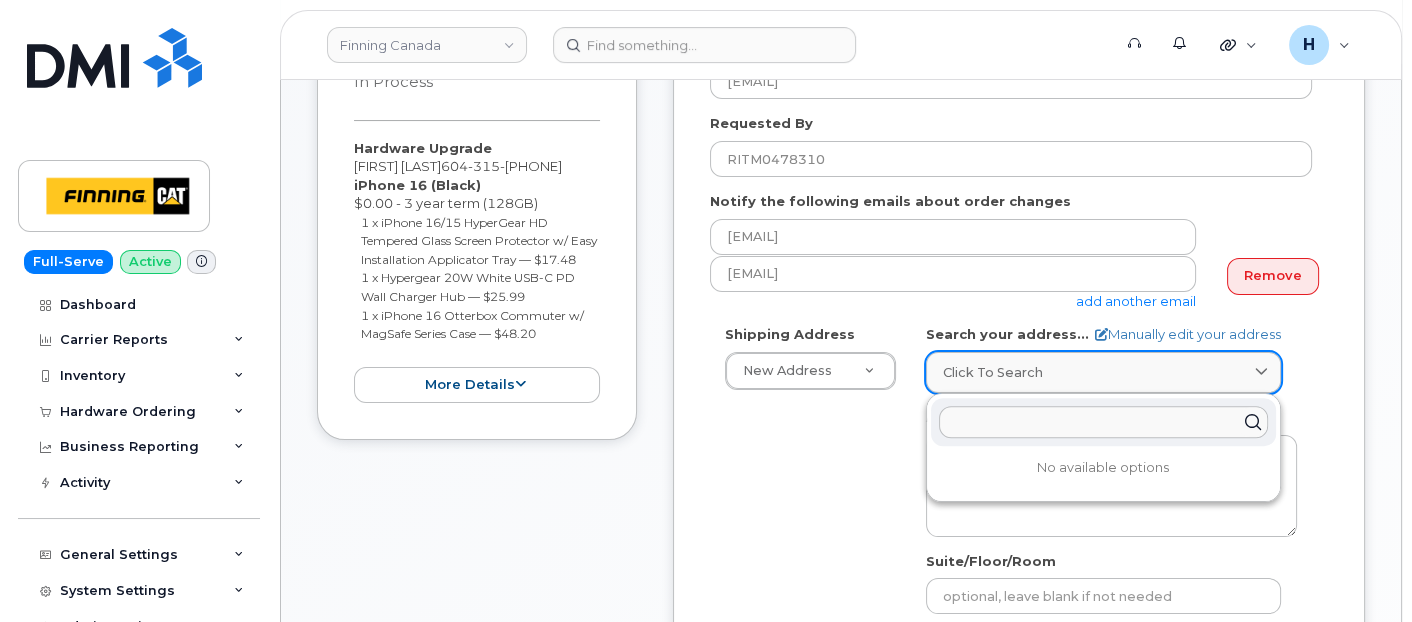 paste on "19100 94 Ave" 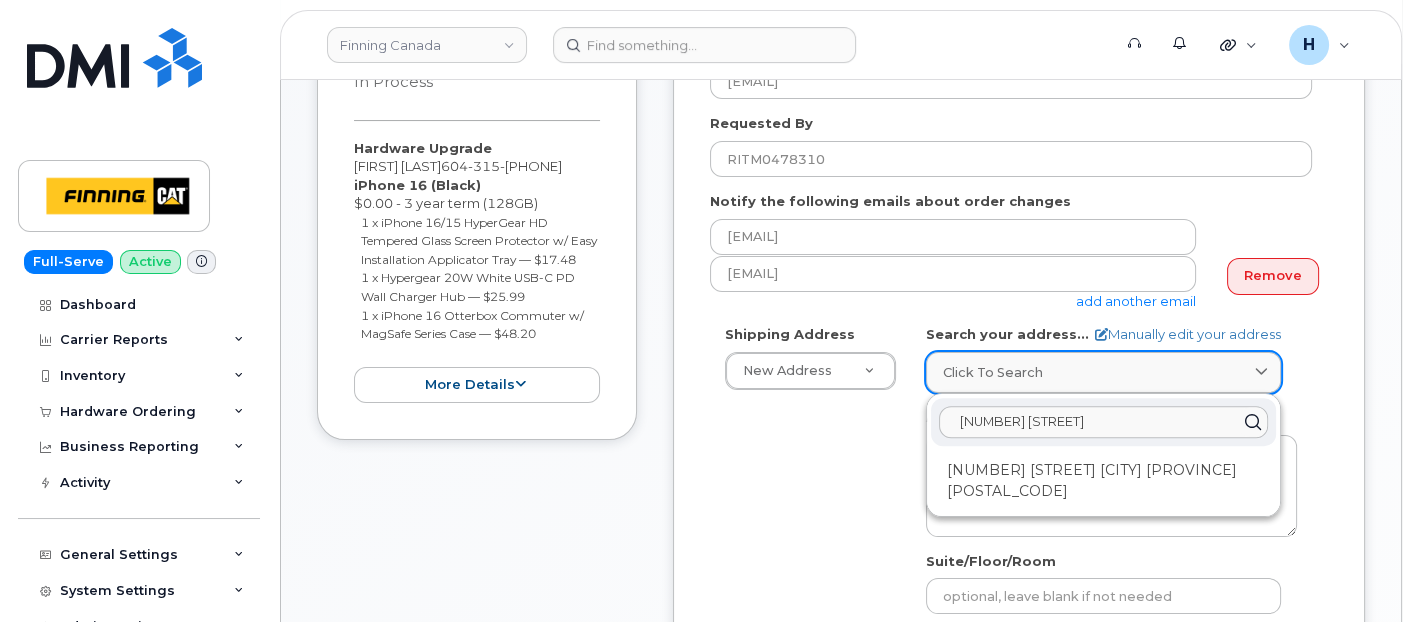 type on "19100 94 Ave" 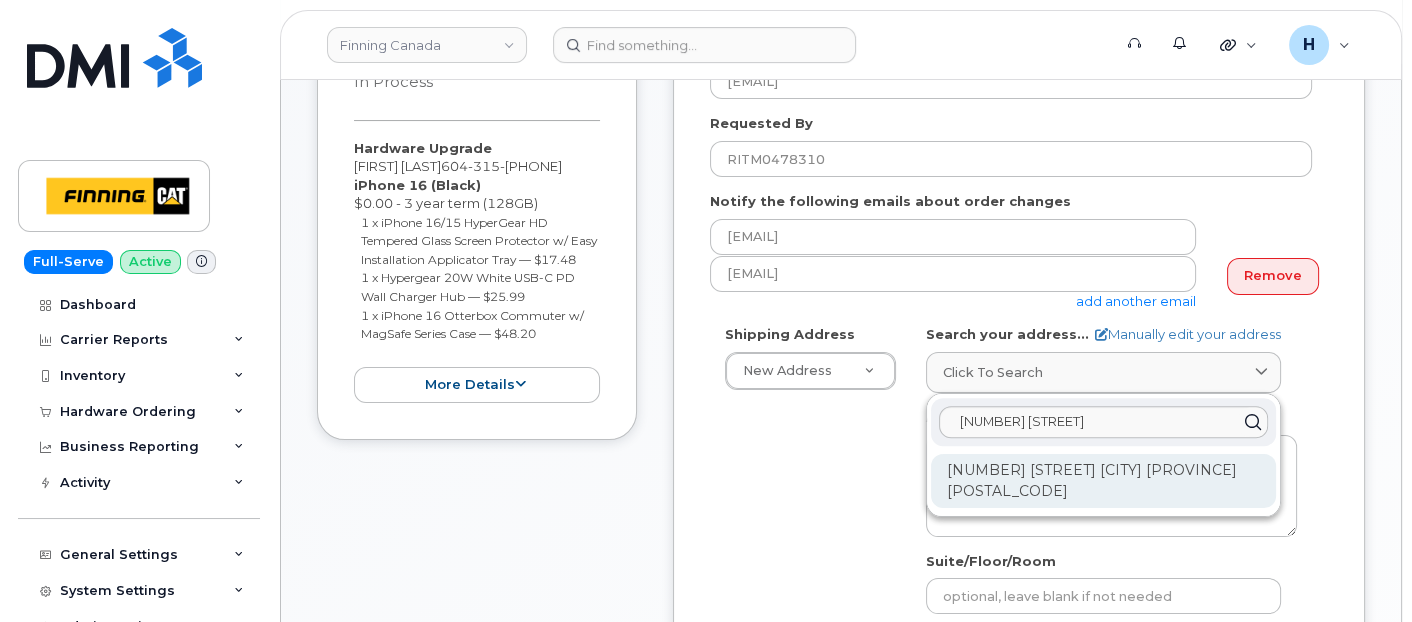 click on "19100 94 Ave Surrey BC V4N 5C3" 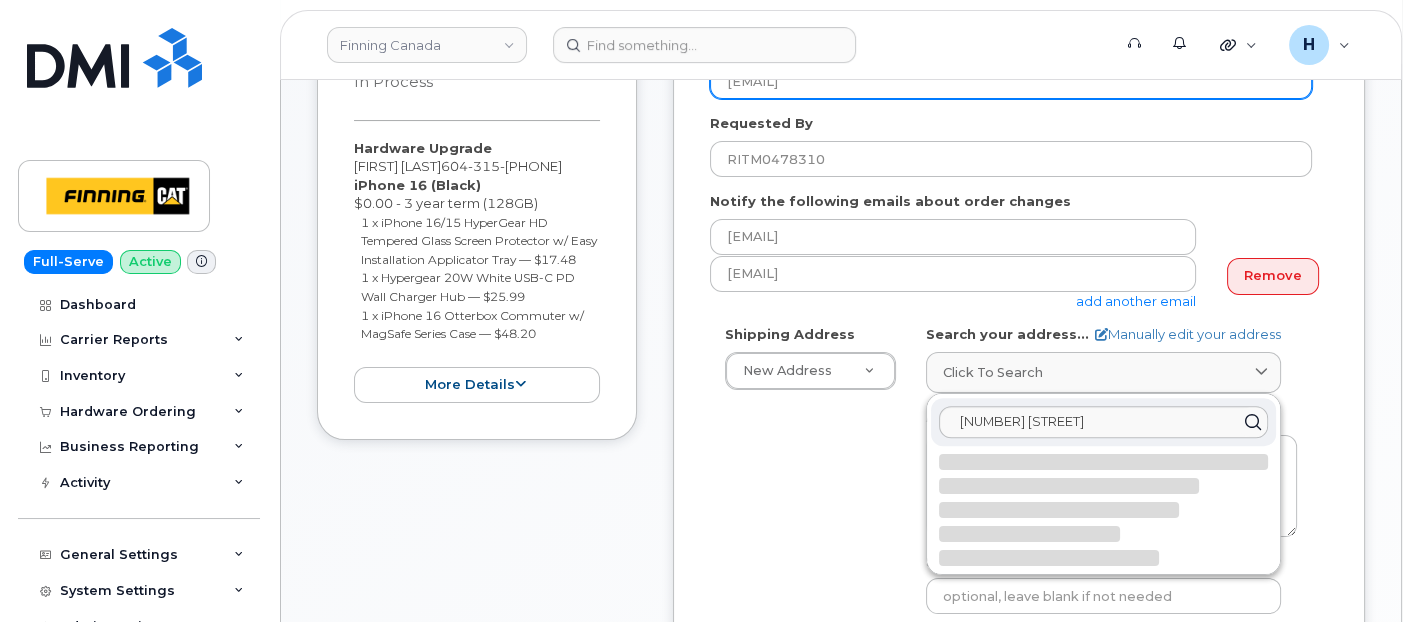 select 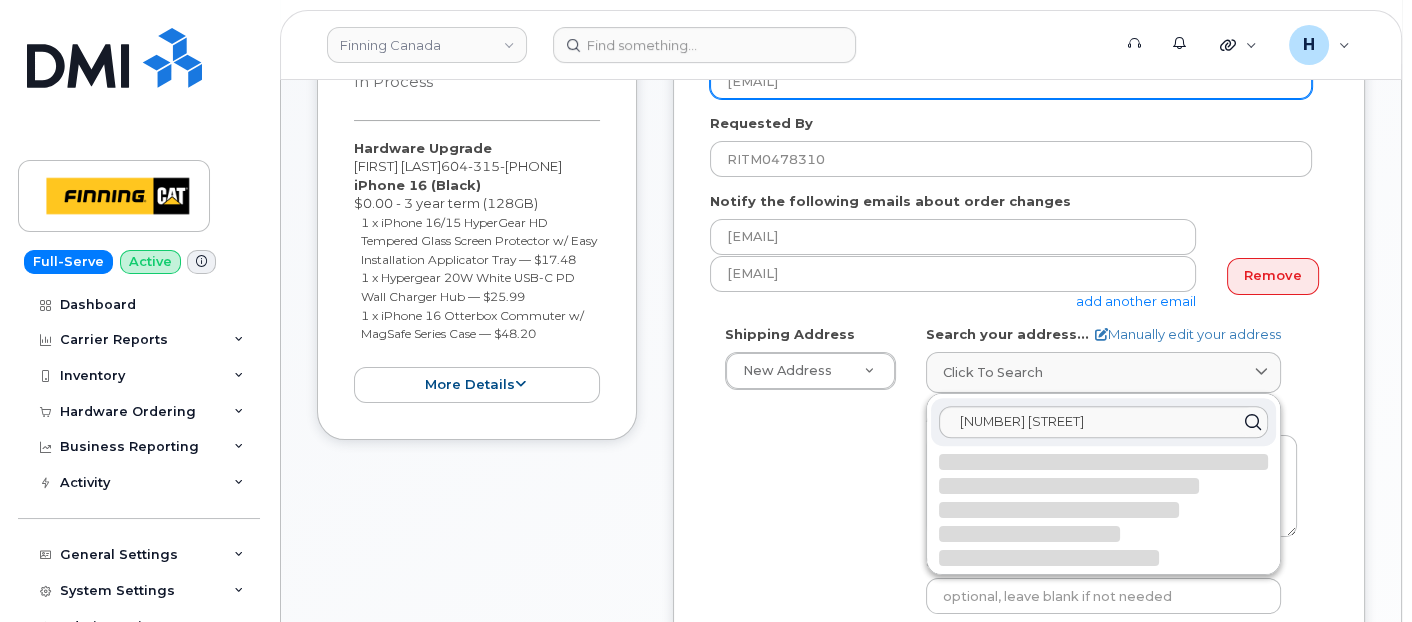type on "19100 94 Ave
SURREY BC V4N 5C3
CANADA" 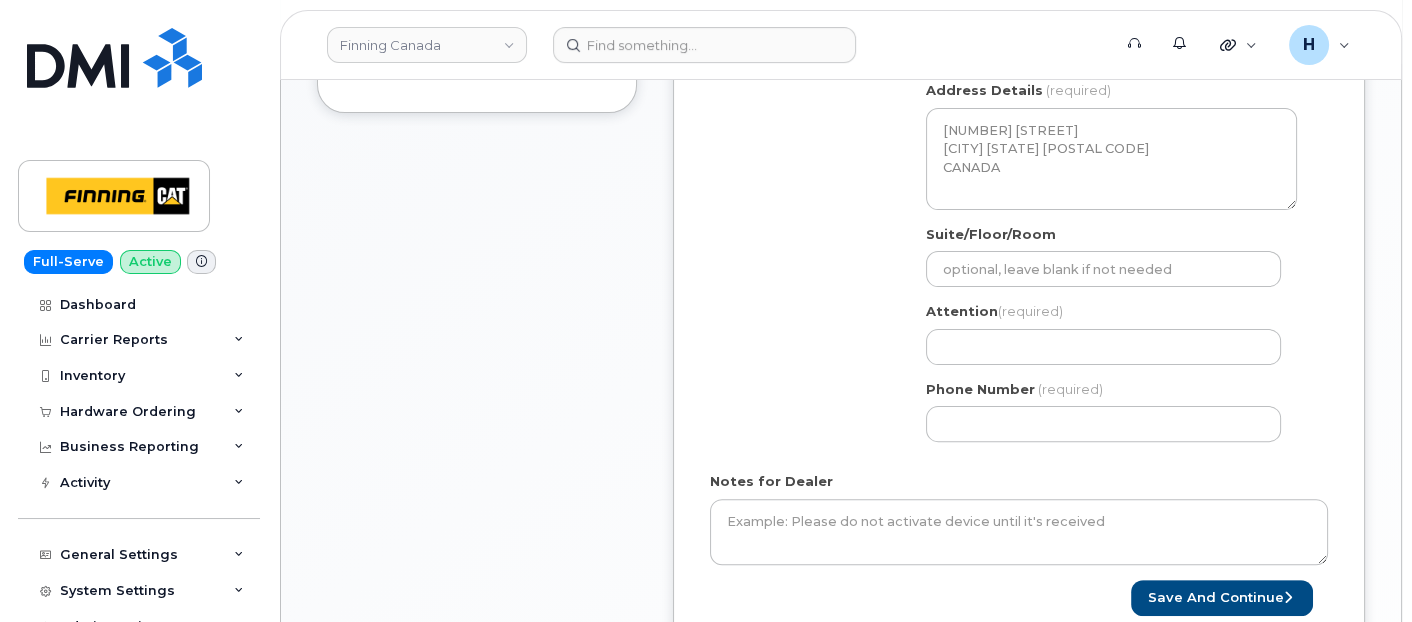 scroll, scrollTop: 777, scrollLeft: 0, axis: vertical 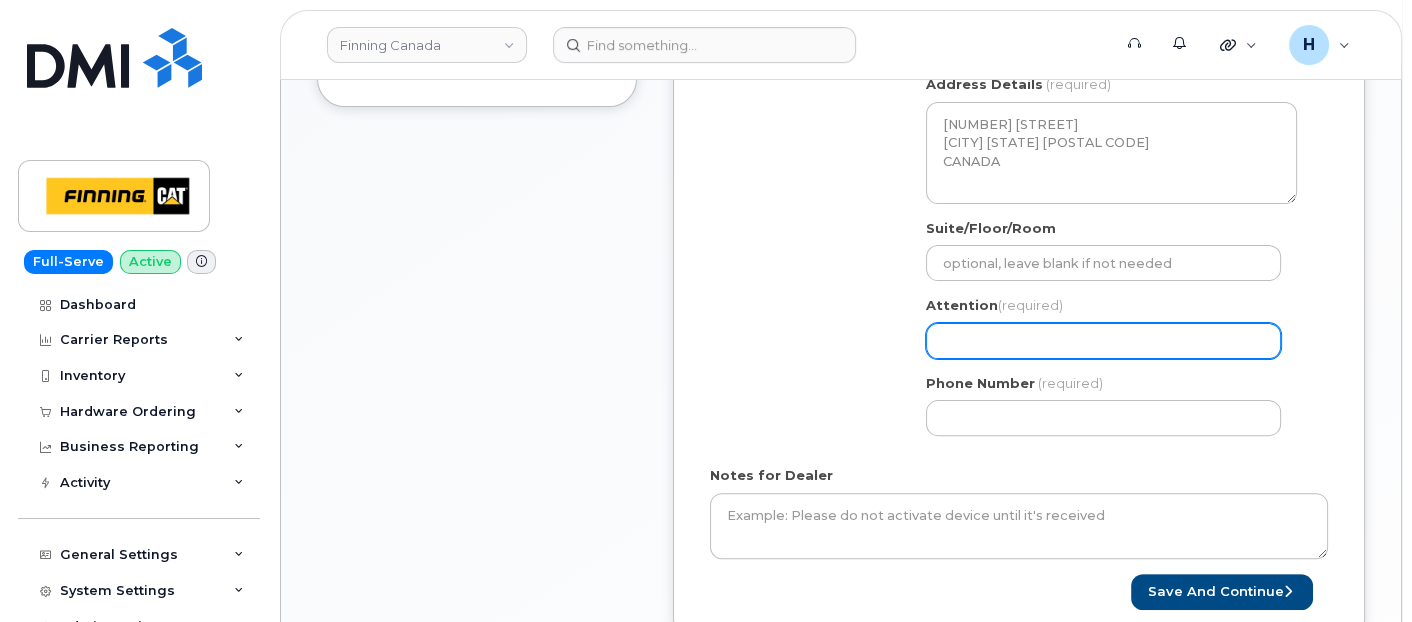 drag, startPoint x: 964, startPoint y: 331, endPoint x: 964, endPoint y: 344, distance: 13 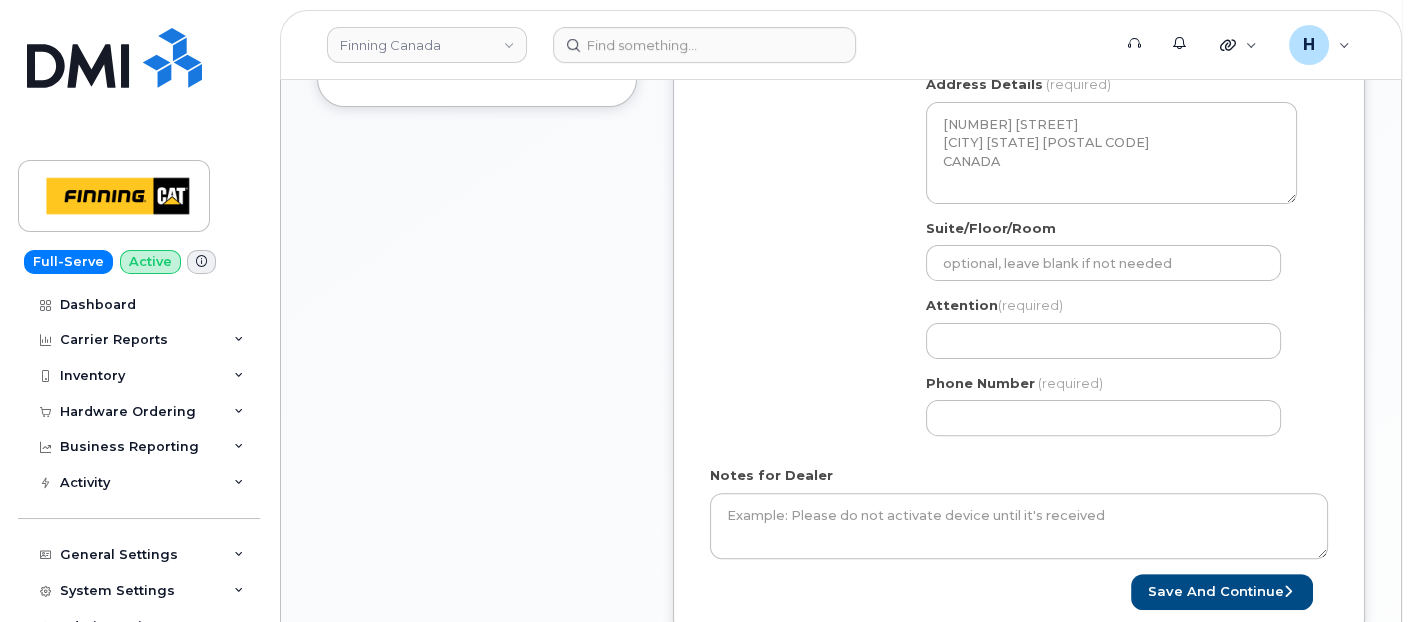 click on "Phone Number
(required)" at bounding box center [1111, 405] 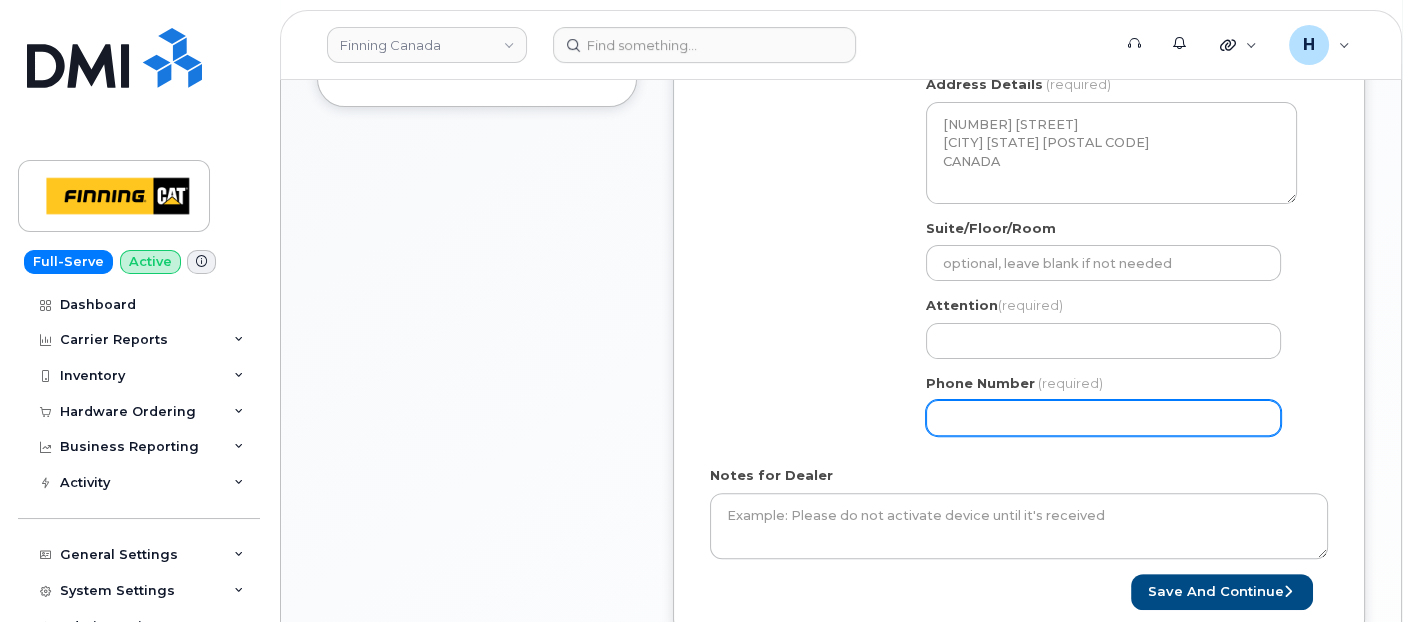 paste on "6048812600" 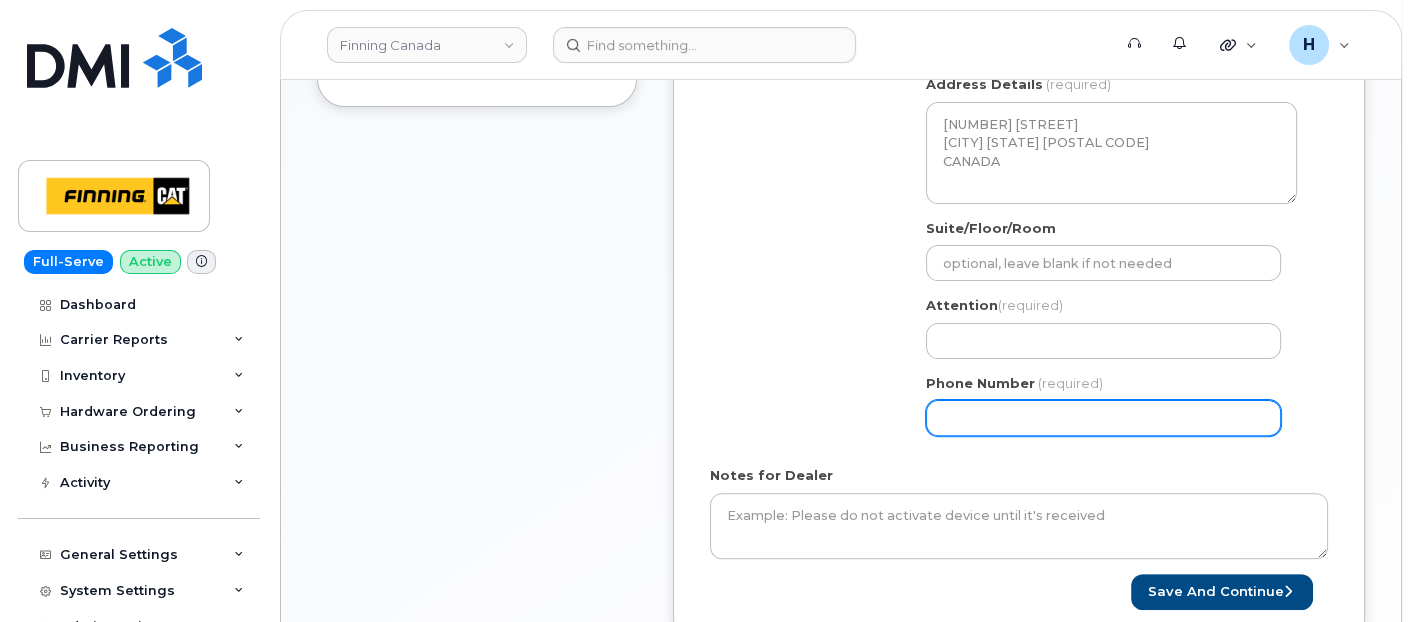 type on "6048812600" 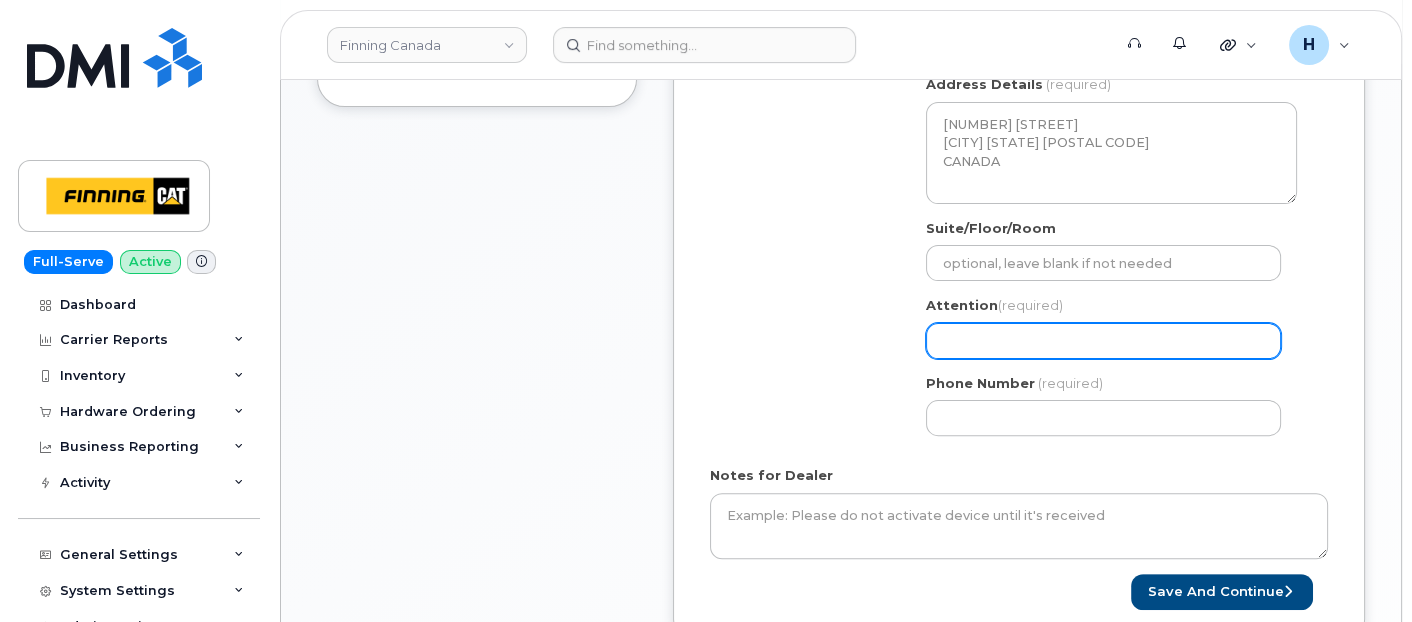 click on "Attention
(required)" at bounding box center (1103, 341) 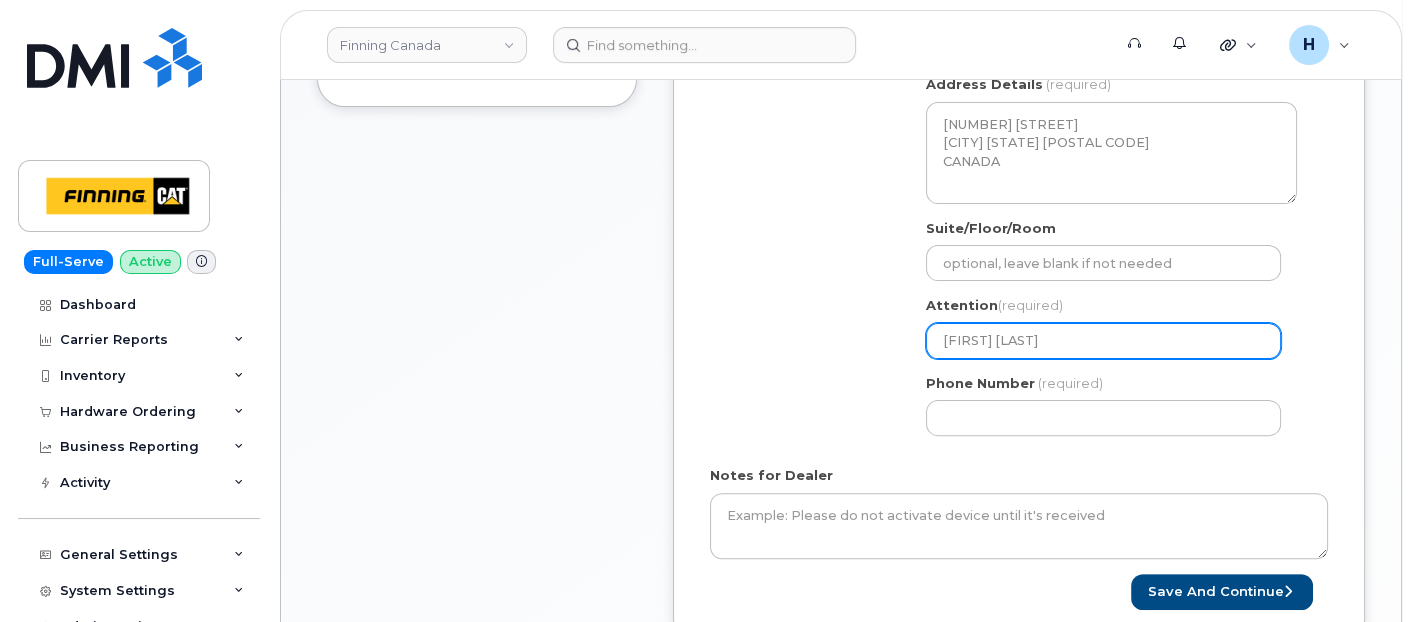 scroll, scrollTop: 444, scrollLeft: 0, axis: vertical 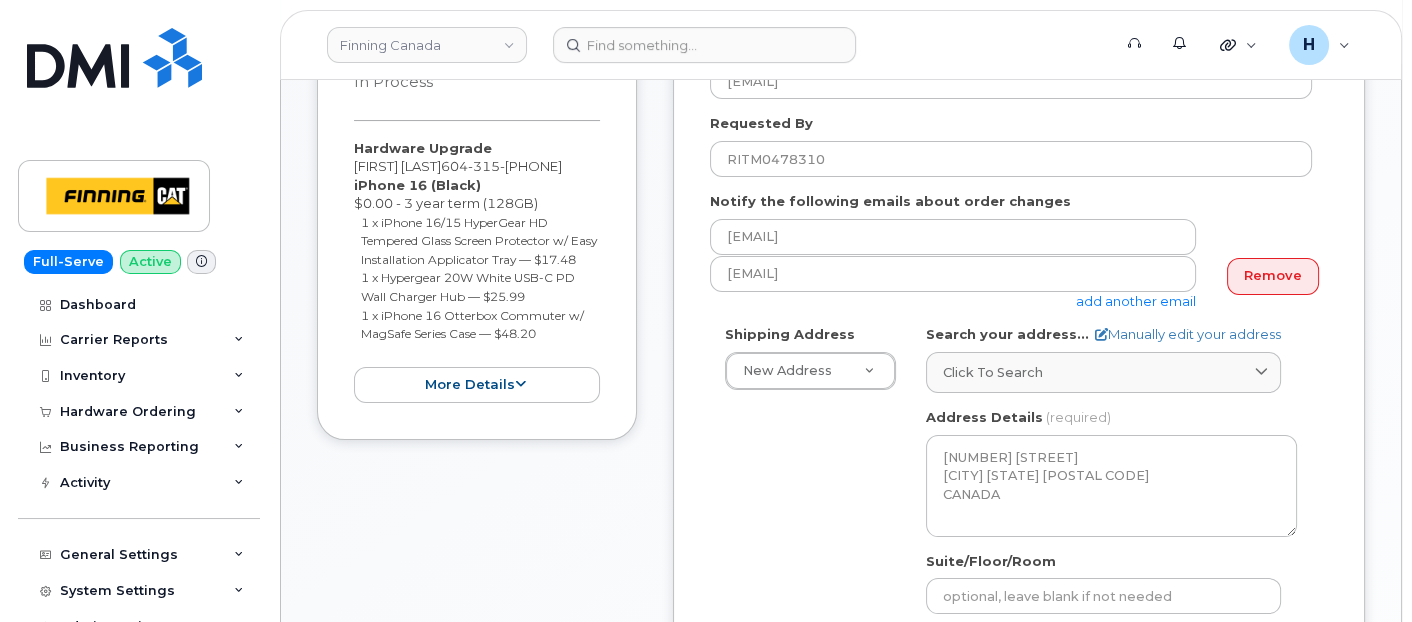 type on "[FIRST] [LAST]" 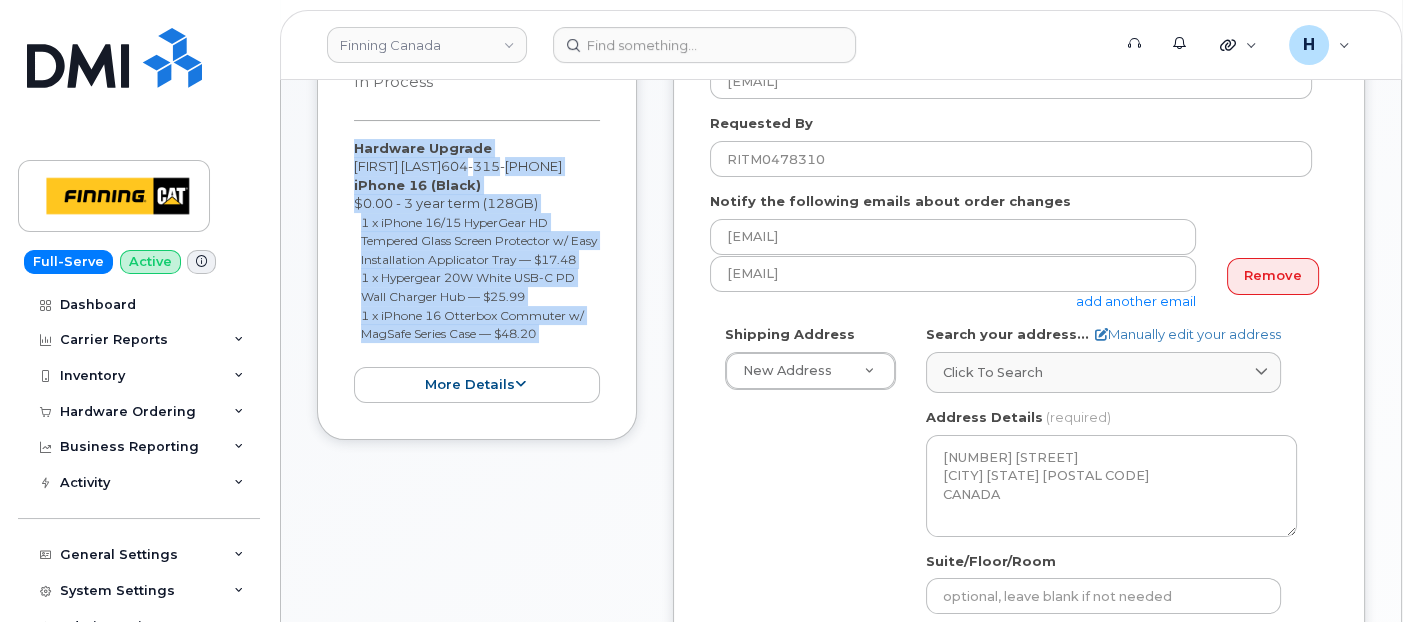 drag, startPoint x: 337, startPoint y: 141, endPoint x: 548, endPoint y: 375, distance: 315.08252 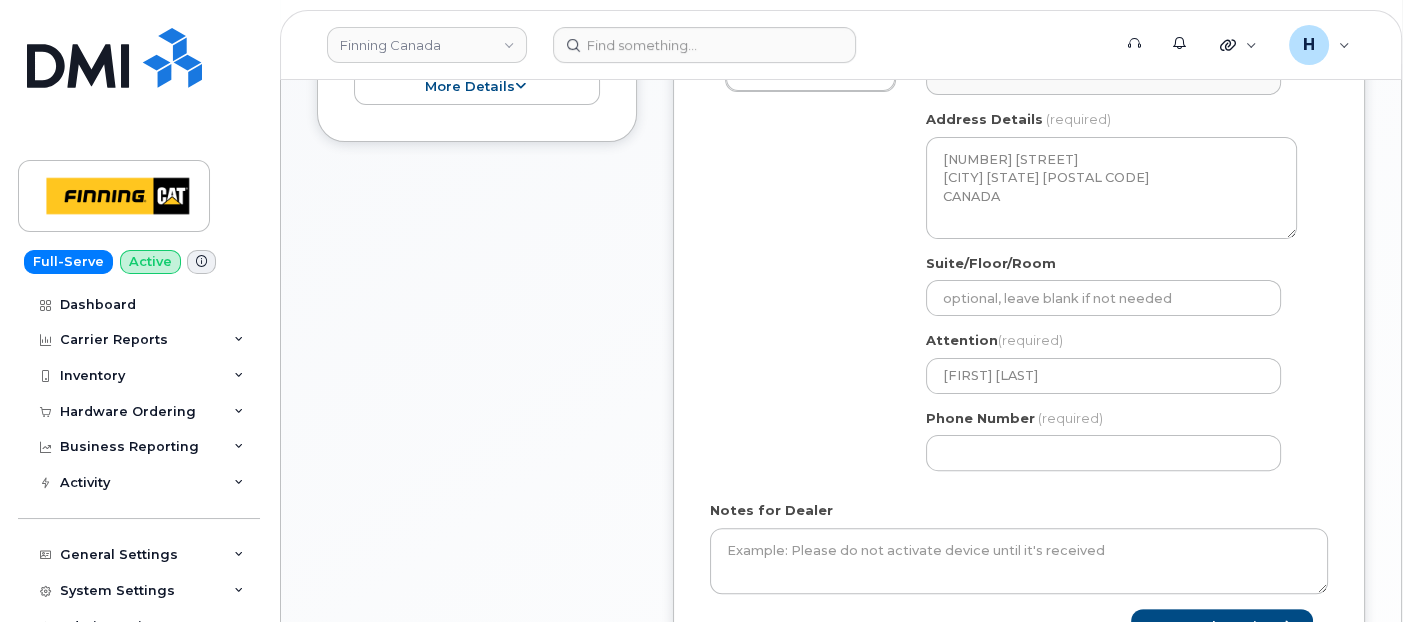 scroll, scrollTop: 777, scrollLeft: 0, axis: vertical 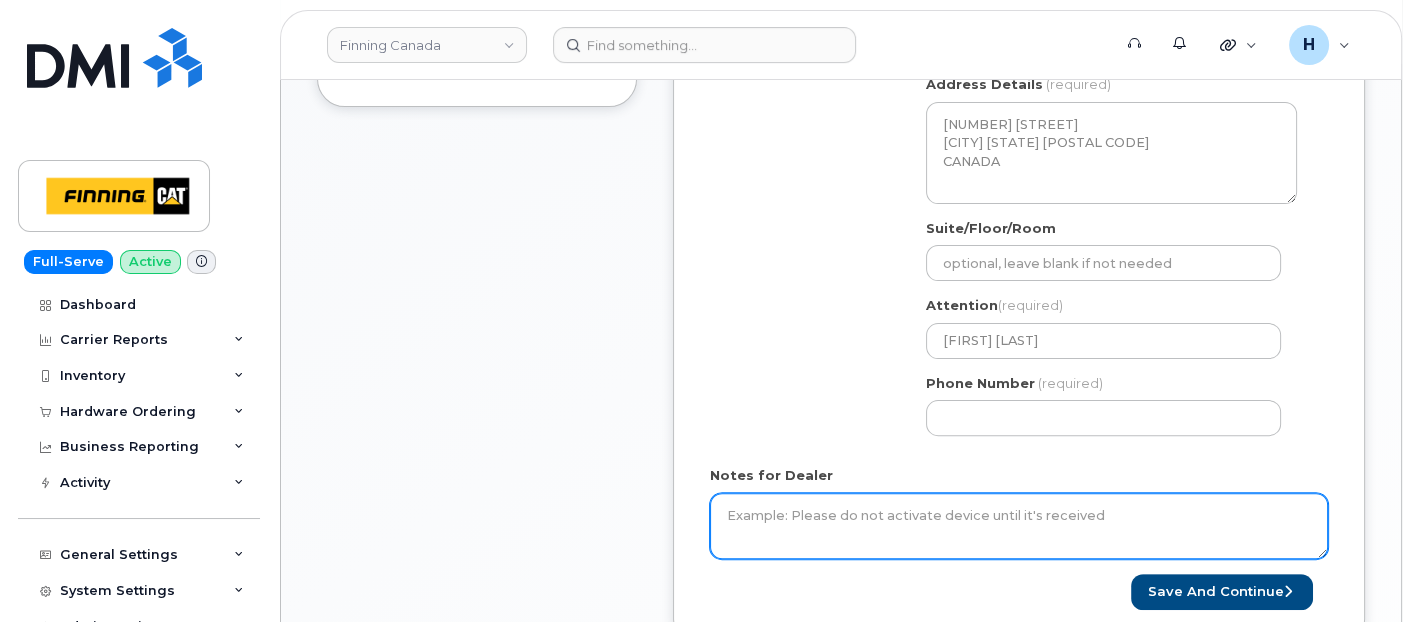 click on "Notes for Dealer" at bounding box center (1019, 526) 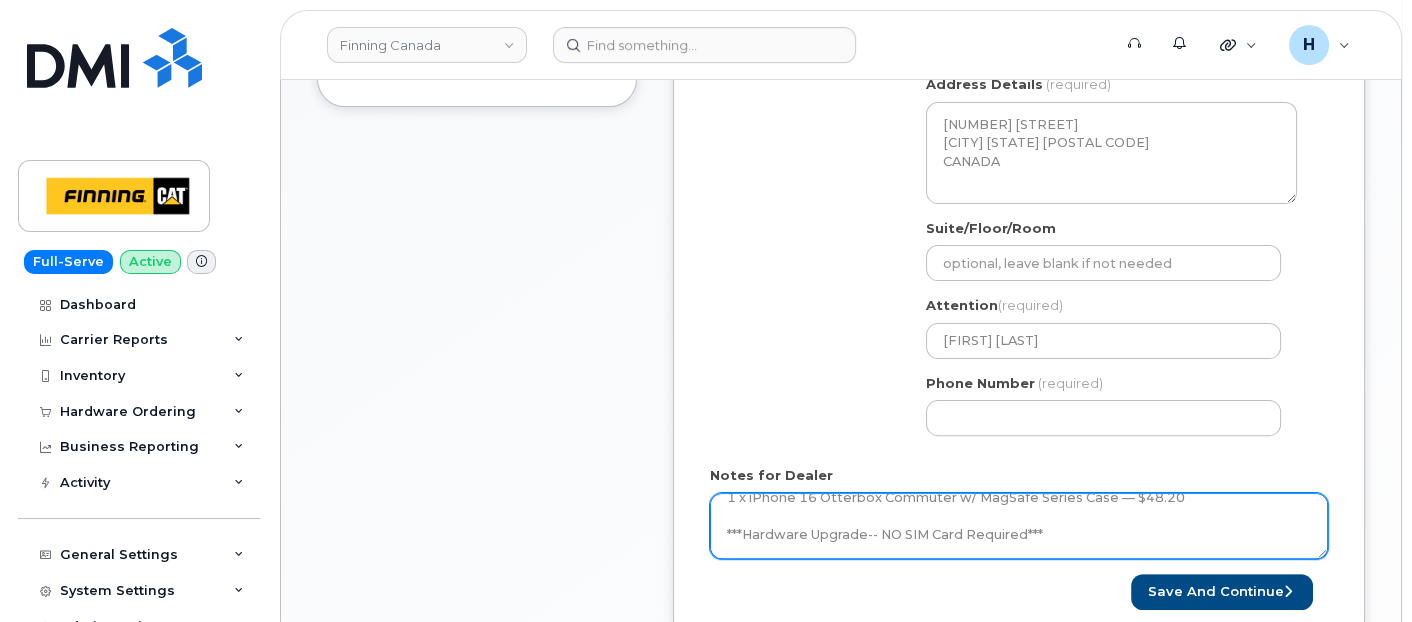 scroll, scrollTop: 167, scrollLeft: 0, axis: vertical 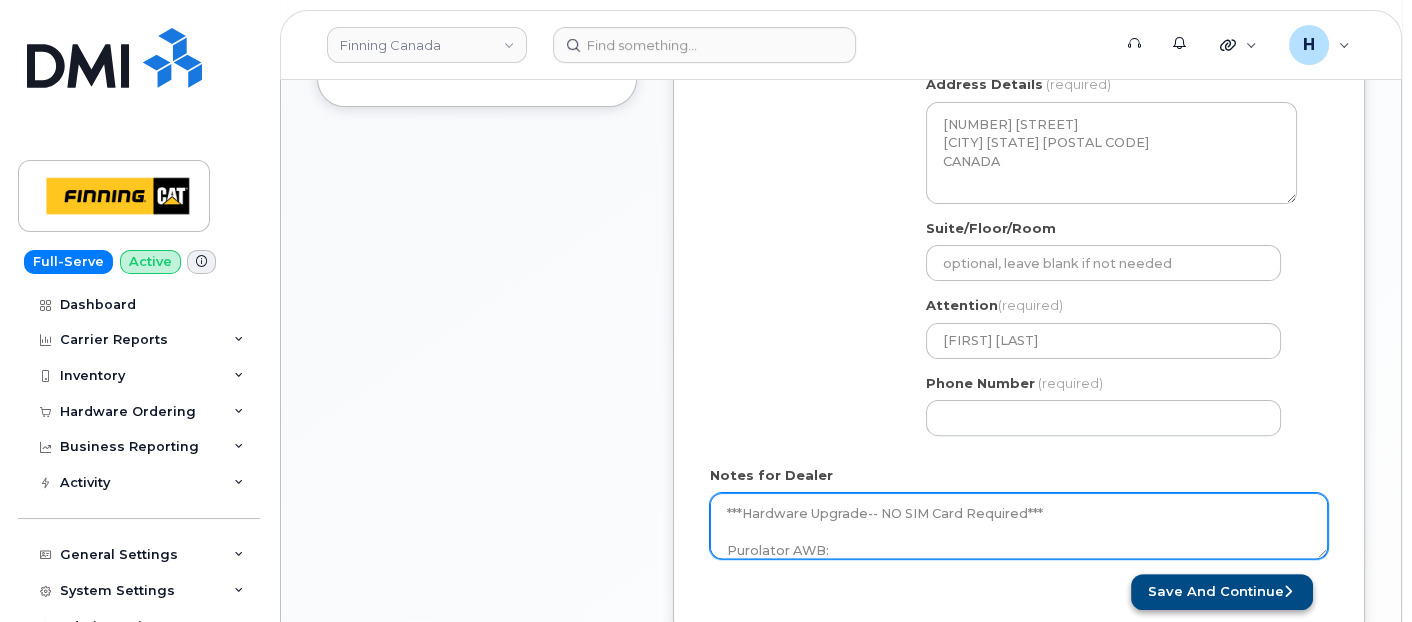 type on "Hardware Upgrade
Eric Lapp 6043154034
iPhone 16 (Black)
$0.00 - 3 year term (128GB)
1 x iPhone 16/15 HyperGear HD Tempered Glass Screen Protector w/ Easy Installation Applicator Tray — $17.48
1 x Hypergear 20W White USB-C PD Wall Charger Hub — $25.99
1 x iPhone 16 Otterbox Commuter w/ MagSafe Series Case — $48.20
***Hardware Upgrade-- NO SIM Card Required***
Purolator AWB:" 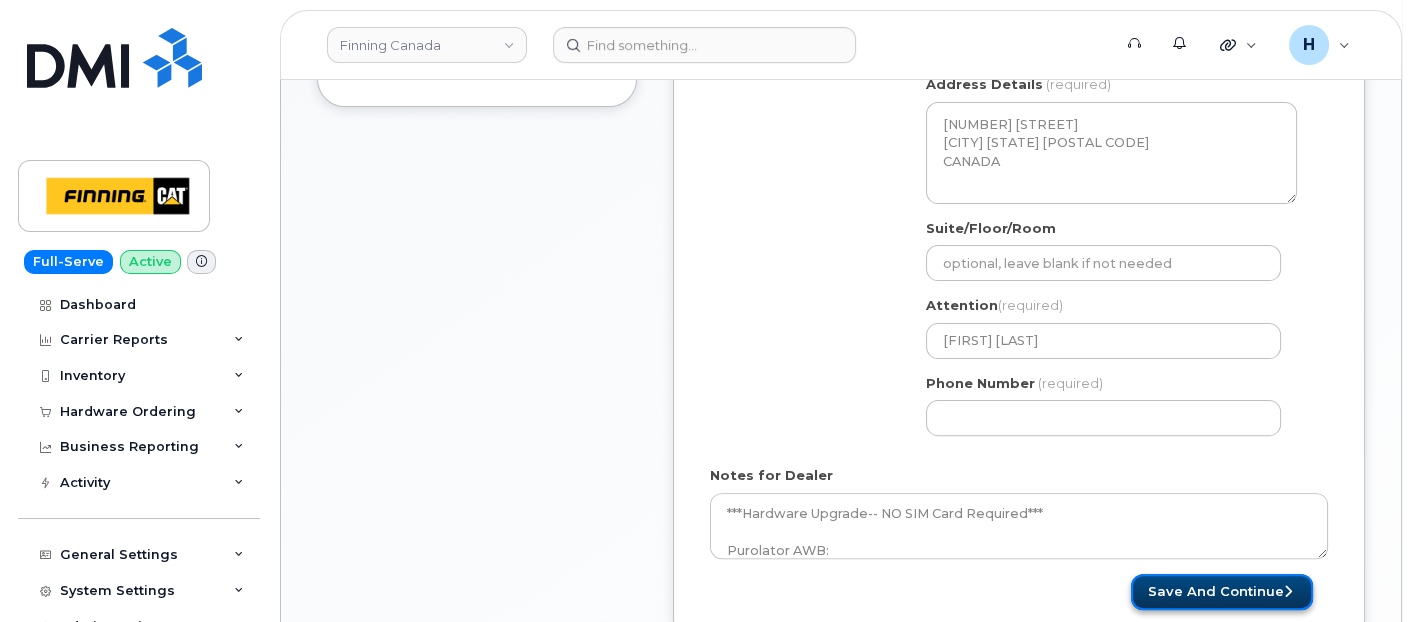 click on "Save and Continue" at bounding box center (1222, 592) 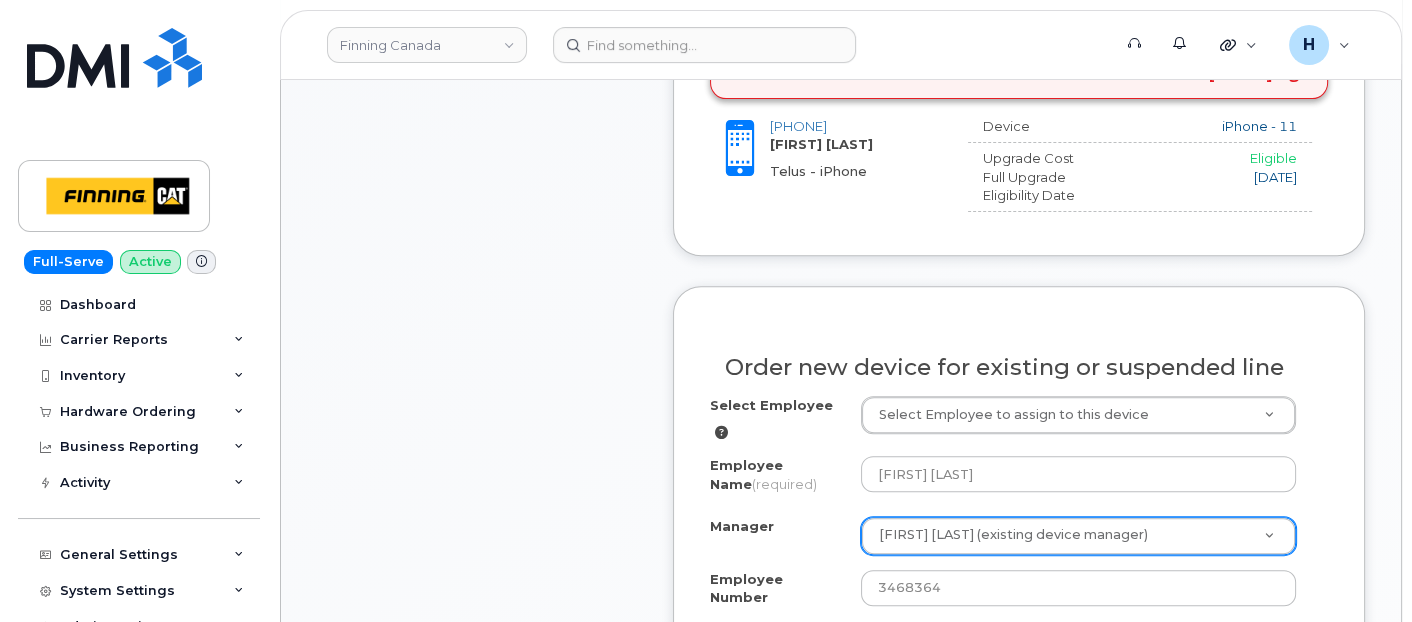 scroll, scrollTop: 1111, scrollLeft: 0, axis: vertical 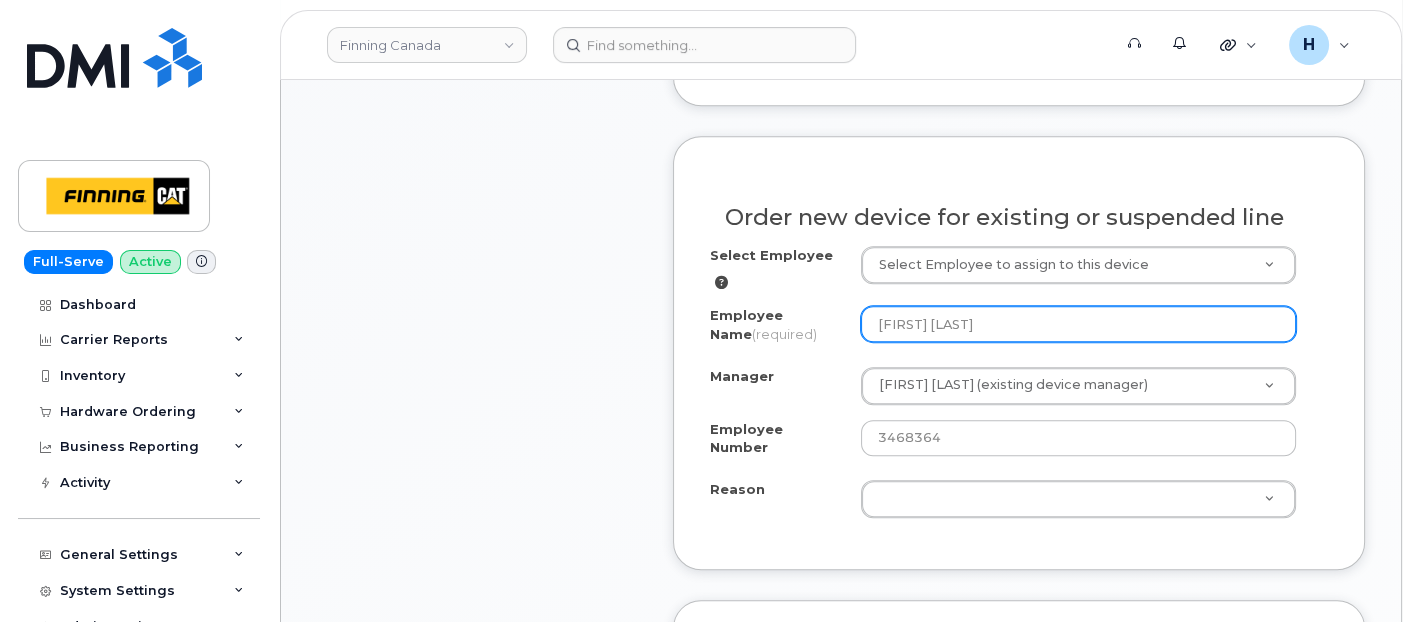 drag, startPoint x: 962, startPoint y: 314, endPoint x: 812, endPoint y: 296, distance: 151.07614 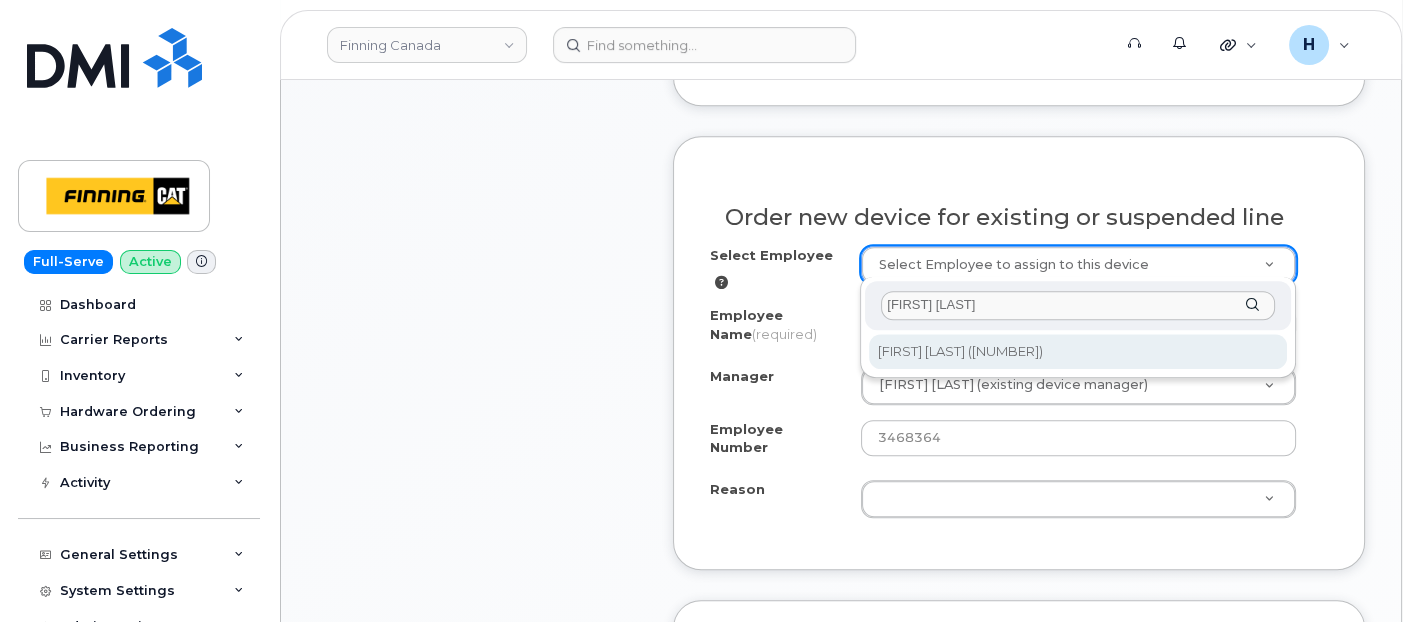 type on "[FIRST] [LAST]" 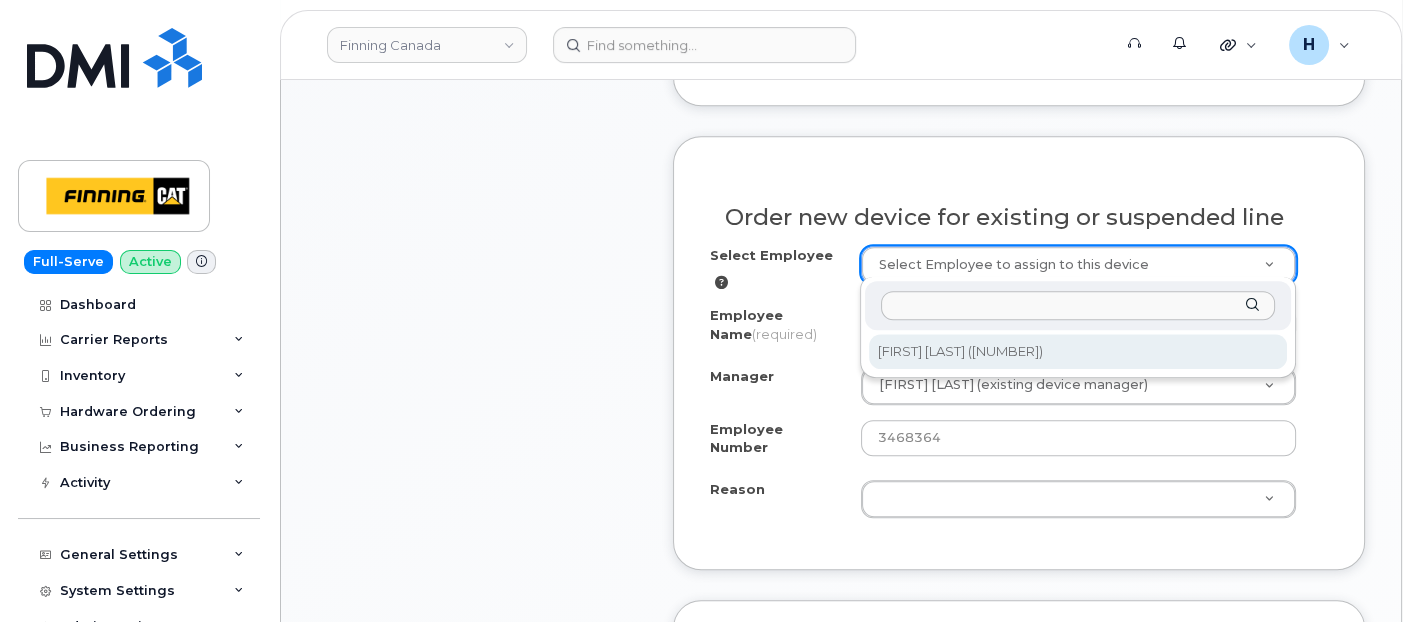 select on "[NUMBER]" 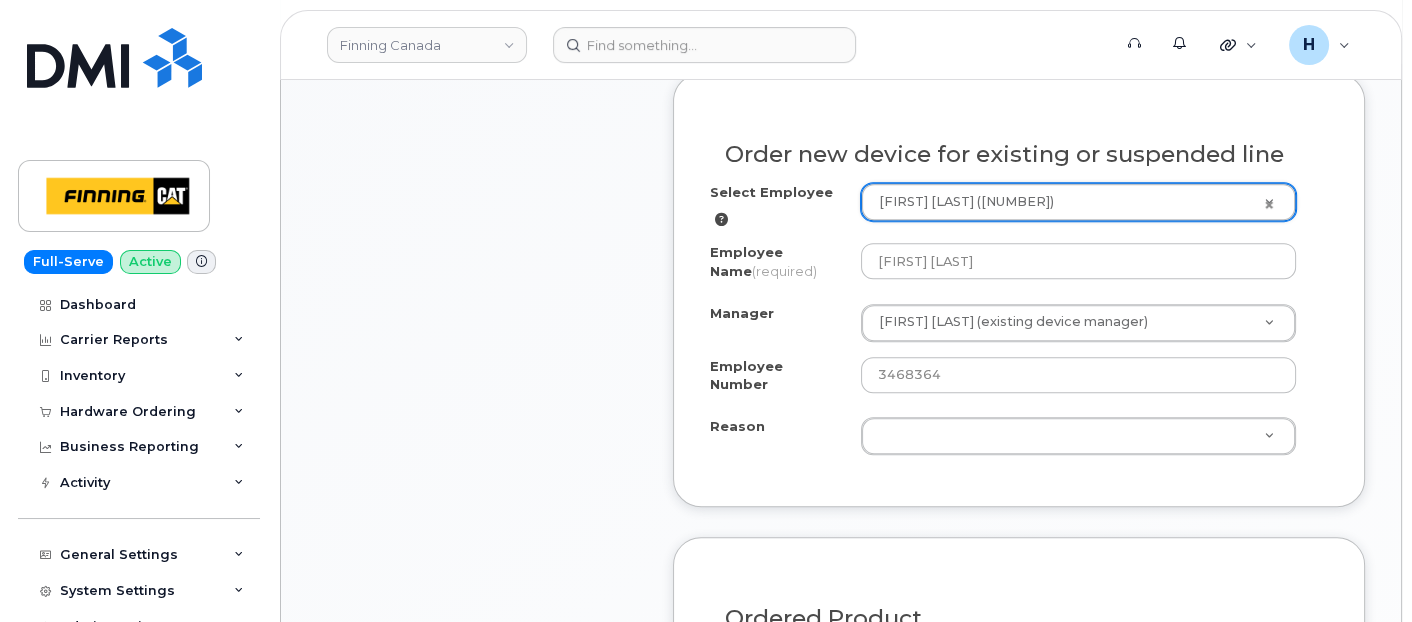 scroll, scrollTop: 1222, scrollLeft: 0, axis: vertical 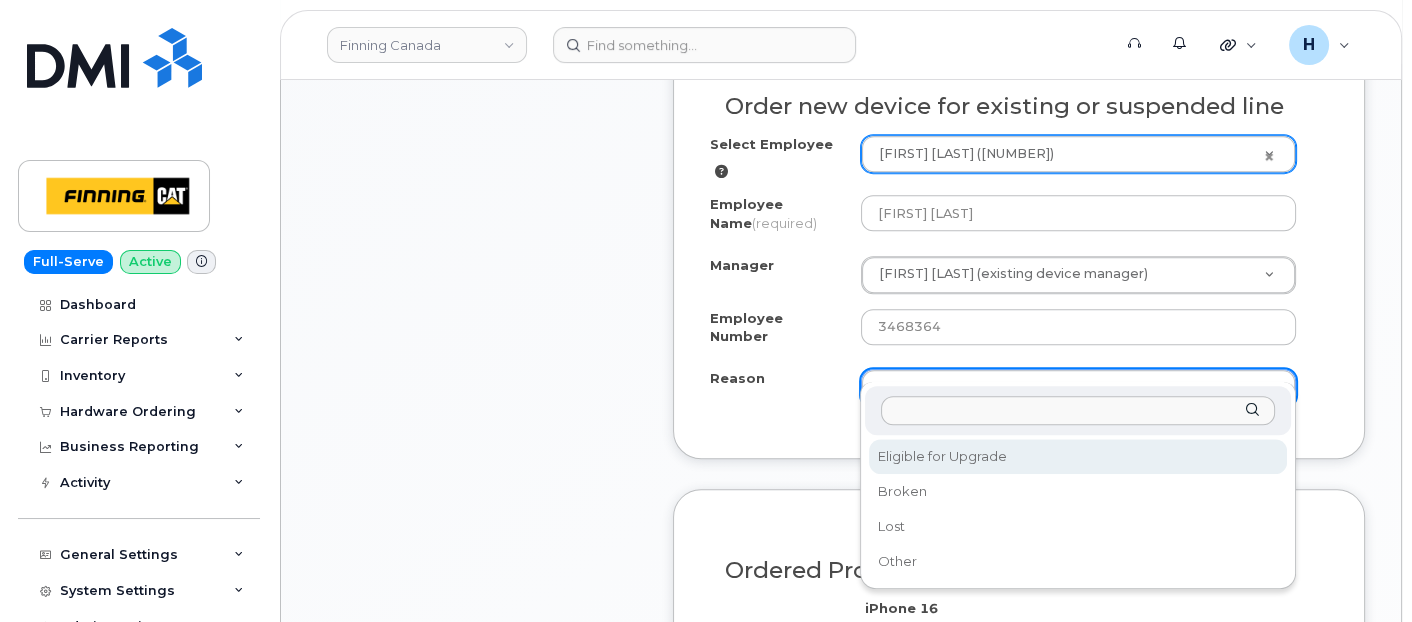 select on "eligible_for_upgrade" 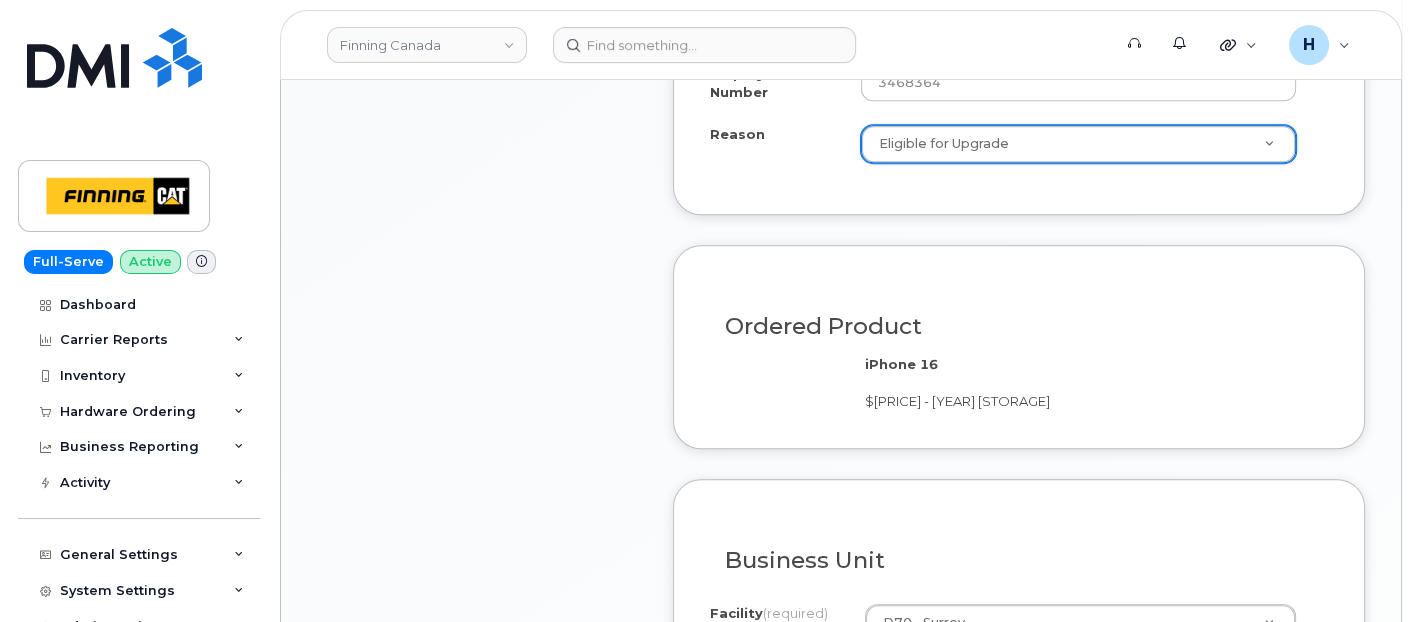 scroll, scrollTop: 1666, scrollLeft: 0, axis: vertical 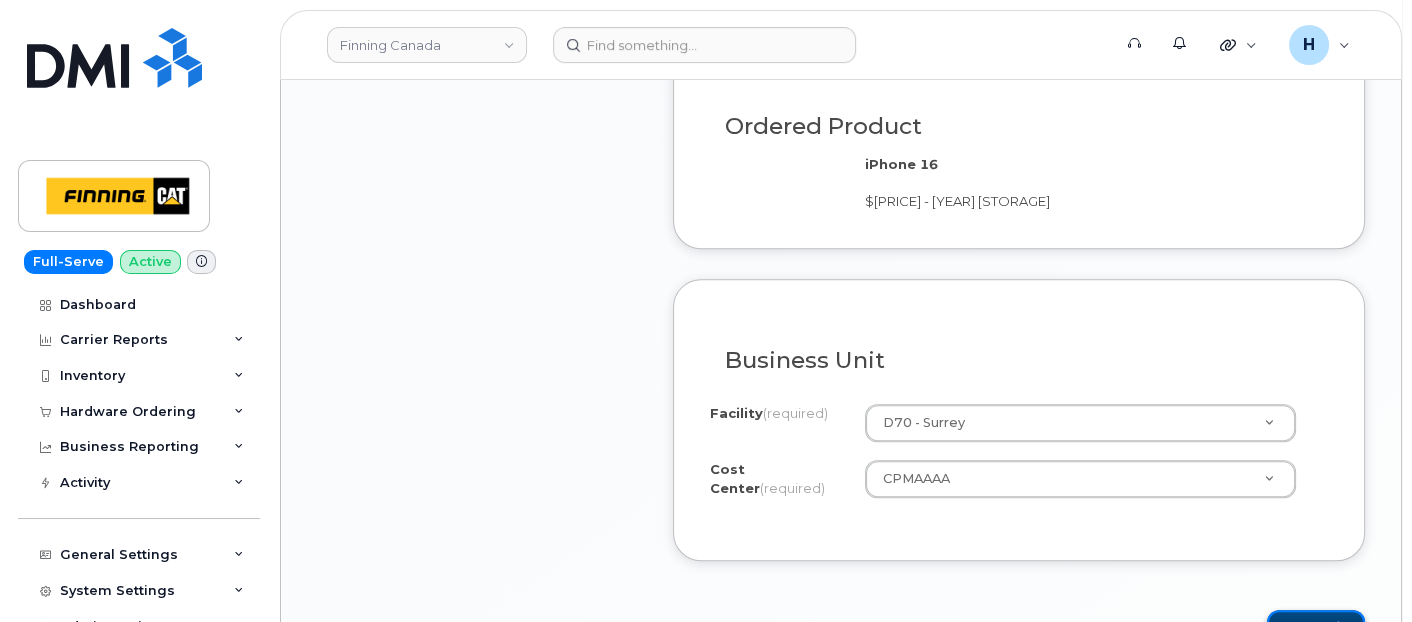 click on "Update" at bounding box center (1316, 628) 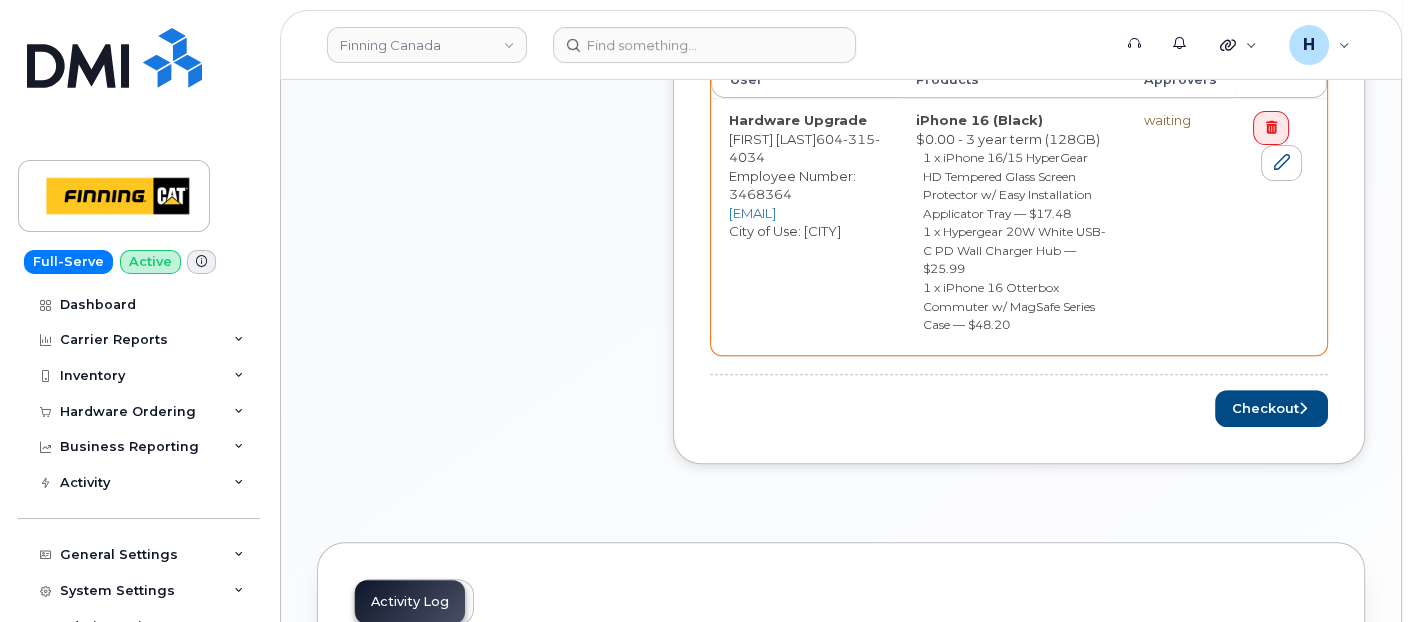 scroll, scrollTop: 1111, scrollLeft: 0, axis: vertical 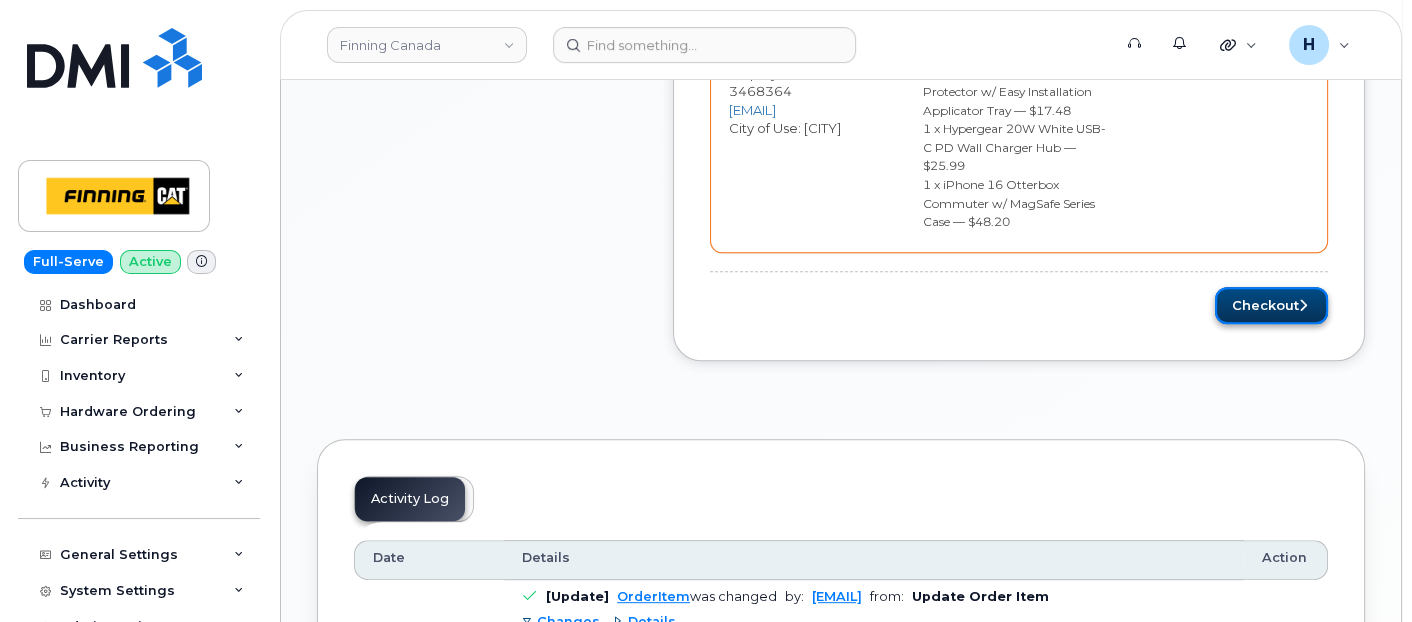 click on "Checkout" at bounding box center (1271, 305) 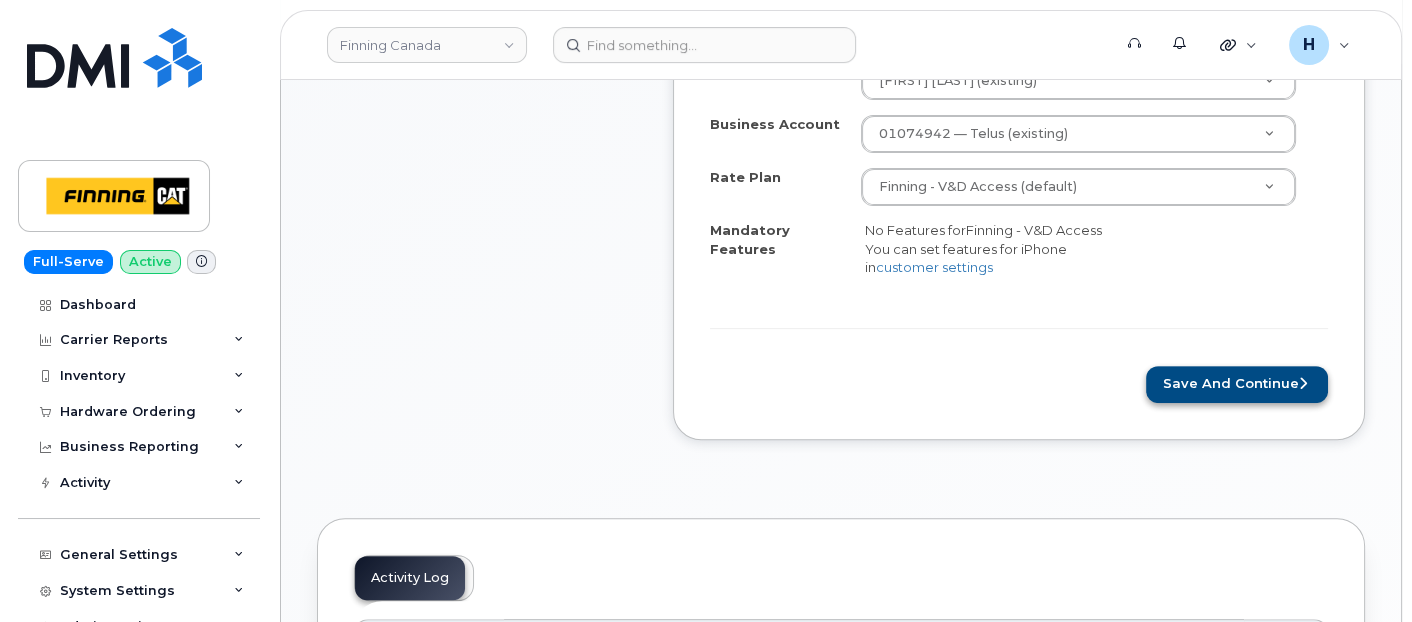 scroll, scrollTop: 888, scrollLeft: 0, axis: vertical 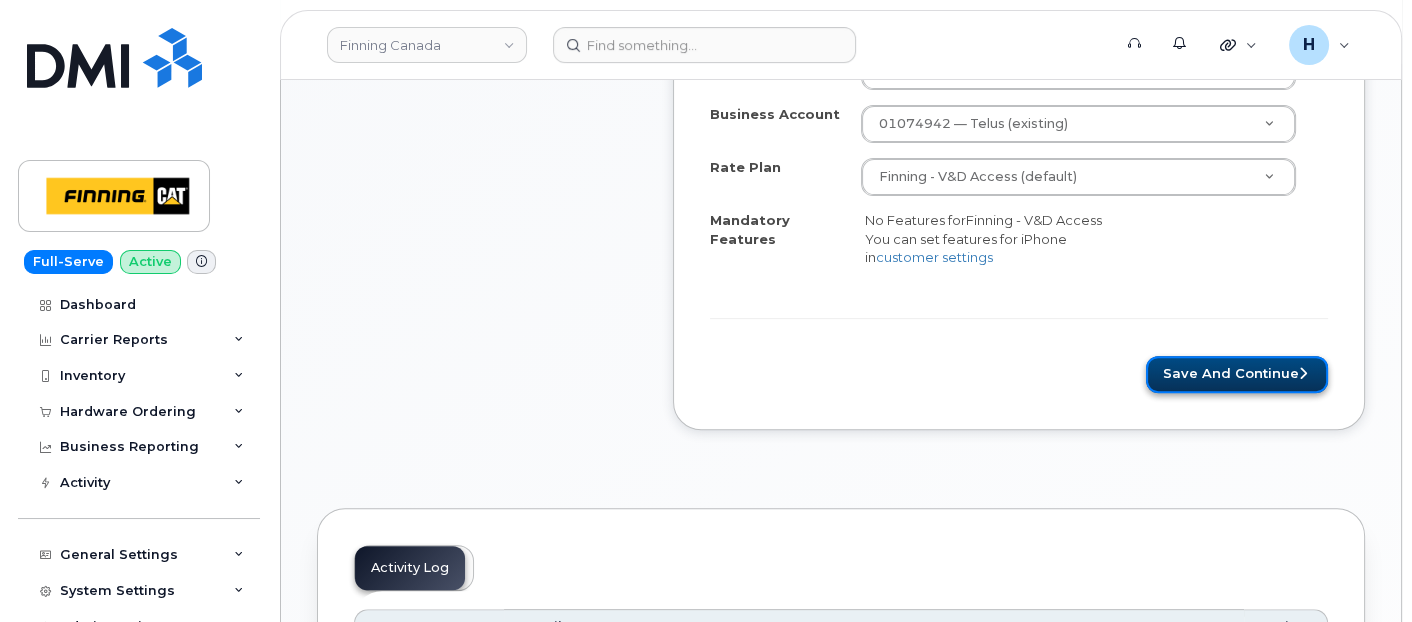 click on "Save and Continue" at bounding box center (1237, 374) 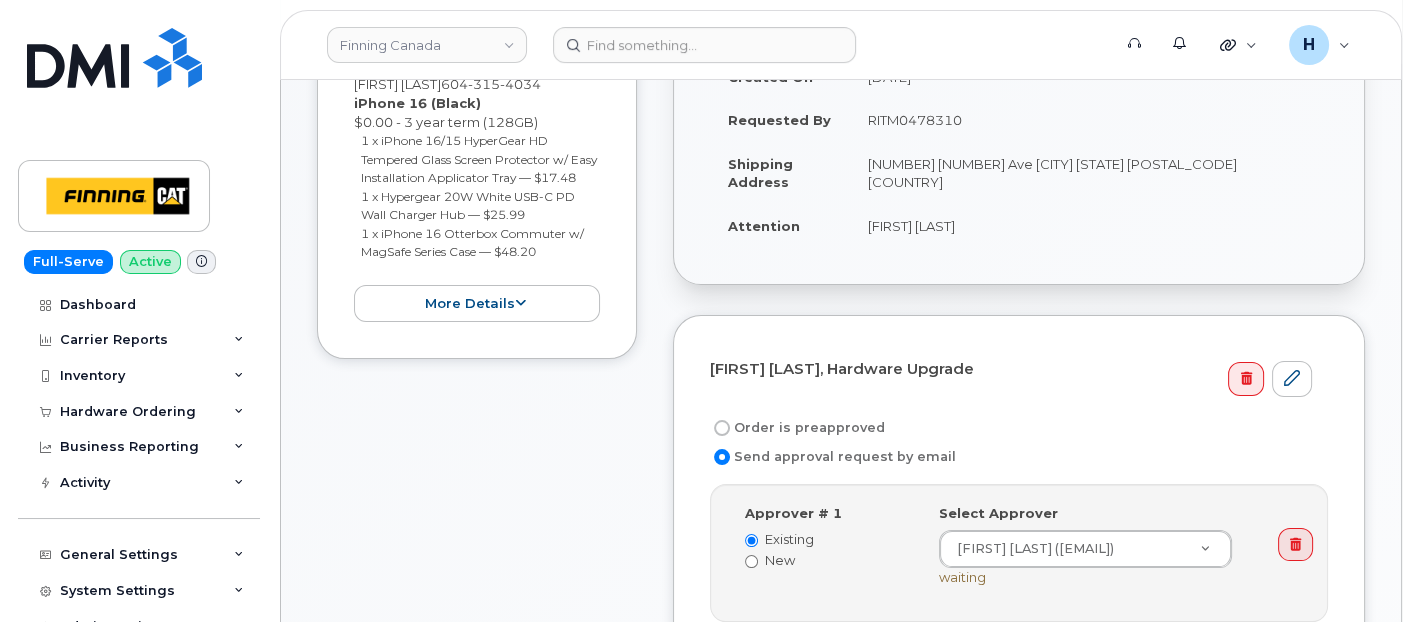scroll, scrollTop: 444, scrollLeft: 0, axis: vertical 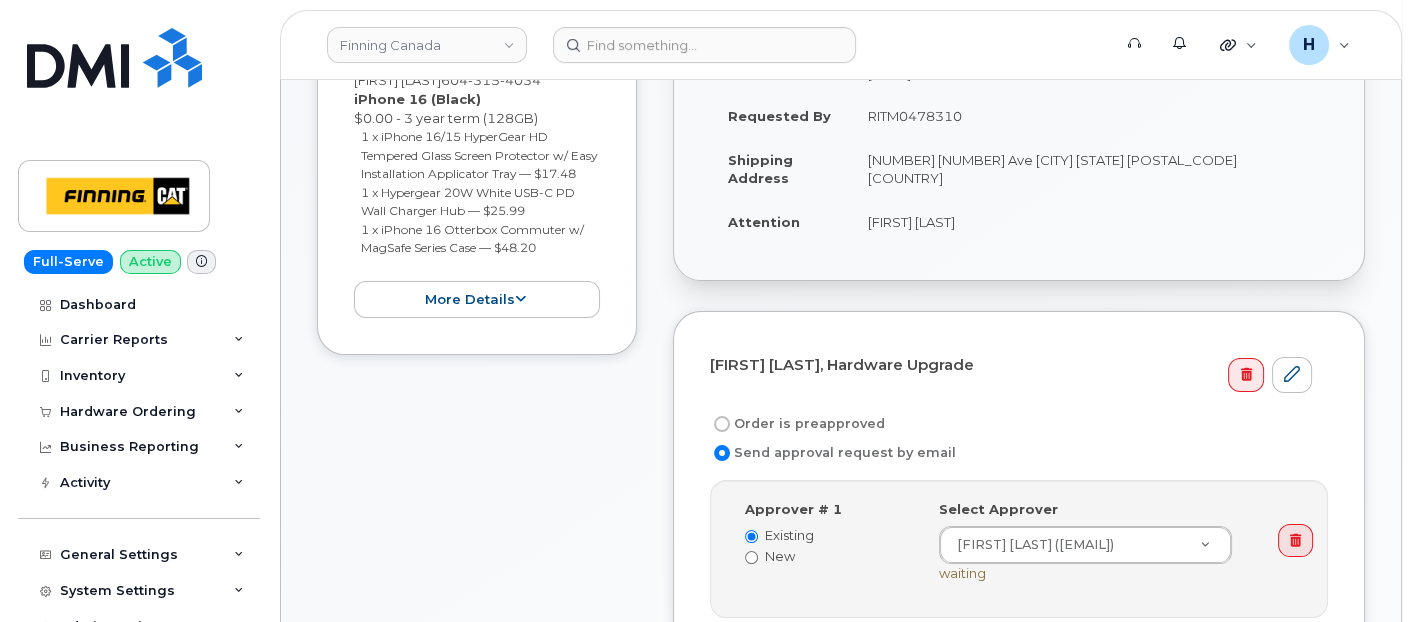 drag, startPoint x: 868, startPoint y: 116, endPoint x: 960, endPoint y: 114, distance: 92.021736 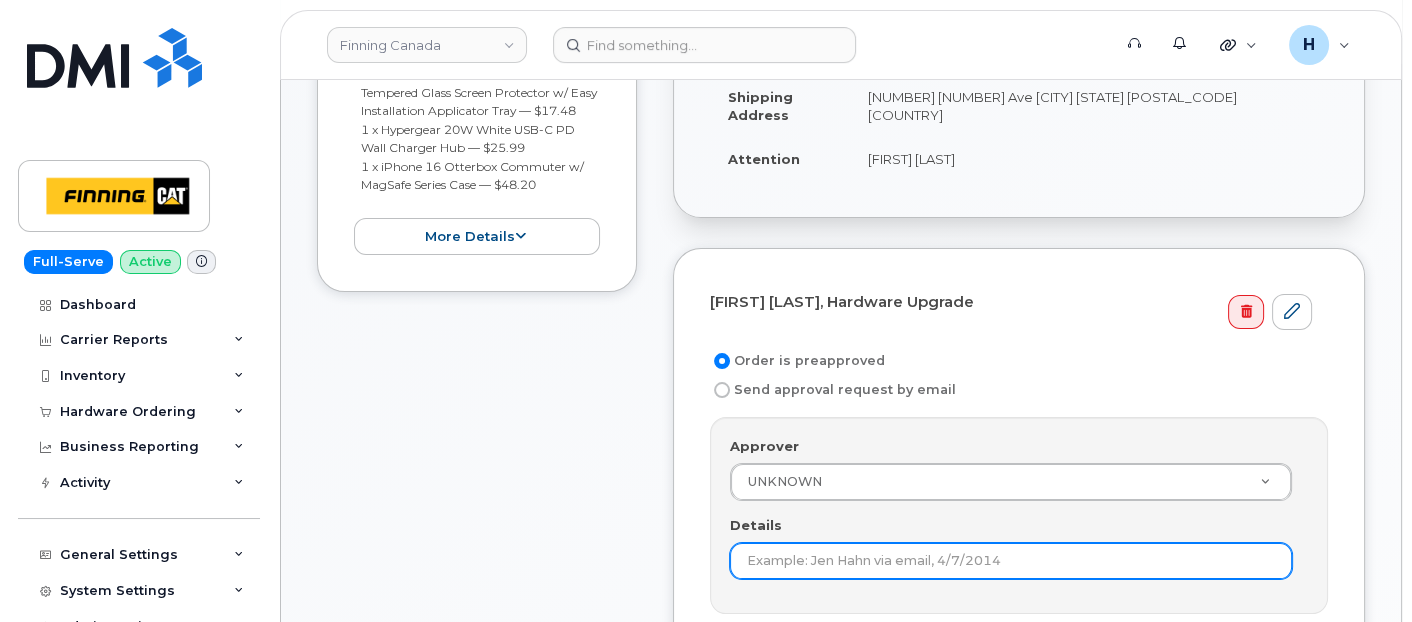 scroll, scrollTop: 555, scrollLeft: 0, axis: vertical 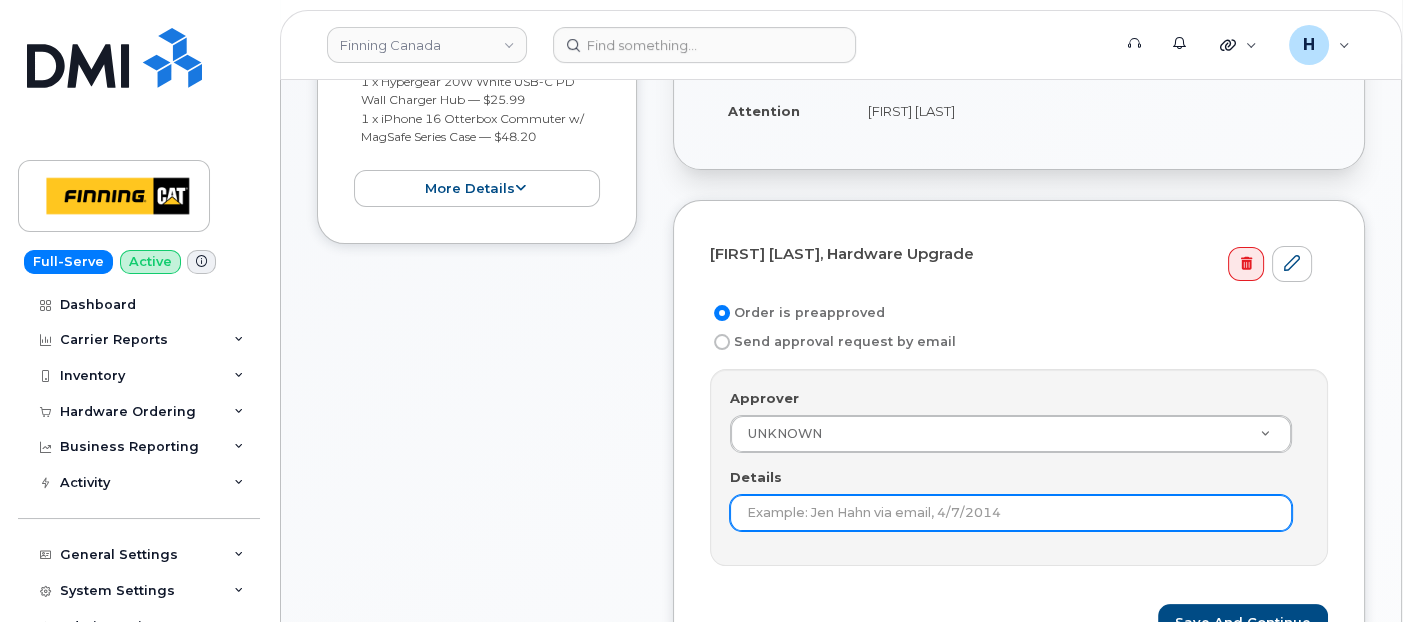 click on "Details" at bounding box center [1011, 513] 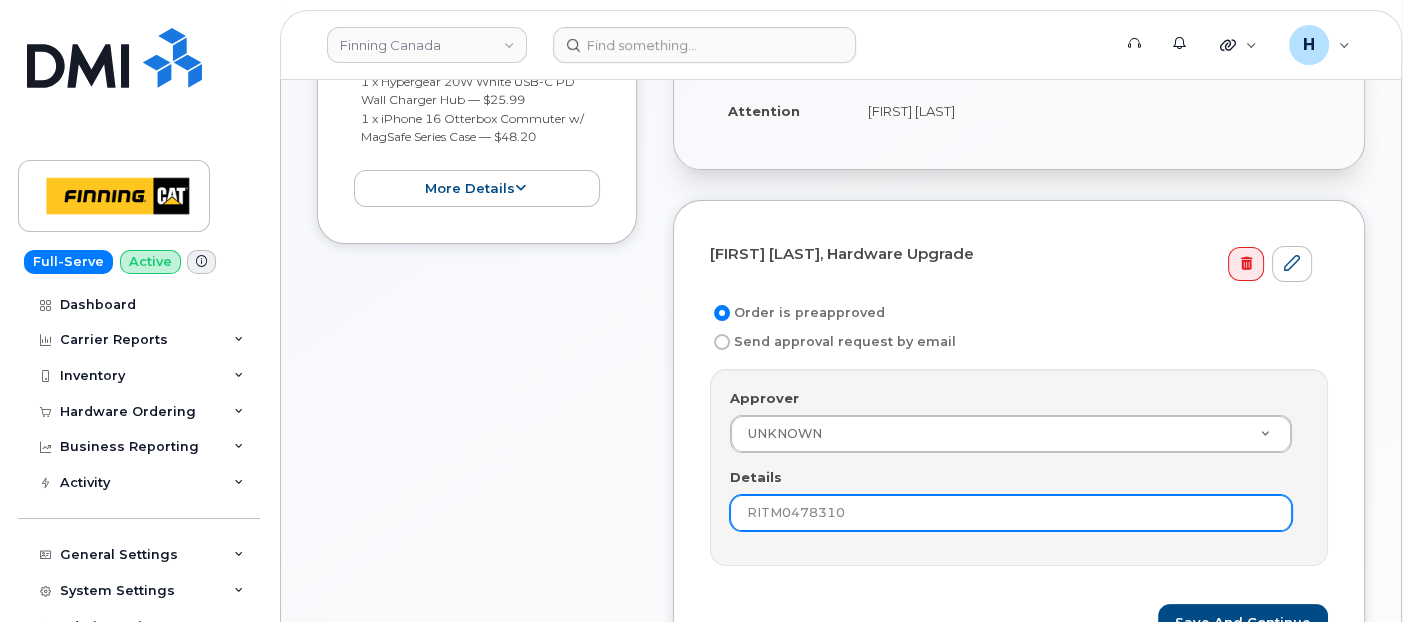 type on "RITM0478310" 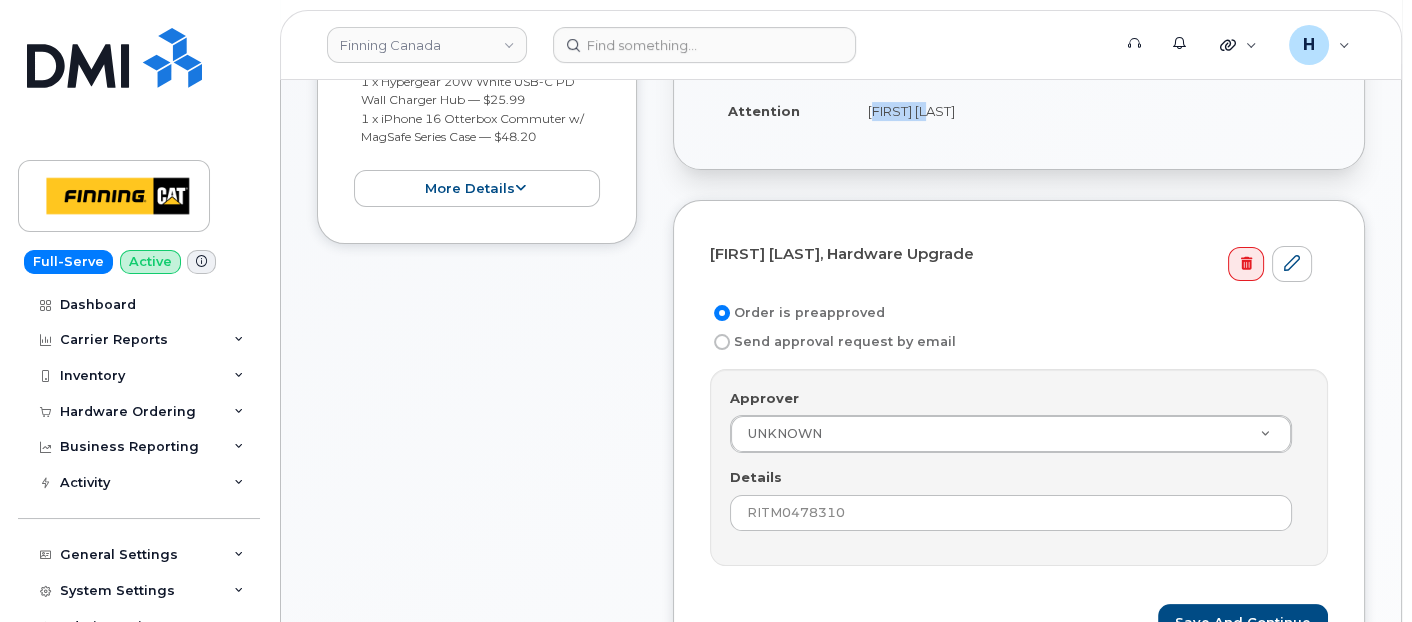 drag, startPoint x: 853, startPoint y: 110, endPoint x: 937, endPoint y: 103, distance: 84.29116 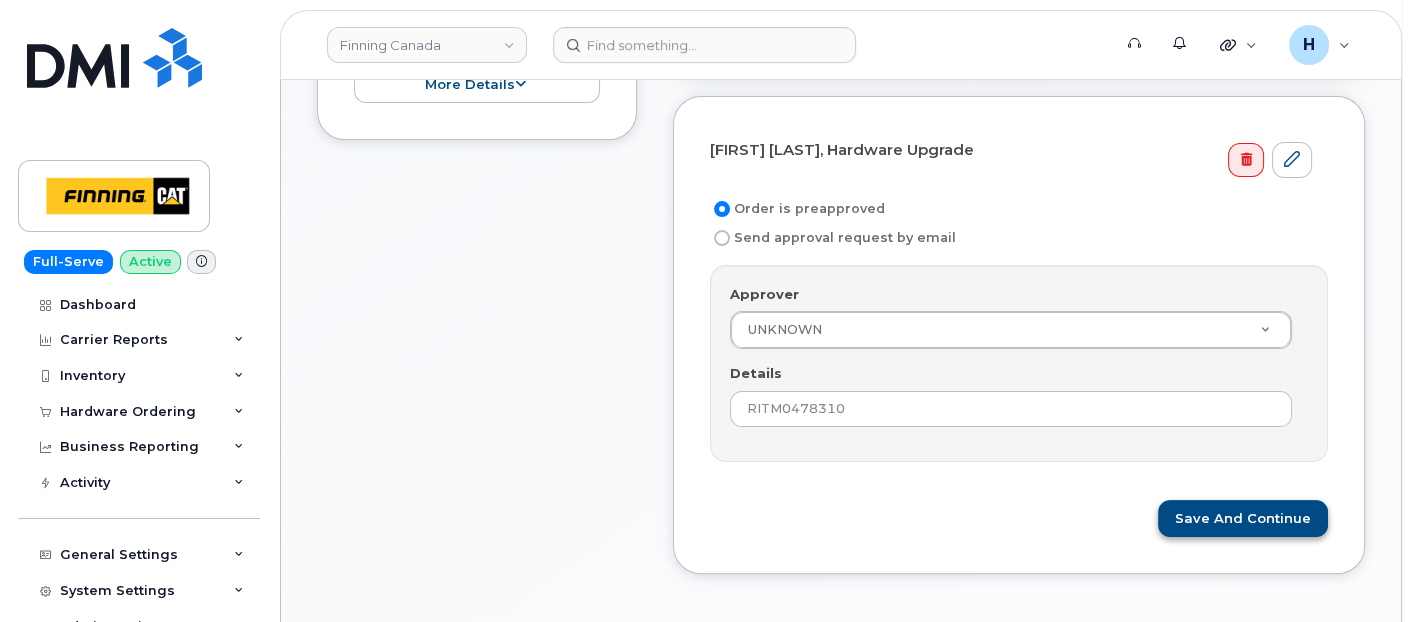 scroll, scrollTop: 777, scrollLeft: 0, axis: vertical 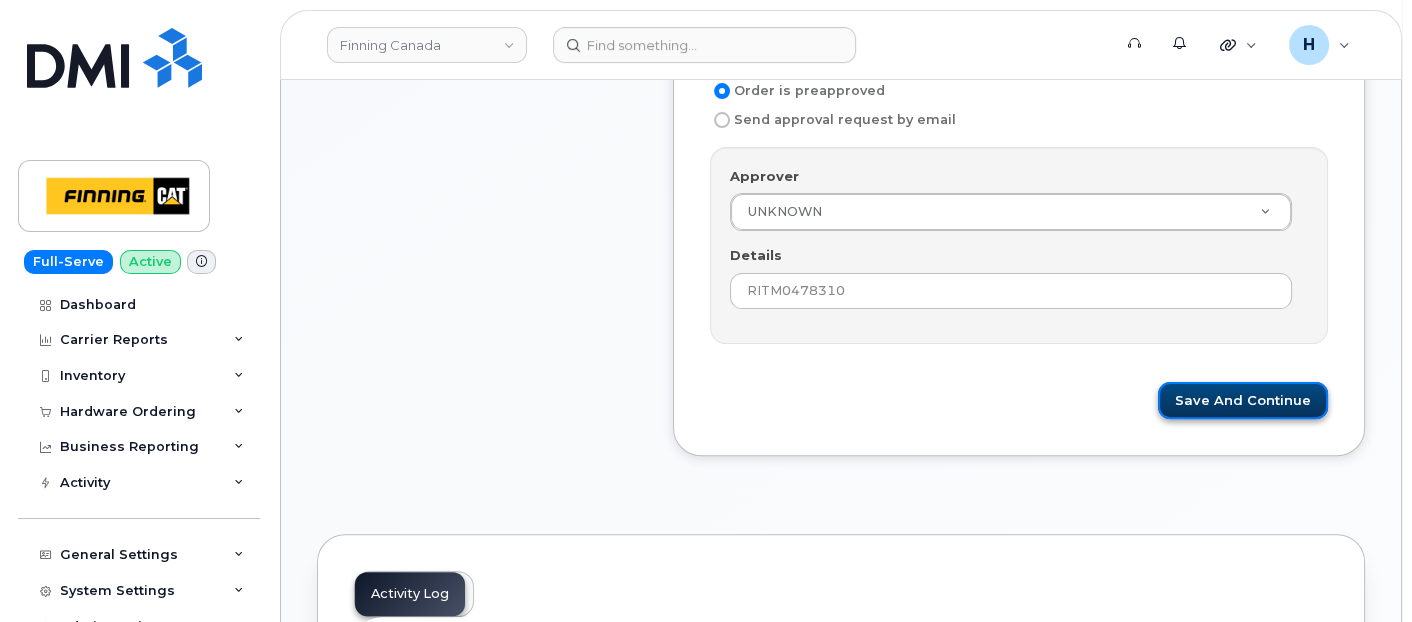 click on "Save and Continue" at bounding box center (1243, 400) 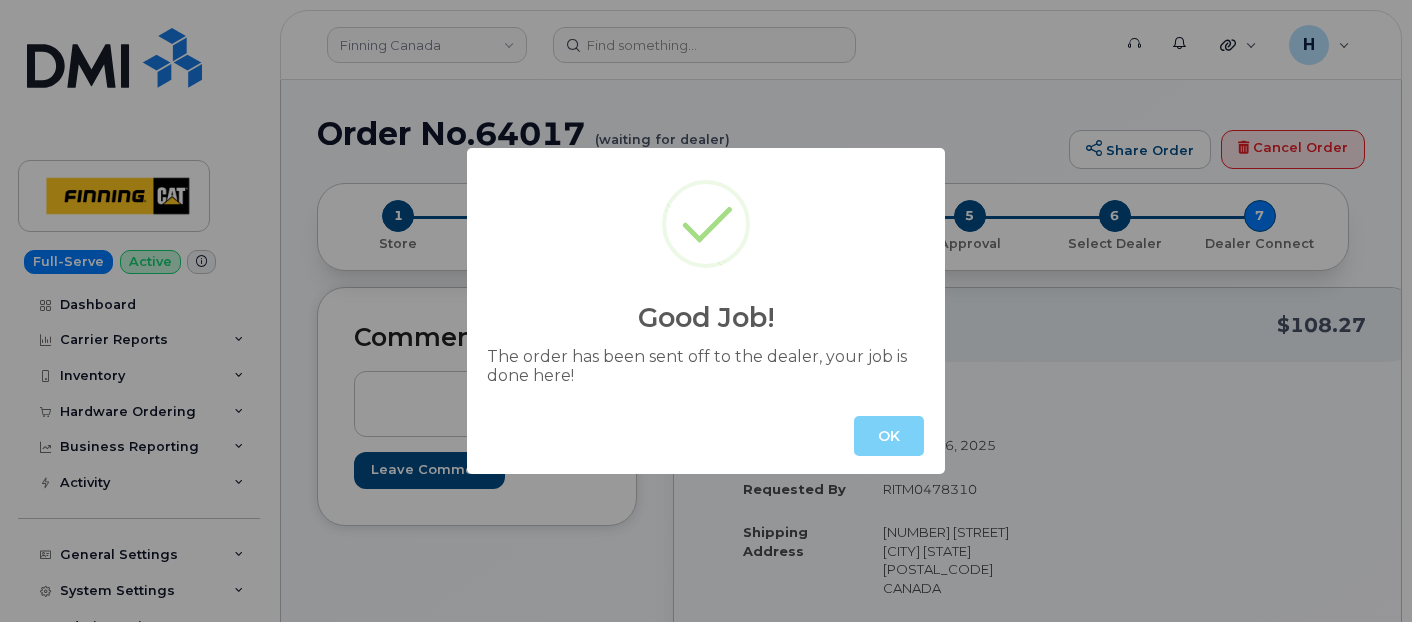 scroll, scrollTop: 0, scrollLeft: 0, axis: both 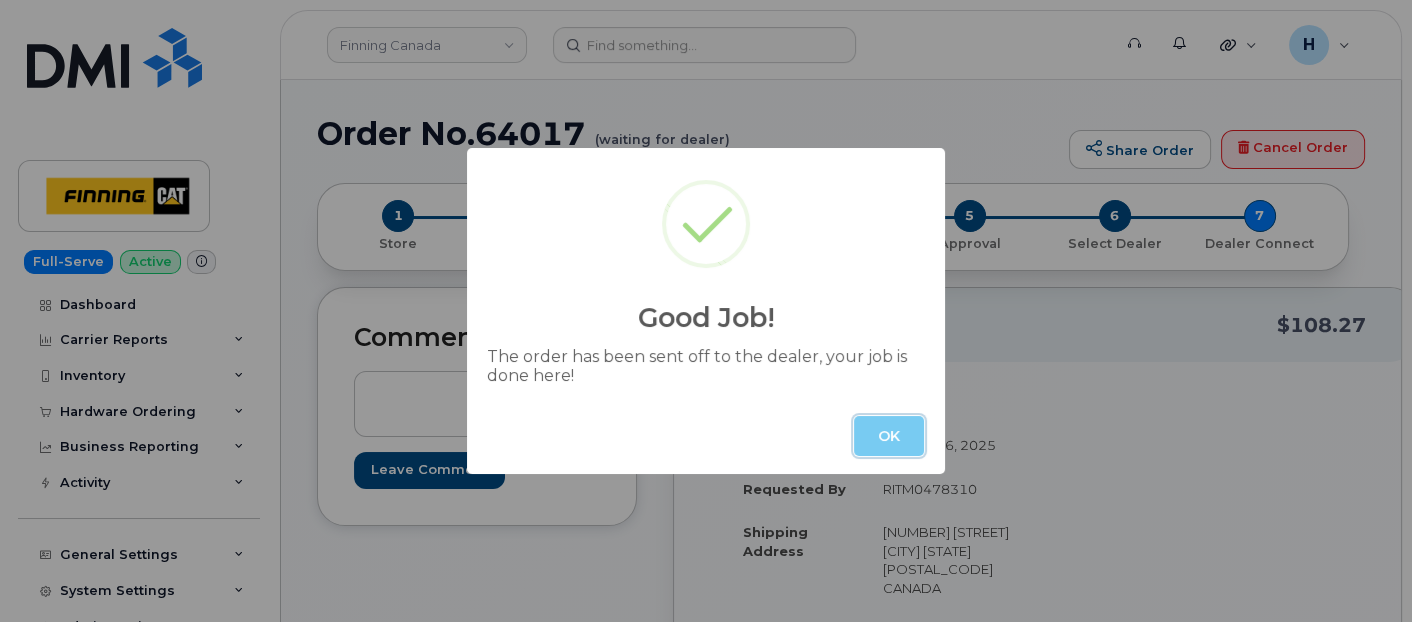 click on "OK" at bounding box center (889, 436) 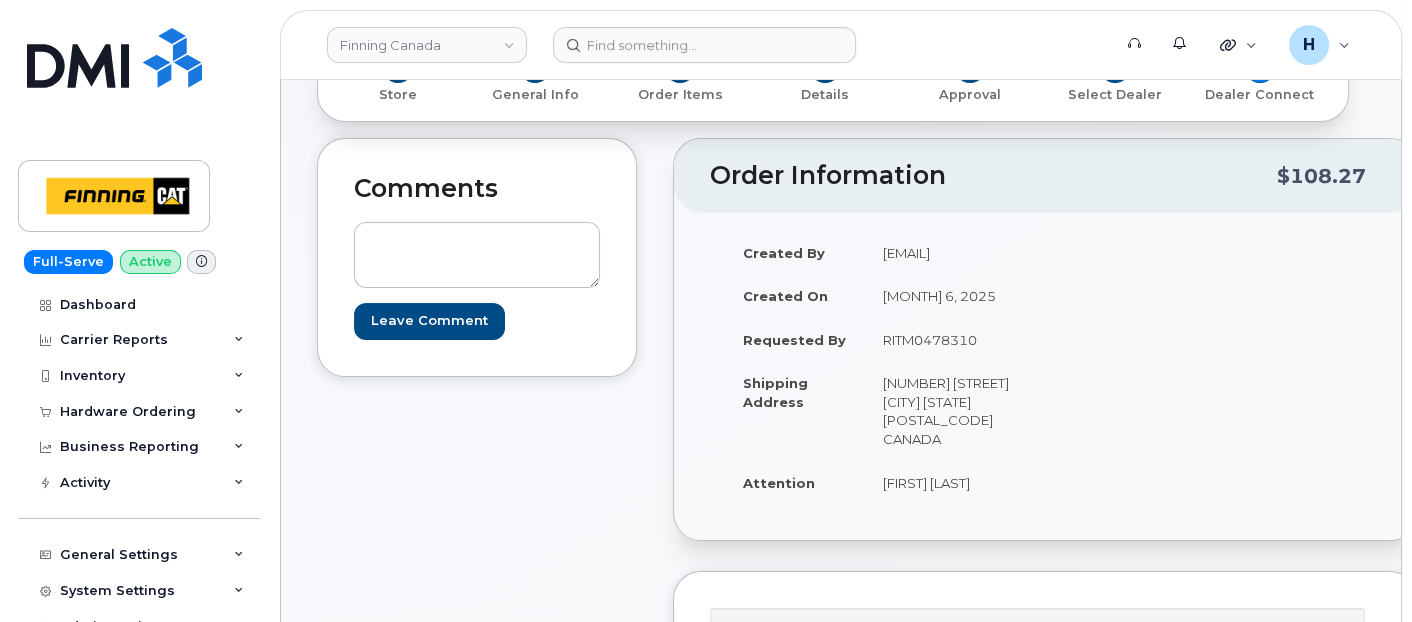 scroll, scrollTop: 222, scrollLeft: 0, axis: vertical 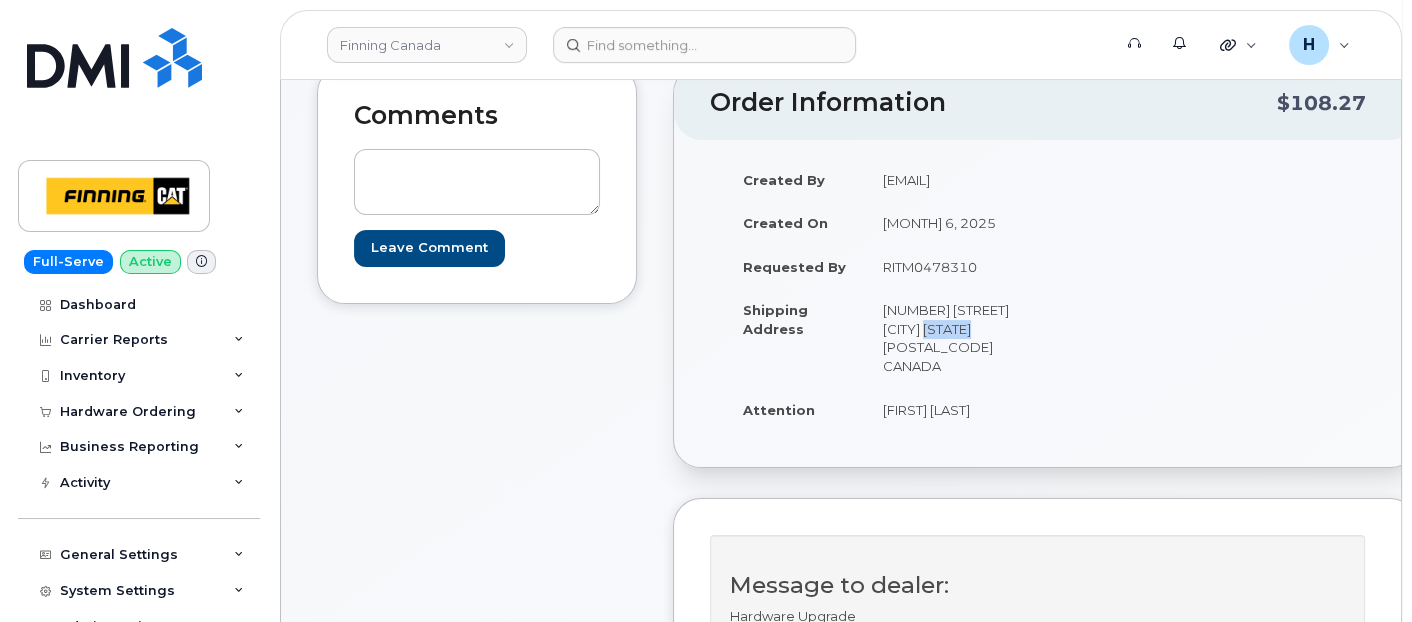 drag, startPoint x: 939, startPoint y: 346, endPoint x: 894, endPoint y: 357, distance: 46.32494 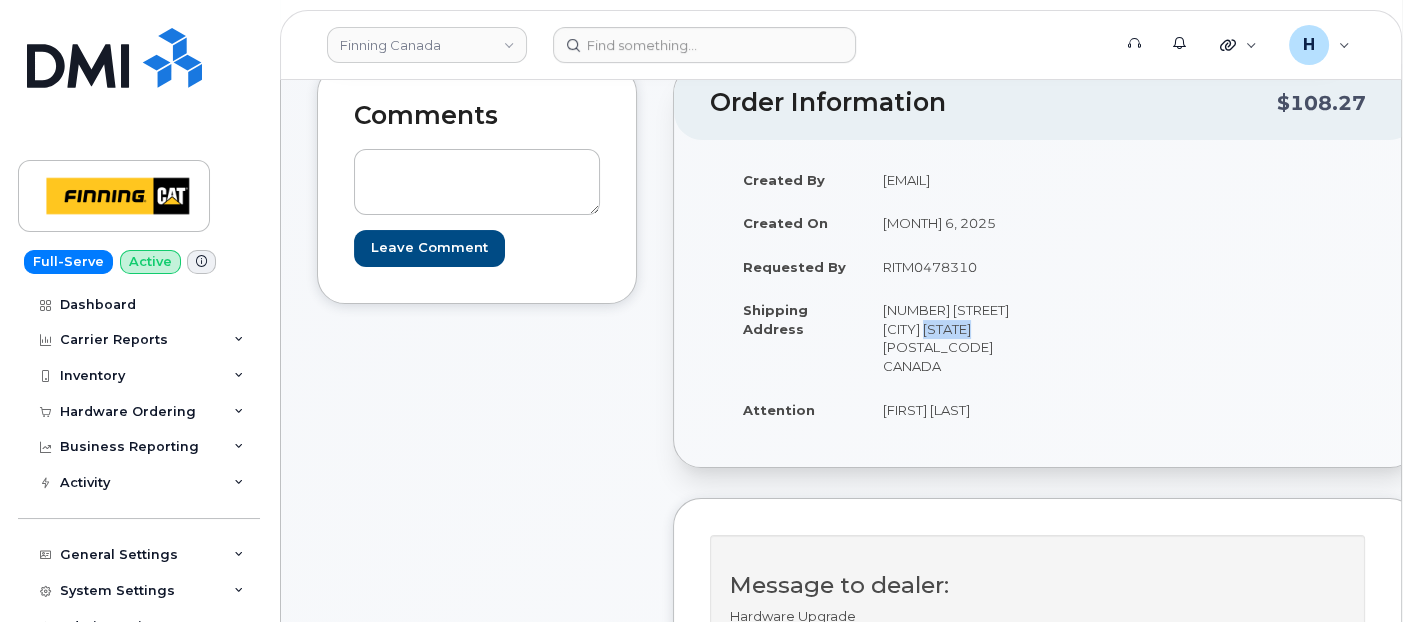 click on "19100 94 Ave SURREY BC V4N 5C3 CANADA" at bounding box center [947, 337] 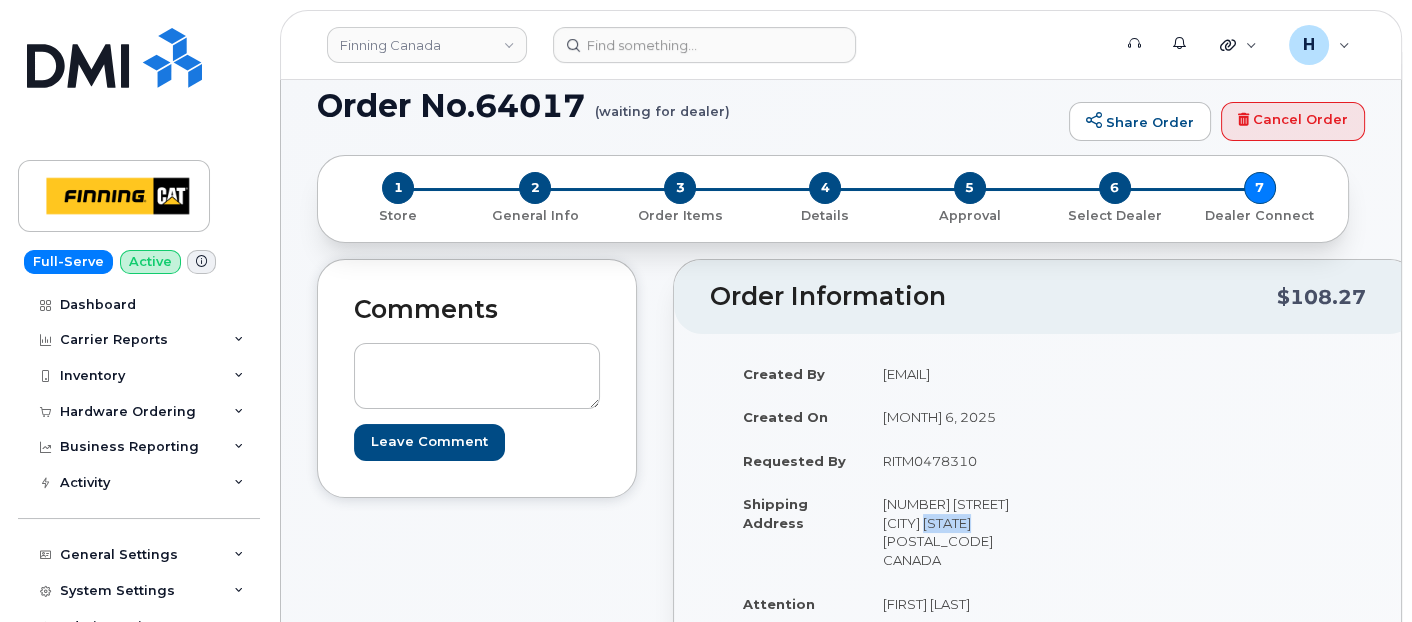 scroll, scrollTop: 0, scrollLeft: 0, axis: both 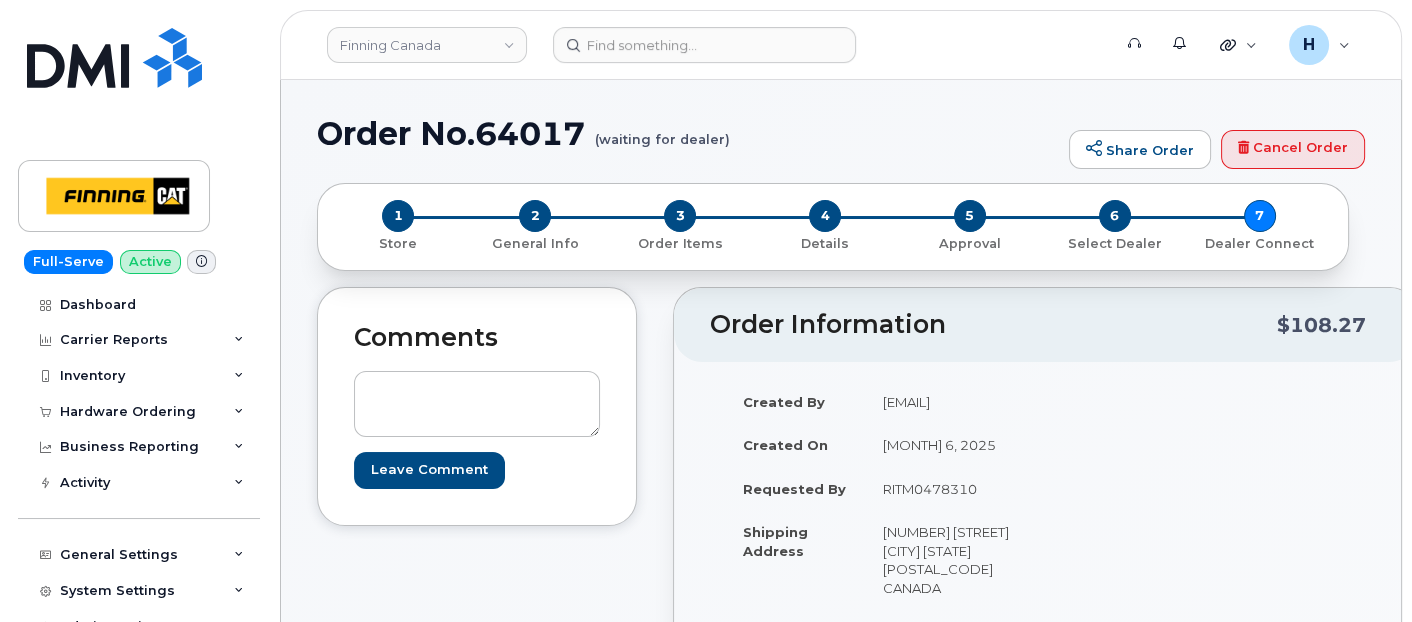 click on "Order No.64017
(waiting for dealer)" at bounding box center [688, 133] 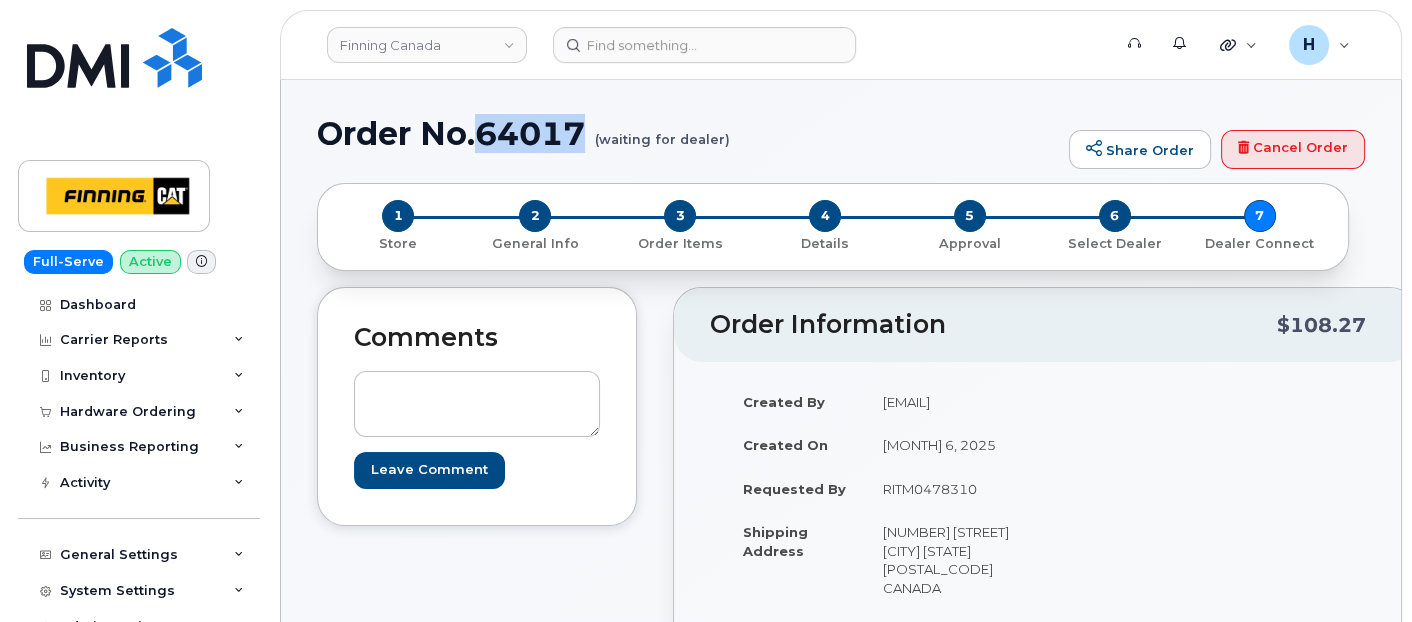 click on "Order No.64017
(waiting for dealer)" at bounding box center [688, 133] 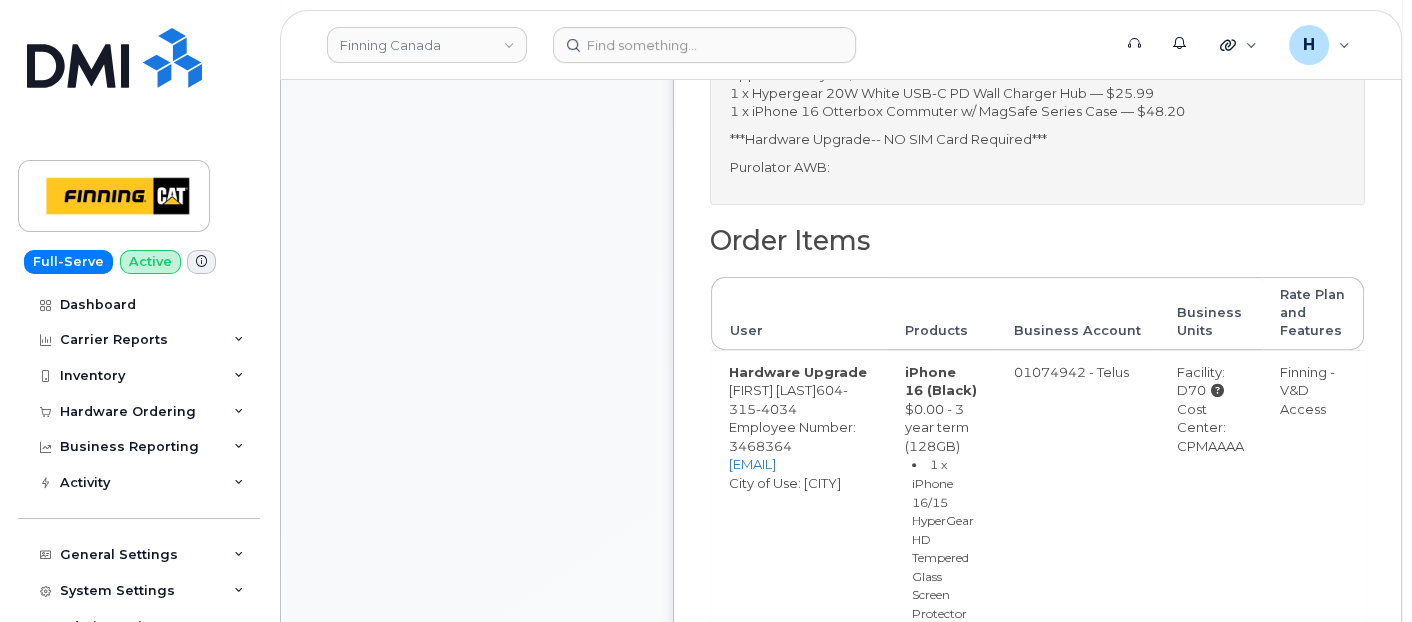 scroll, scrollTop: 777, scrollLeft: 0, axis: vertical 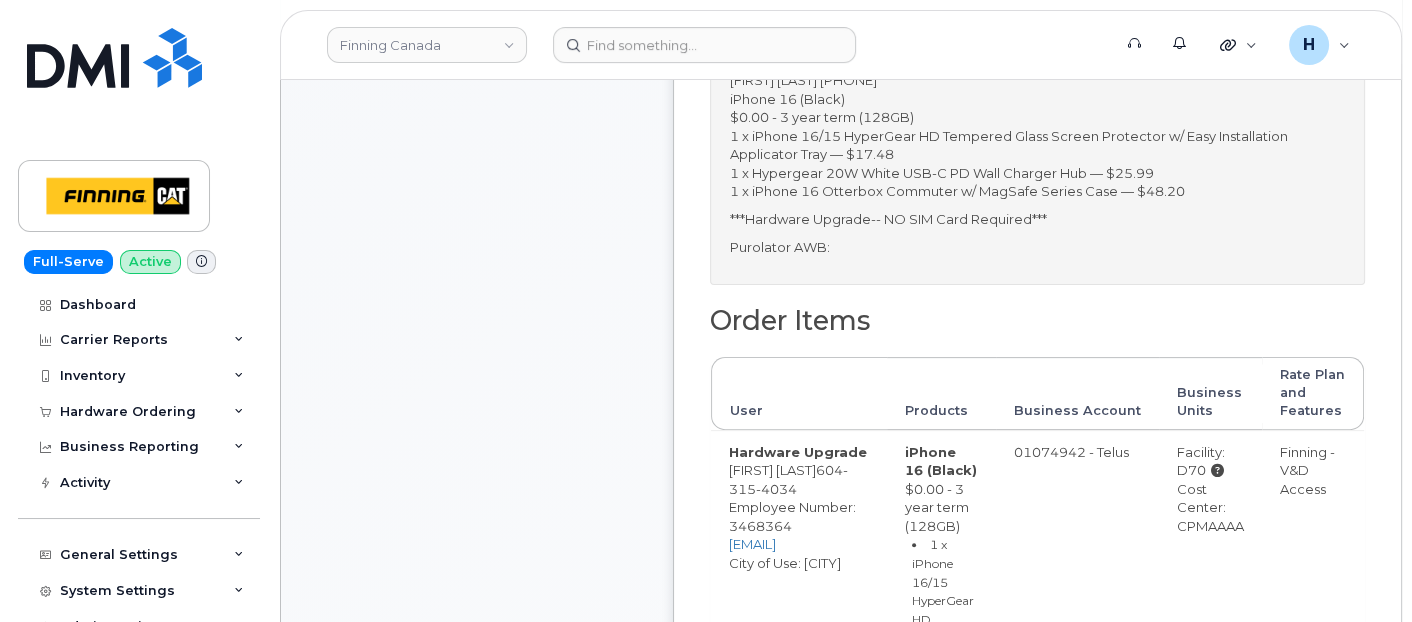 drag, startPoint x: 1145, startPoint y: 522, endPoint x: 1226, endPoint y: 528, distance: 81.22192 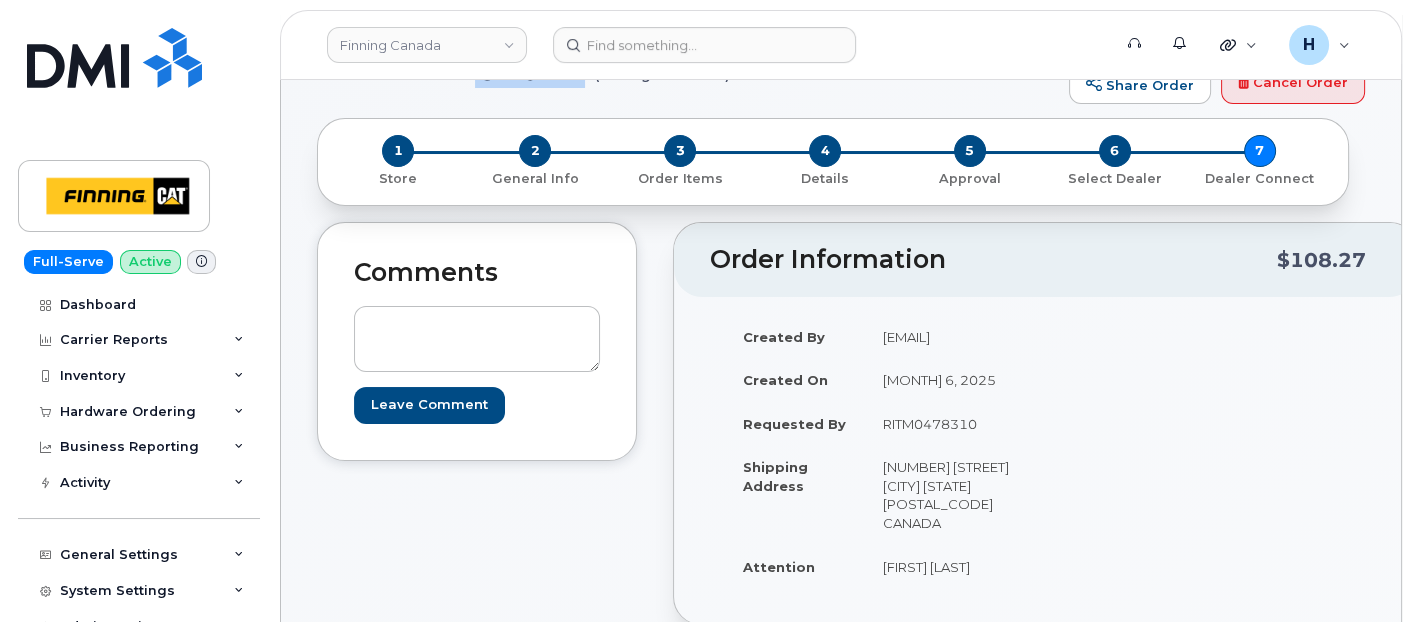 scroll, scrollTop: 0, scrollLeft: 0, axis: both 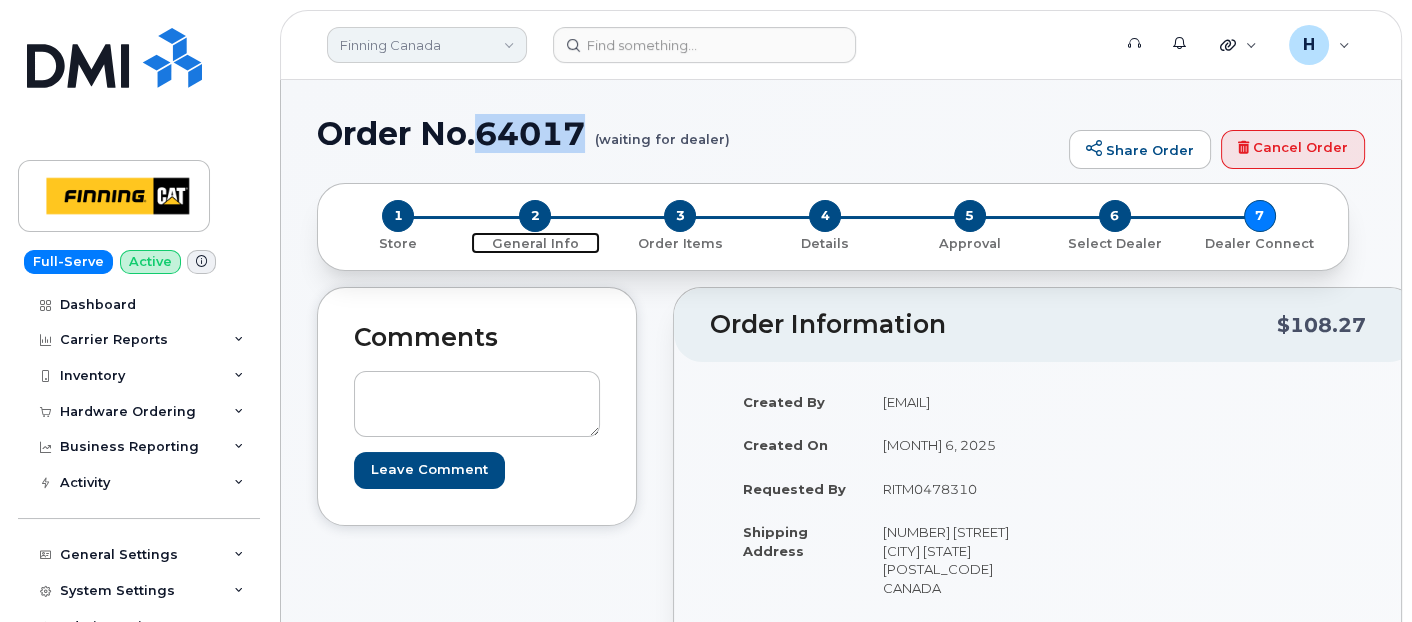 click on "2" at bounding box center [535, 216] 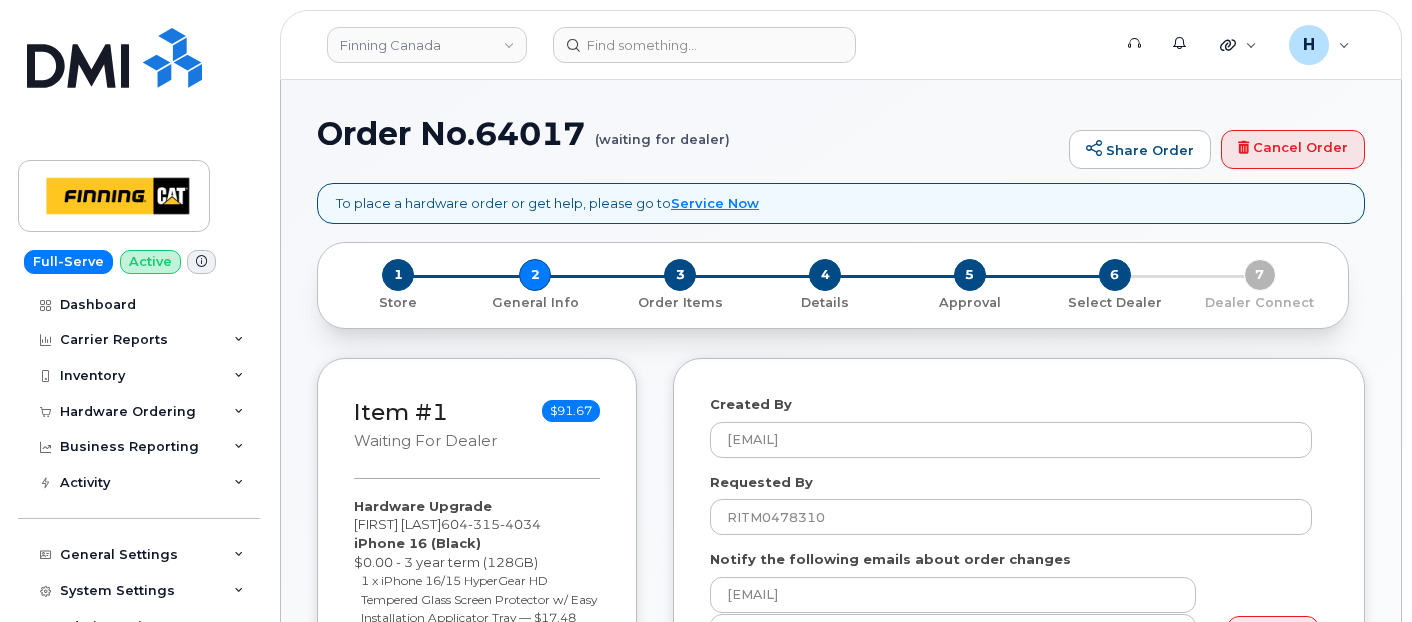 select 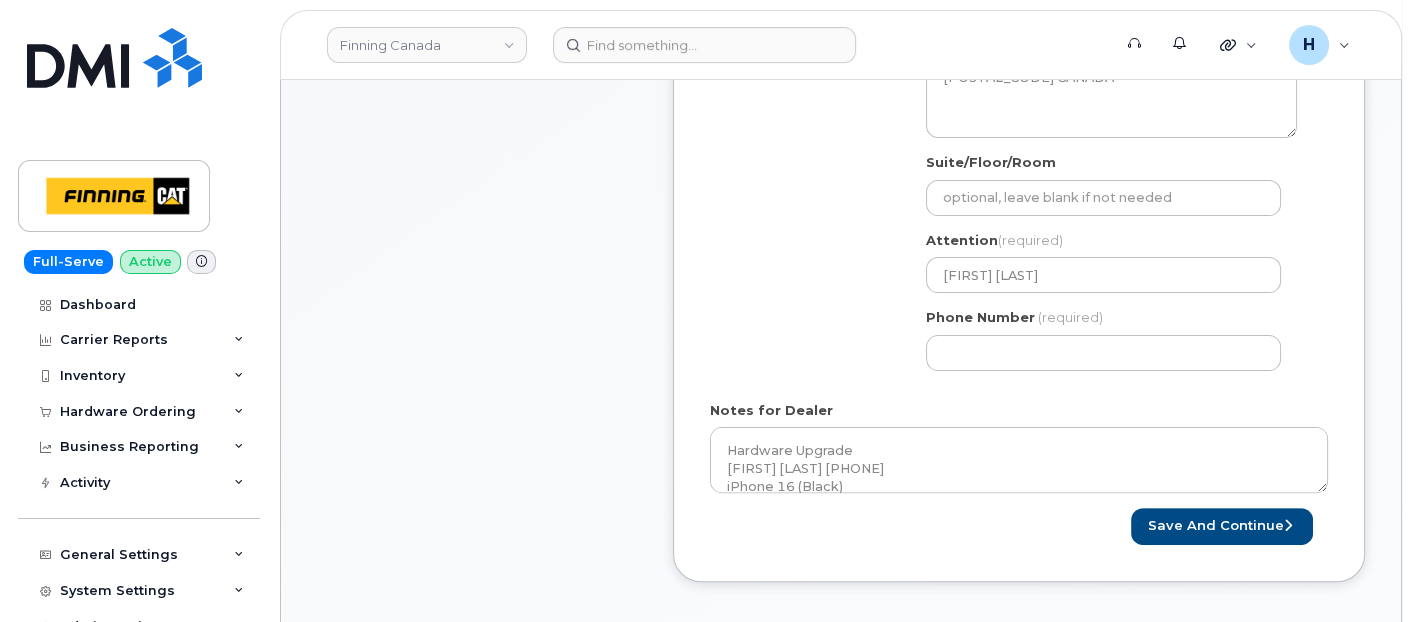 scroll, scrollTop: 777, scrollLeft: 0, axis: vertical 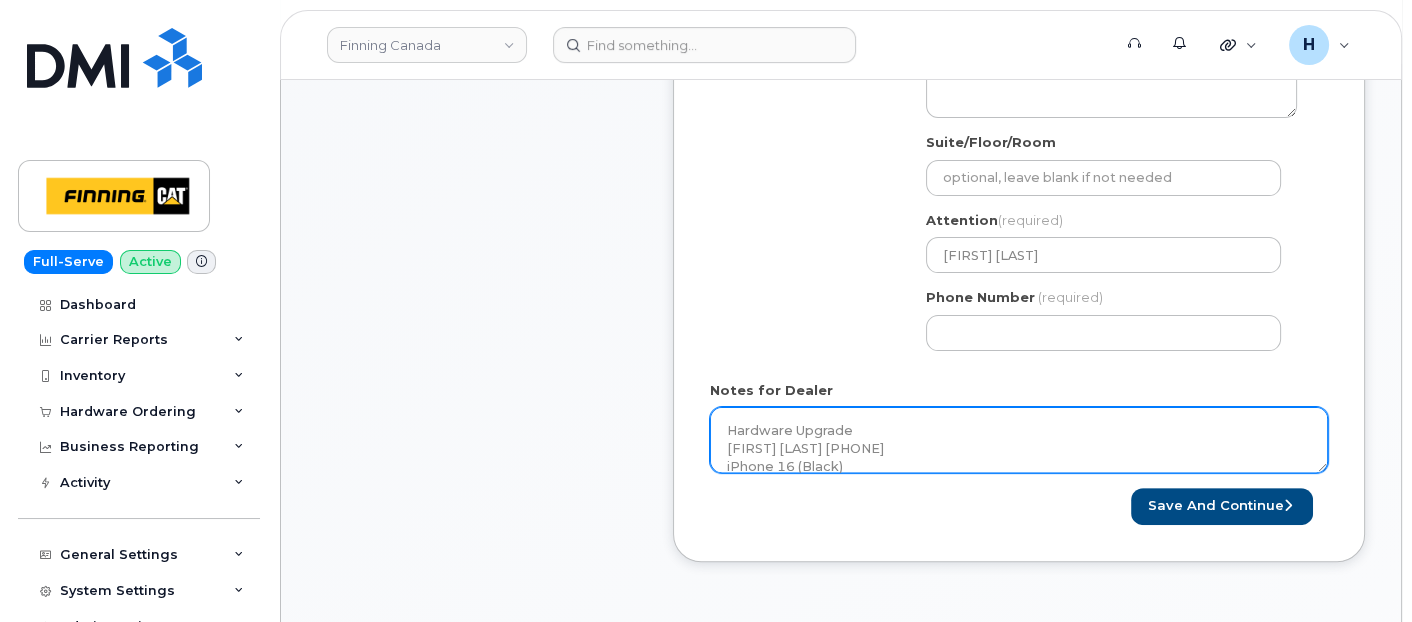 click on "Hardware Upgrade
[FIRST] [LAST] [PHONE]
iPhone 16 (Black)
$0.00 - 3 year term (128GB)
1 x iPhone 16/15 HyperGear HD Tempered Glass Screen Protector w/ Easy Installation Applicator Tray — $17.48
1 x Hypergear 20W White USB-C PD Wall Charger Hub — $25.99
1 x iPhone 16 Otterbox Commuter w/ MagSafe Series Case — $48.20
***Hardware Upgrade-- NO SIM Card Required***
Purolator AWB:" at bounding box center (1019, 440) 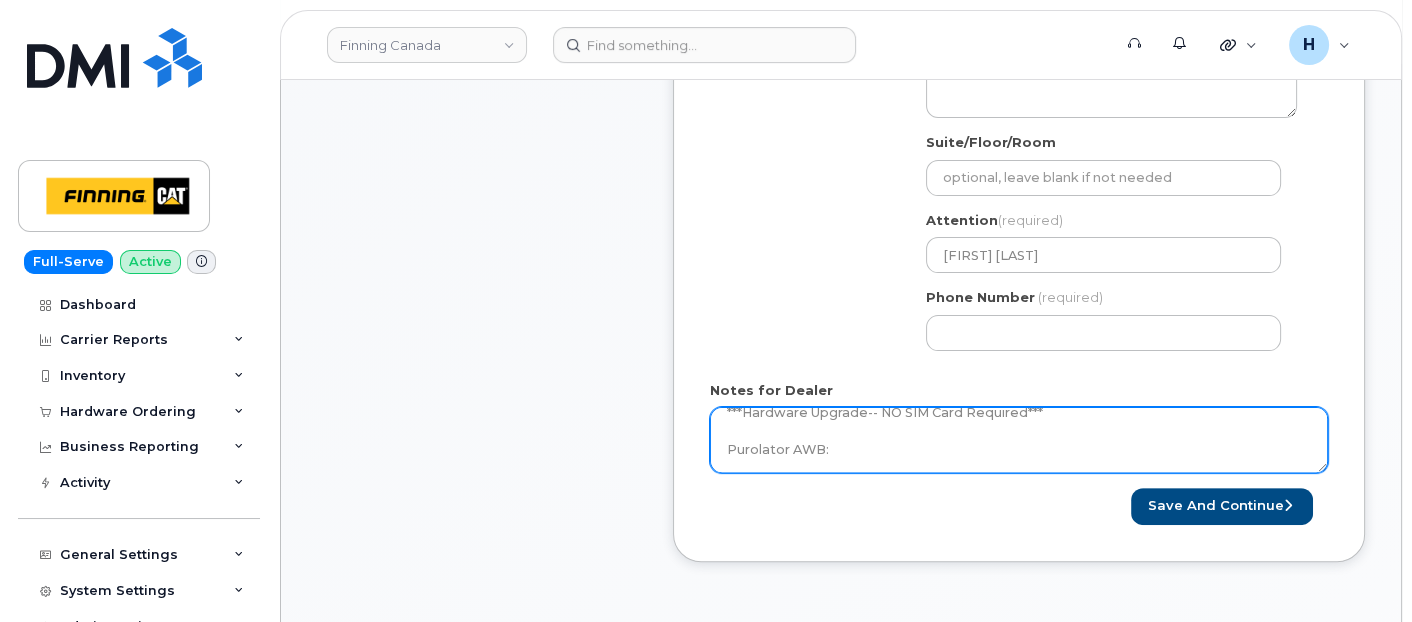 click on "Hardware Upgrade
Eric Lapp 6043154034
iPhone 16 (Black)
$0.00 - 3 year term (128GB)
1 x iPhone 16/15 HyperGear HD Tempered Glass Screen Protector w/ Easy Installation Applicator Tray — $17.48
1 x Hypergear 20W White USB-C PD Wall Charger Hub — $25.99
1 x iPhone 16 Otterbox Commuter w/ MagSafe Series Case — $48.20
***Hardware Upgrade-- NO SIM Card Required***
Purolator AWB:" at bounding box center (1019, 440) 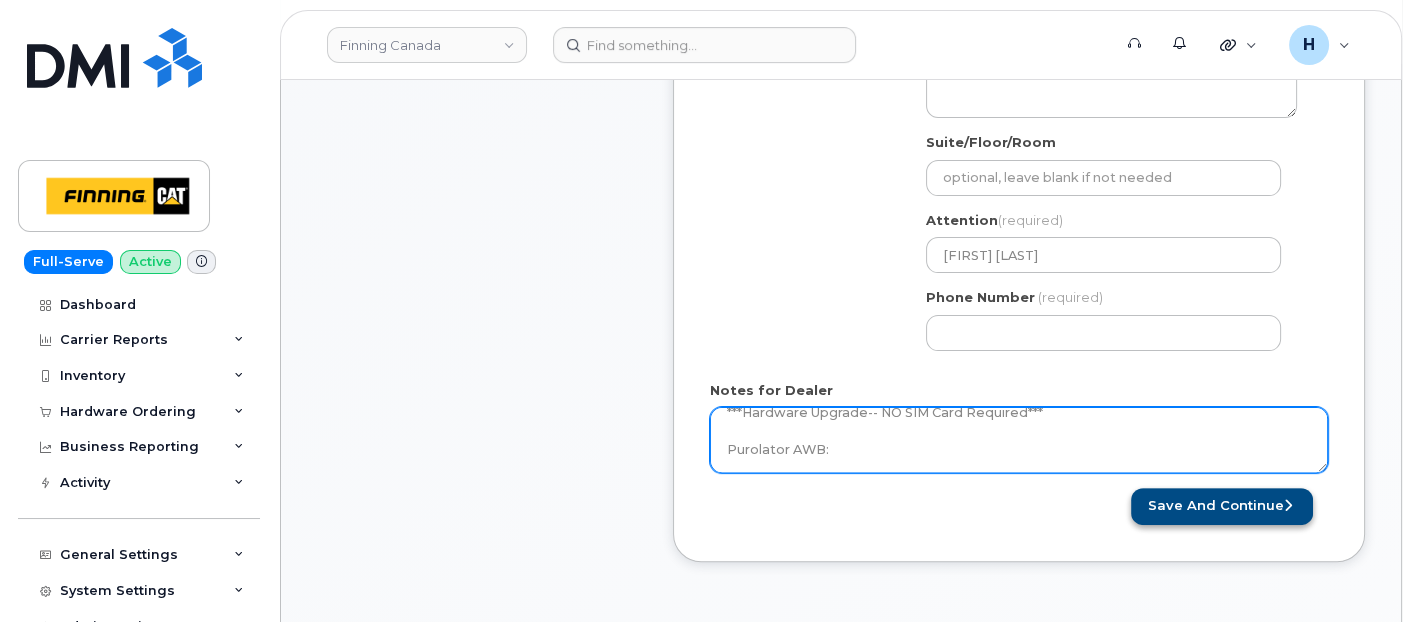 paste on "335617094578" 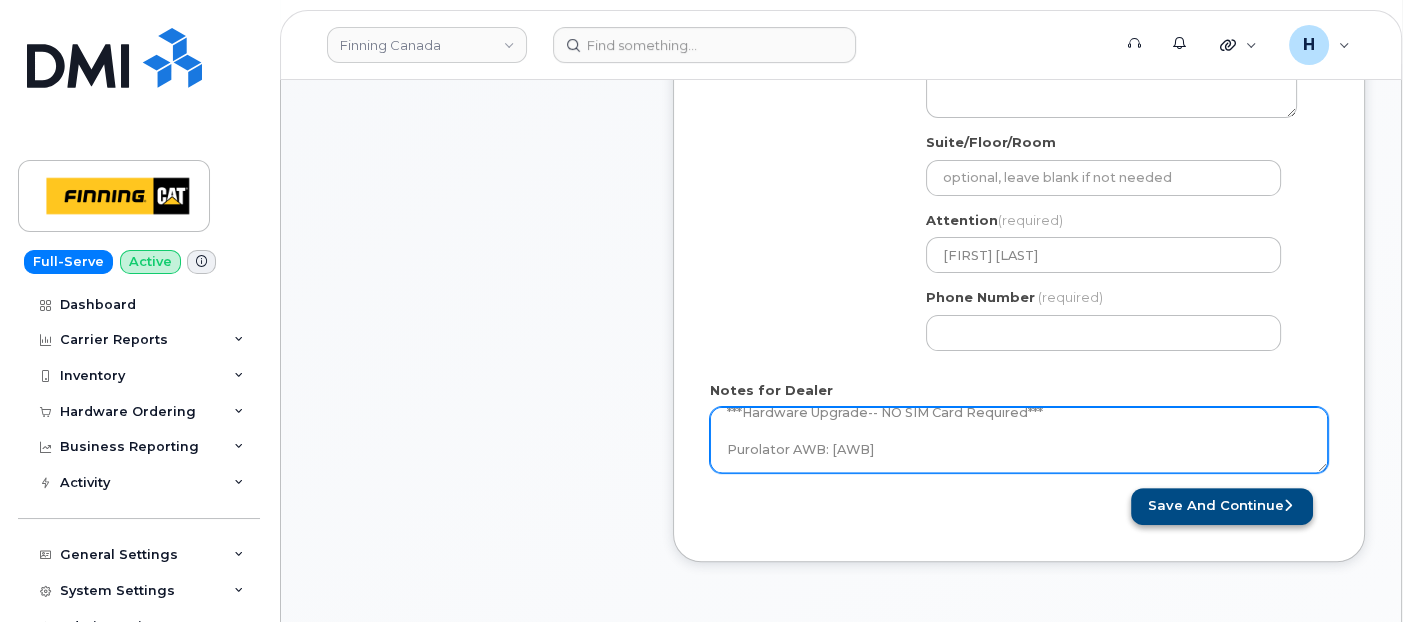 type on "Hardware Upgrade
Eric Lapp 6043154034
iPhone 16 (Black)
$0.00 - 3 year term (128GB)
1 x iPhone 16/15 HyperGear HD Tempered Glass Screen Protector w/ Easy Installation Applicator Tray — $17.48
1 x Hypergear 20W White USB-C PD Wall Charger Hub — $25.99
1 x iPhone 16 Otterbox Commuter w/ MagSafe Series Case — $48.20
***Hardware Upgrade-- NO SIM Card Required***
Purolator AWB: 335617094578" 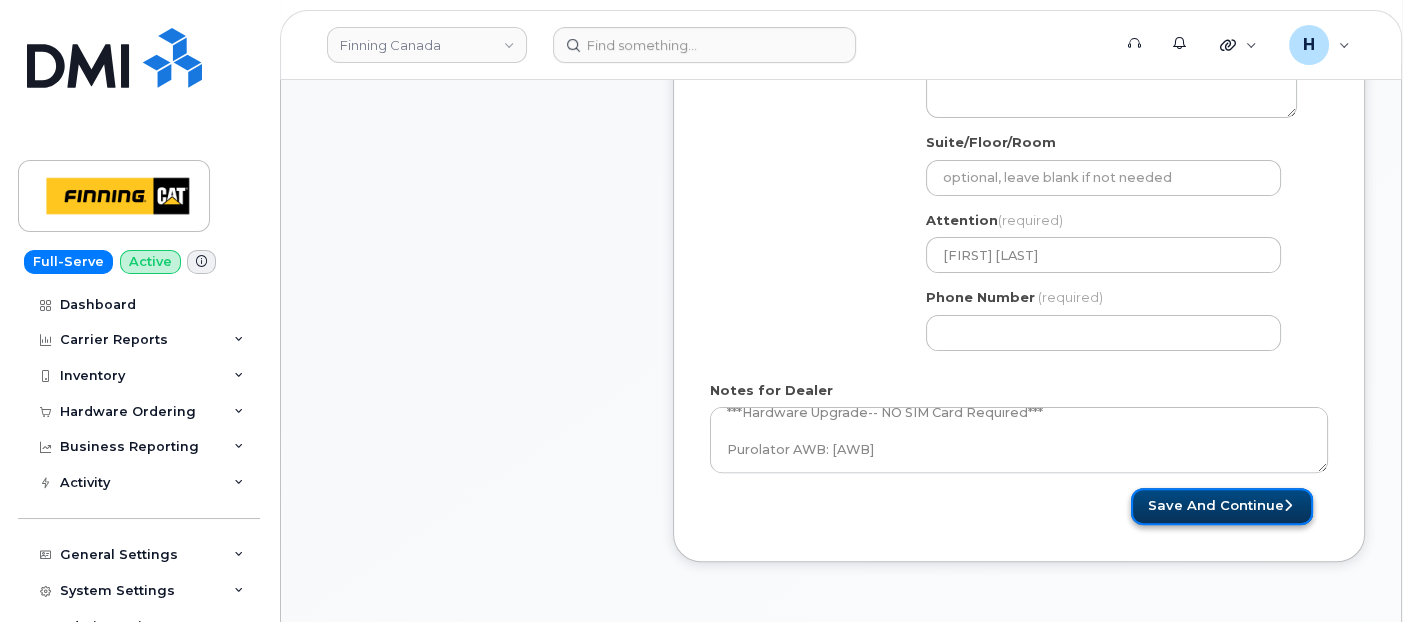 click on "Save and Continue" at bounding box center [1222, 506] 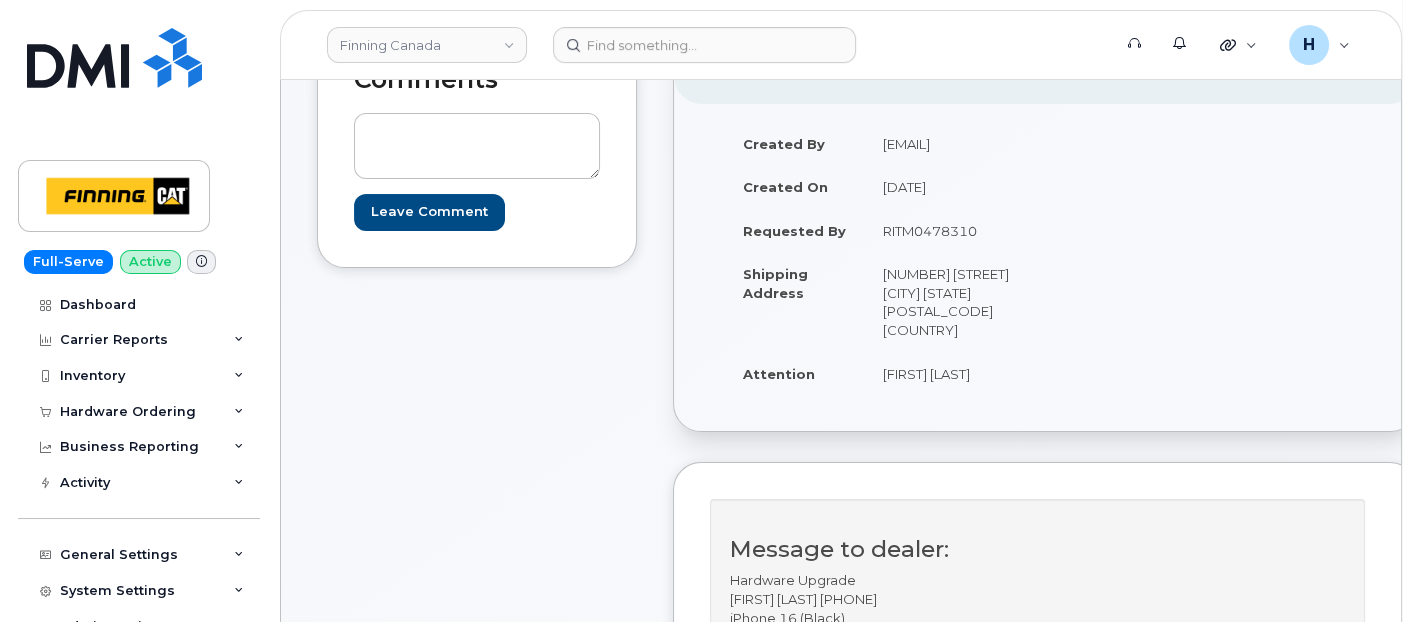 scroll, scrollTop: 333, scrollLeft: 0, axis: vertical 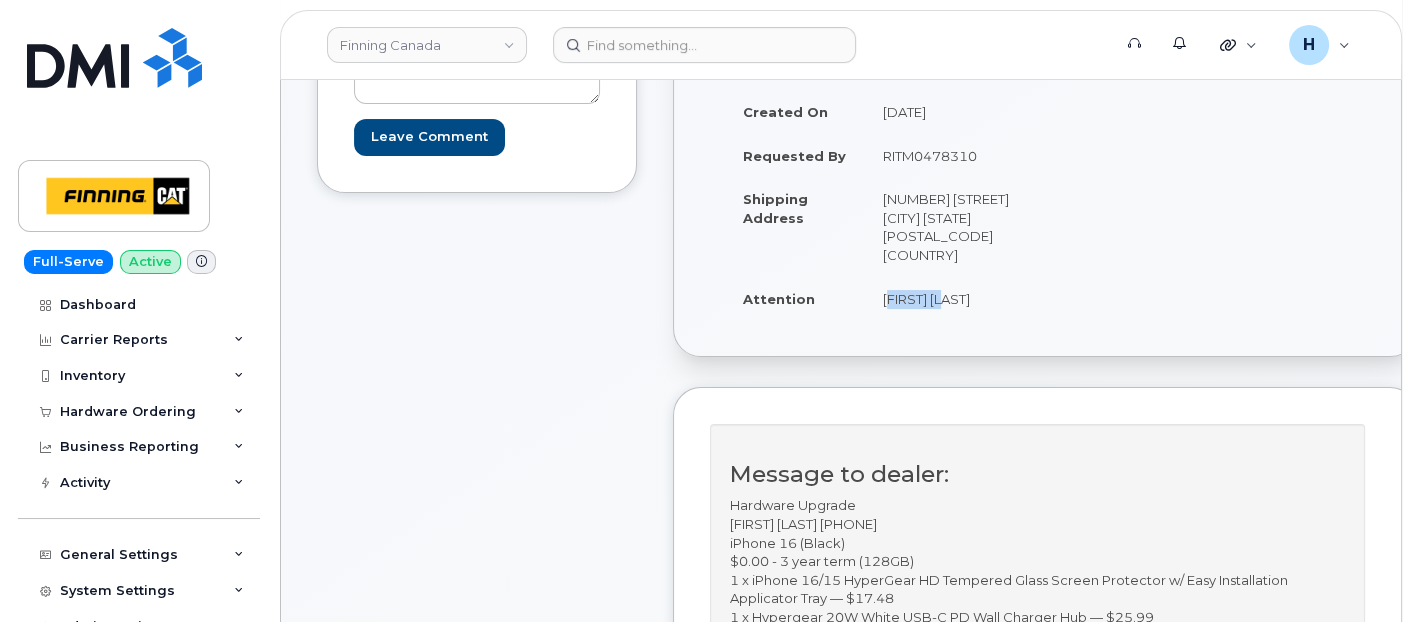 drag, startPoint x: 852, startPoint y: 302, endPoint x: 983, endPoint y: 306, distance: 131.06105 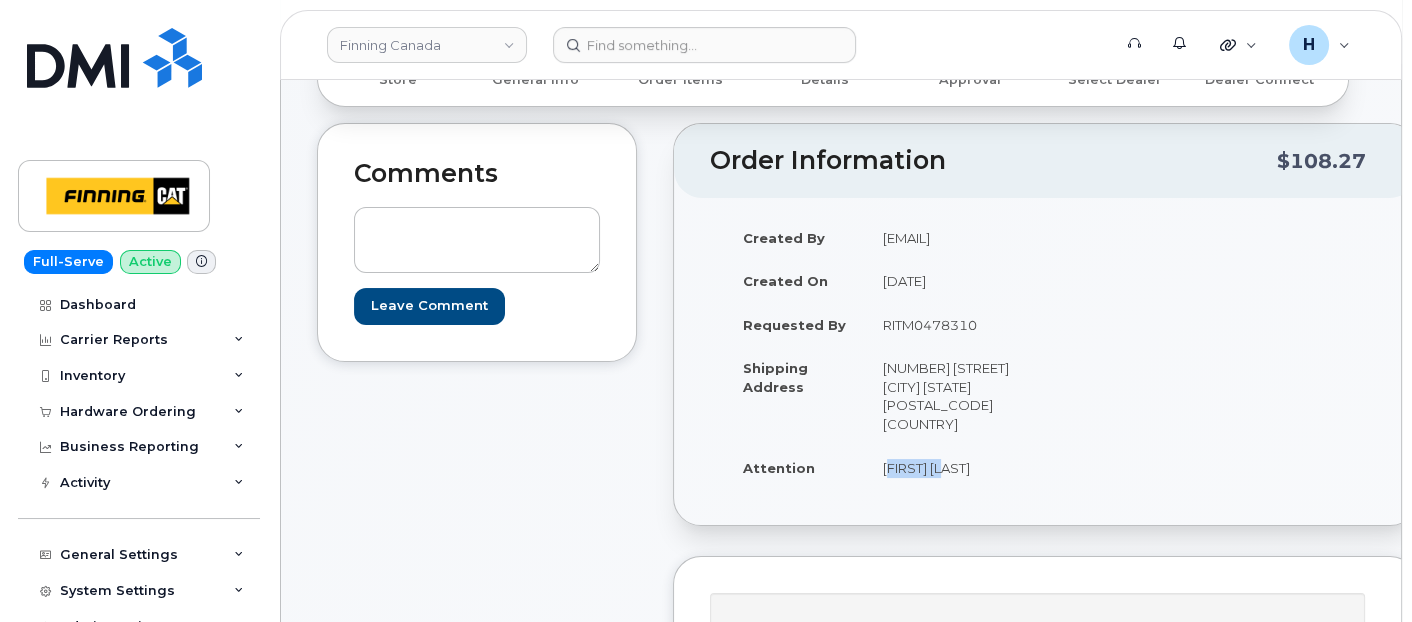 scroll, scrollTop: 0, scrollLeft: 0, axis: both 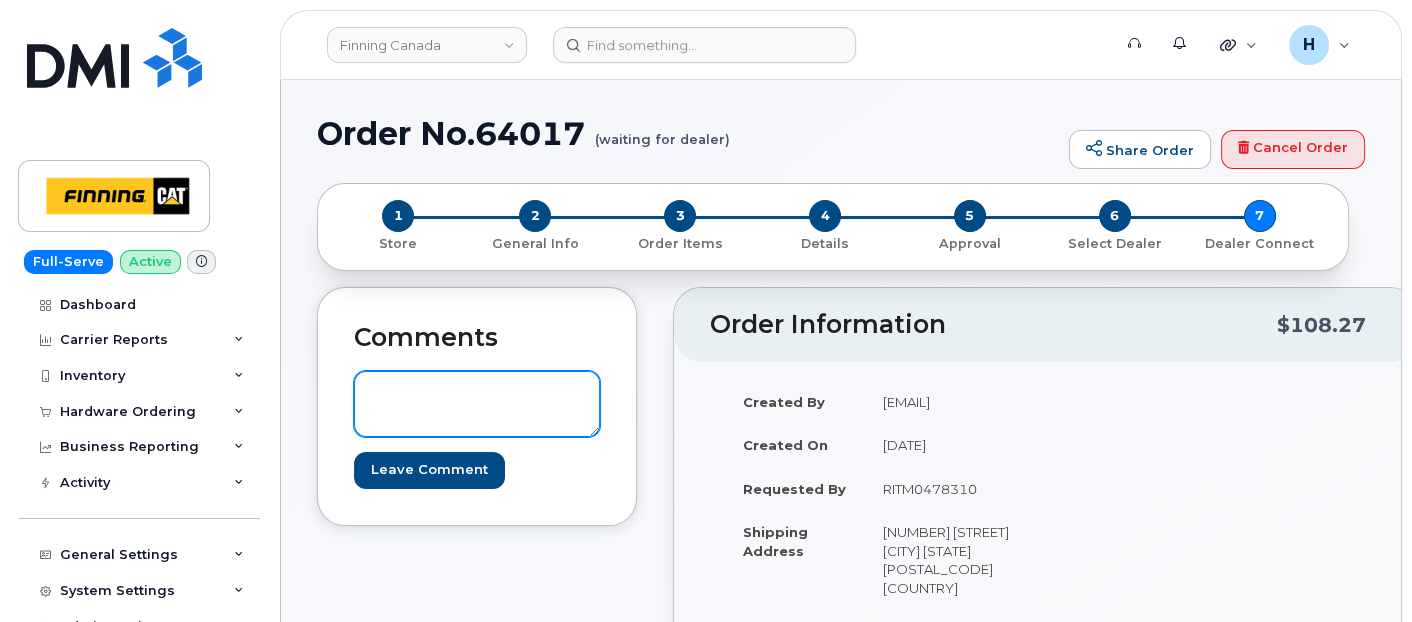 click at bounding box center (477, 404) 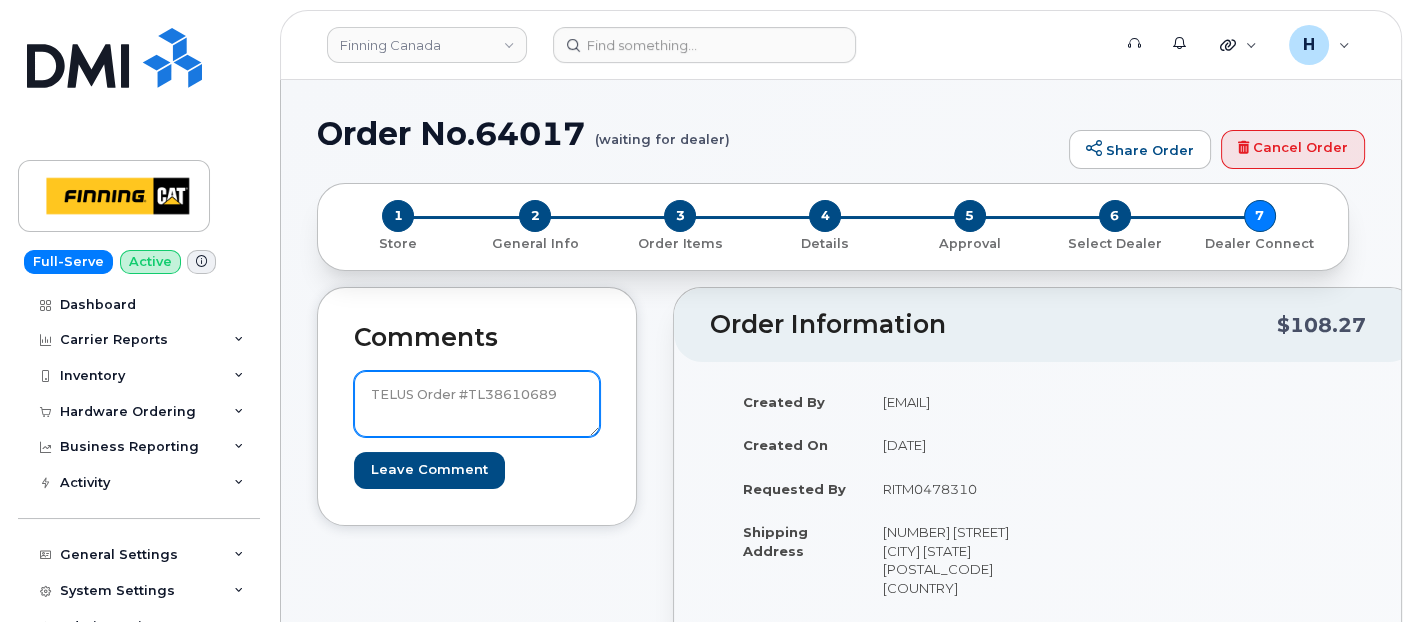 type on "TELUS Order #TL38610689" 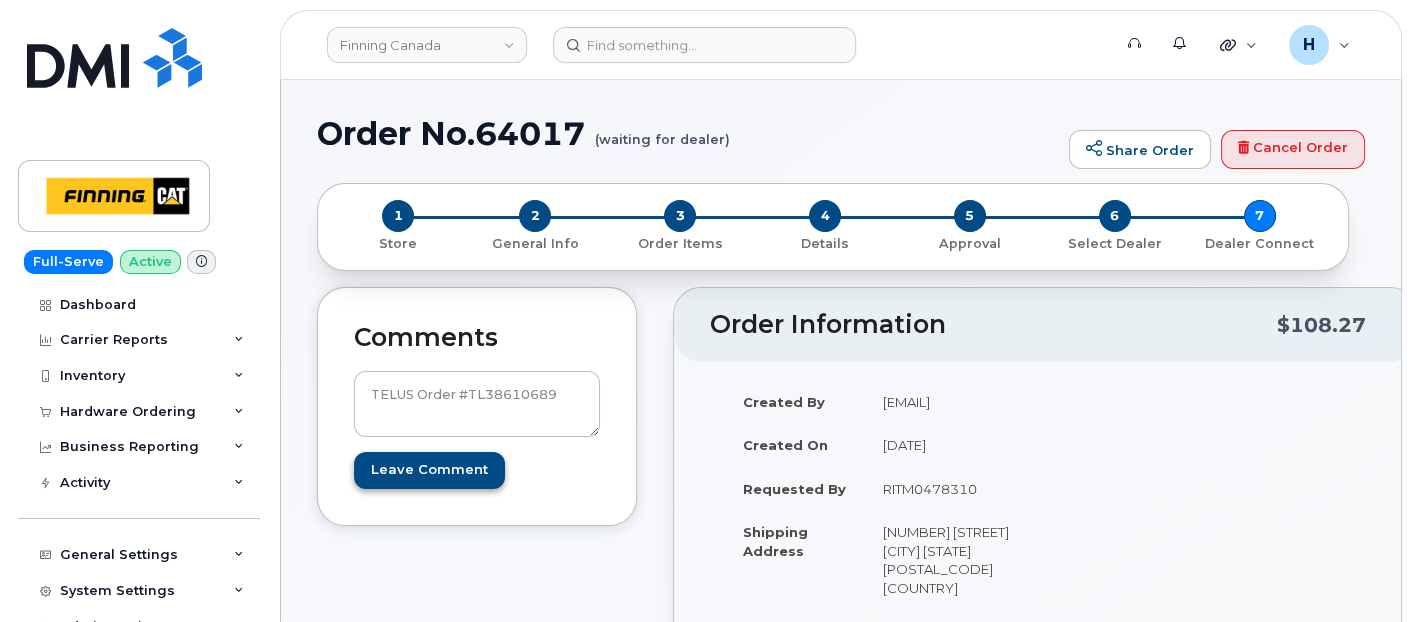 drag, startPoint x: 455, startPoint y: 448, endPoint x: 447, endPoint y: 458, distance: 12.806249 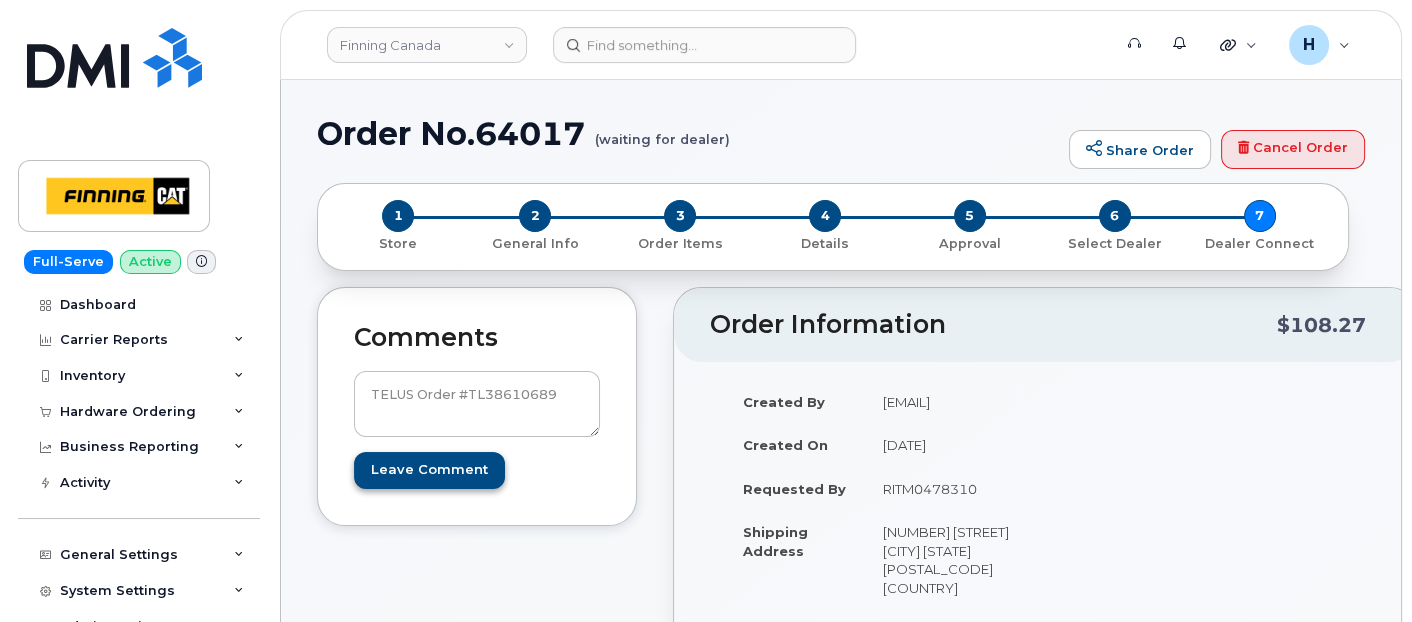 click on "TELUS Order #TL38610689
Leave Comment" at bounding box center [477, 429] 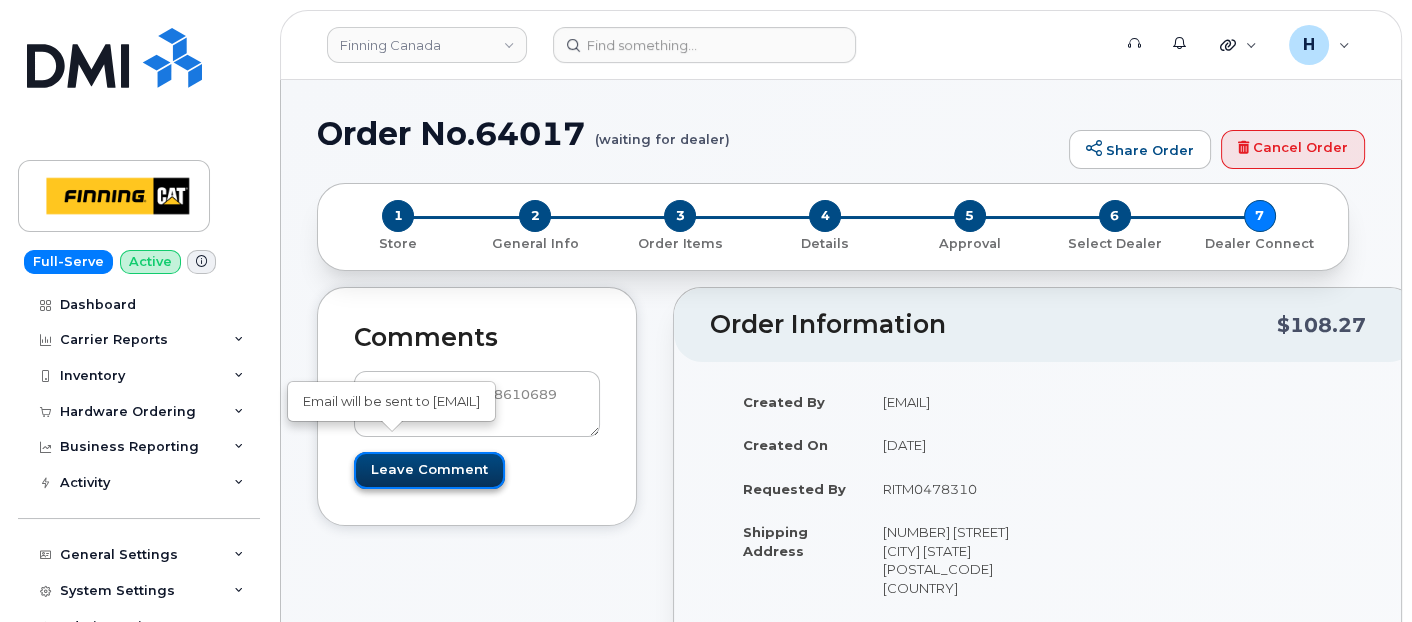 click on "Leave Comment" at bounding box center [429, 470] 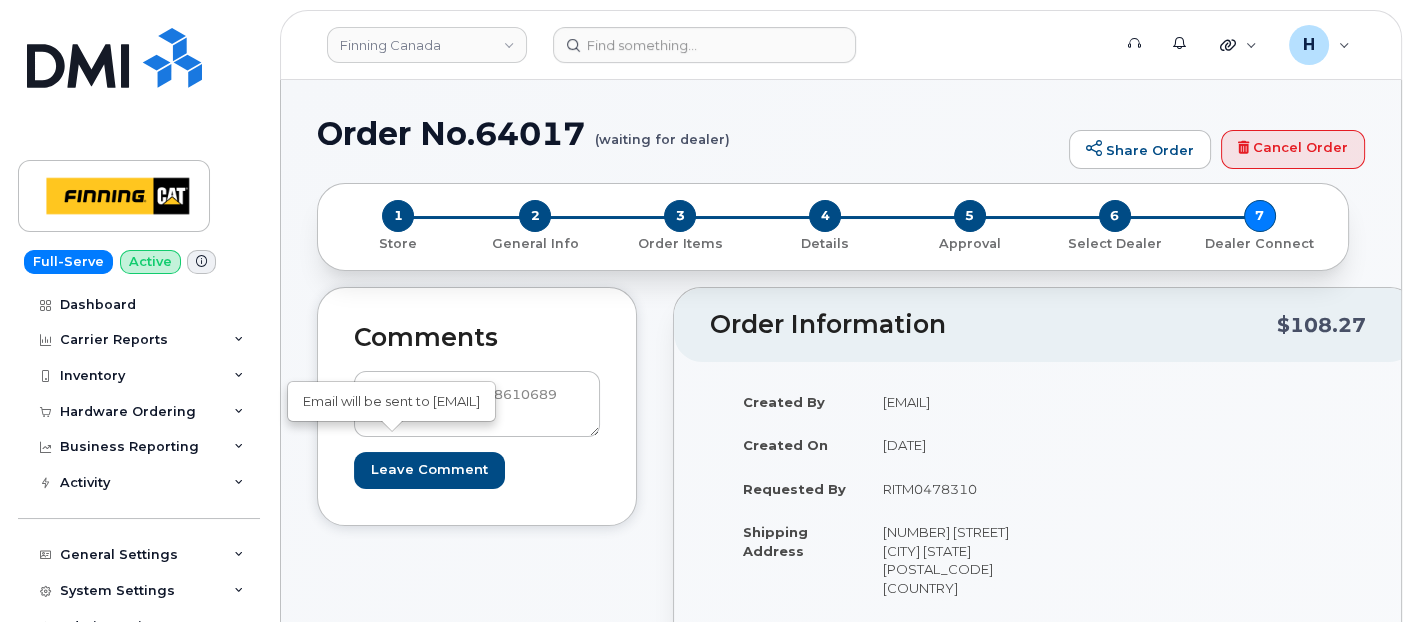 type on "Create Event" 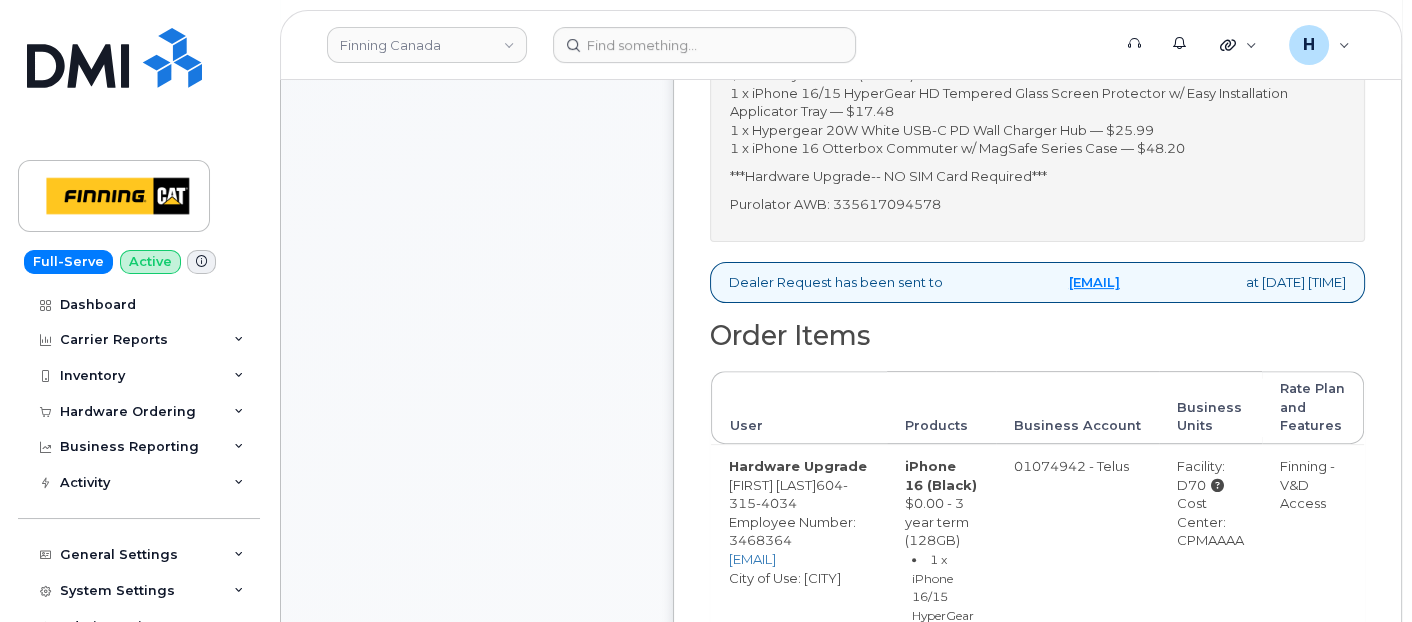 scroll, scrollTop: 888, scrollLeft: 0, axis: vertical 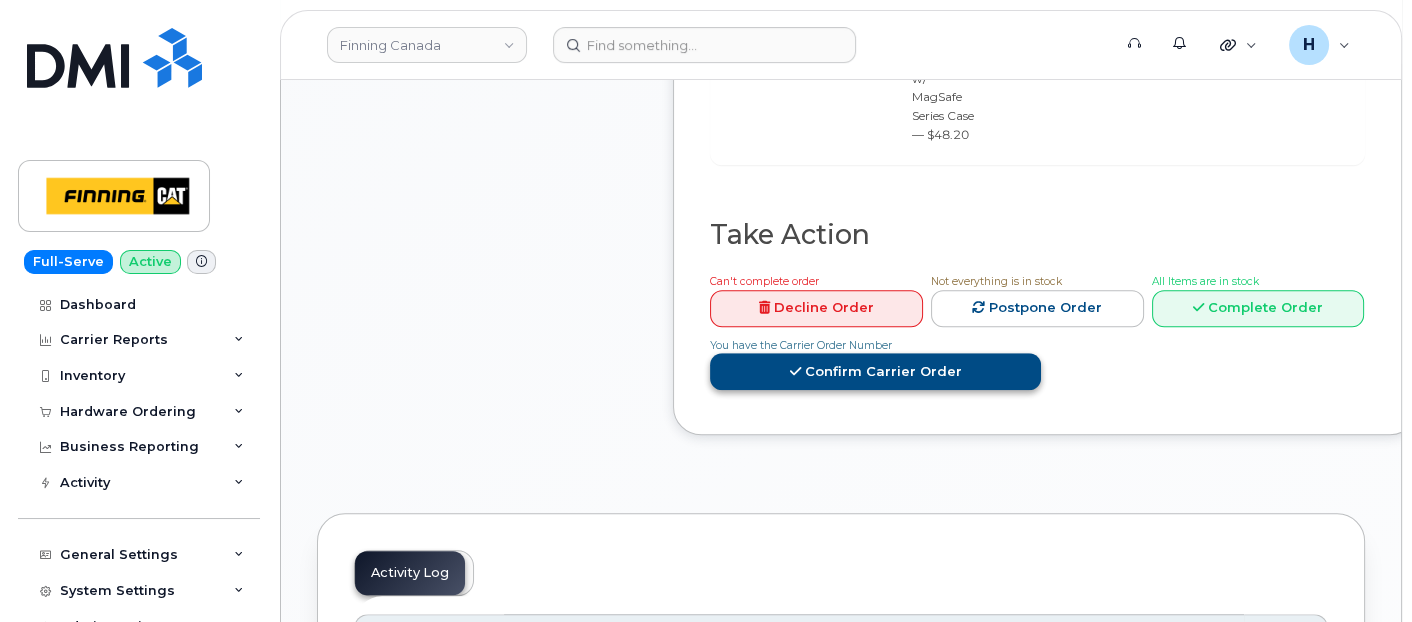 click on "Confirm Carrier Order" at bounding box center [875, 371] 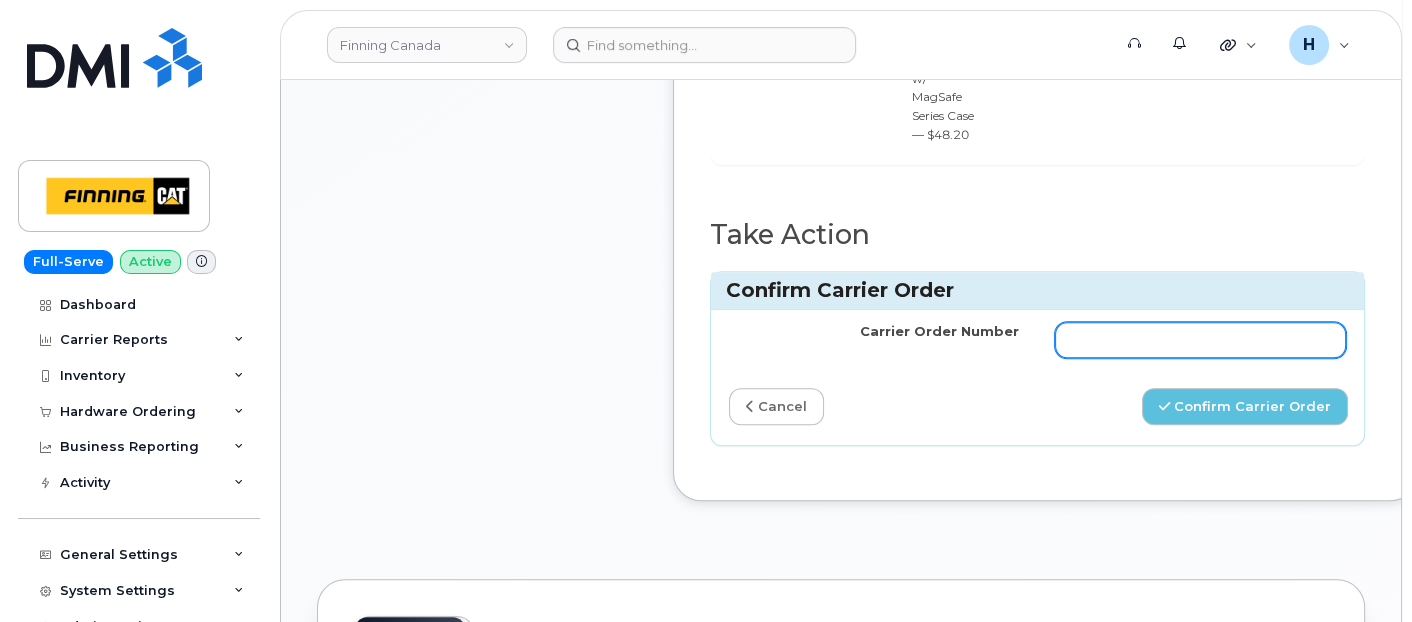 click on "Carrier Order Number" at bounding box center [1200, 340] 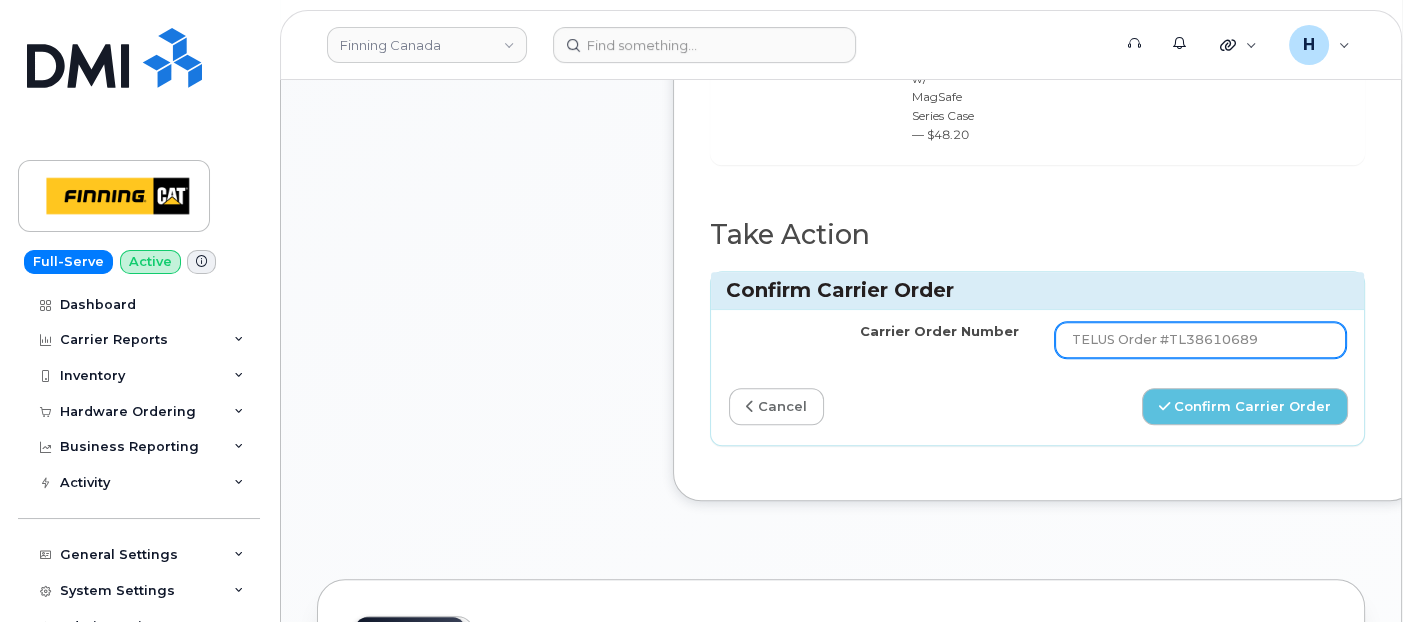 drag, startPoint x: 1210, startPoint y: 346, endPoint x: 998, endPoint y: 347, distance: 212.00237 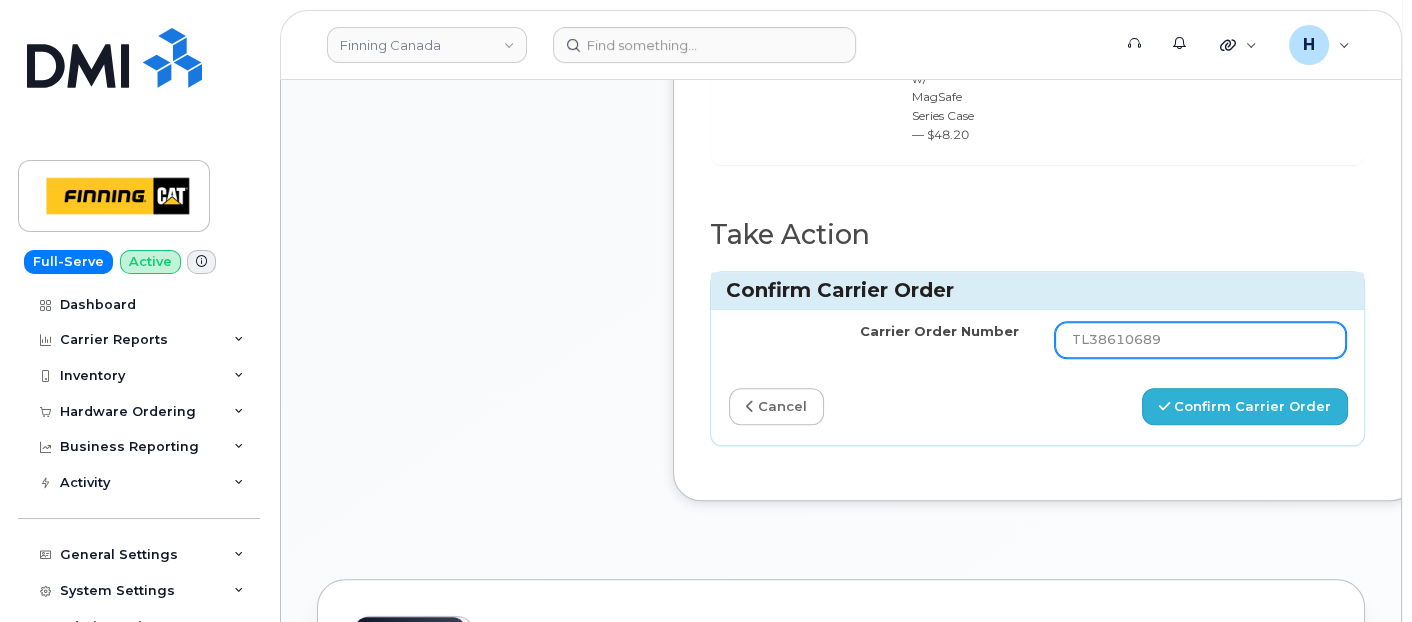 type on "TL38610689" 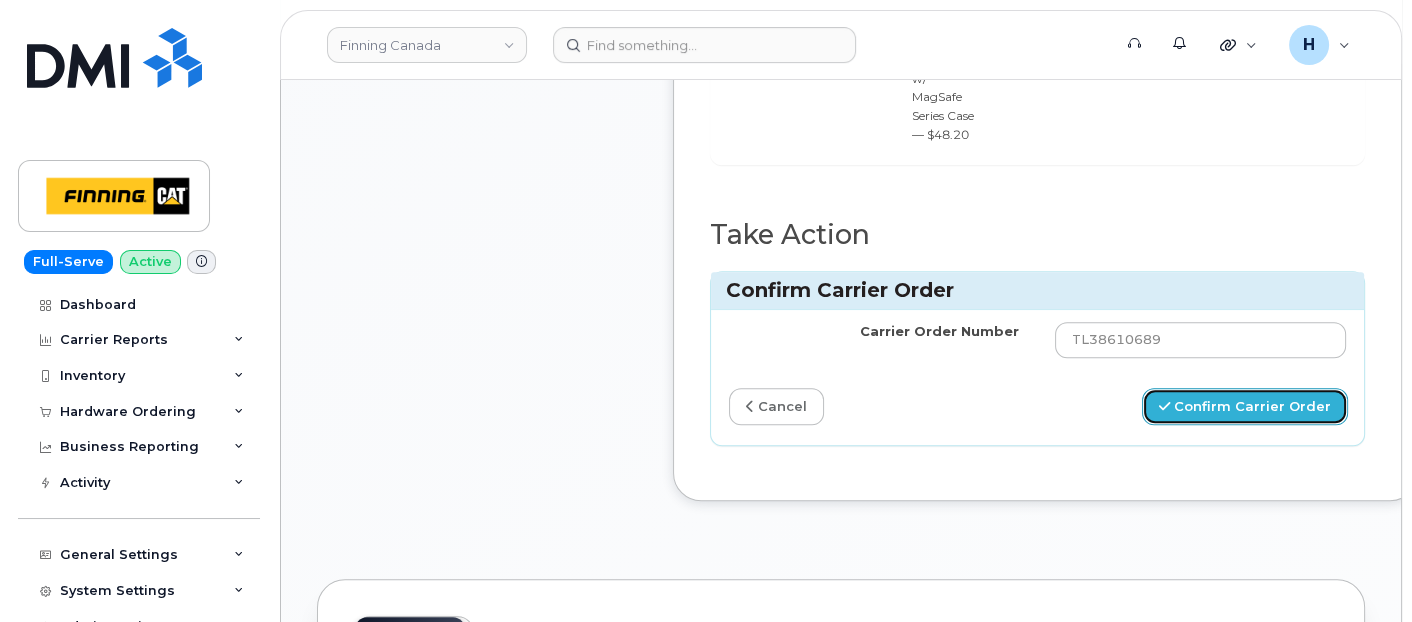 click on "Confirm Carrier Order" at bounding box center (1245, 406) 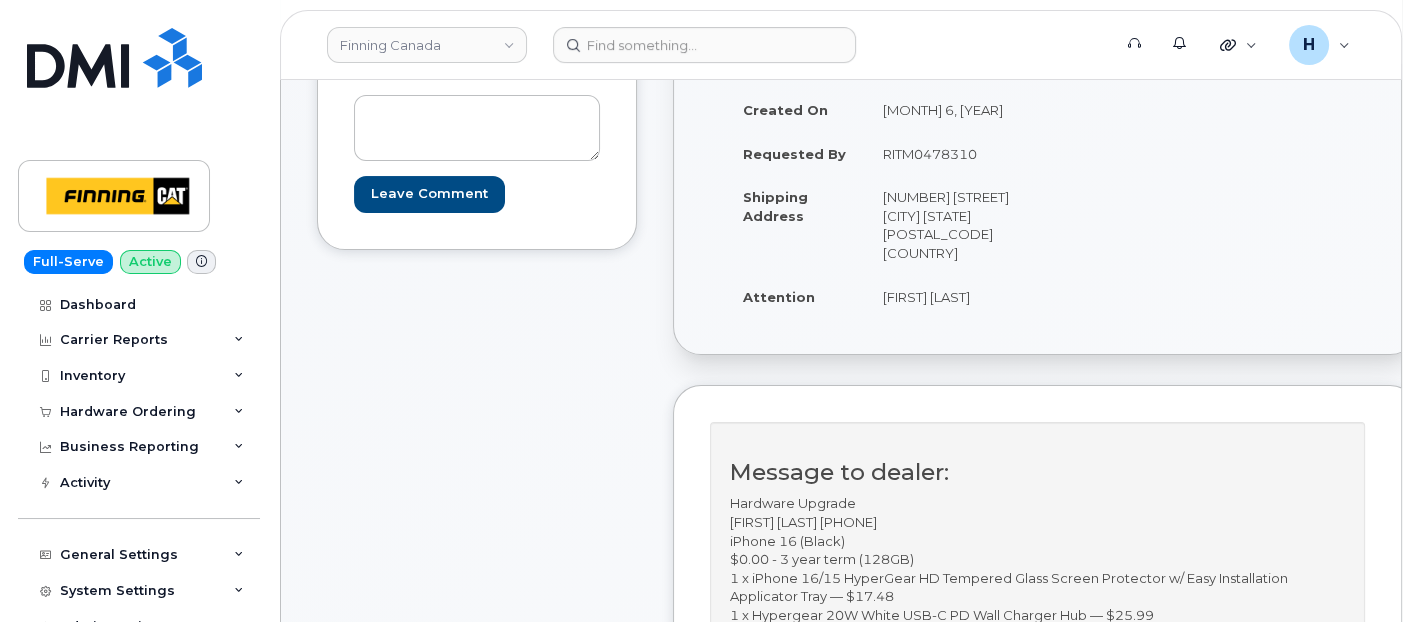 scroll, scrollTop: 444, scrollLeft: 0, axis: vertical 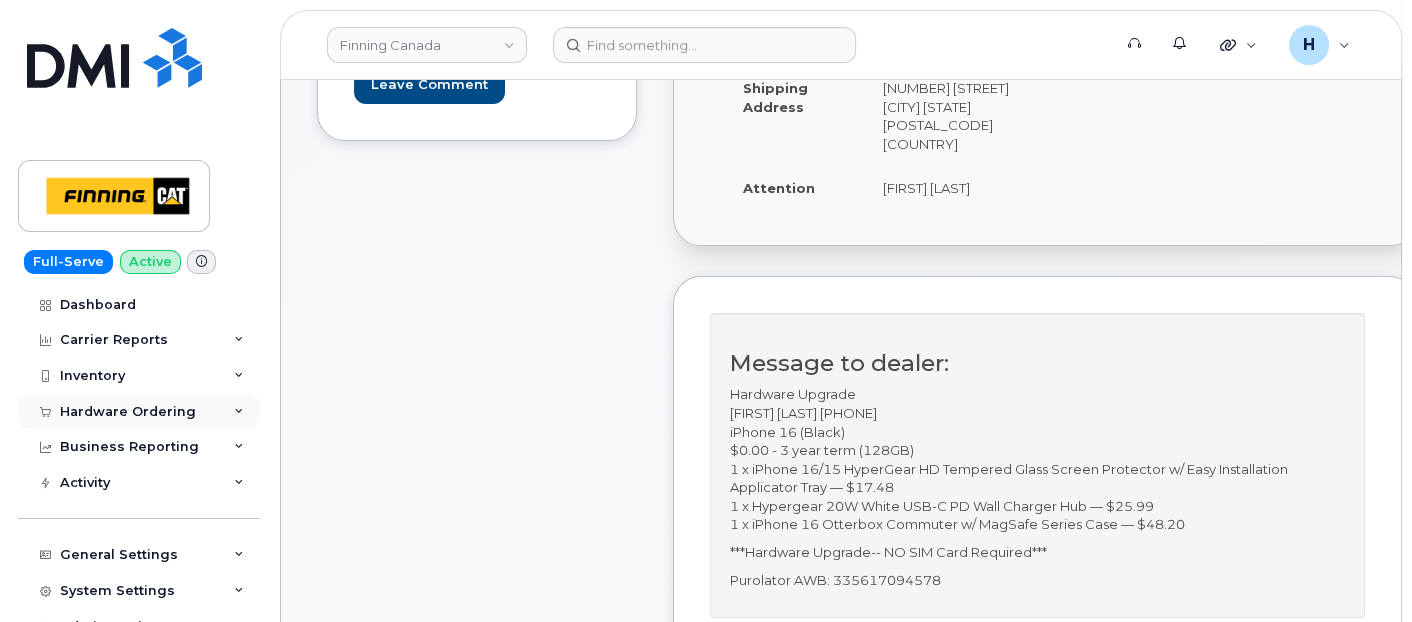 click on "Hardware Ordering" at bounding box center (128, 412) 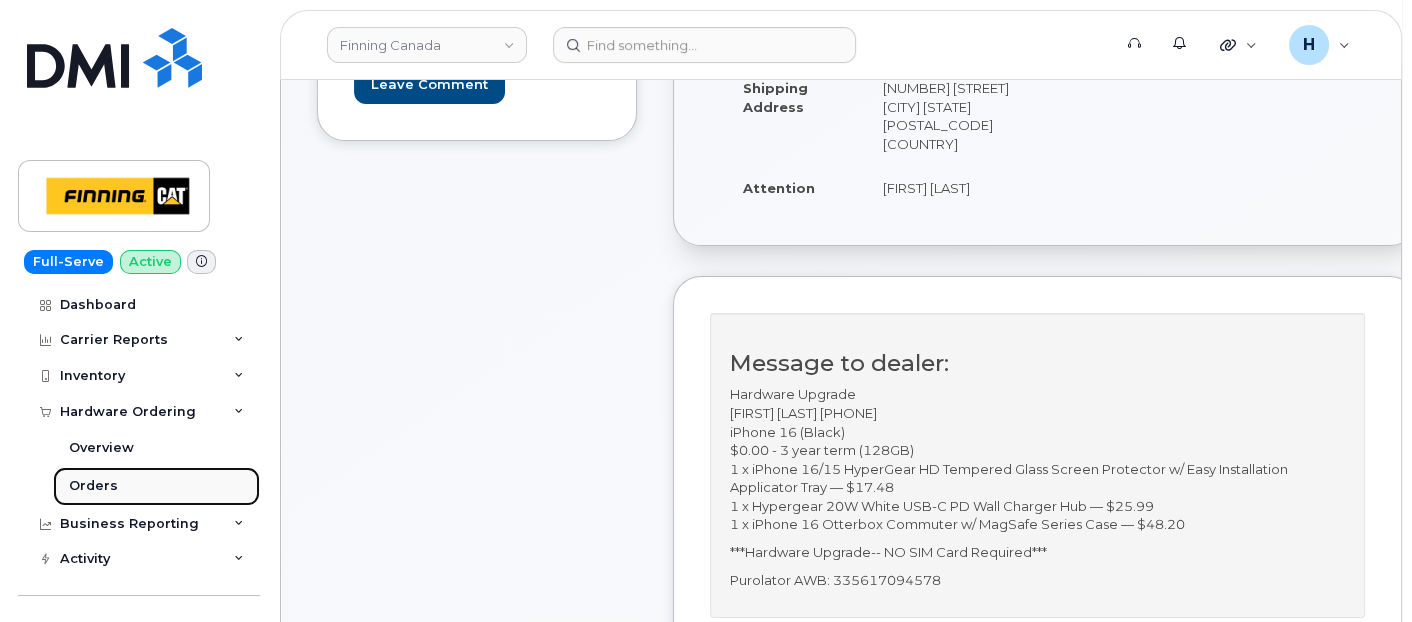 click on "Orders" at bounding box center [156, 486] 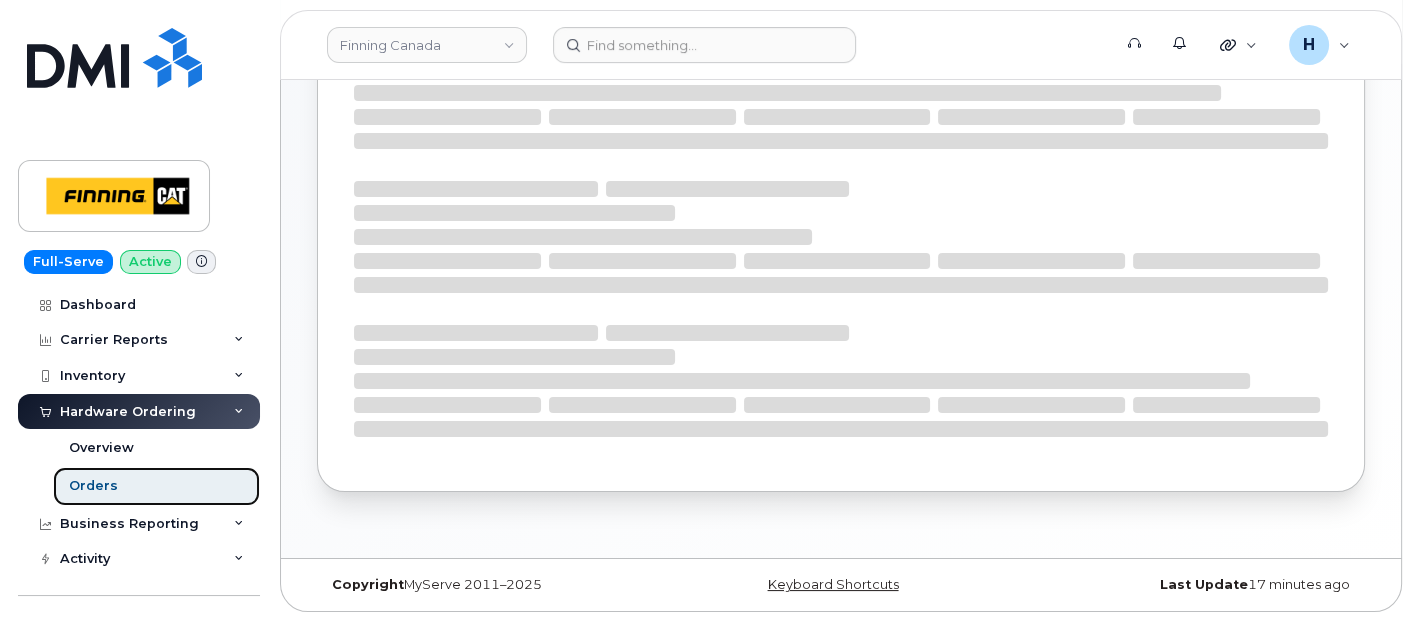 scroll, scrollTop: 0, scrollLeft: 0, axis: both 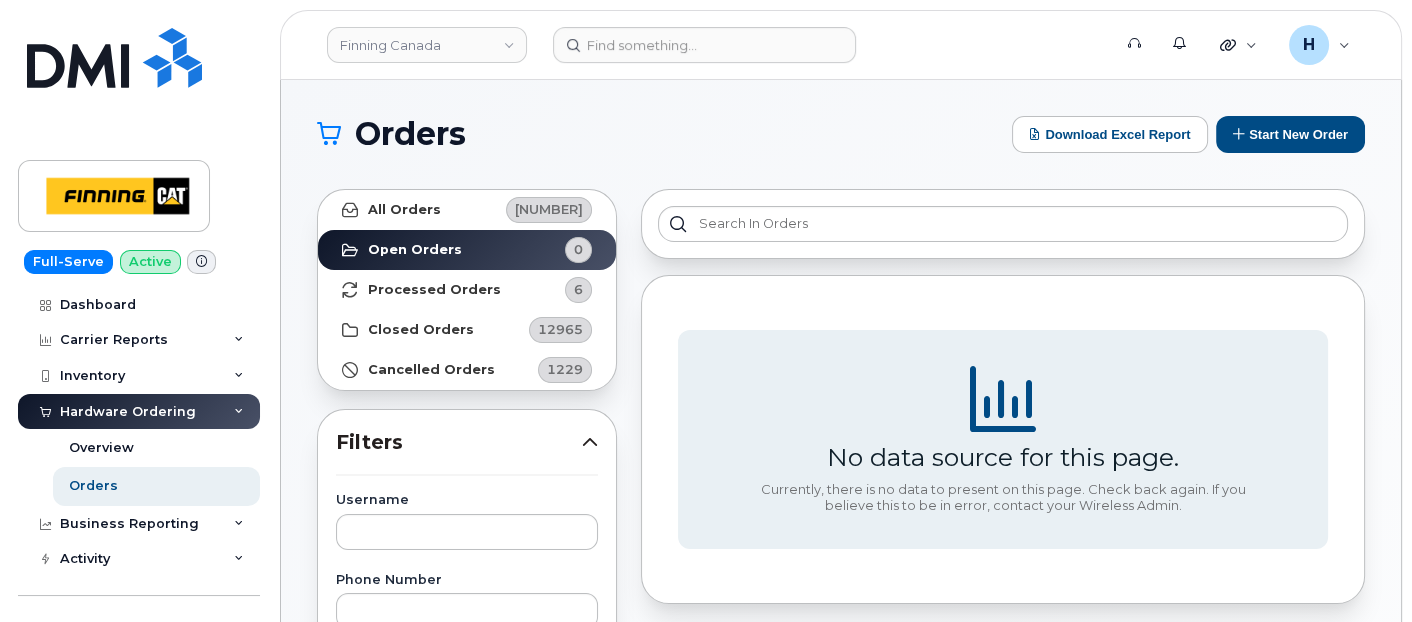 click on "Orders   Download Excel Report  Start New Order All Orders [NUMBER] Open Orders 0 Processed Orders 6 Closed Orders 12965 Cancelled Orders 1229 Filters Username Phone Number Order Number Carrier Number Purchase Order Number Invoice Number Dealer Simplex Mobility Telus Simplex Test Sasktel Carrier Telus SaskTel SIM IMEI Created By ServiceNow Task Reset Filter Apply Filter No data source for this page. Currently, there is no data to present on this page. Check back again. If you believe this to be in error, contact your Wireless Admin. Showing 1 To 10 Of 120 Entries 1 2 3 4 5" at bounding box center (841, 843) 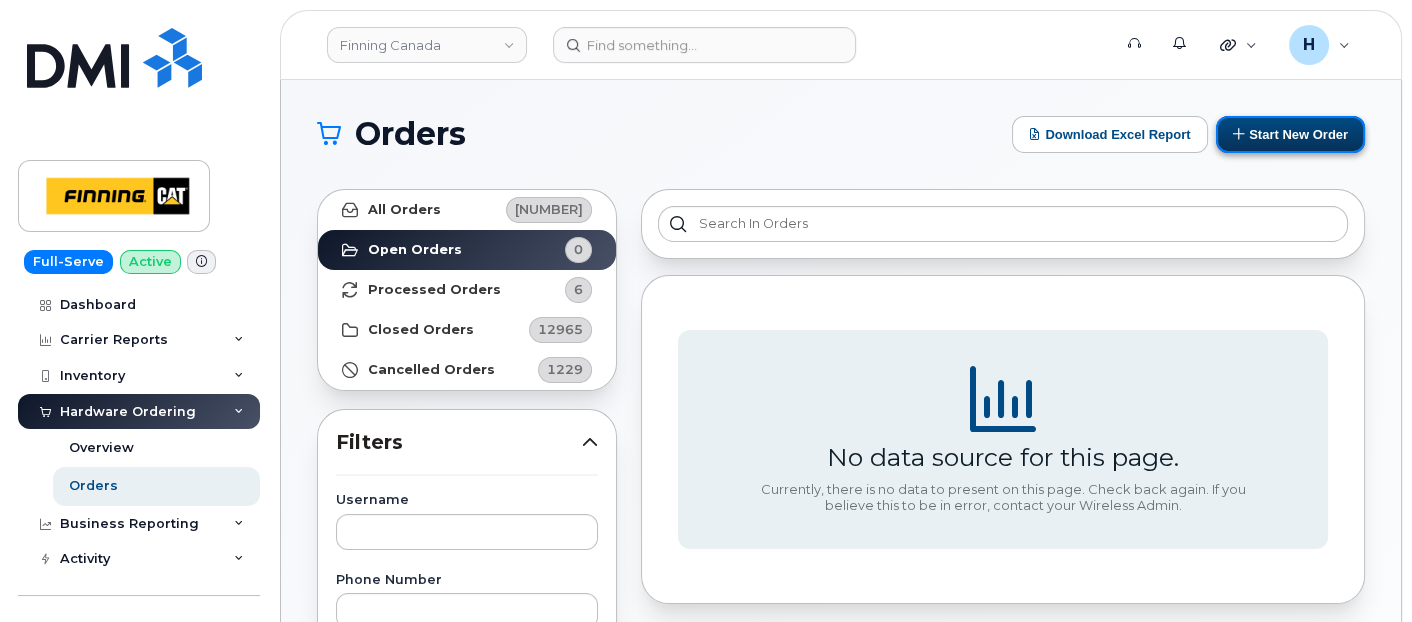 click on "Start New Order" at bounding box center [1290, 134] 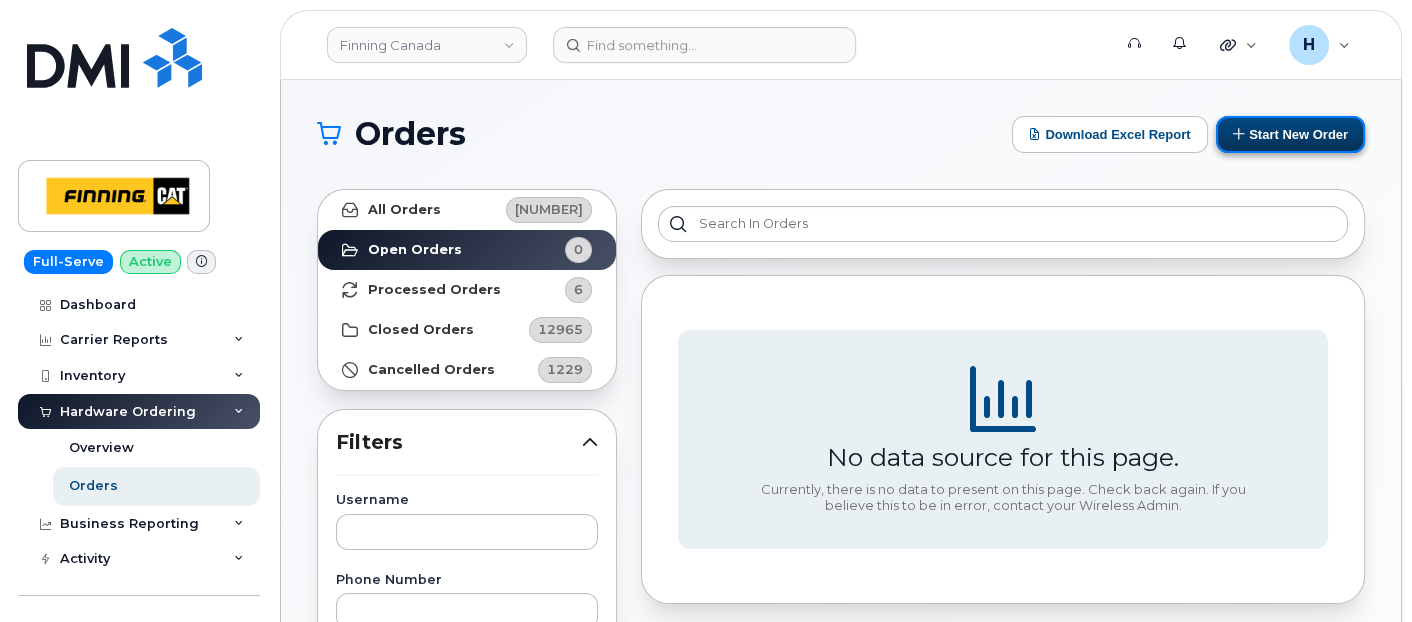click on "Start New Order" at bounding box center [1290, 134] 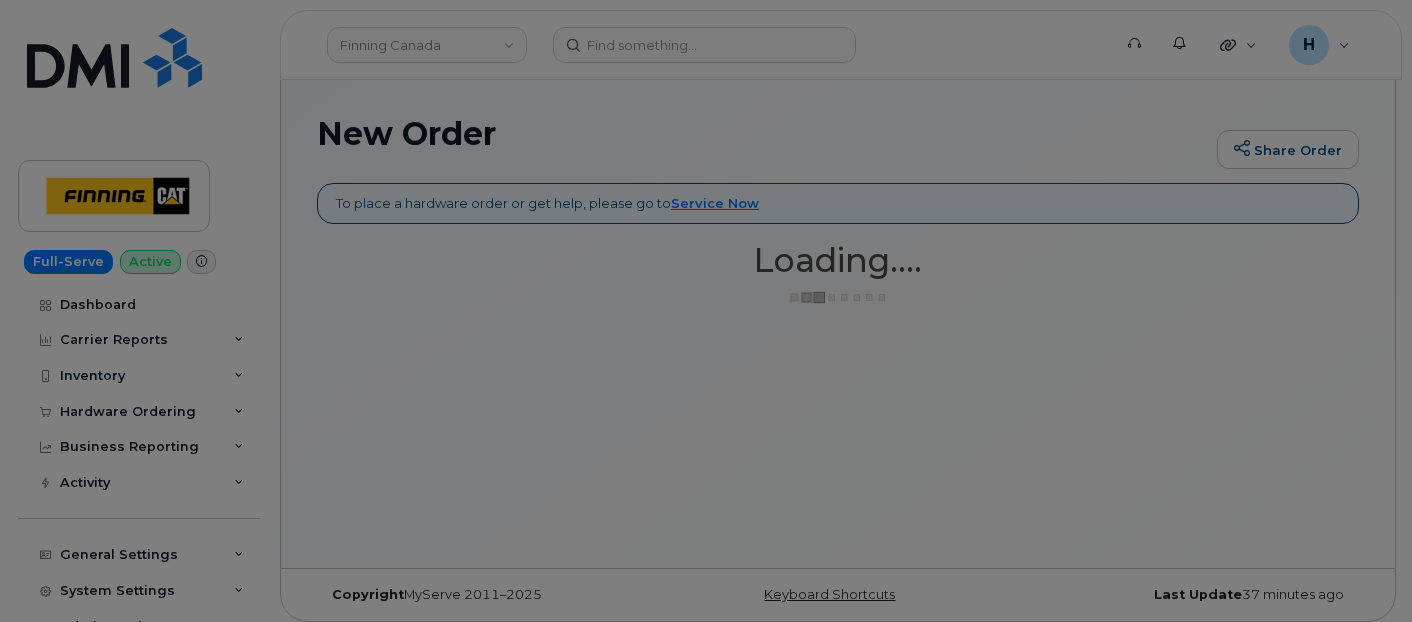 scroll, scrollTop: 0, scrollLeft: 0, axis: both 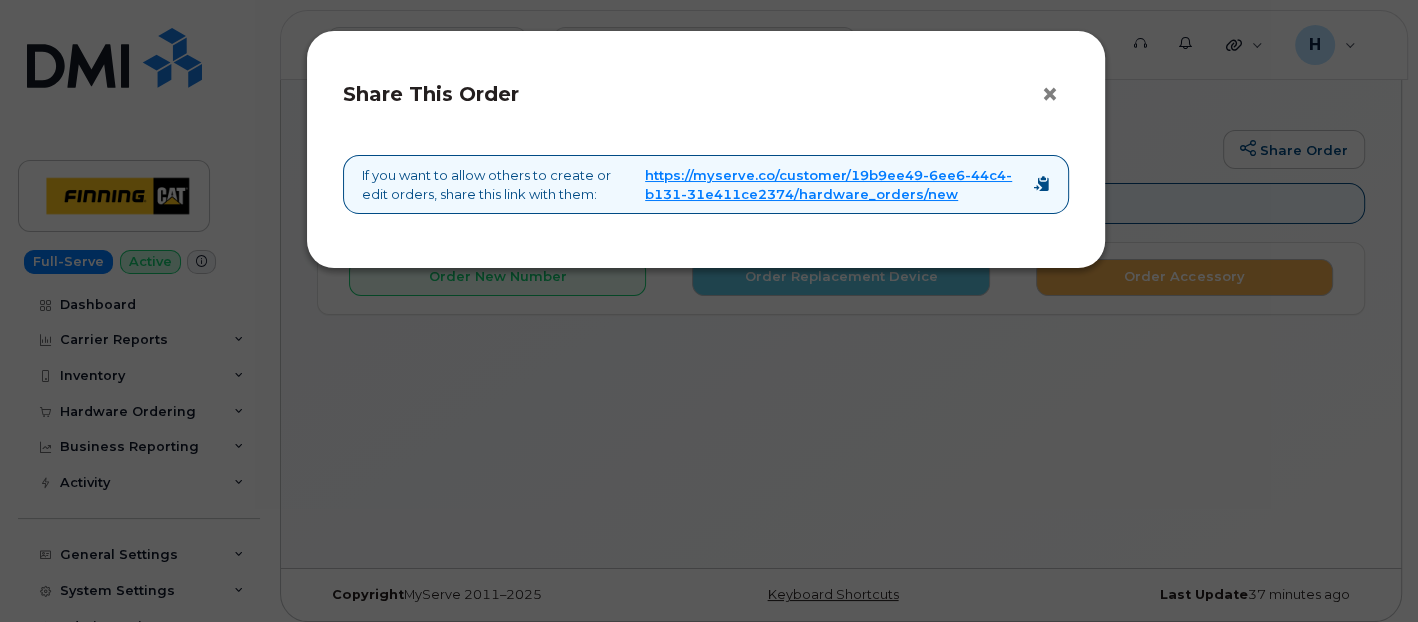 click on "×" at bounding box center (1055, 95) 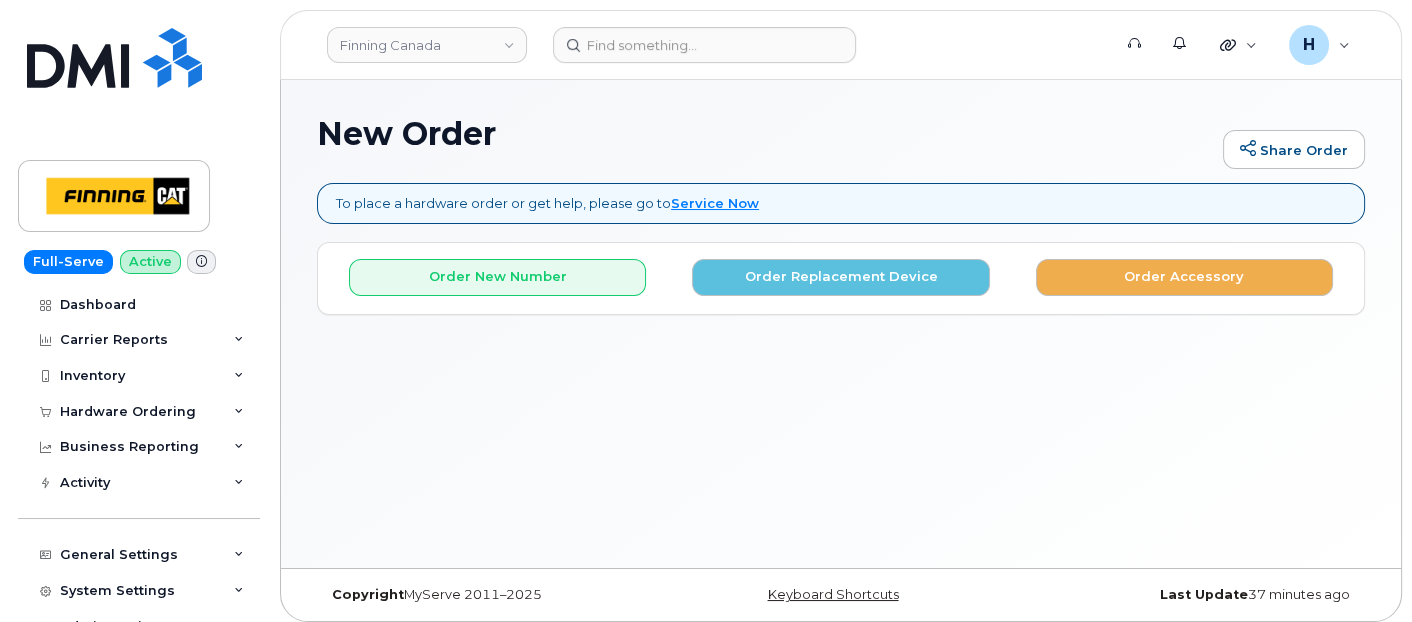 click on "Order New Number
Order Replacement Device
Order Accessory" at bounding box center (841, 269) 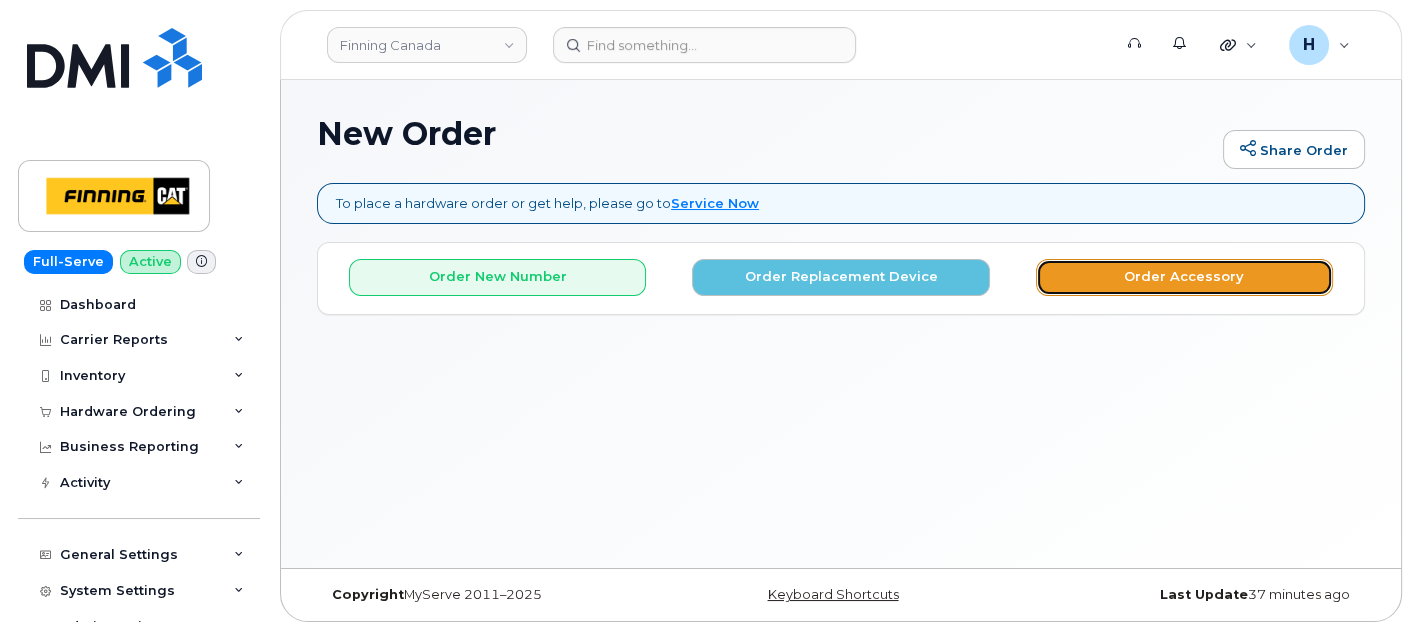 click on "Order Accessory" at bounding box center (1184, 277) 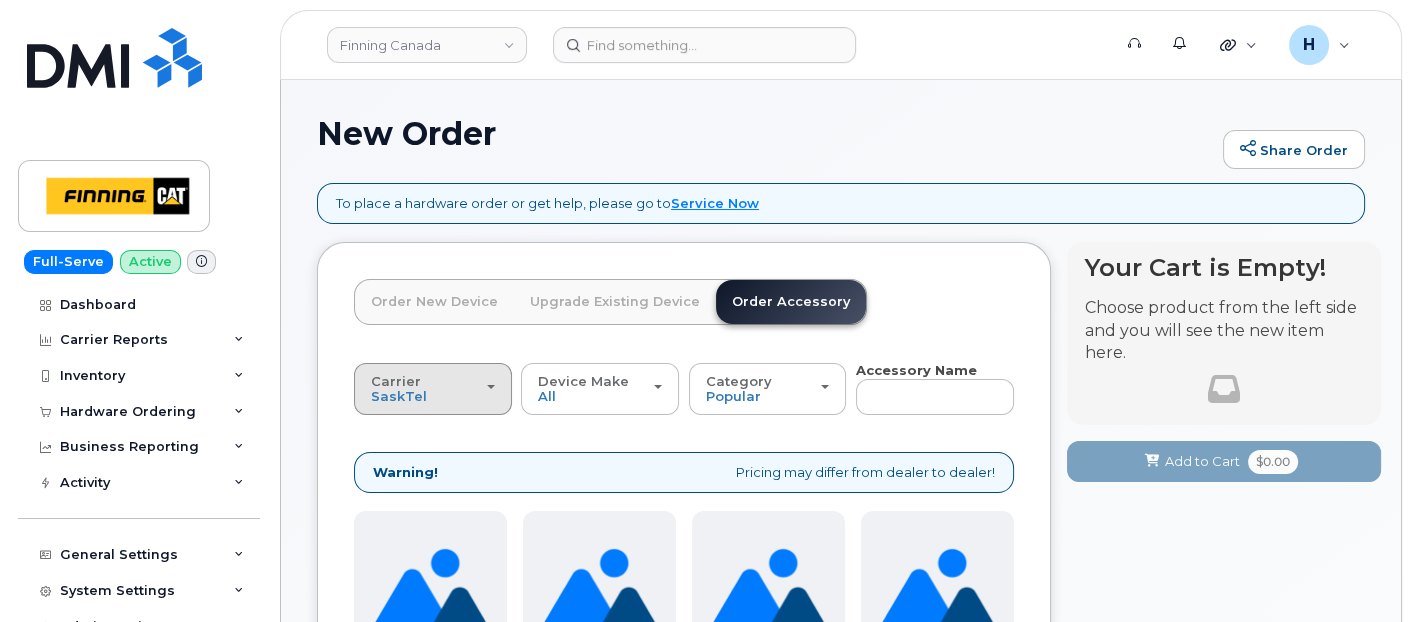 click on "SaskTel" at bounding box center (399, 396) 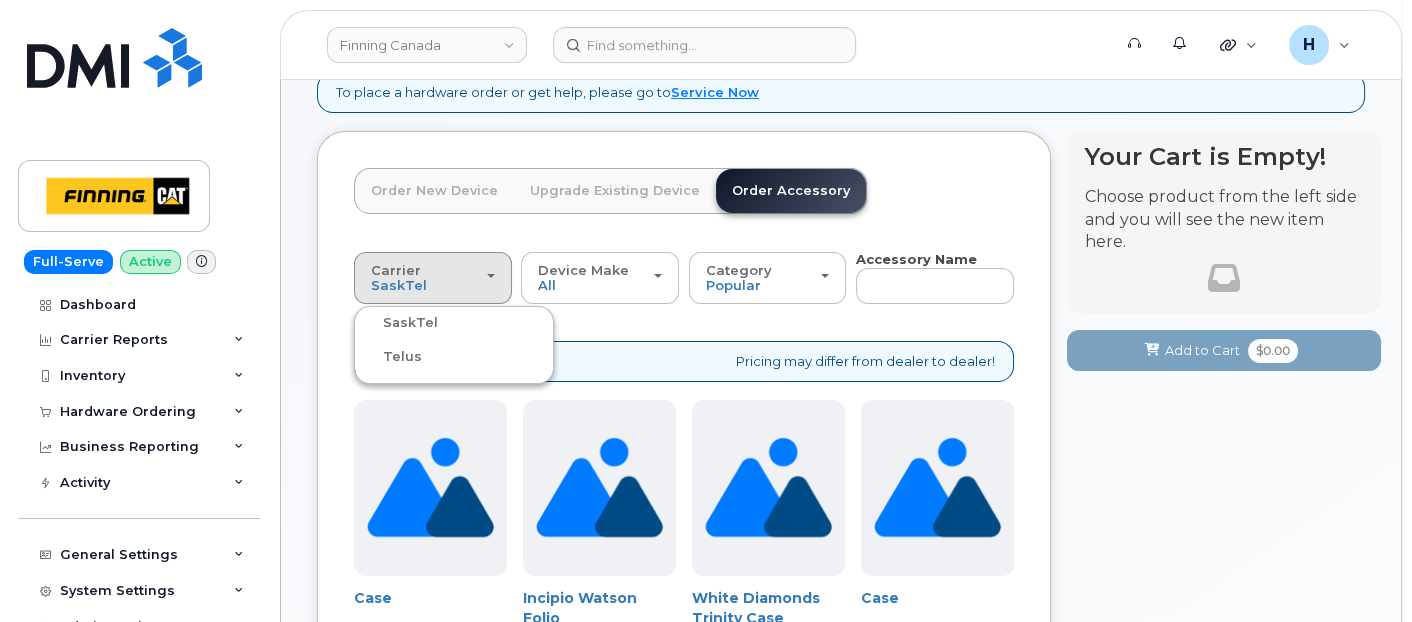 click on "Telus" at bounding box center [390, 357] 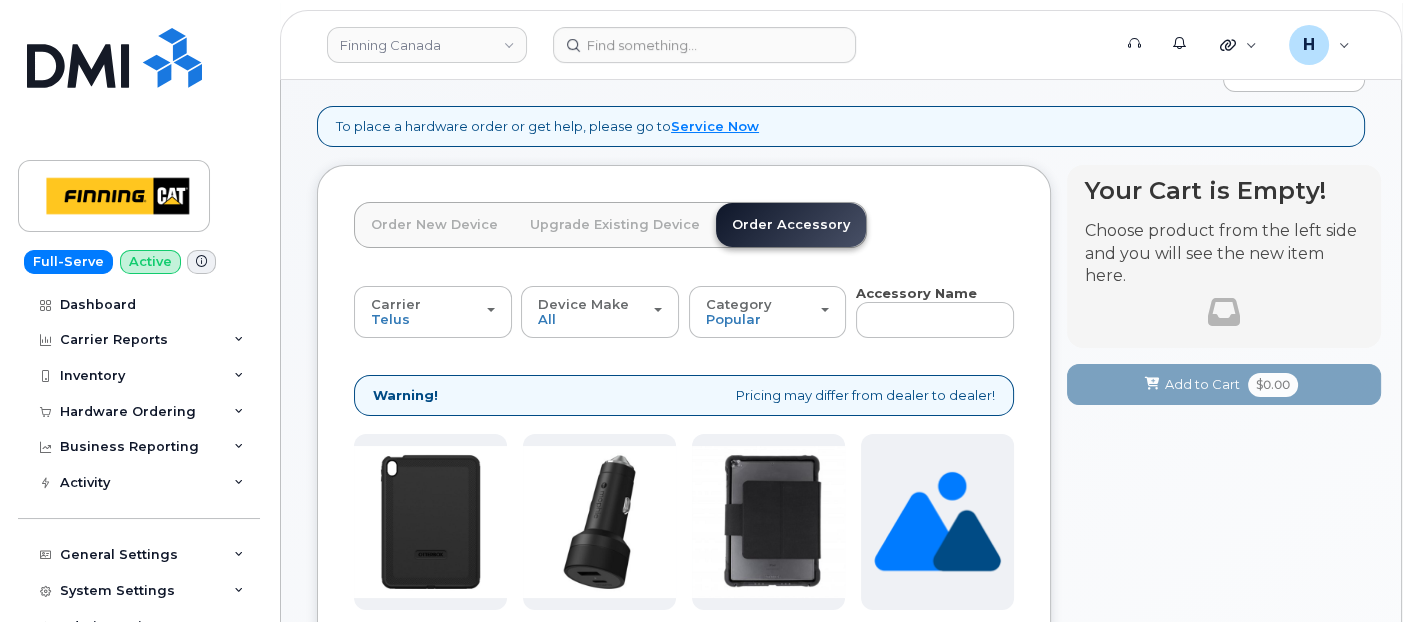 scroll, scrollTop: 111, scrollLeft: 0, axis: vertical 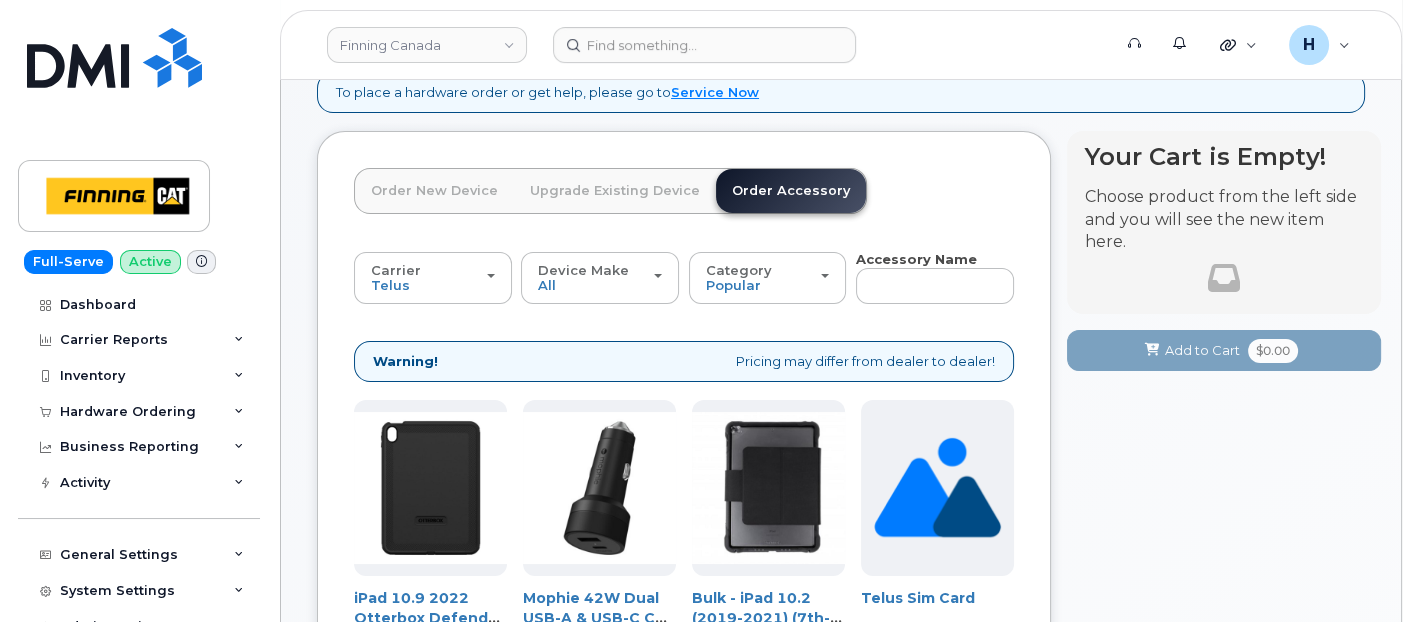 click on "Carrier
SaskTel
Telus
SaskTel
Telus
Device Make
All
iPhone
Tablet
All
iPhone
Tablet
Category
Popular
All
Charger
Case
Wall Charger
Other
SIM Card
Accessory Name
All new mobile devices come with
Selected device does not include Wall Charger or Car Charger, it's advised to order these accessories.
Selected device has
Warning!
Pricing may differ from dealer to dealer!
iPad 10.9 2022 Otterbox Defender Series case - Black
Case
$87.59
Add To Cart
Mophie 42W Dual USB-A & USB-C Car Charge
Charger
$20.00
Add To Cart
Case
$69.95
Add To Cart" at bounding box center (684, 1151) 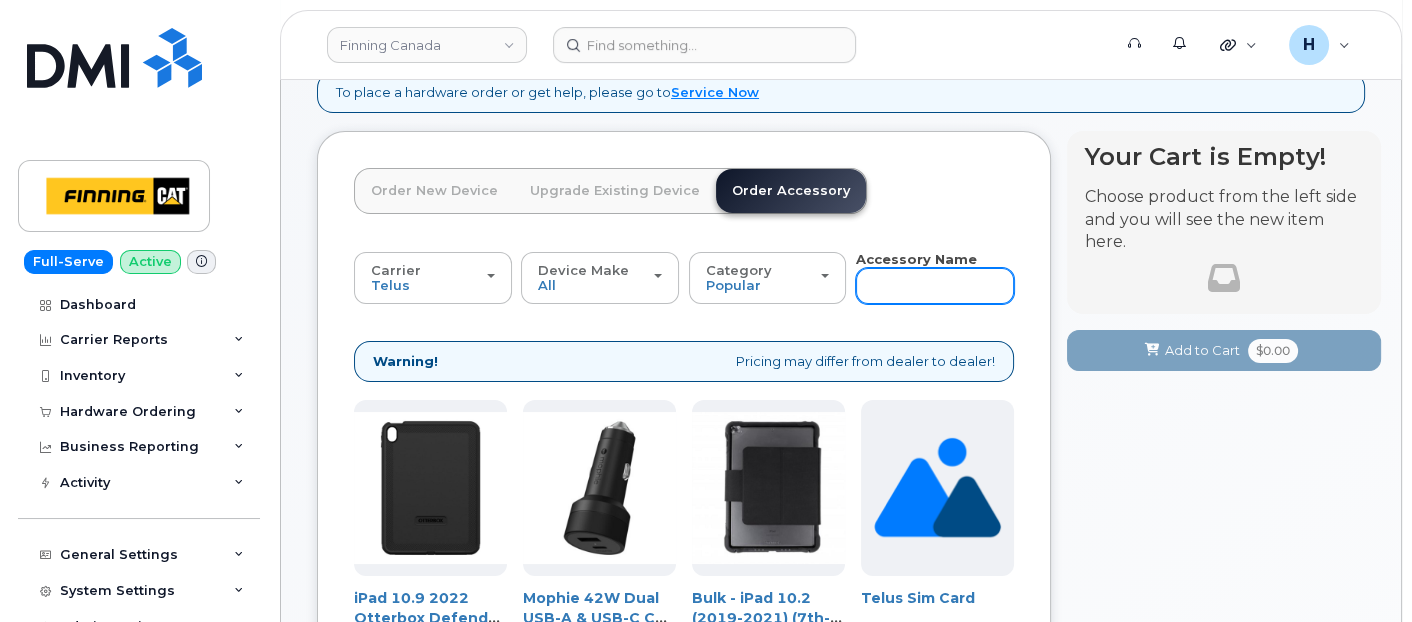 click at bounding box center (935, 286) 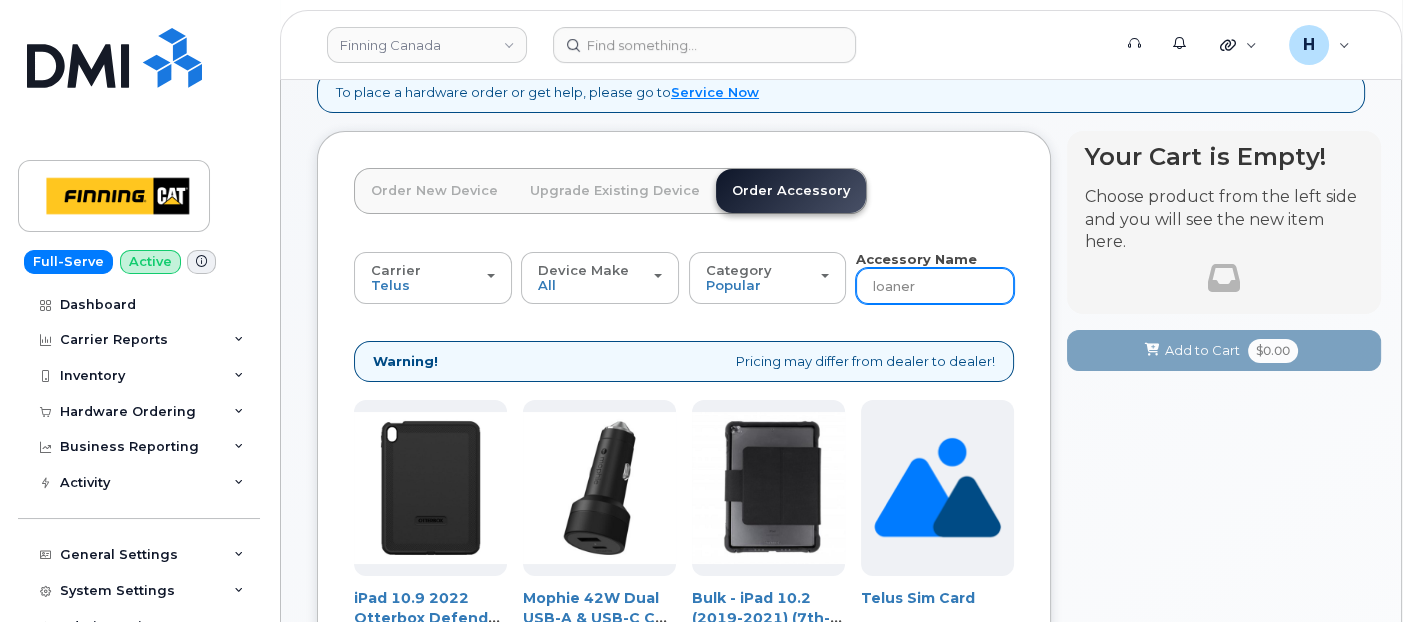 type on "loaner" 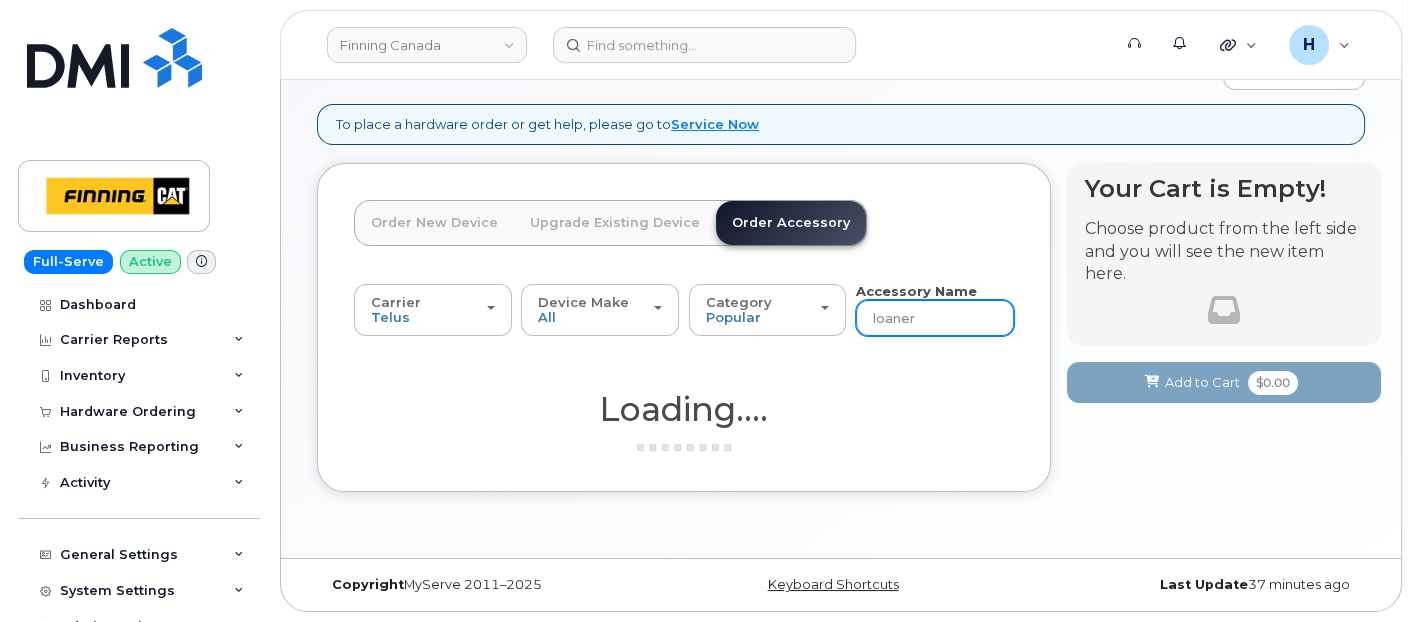 scroll, scrollTop: 77, scrollLeft: 0, axis: vertical 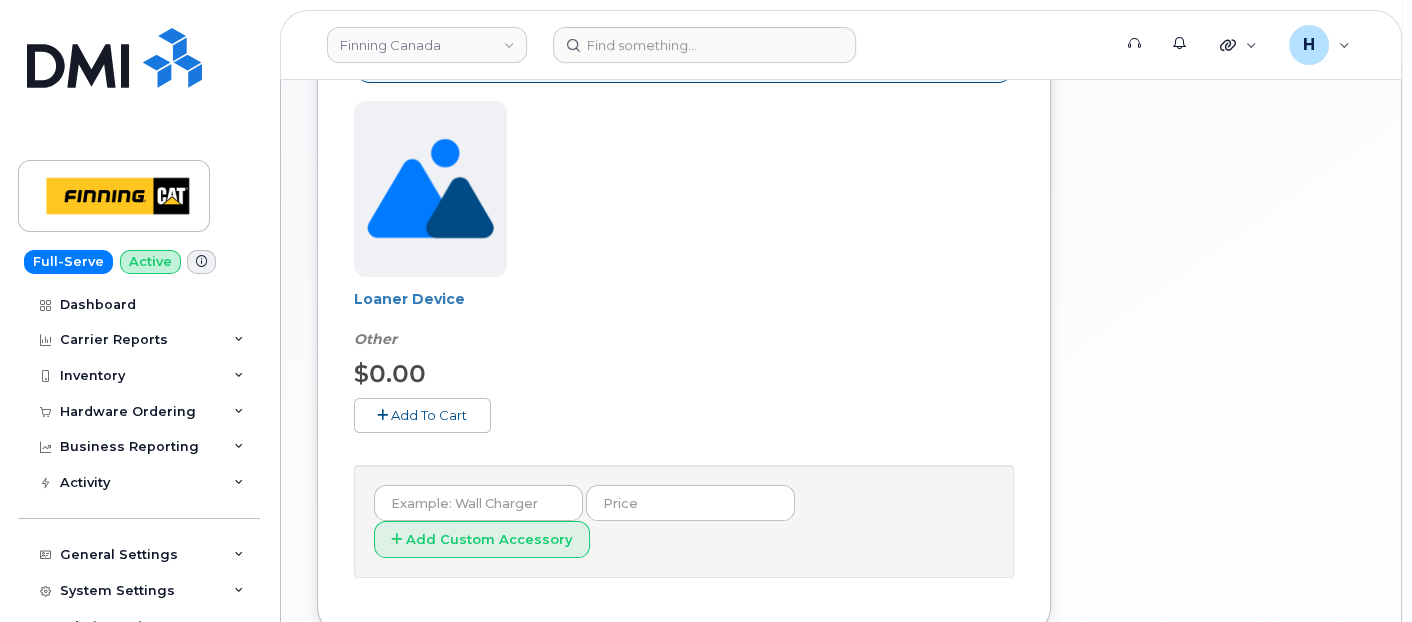 click on "Add To Cart" at bounding box center [422, 415] 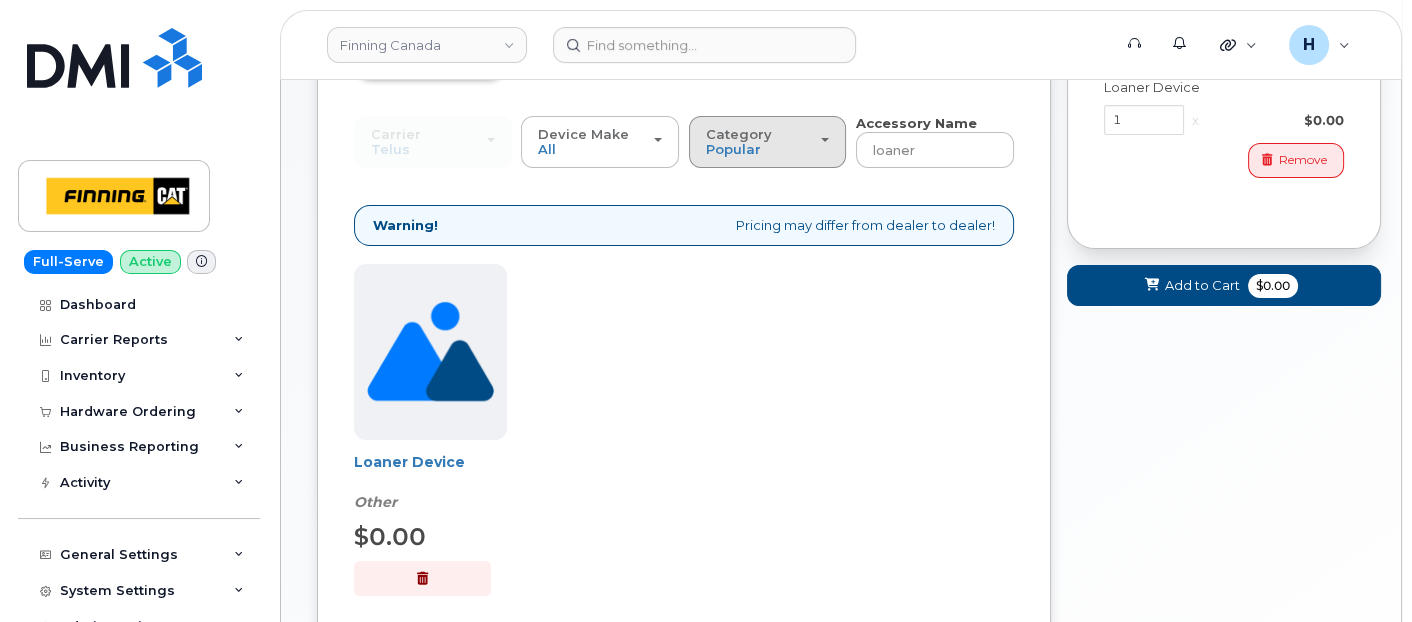scroll, scrollTop: 77, scrollLeft: 0, axis: vertical 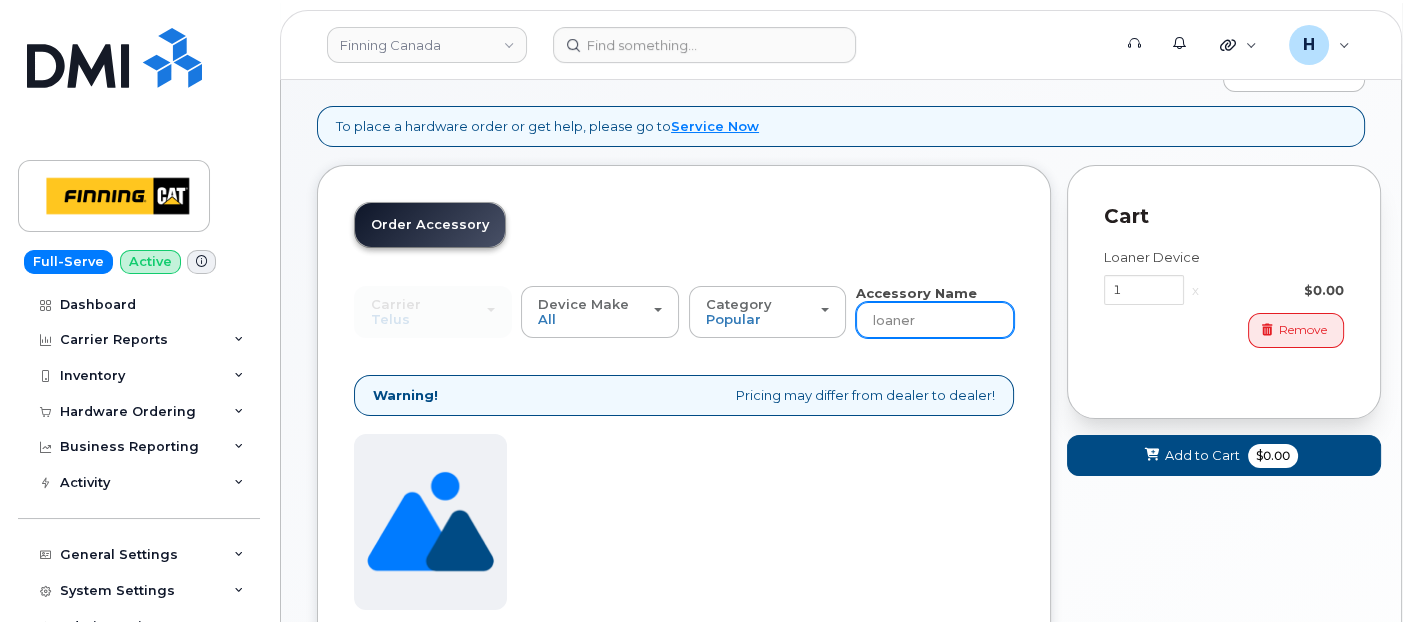 drag, startPoint x: 920, startPoint y: 322, endPoint x: 870, endPoint y: 320, distance: 50.039986 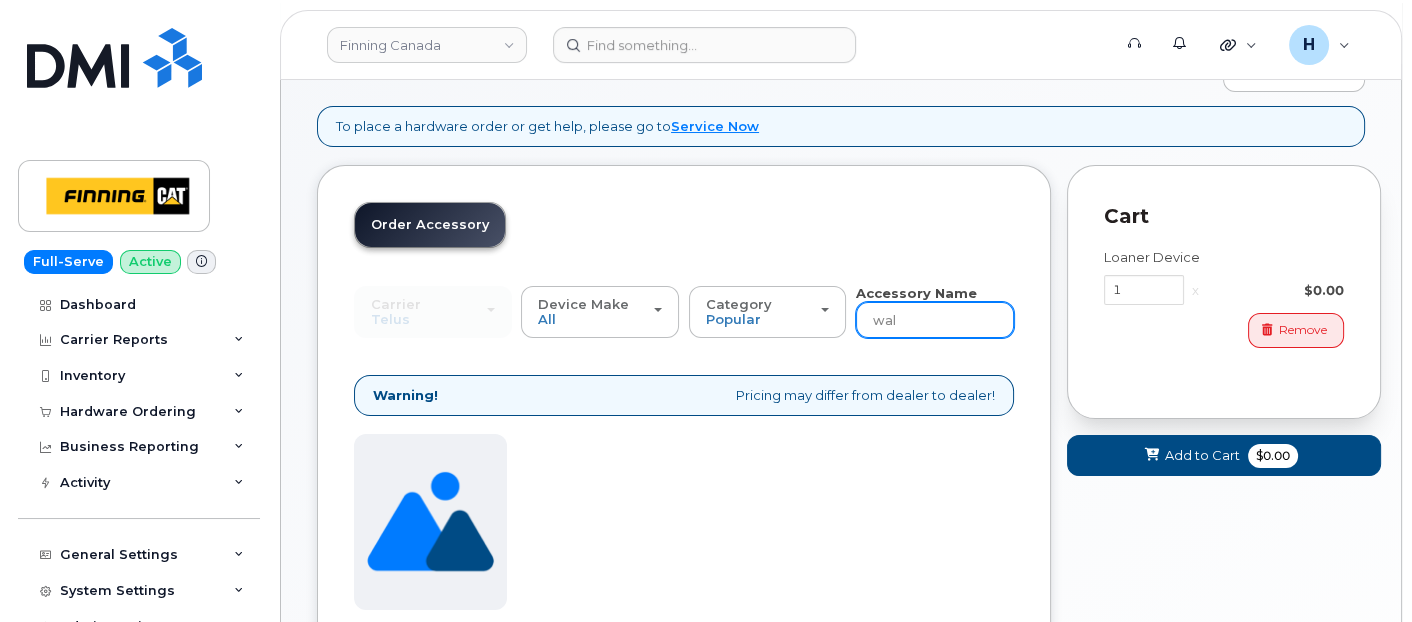 type on "wall" 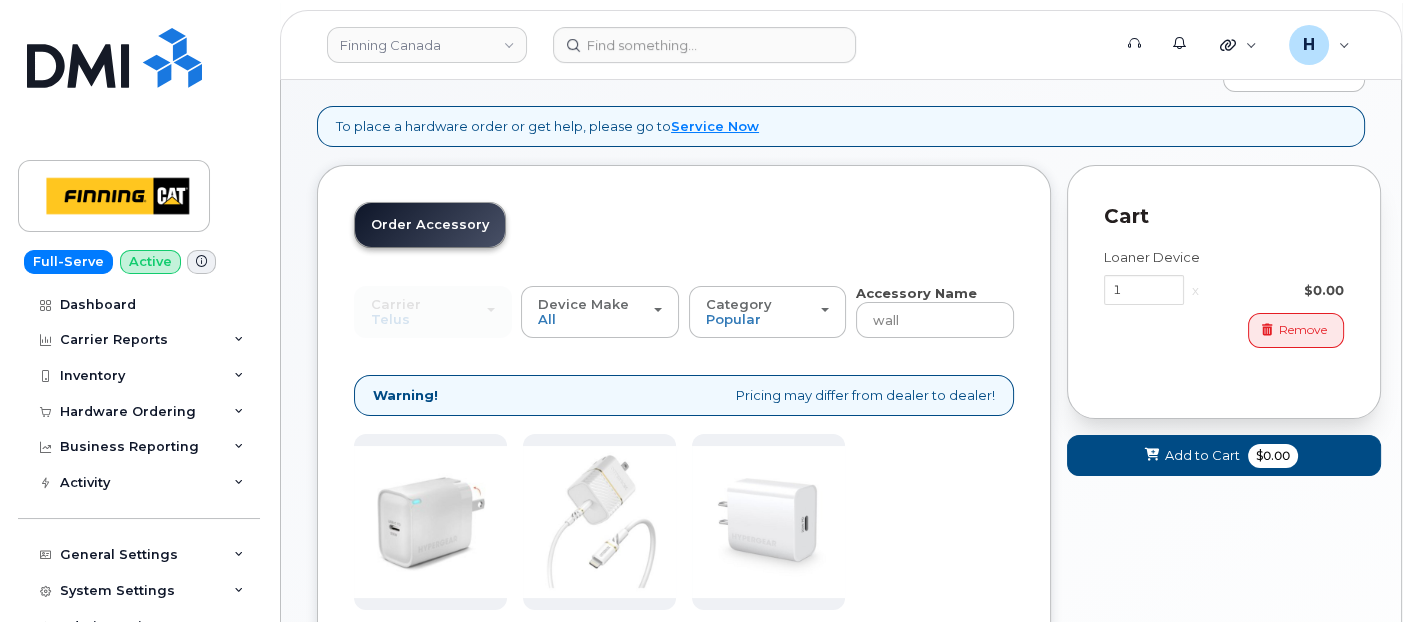 scroll, scrollTop: 299, scrollLeft: 0, axis: vertical 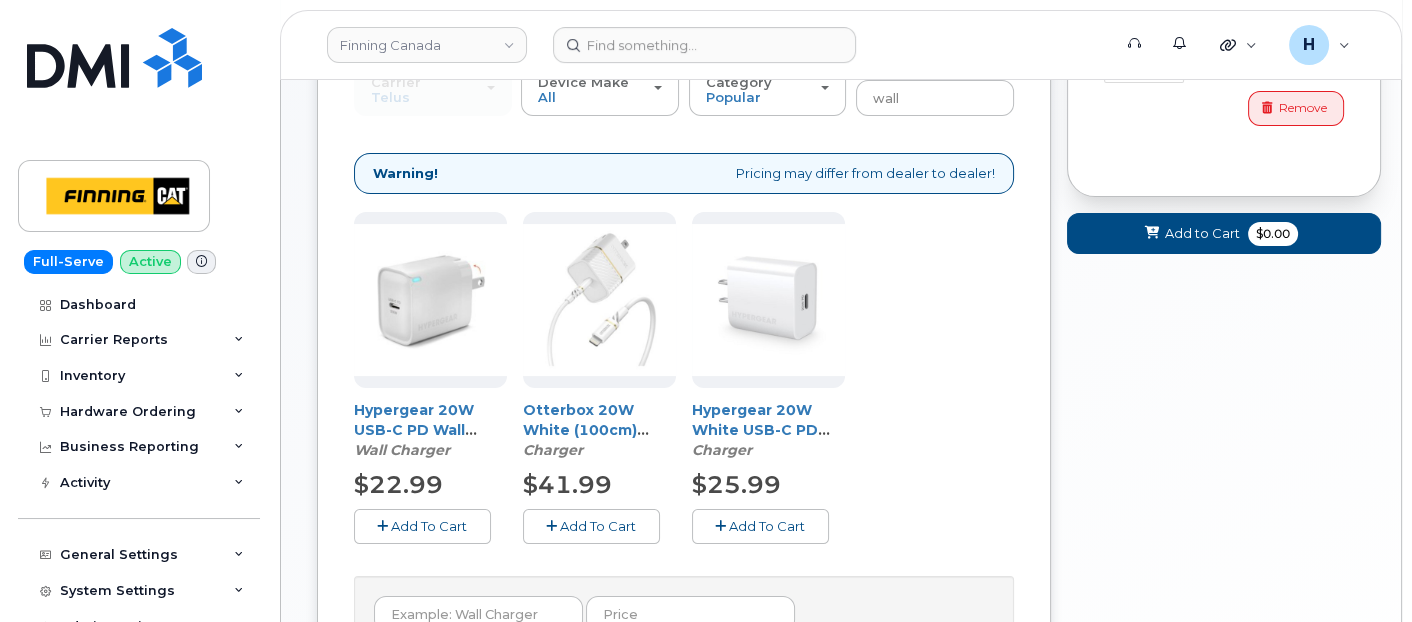 click on "Add To Cart" at bounding box center [591, 526] 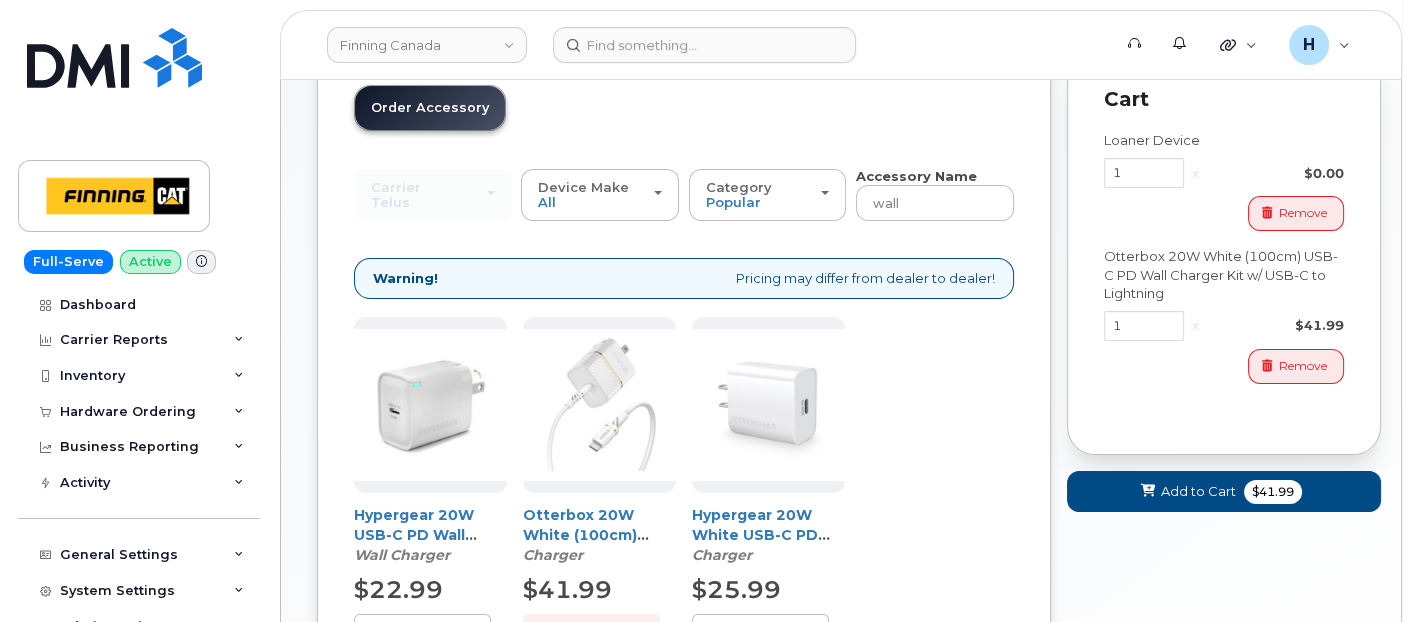 scroll, scrollTop: 77, scrollLeft: 0, axis: vertical 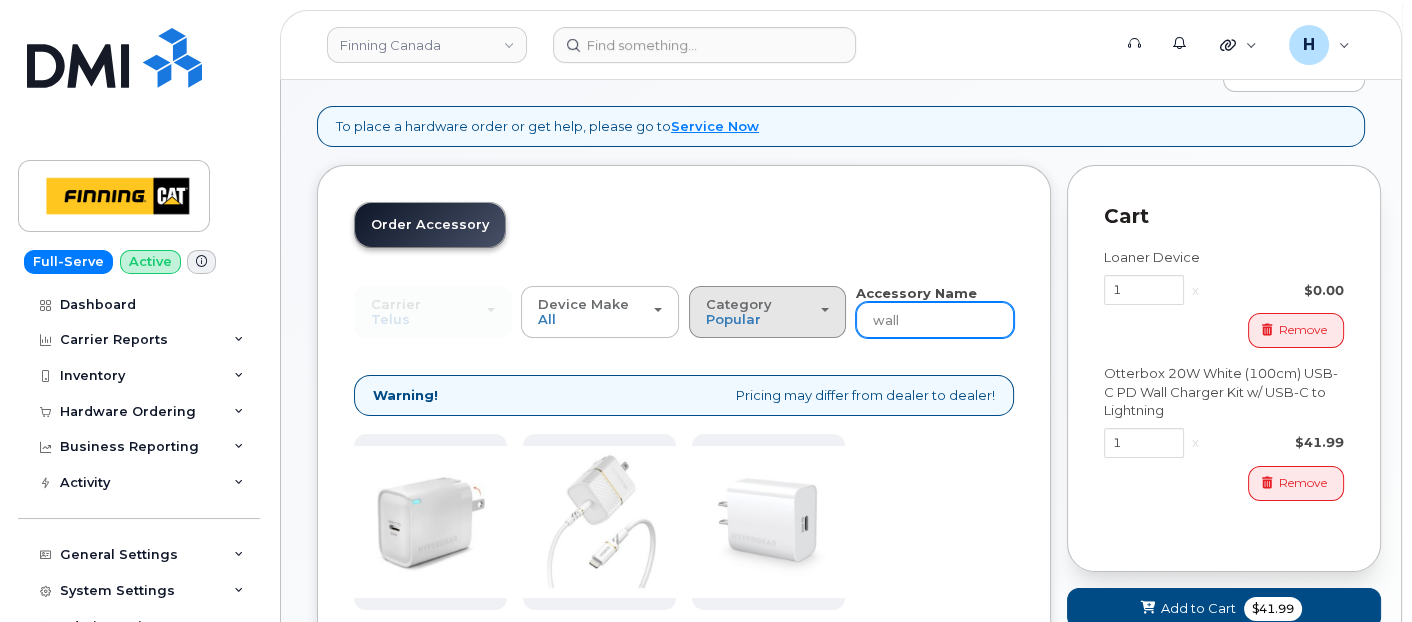 drag, startPoint x: 928, startPoint y: 315, endPoint x: 816, endPoint y: 314, distance: 112.00446 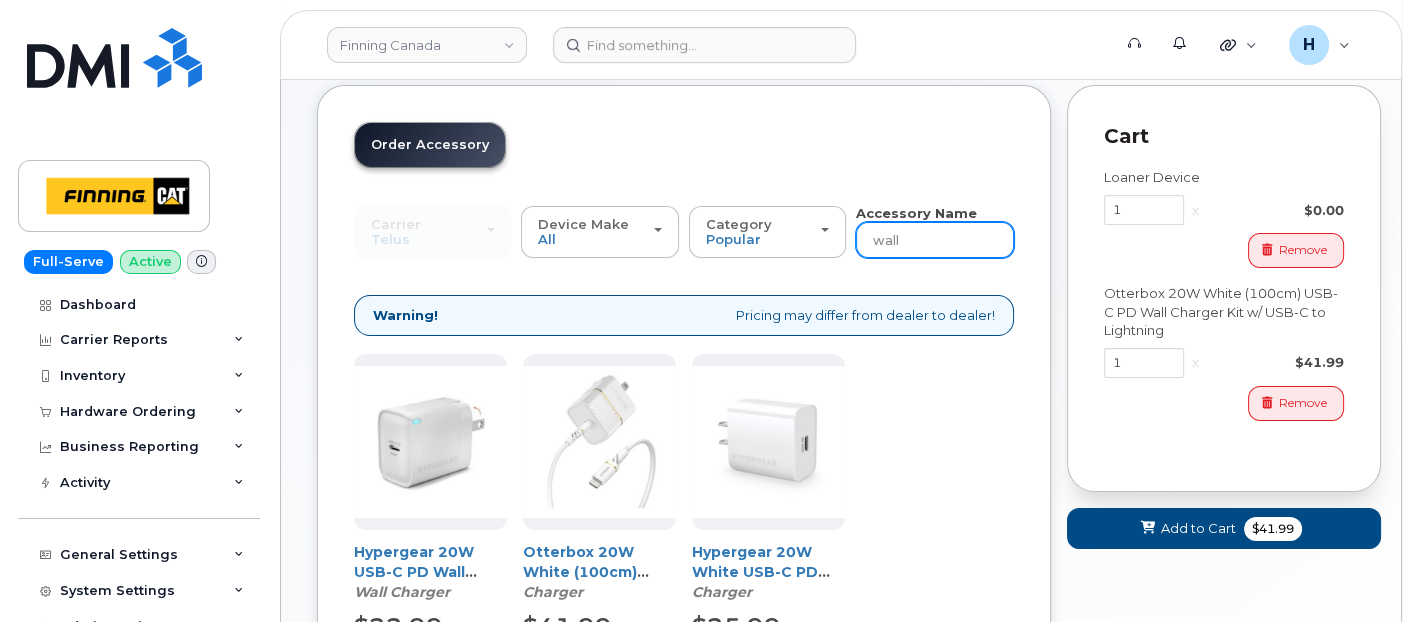 scroll, scrollTop: 188, scrollLeft: 0, axis: vertical 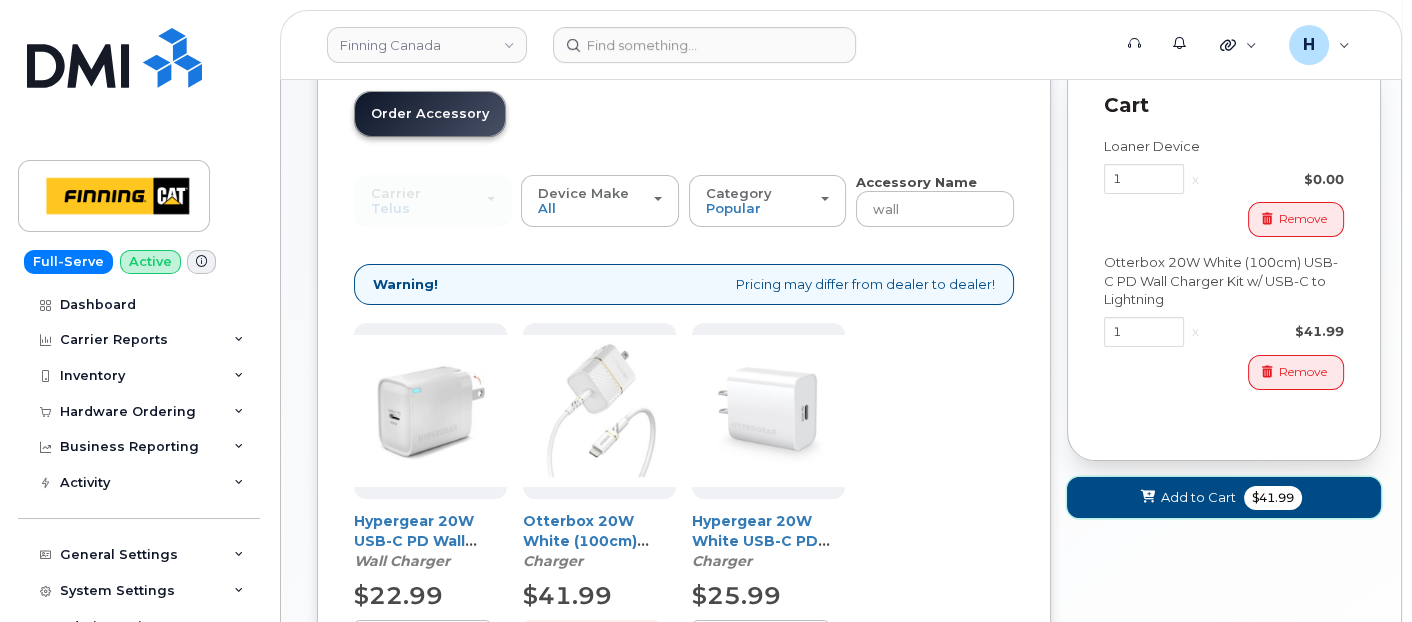 click on "Add to Cart
$41.99" at bounding box center [1224, 497] 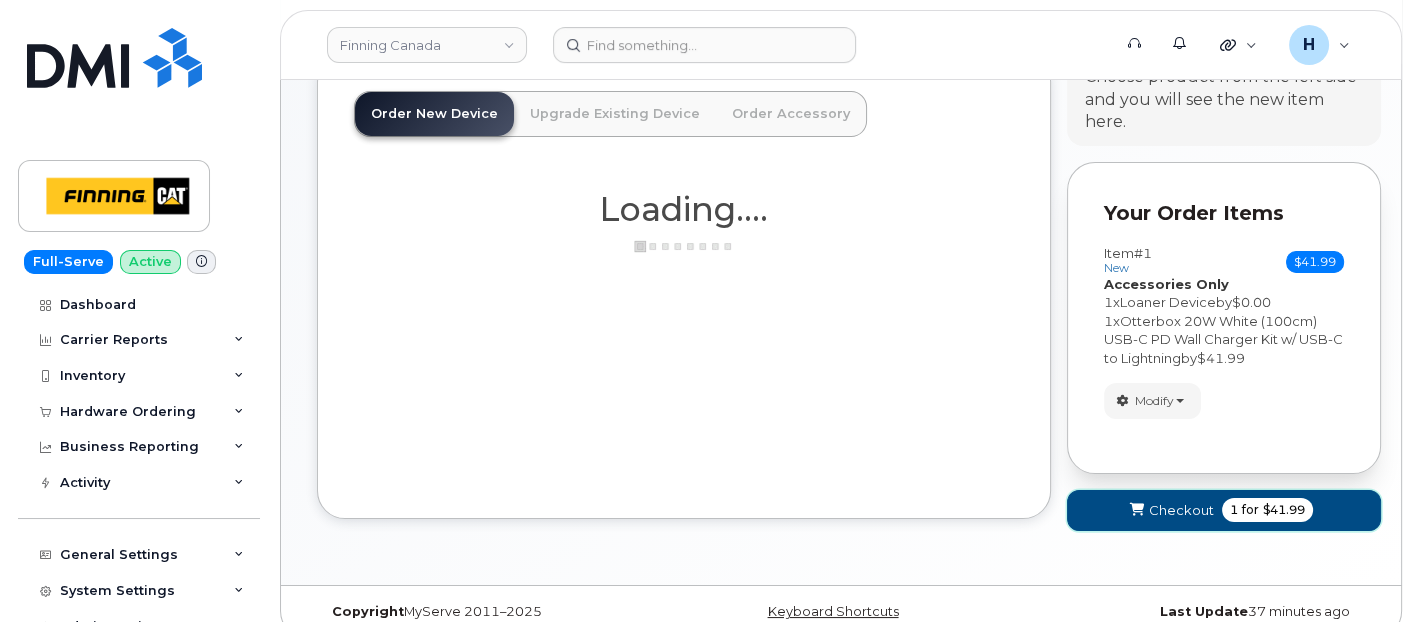 click on "Checkout
1
for
$41.99" at bounding box center (1224, 510) 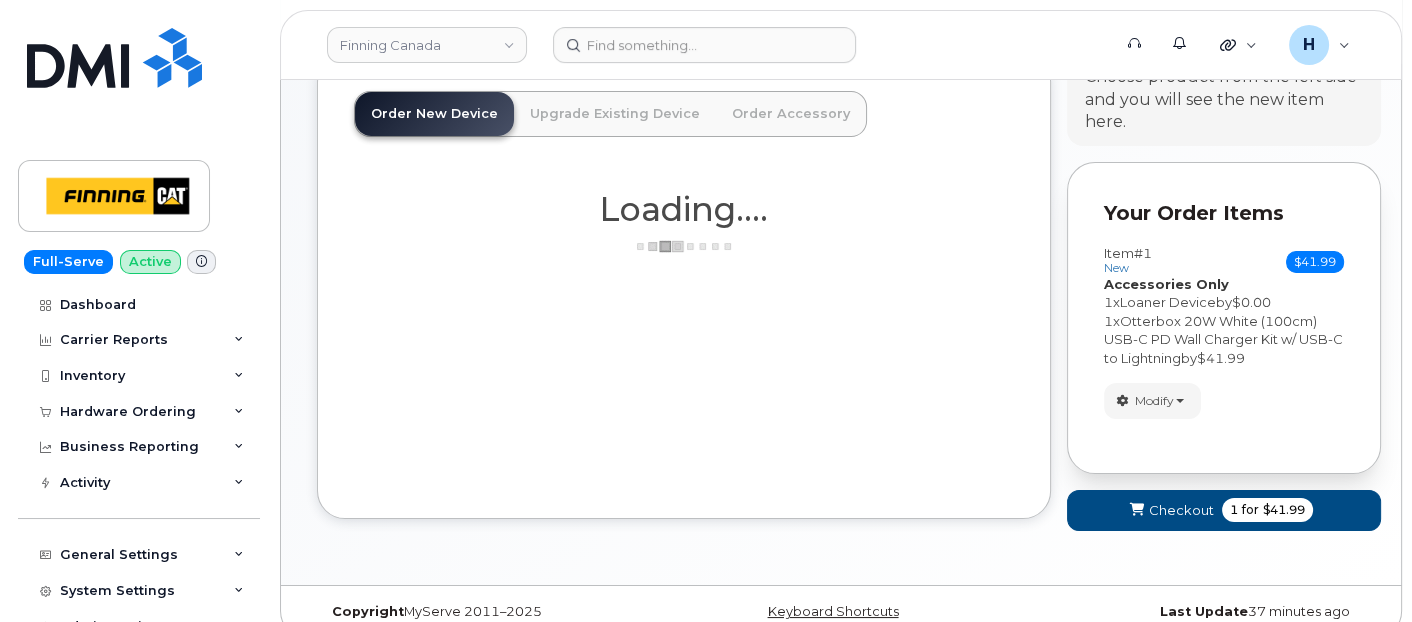 scroll, scrollTop: 9, scrollLeft: 0, axis: vertical 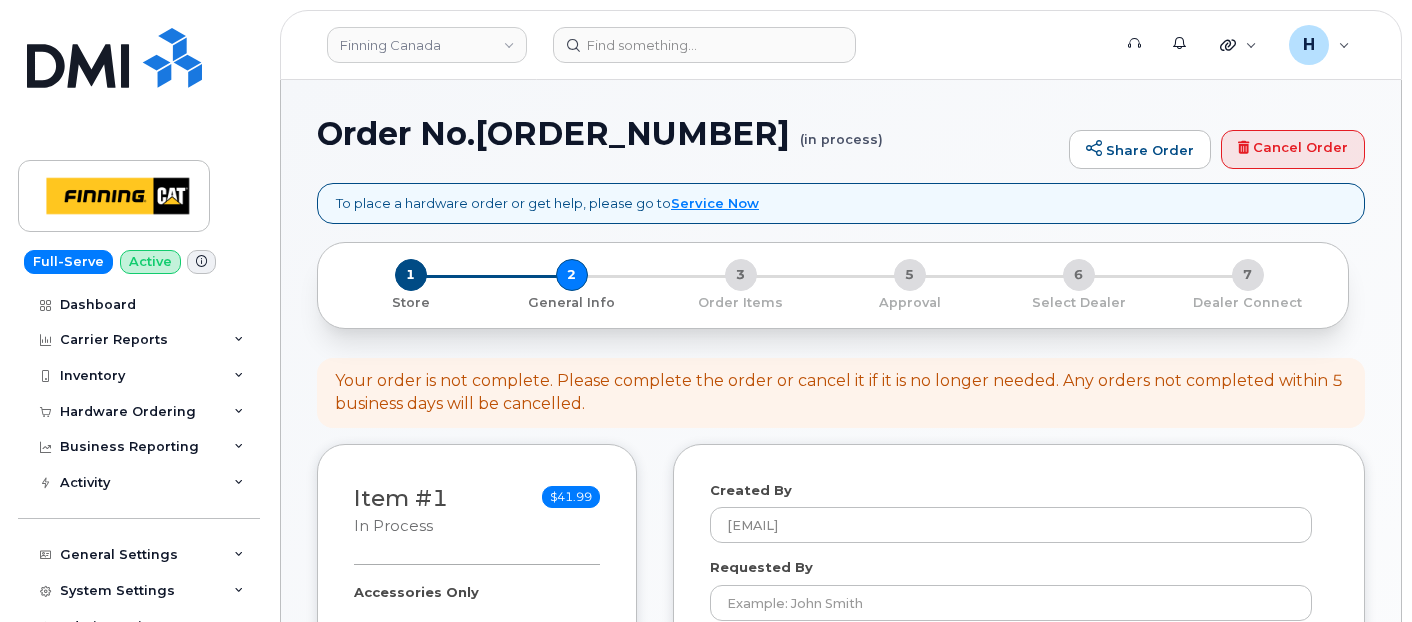 select 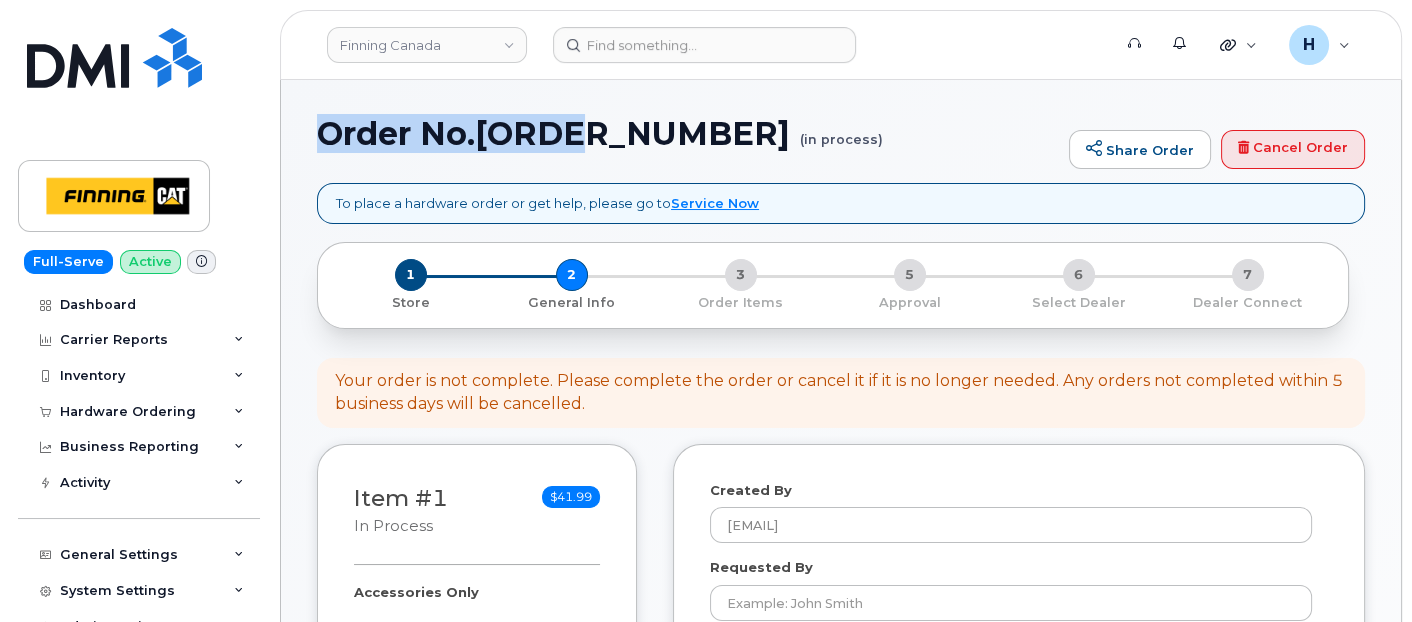 drag, startPoint x: 0, startPoint y: 0, endPoint x: 590, endPoint y: 146, distance: 607.796 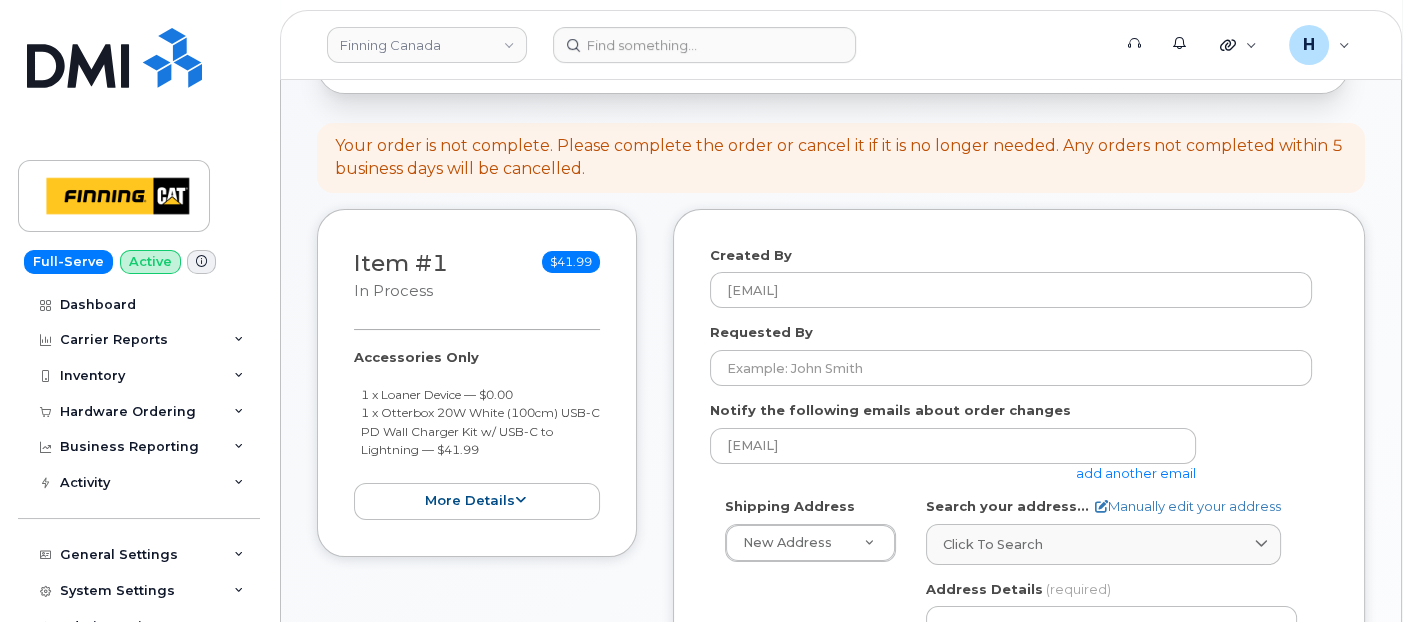 scroll, scrollTop: 333, scrollLeft: 0, axis: vertical 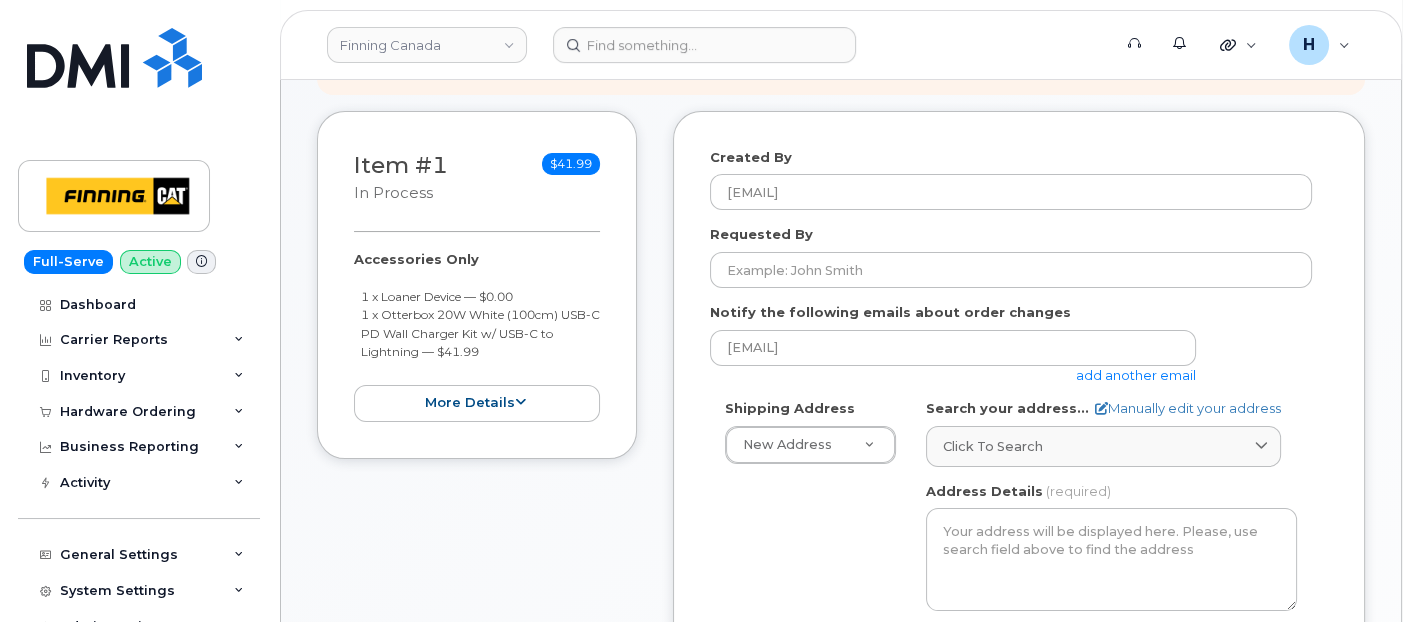 drag, startPoint x: 342, startPoint y: 244, endPoint x: 501, endPoint y: 350, distance: 191.09422 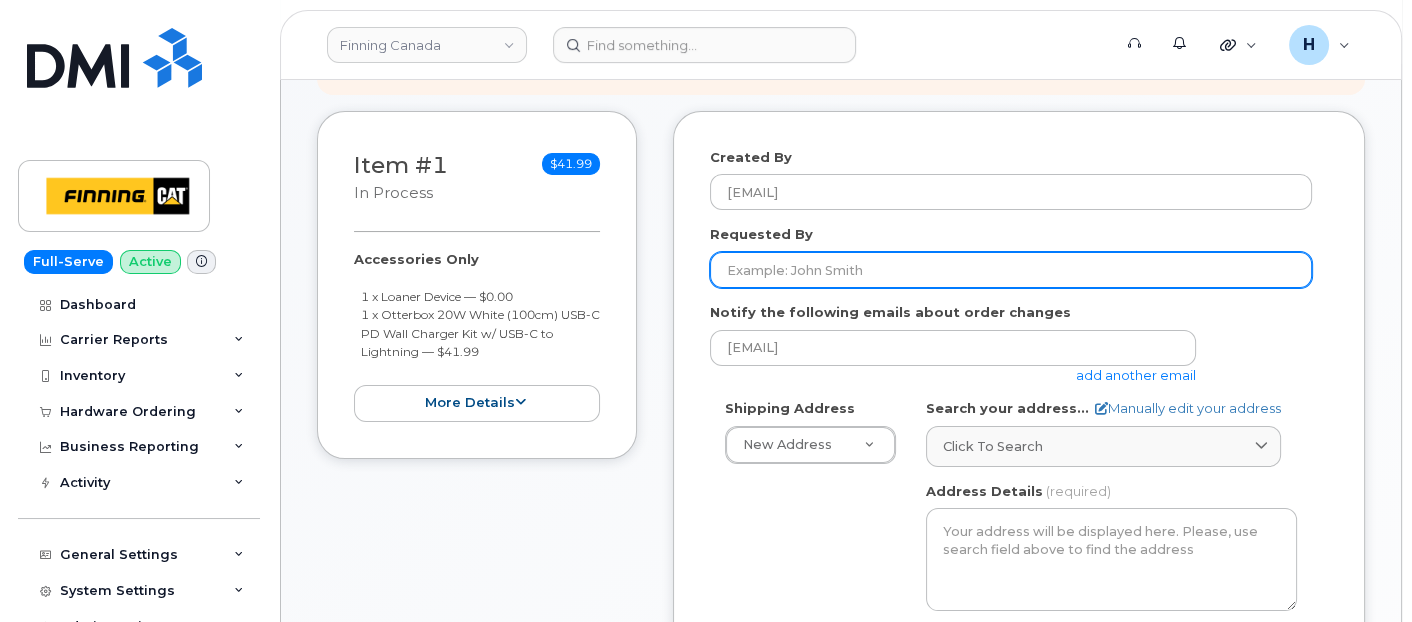 click on "Requested By" at bounding box center [1011, 270] 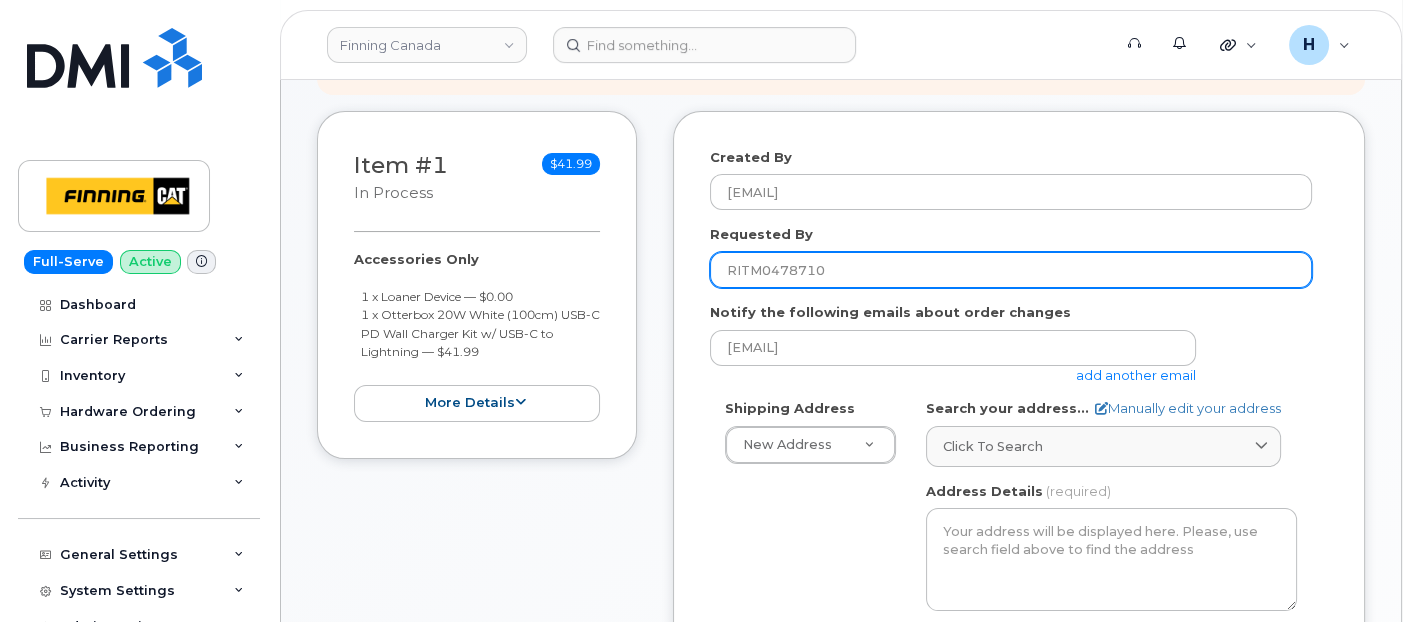 type on "RITM0478710" 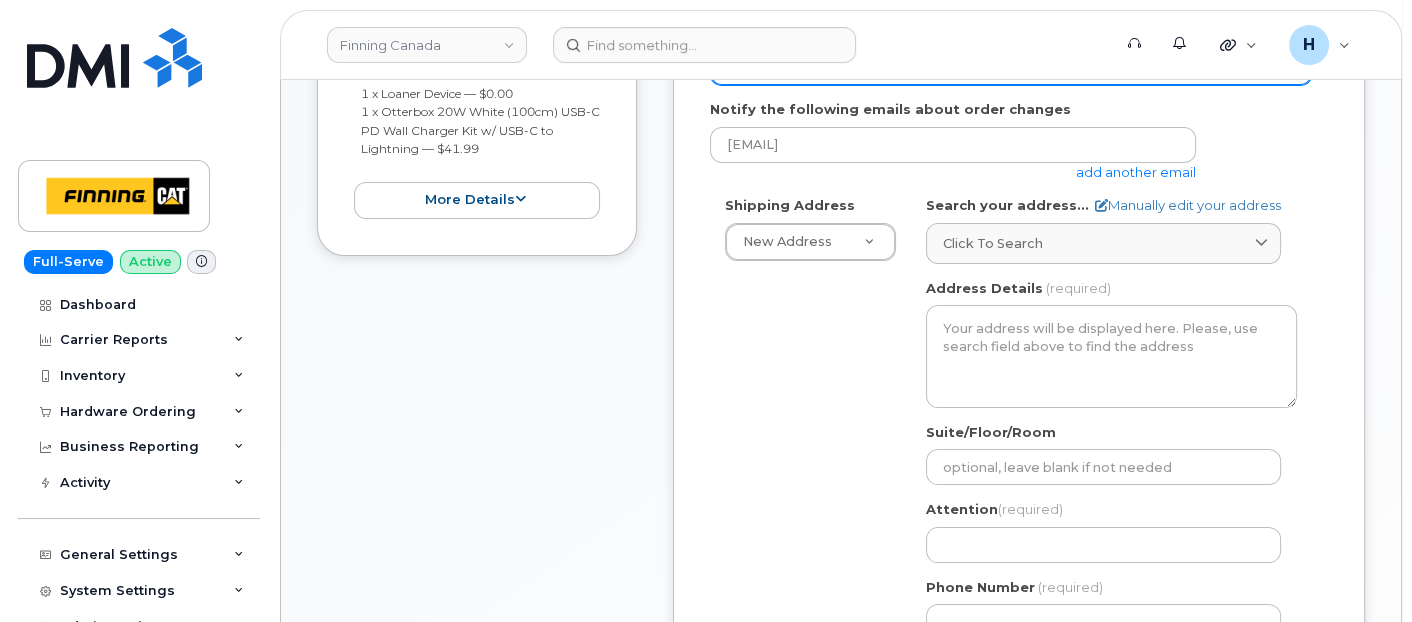scroll, scrollTop: 555, scrollLeft: 0, axis: vertical 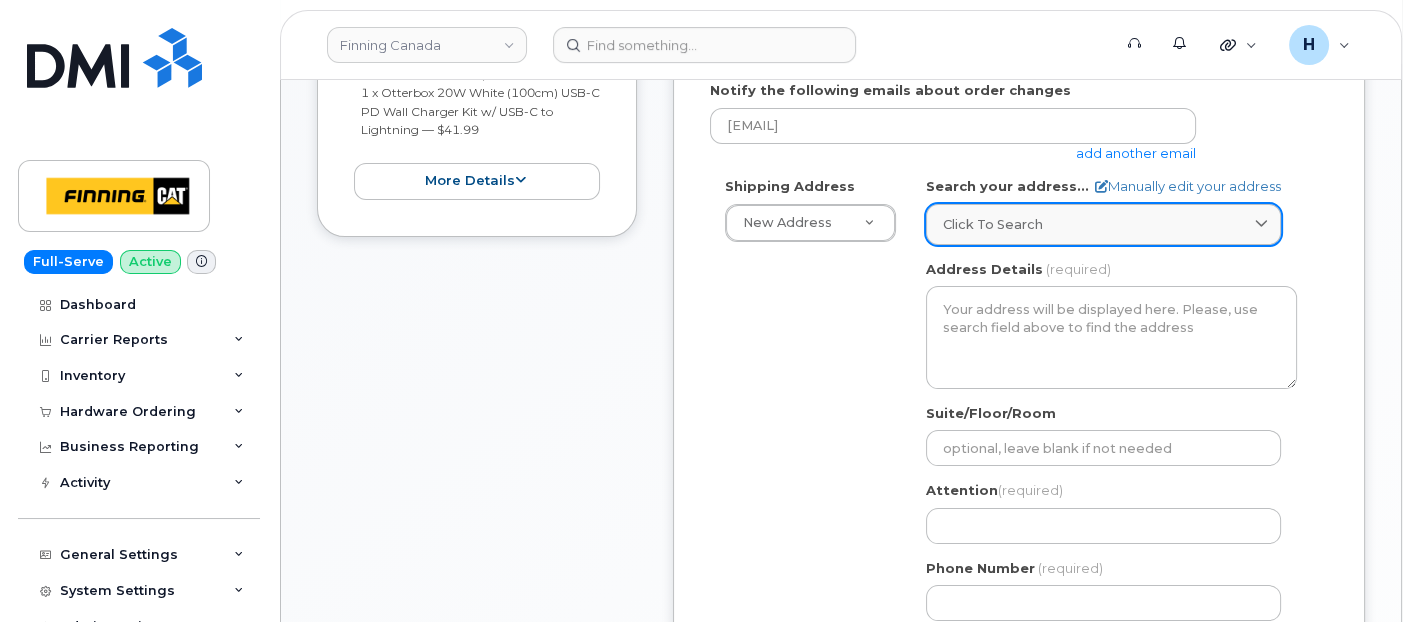 click on "Click to search" 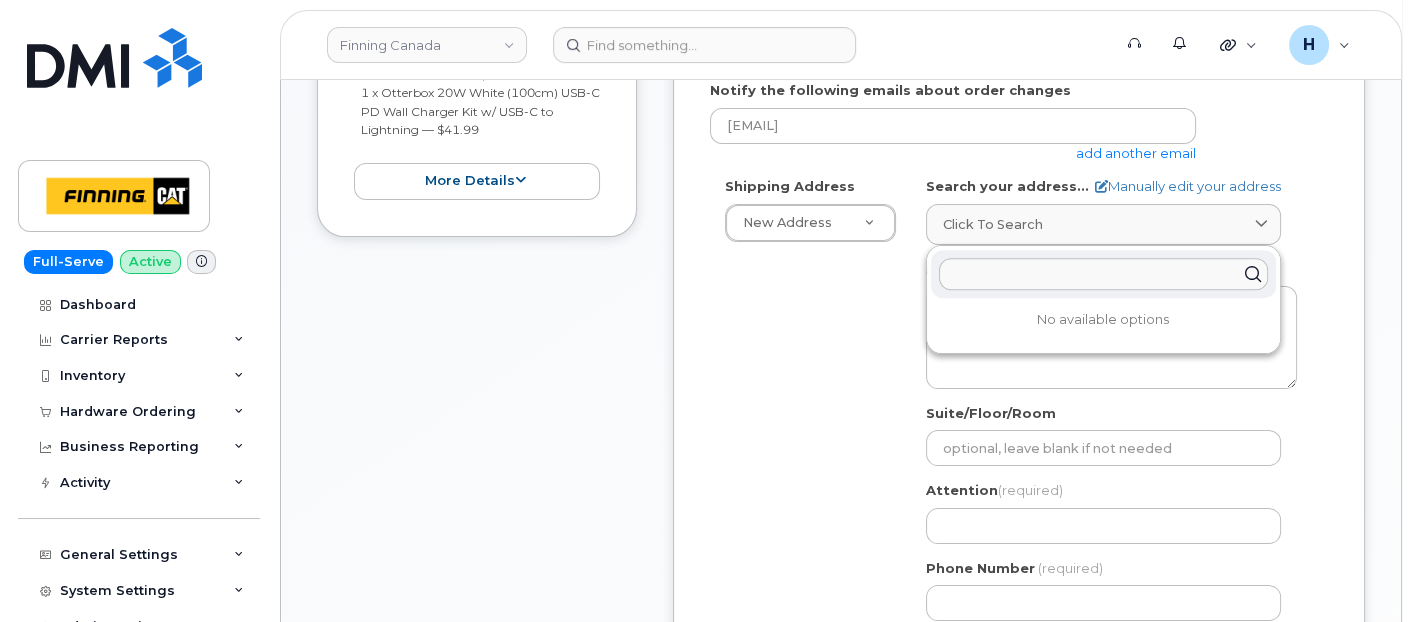 paste on "1100 Pacific Street" 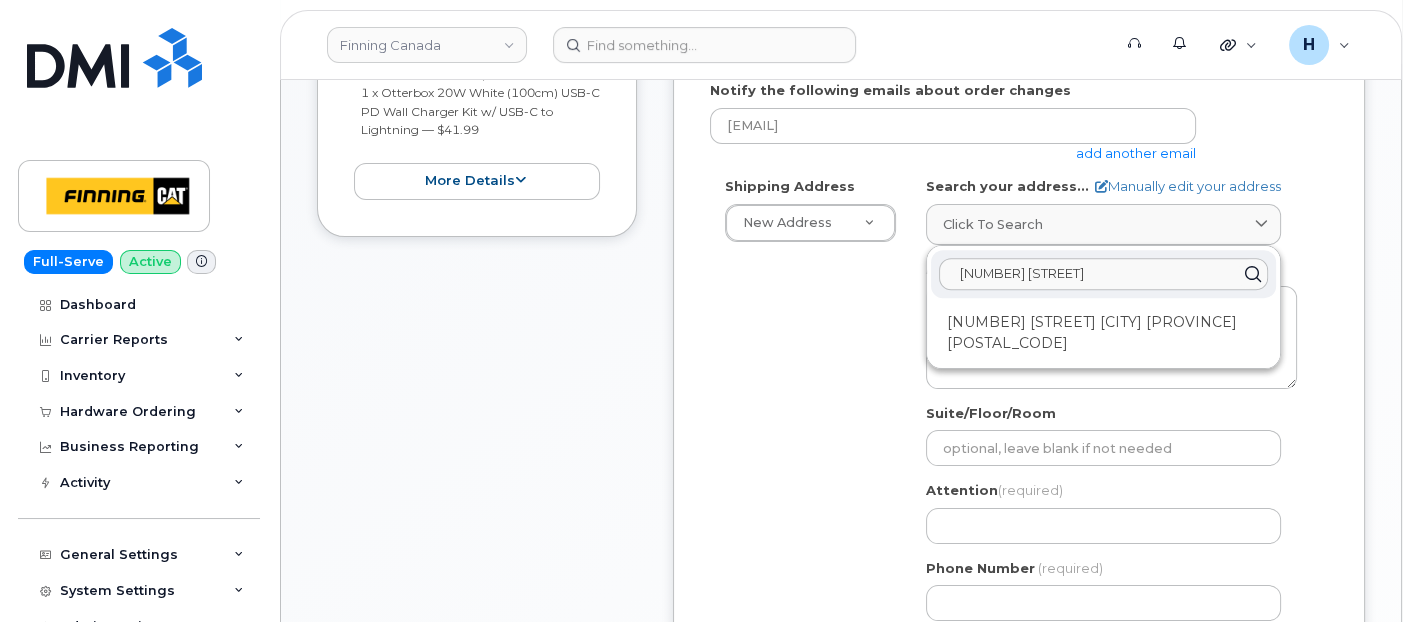 type on "1100 Pacific Street" 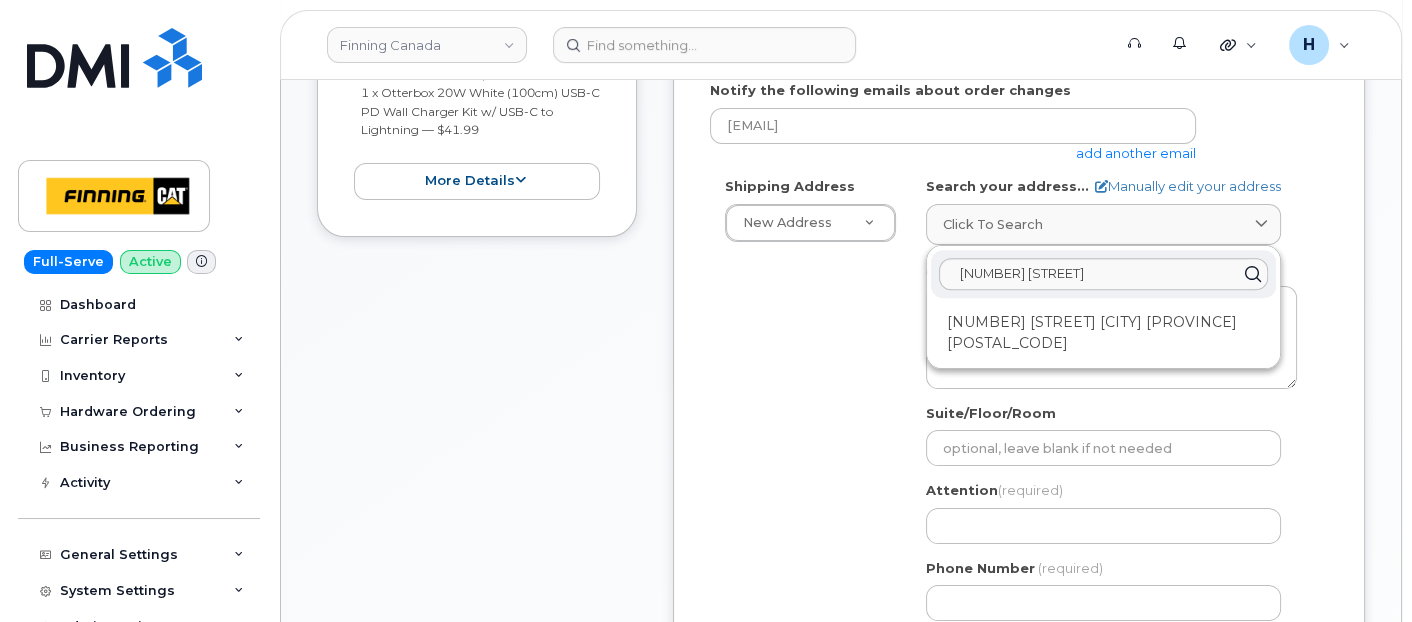 click on "1100 Pacific St Prince George BC V2N 5S3" 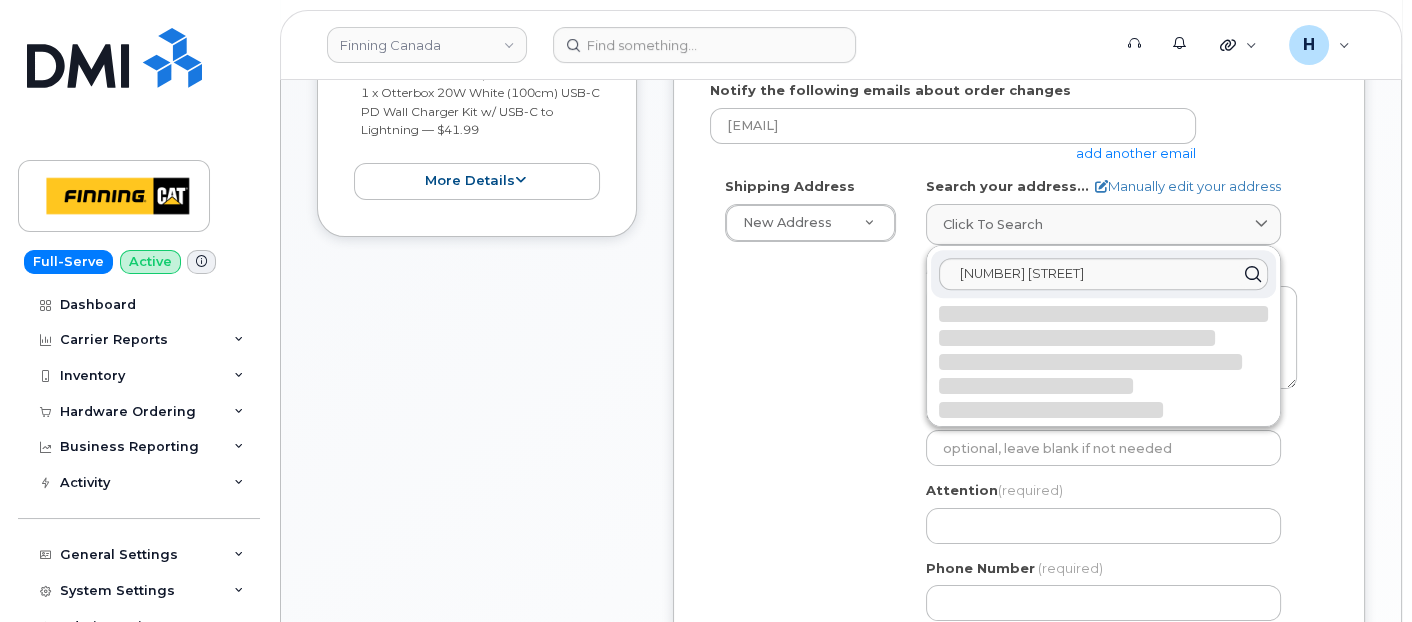 select 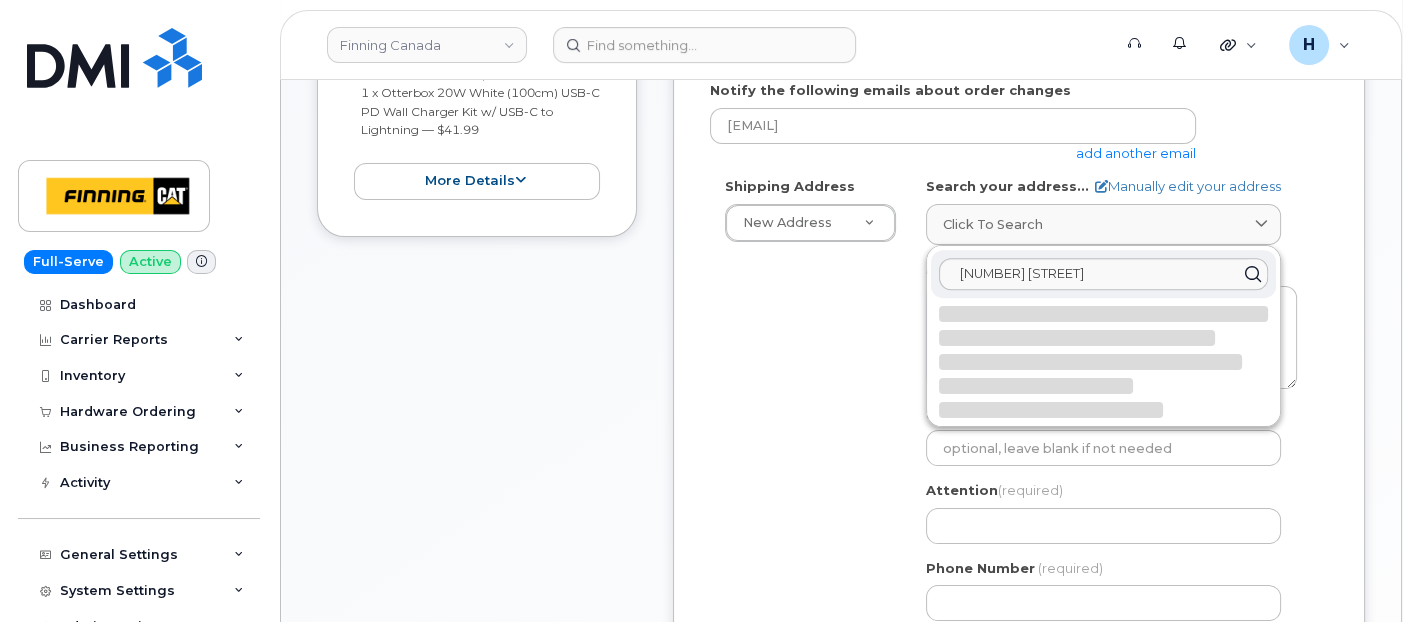 type on "1100 Pacific St
PRINCE GEORGE BC V2N 5S3
CANADA" 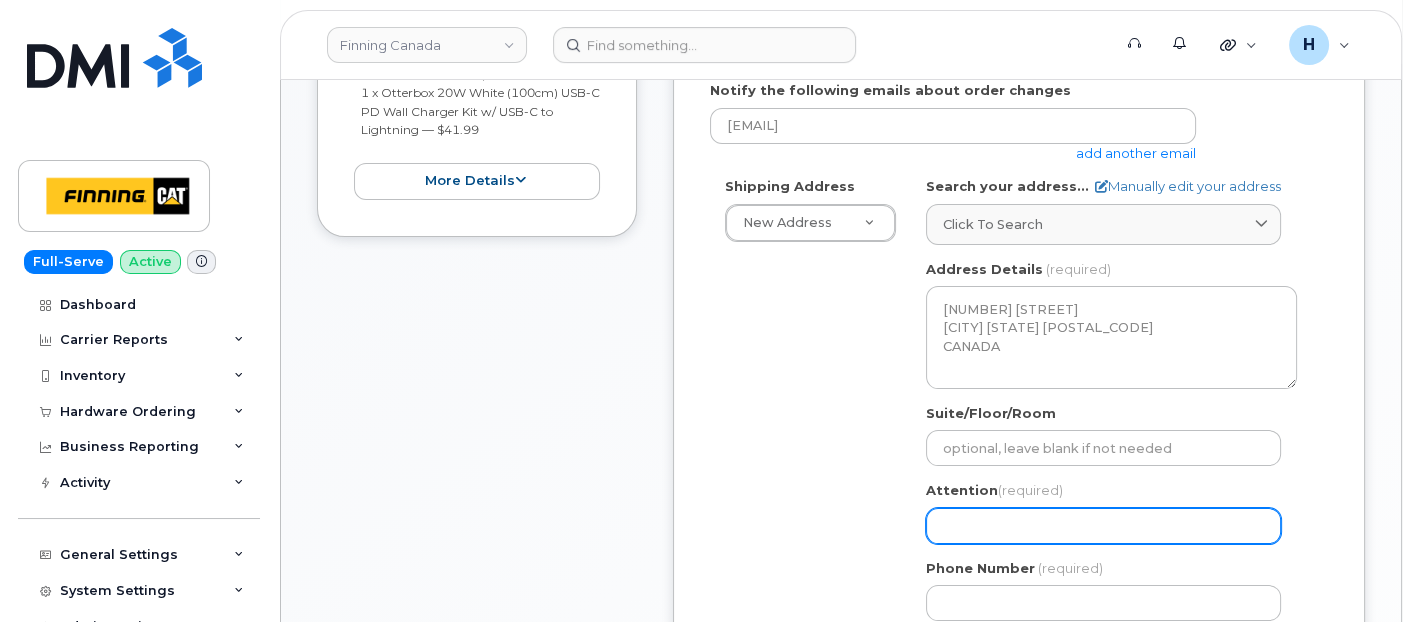 click on "Attention
(required)" at bounding box center (1103, 526) 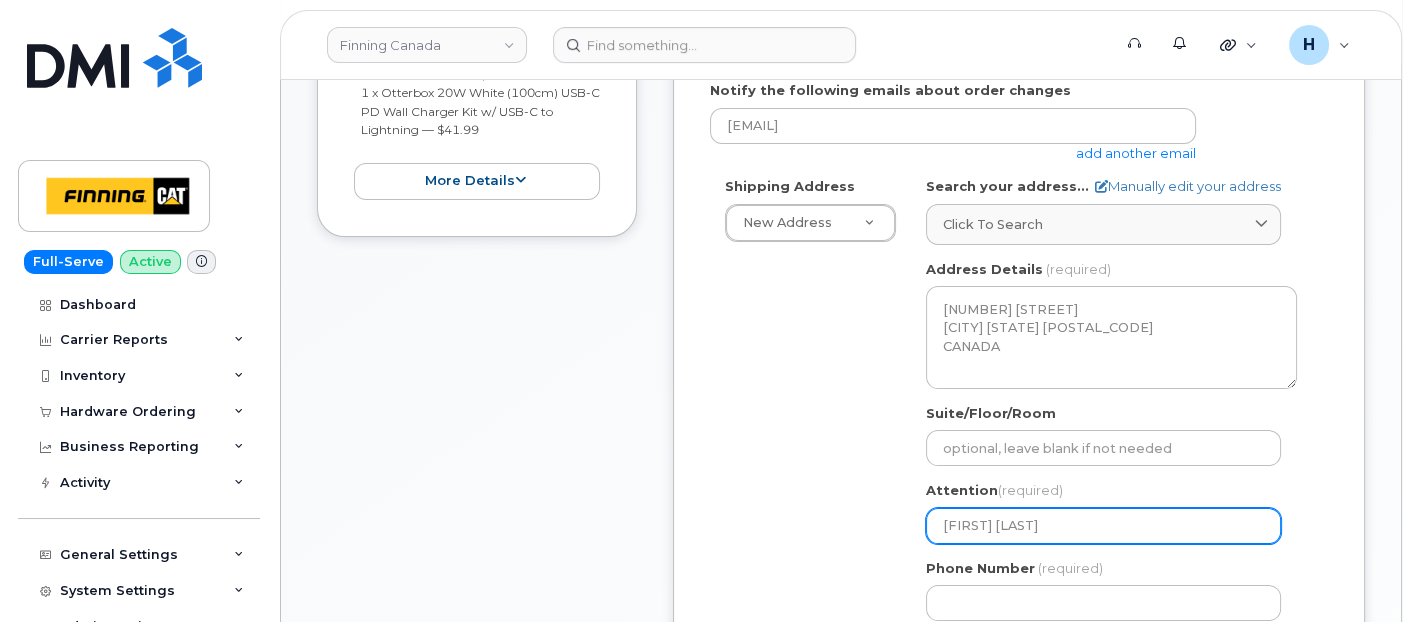 type on "Dallas Haugan" 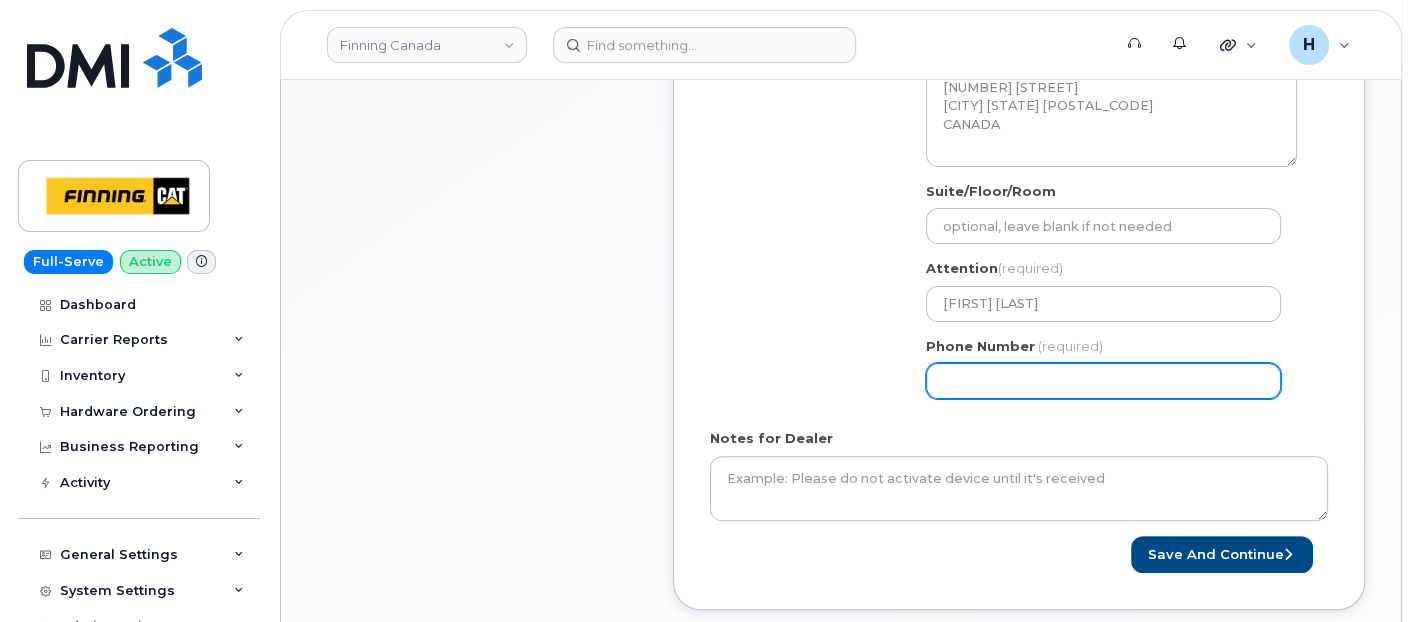 click on "Phone Number" at bounding box center [1103, 381] 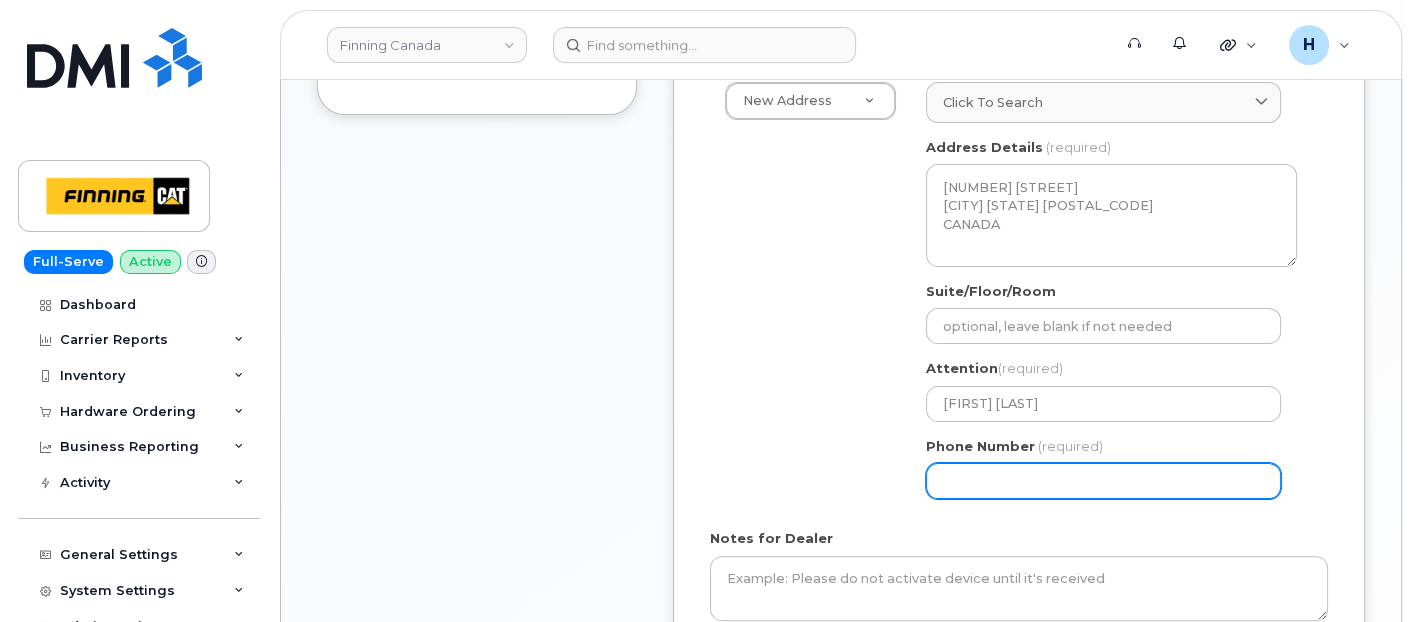 scroll, scrollTop: 333, scrollLeft: 0, axis: vertical 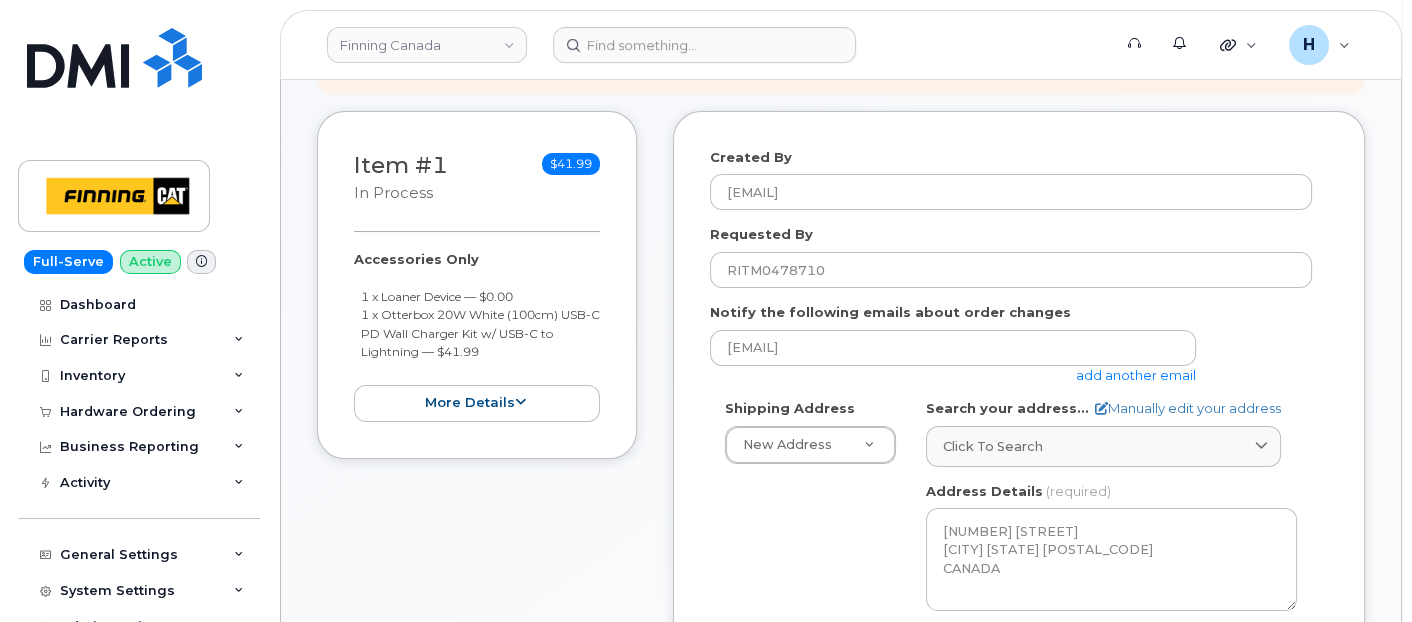 type on "2505630331" 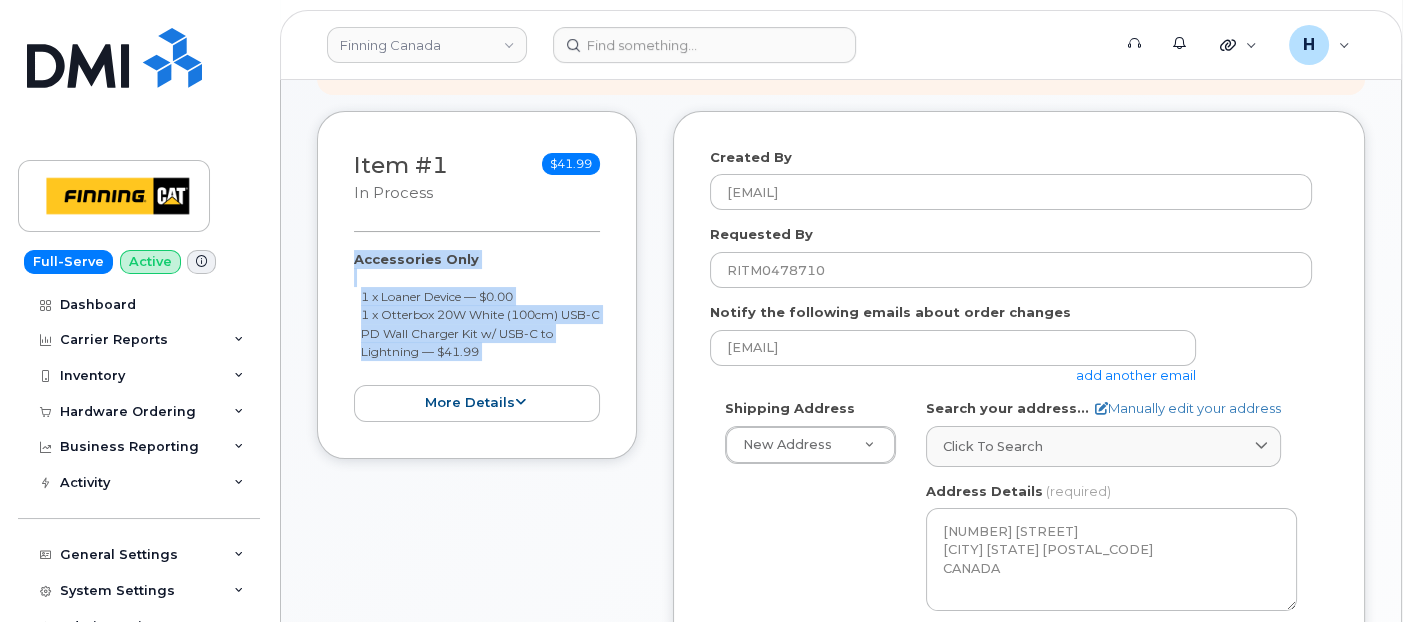 drag, startPoint x: 348, startPoint y: 261, endPoint x: 506, endPoint y: 361, distance: 186.98663 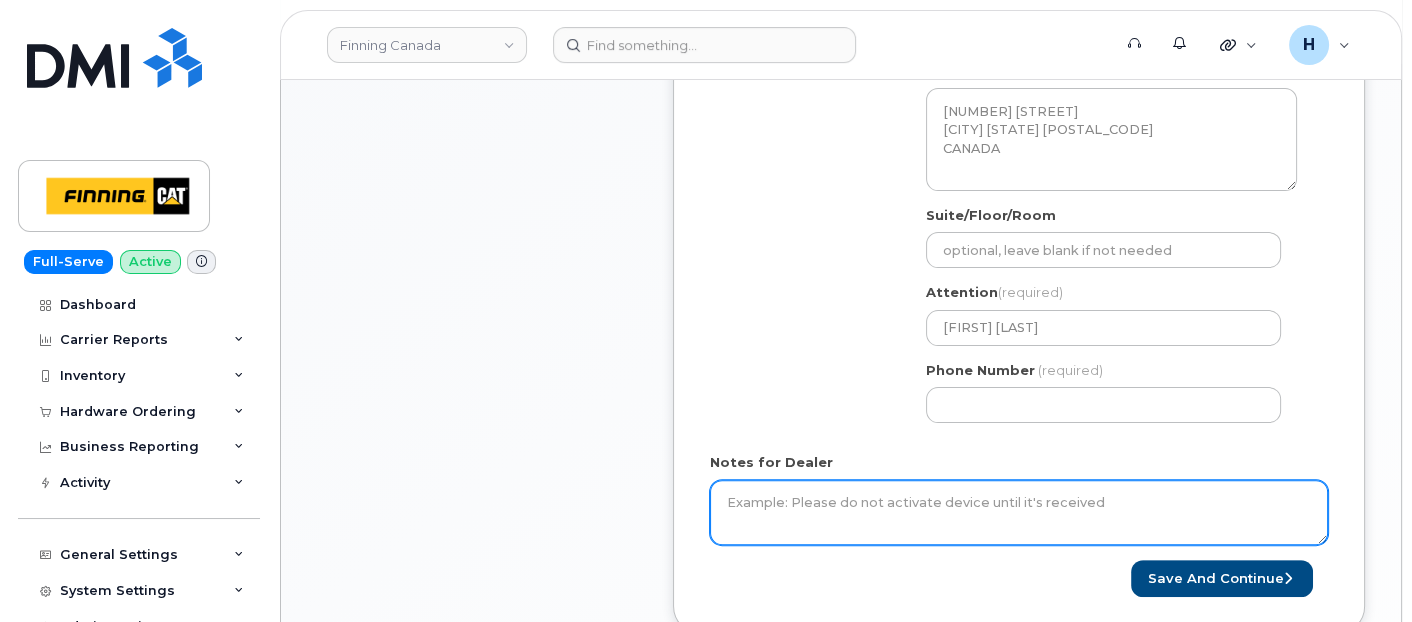 scroll, scrollTop: 888, scrollLeft: 0, axis: vertical 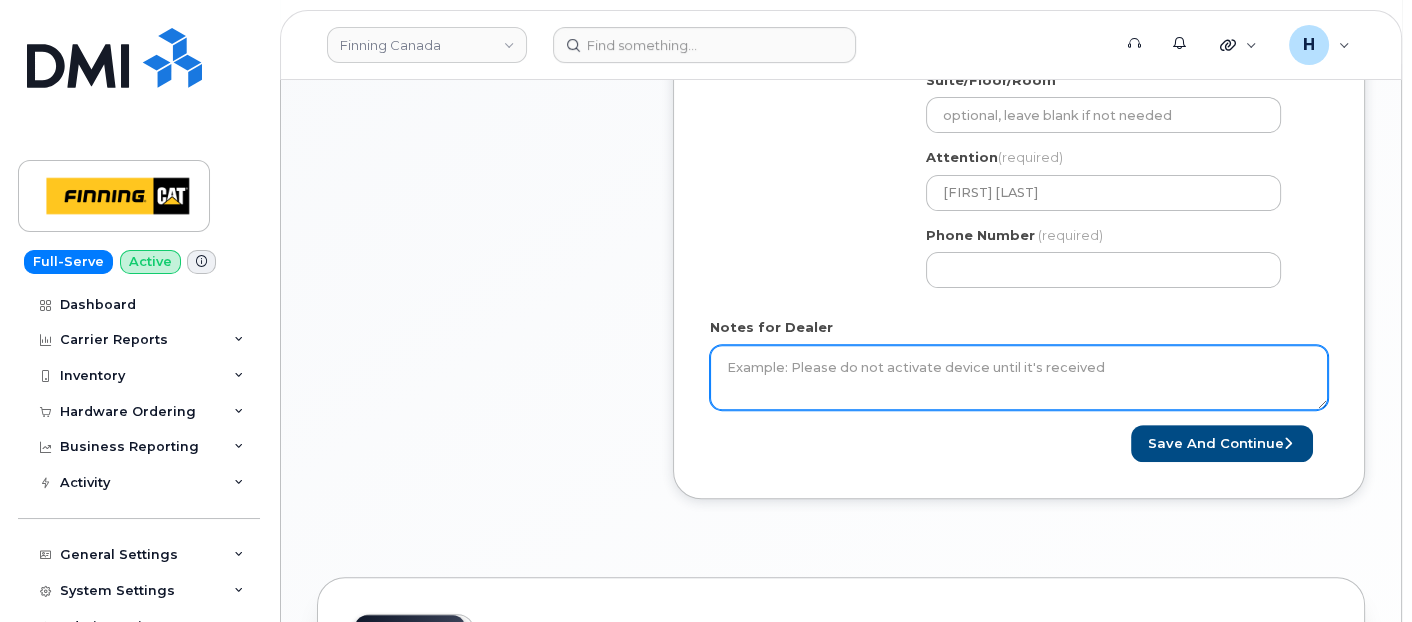 click on "Notes for Dealer" at bounding box center [1019, 378] 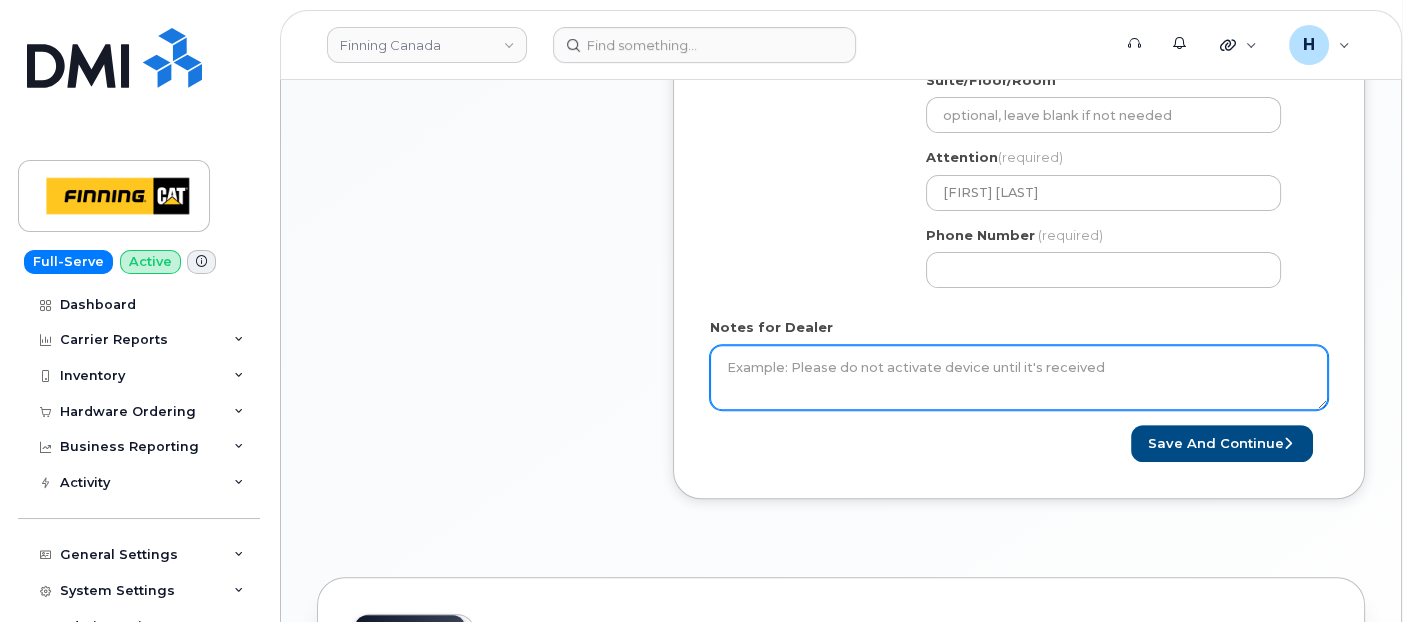 paste on "Accessories Only
1 x Loaner Device — $0.00
1 x Otterbox 20W White (100cm) USB-C PD Wall Charger Kit w/ USB-C to Lightning — $41.99" 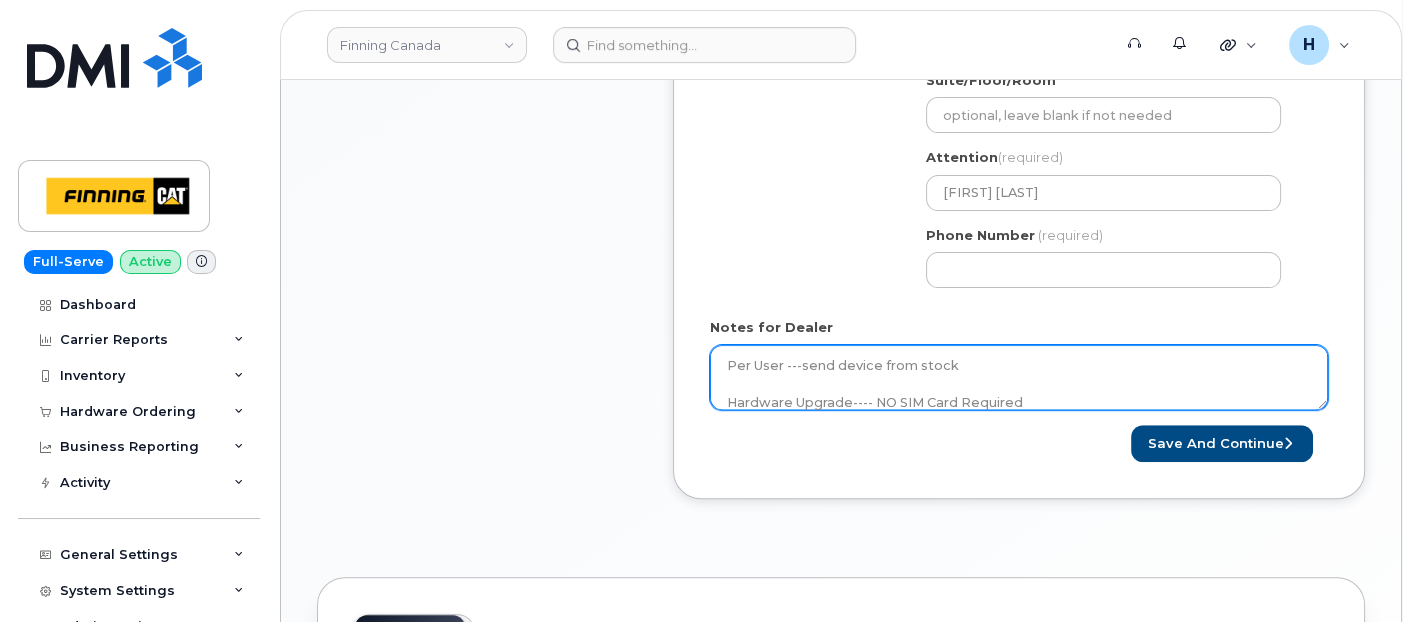scroll, scrollTop: 148, scrollLeft: 0, axis: vertical 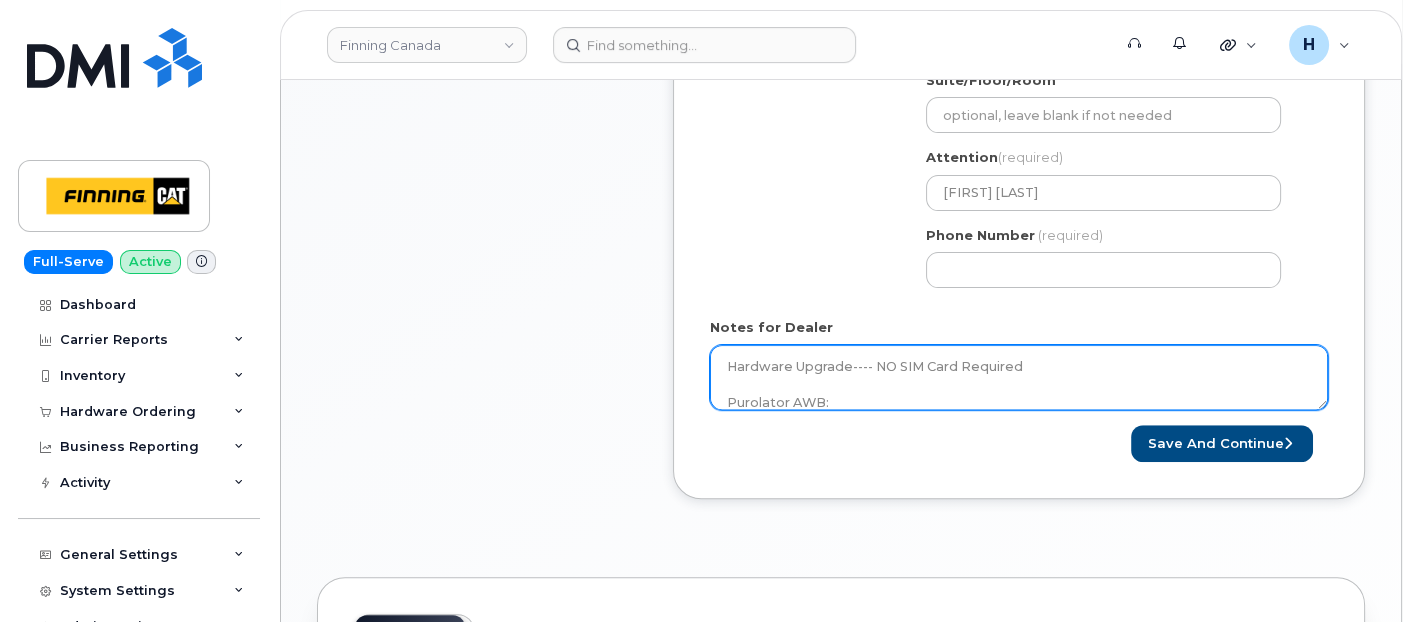 click on "Accessories Only
1 x Loaner Device — $0.00
1 x Otterbox 20W White (100cm) USB-C PD Wall Charger Kit w/ USB-C to Lightning — $41.99
Per User ---send device from stock
Hardware Upgrade---- NO SIM Card Required
Purolator AWB:" at bounding box center (1019, 378) 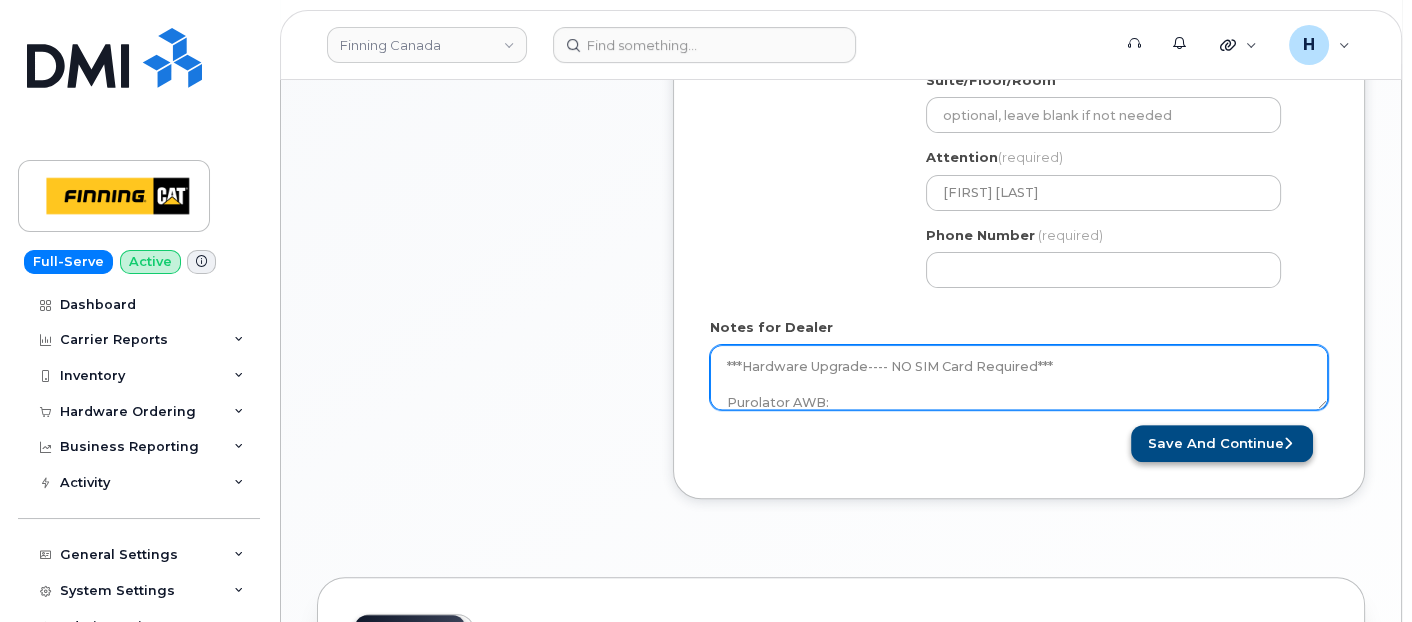 type on "Accessories Only
1 x Loaner Device — $0.00
1 x Otterbox 20W White (100cm) USB-C PD Wall Charger Kit w/ USB-C to Lightning — $41.99
Per User ---send device from stock
***Hardware Upgrade---- NO SIM Card Required***
Purolator AWB:" 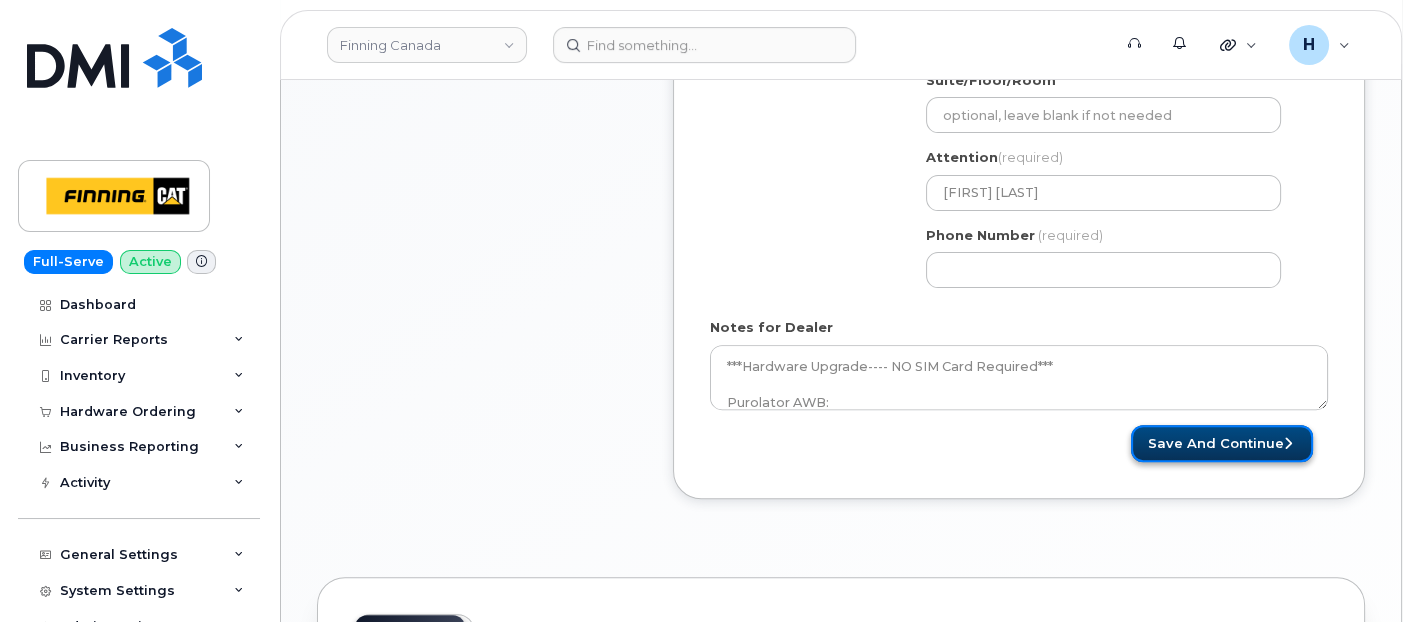 click on "Save and Continue" at bounding box center [1222, 443] 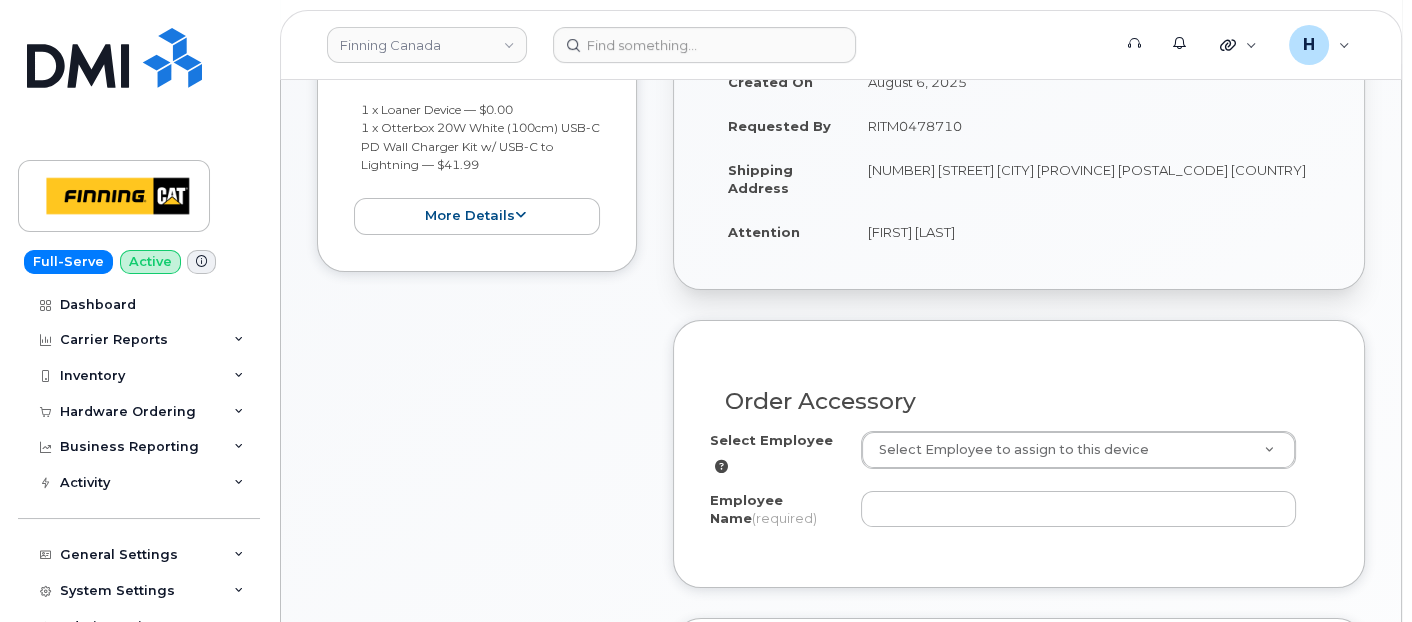 scroll, scrollTop: 444, scrollLeft: 0, axis: vertical 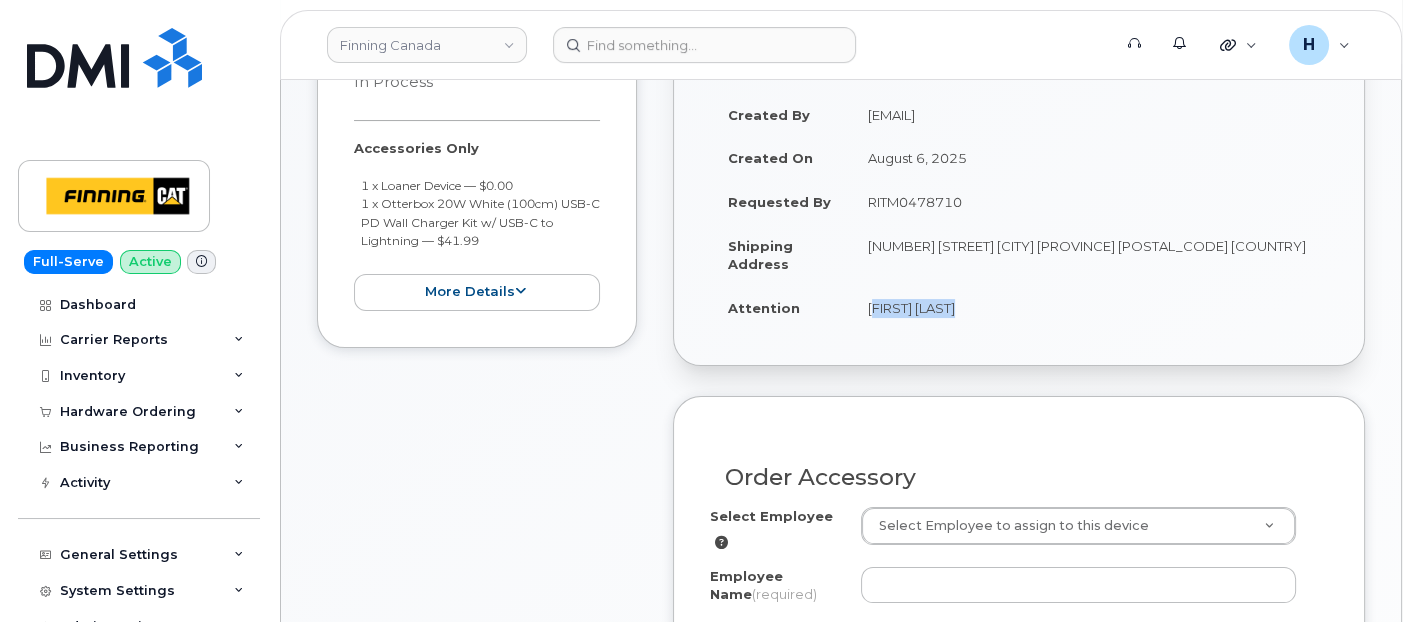 drag, startPoint x: 860, startPoint y: 297, endPoint x: 1011, endPoint y: 313, distance: 151.84532 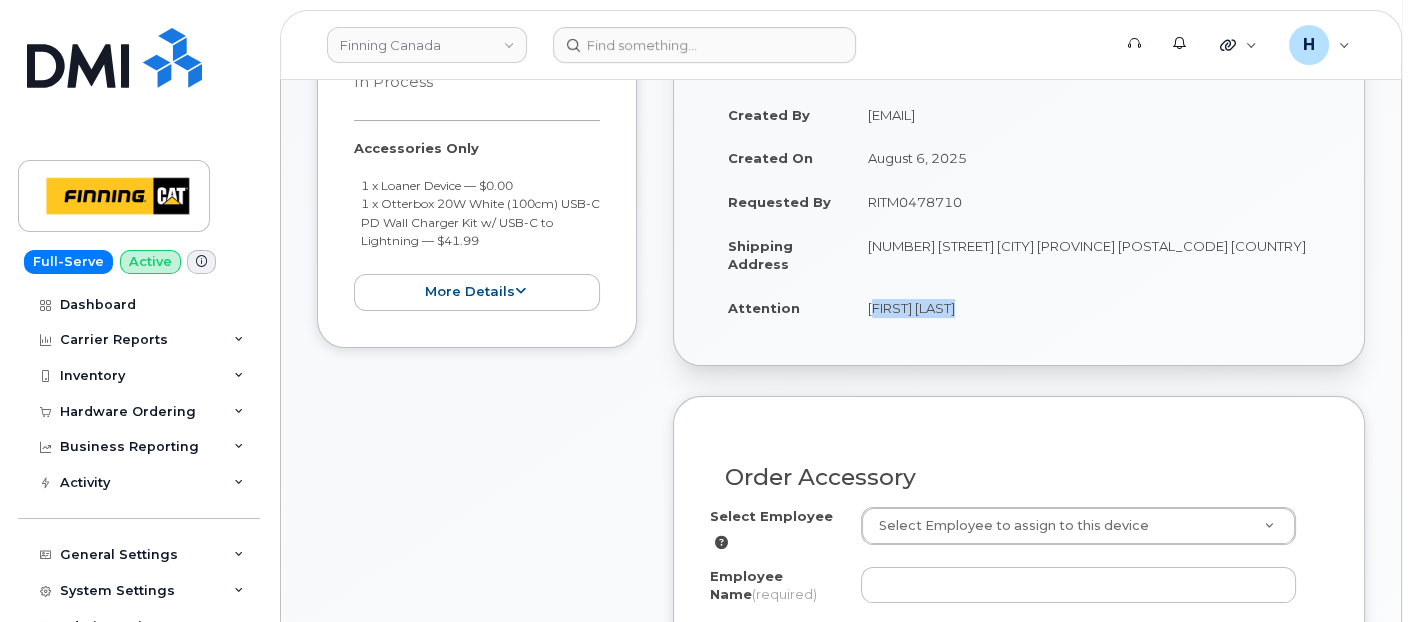 copy on "[FIRST] [LAST]" 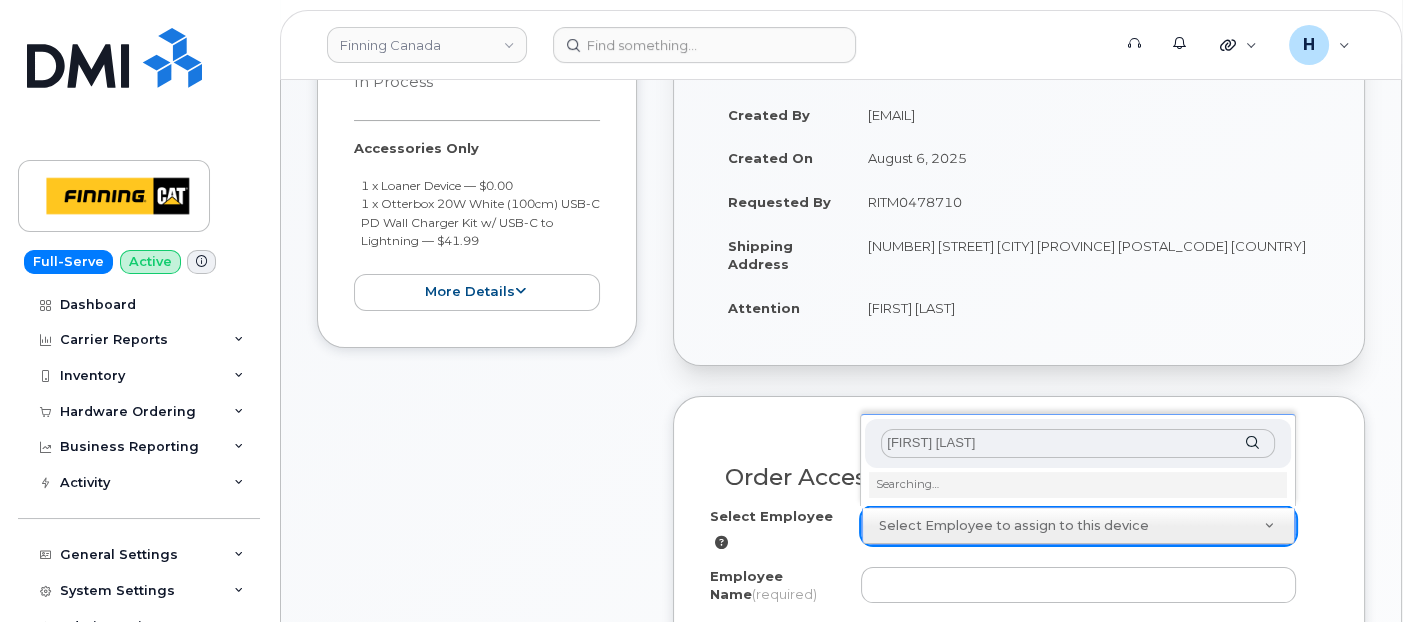 scroll, scrollTop: 555, scrollLeft: 0, axis: vertical 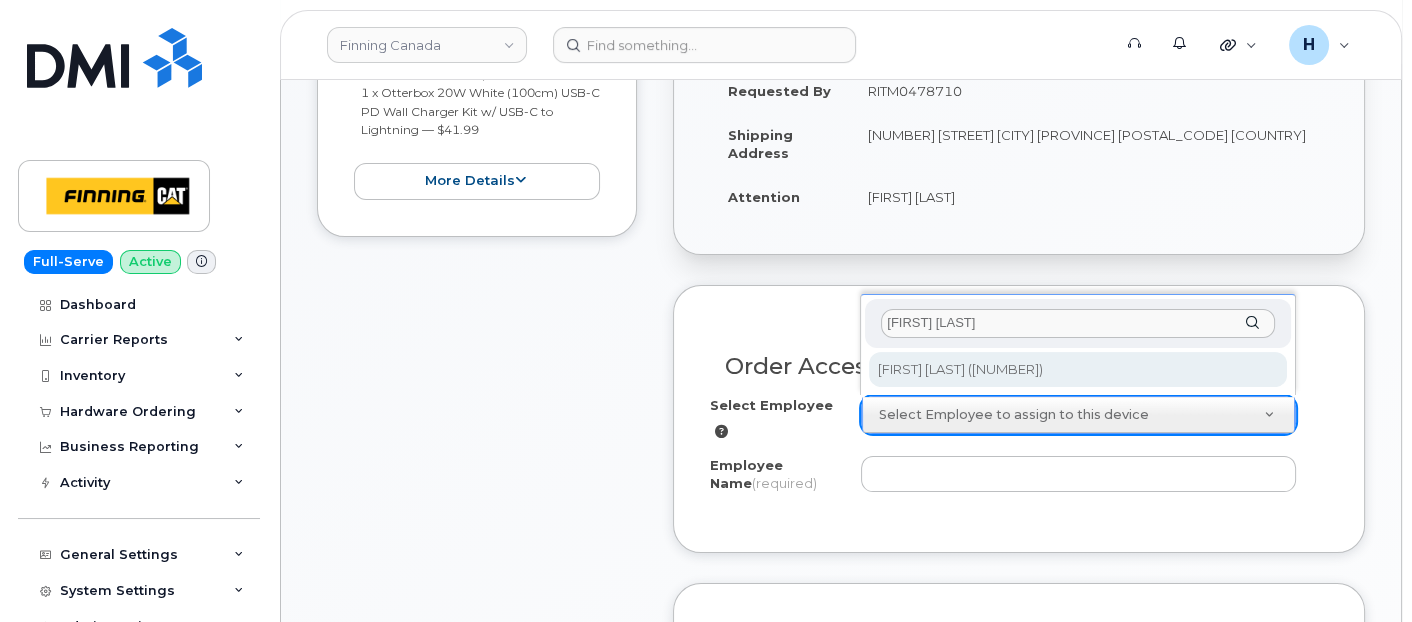 type on "[FIRST] [LAST]" 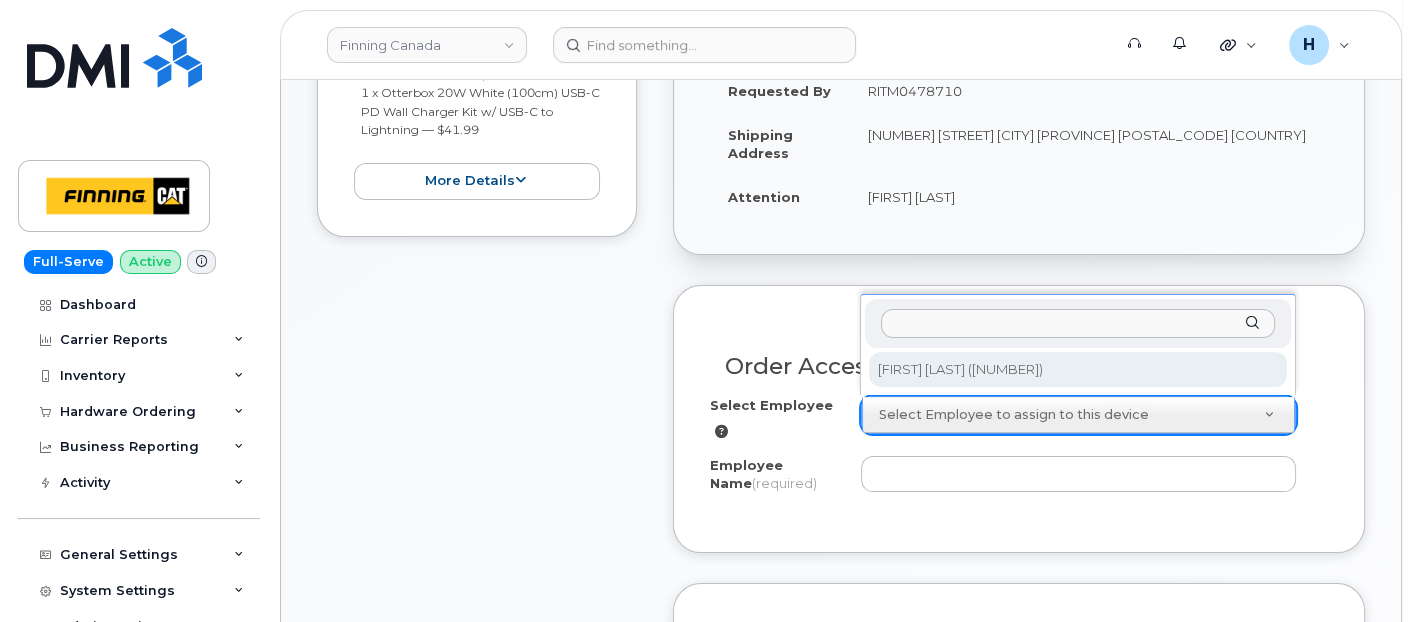 type on "[FIRST] [LAST]" 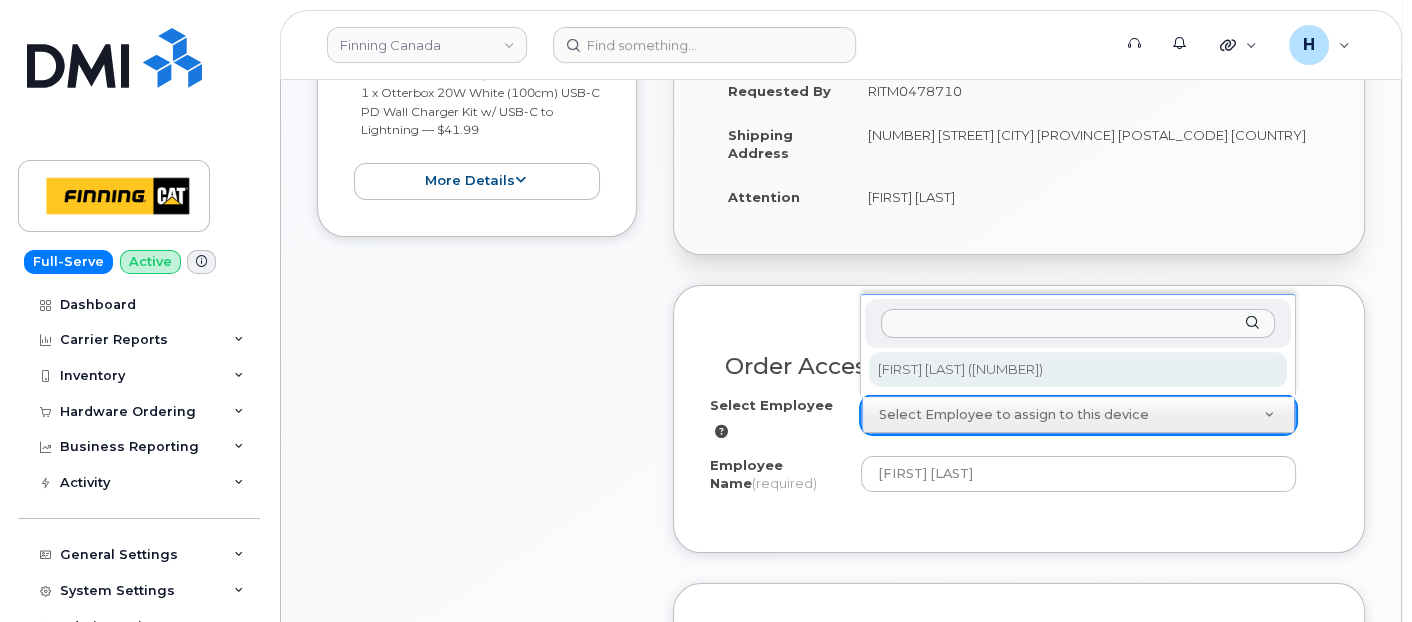 select on "D54" 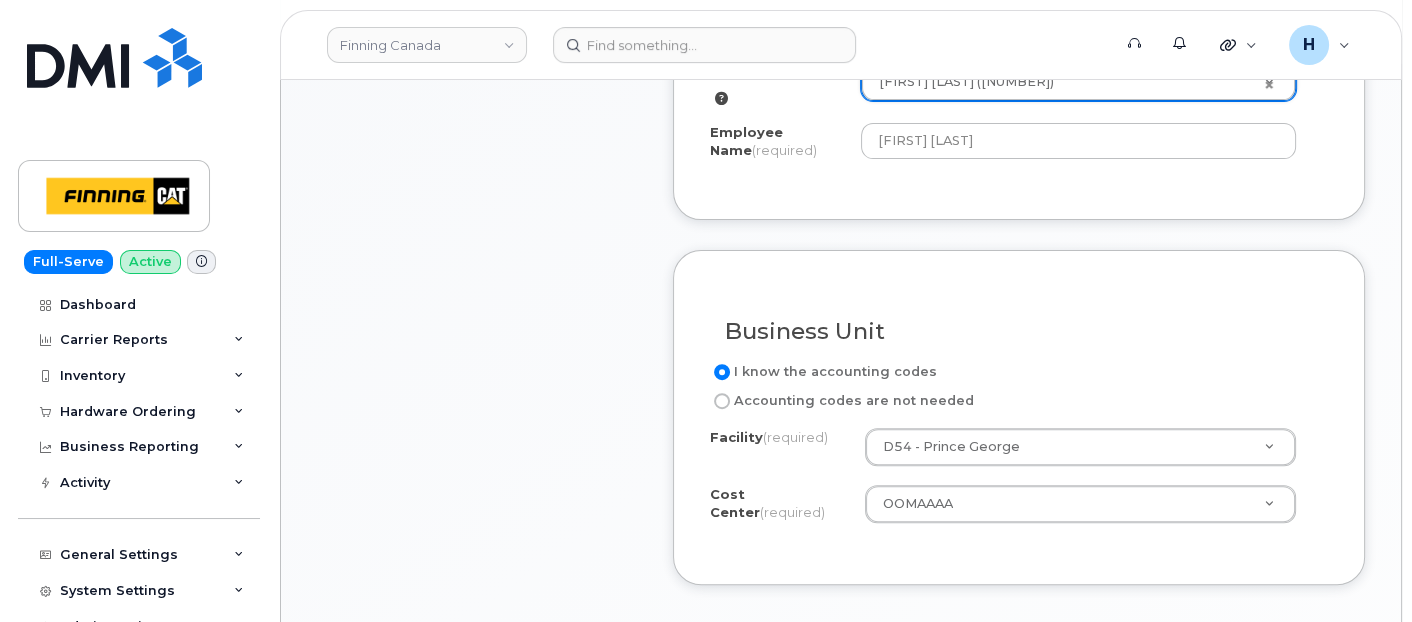 scroll, scrollTop: 1111, scrollLeft: 0, axis: vertical 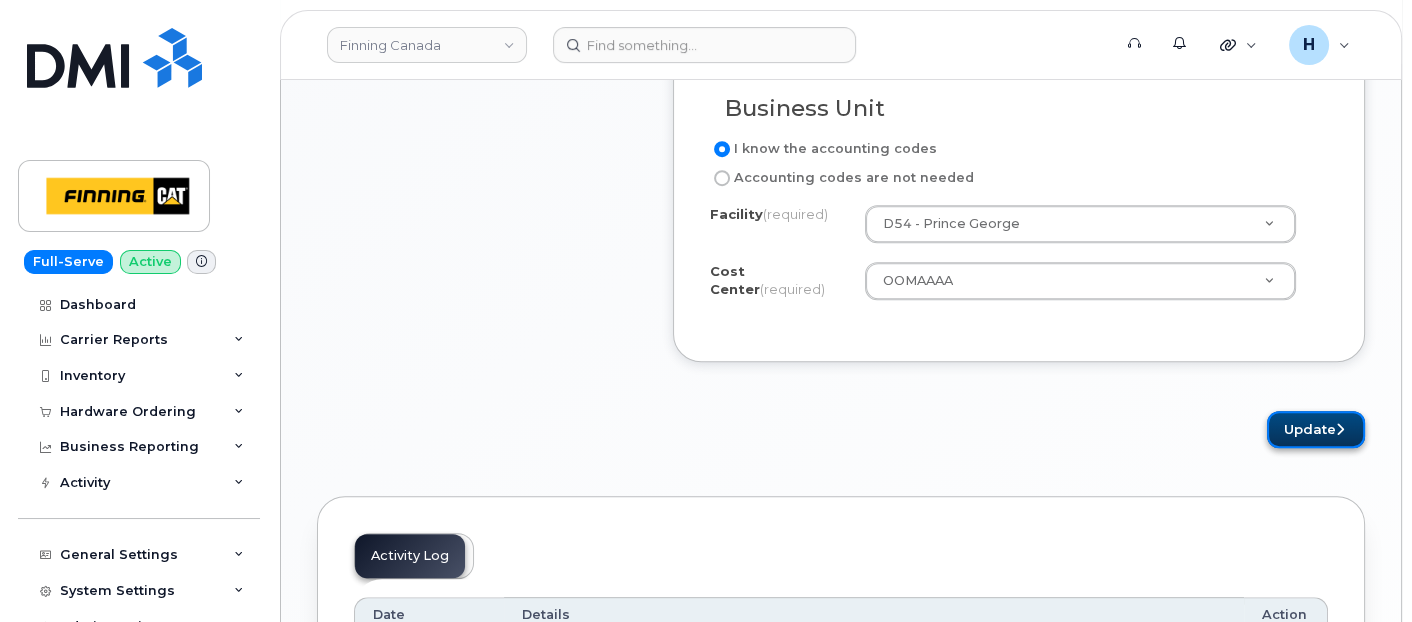 click on "Update" at bounding box center (1316, 429) 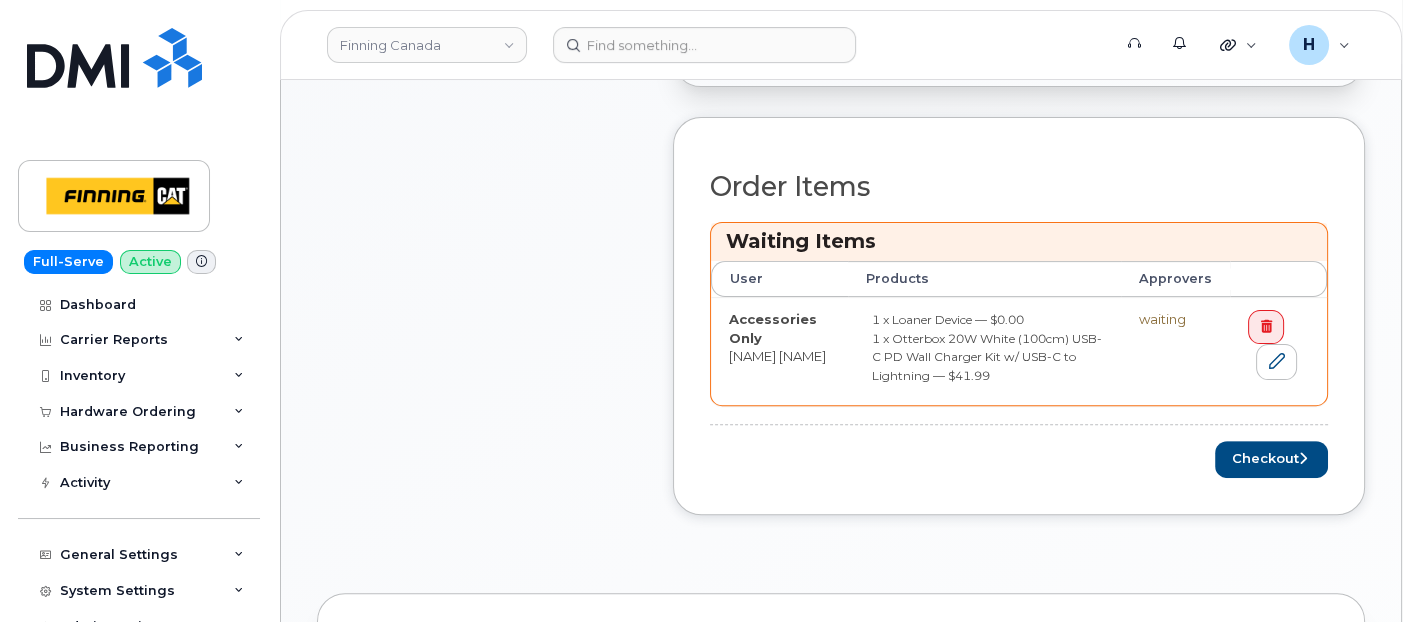scroll, scrollTop: 888, scrollLeft: 0, axis: vertical 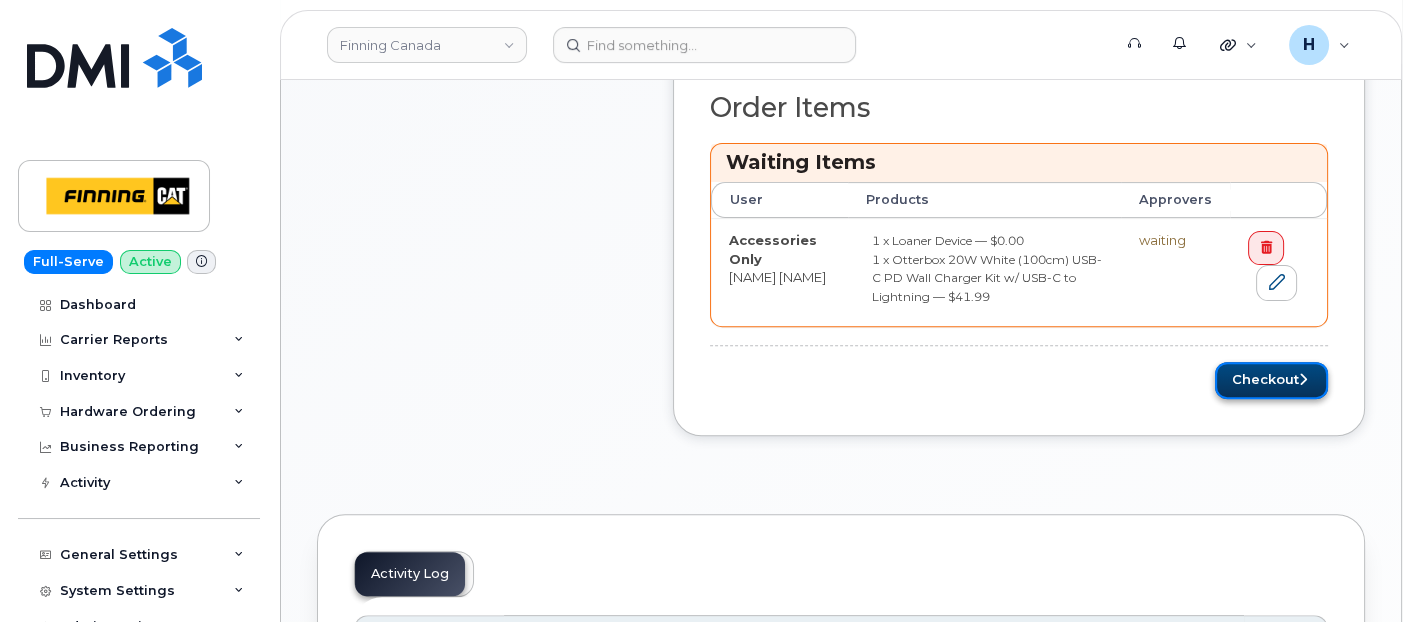 click on "Checkout" at bounding box center [1271, 380] 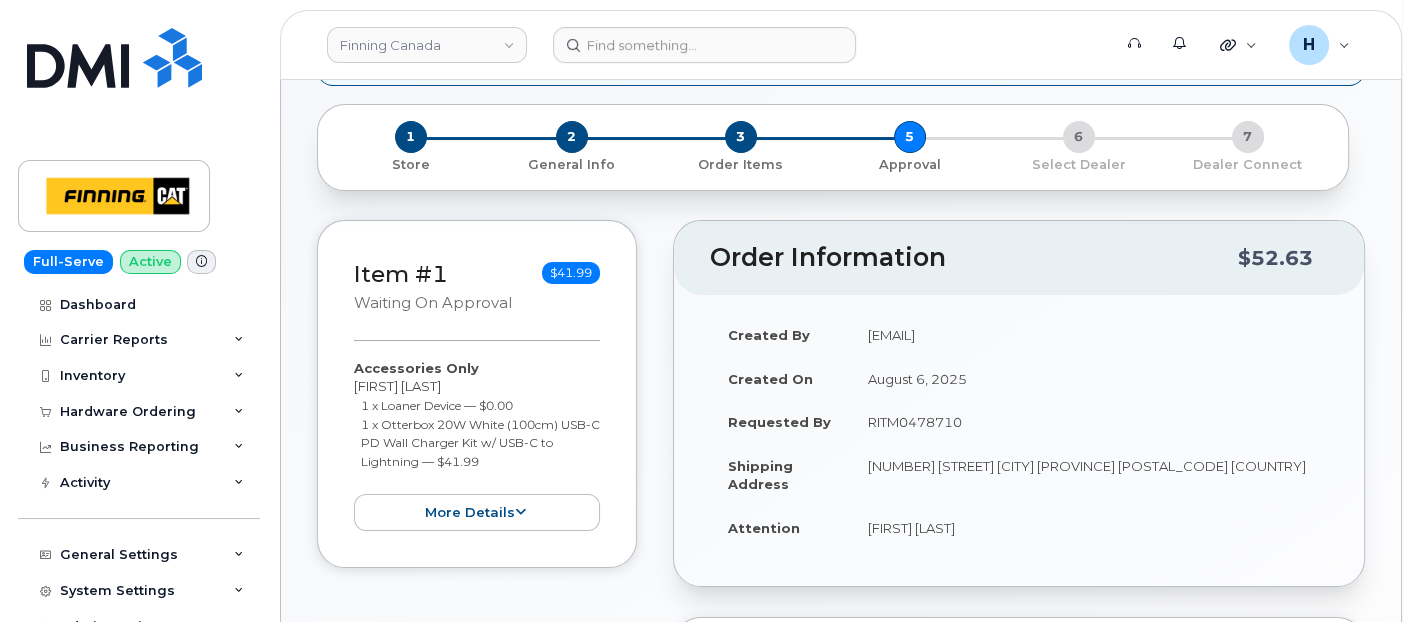 scroll, scrollTop: 222, scrollLeft: 0, axis: vertical 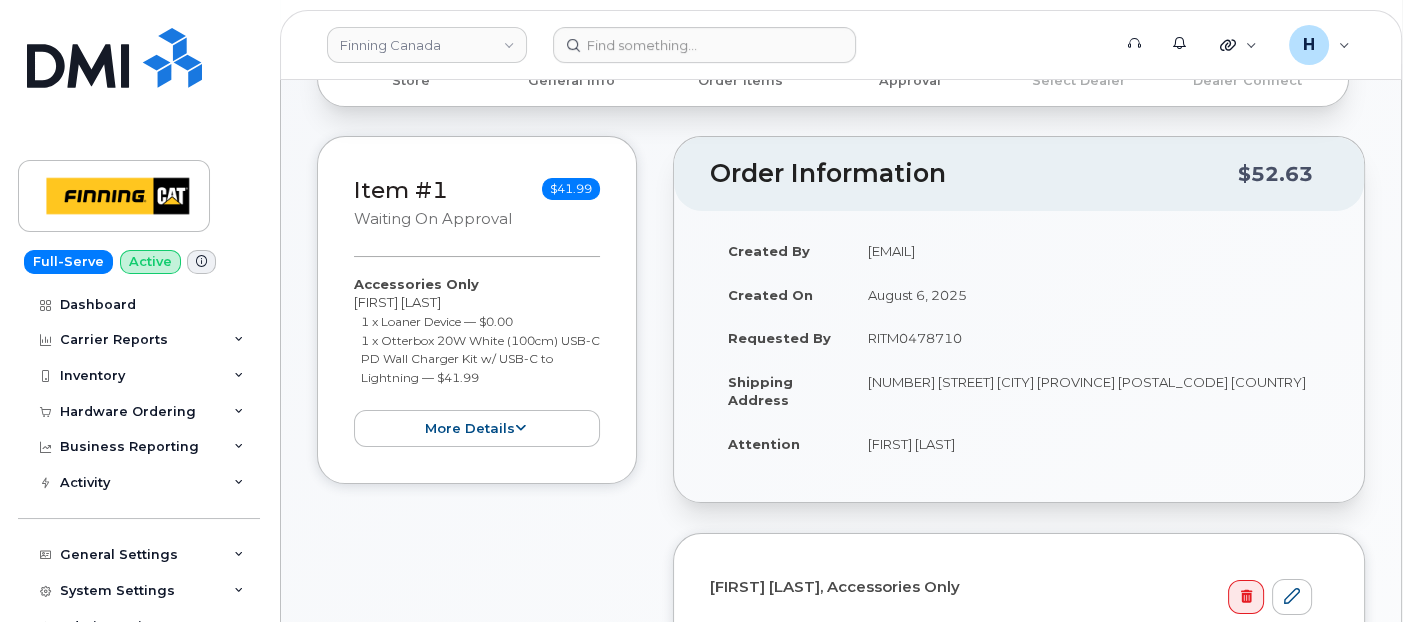drag, startPoint x: 849, startPoint y: 328, endPoint x: 995, endPoint y: 342, distance: 146.6697 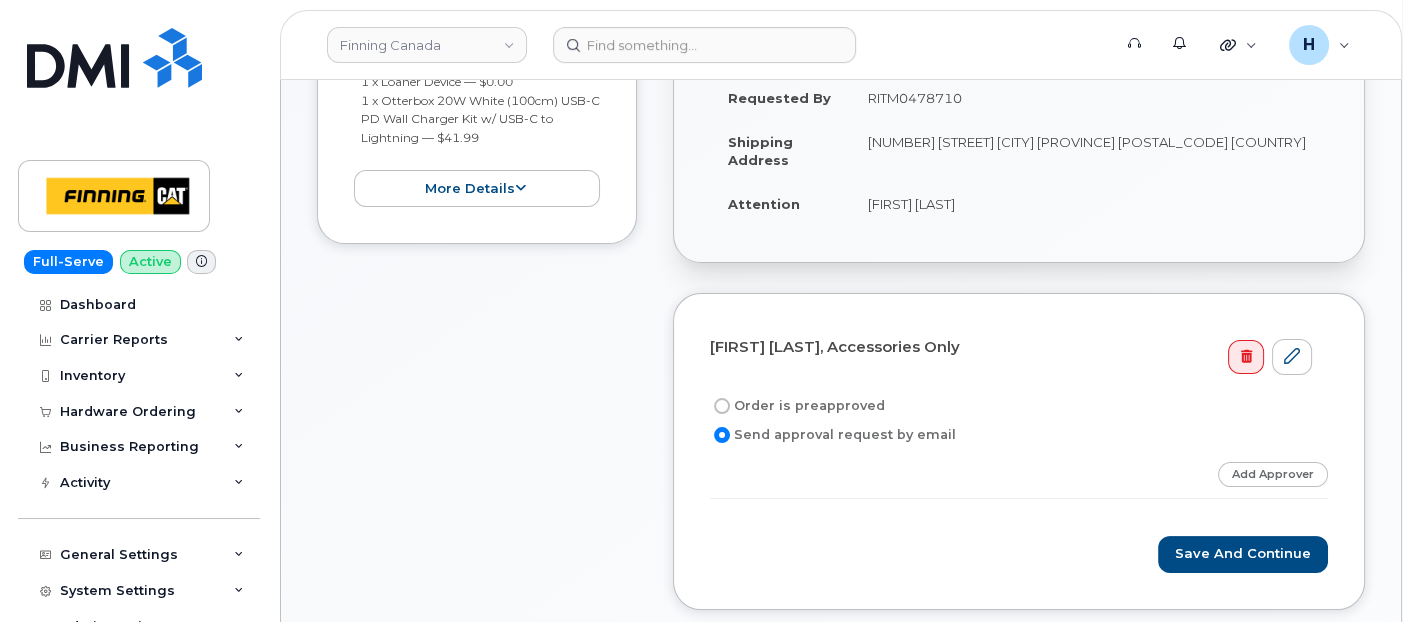 scroll, scrollTop: 555, scrollLeft: 0, axis: vertical 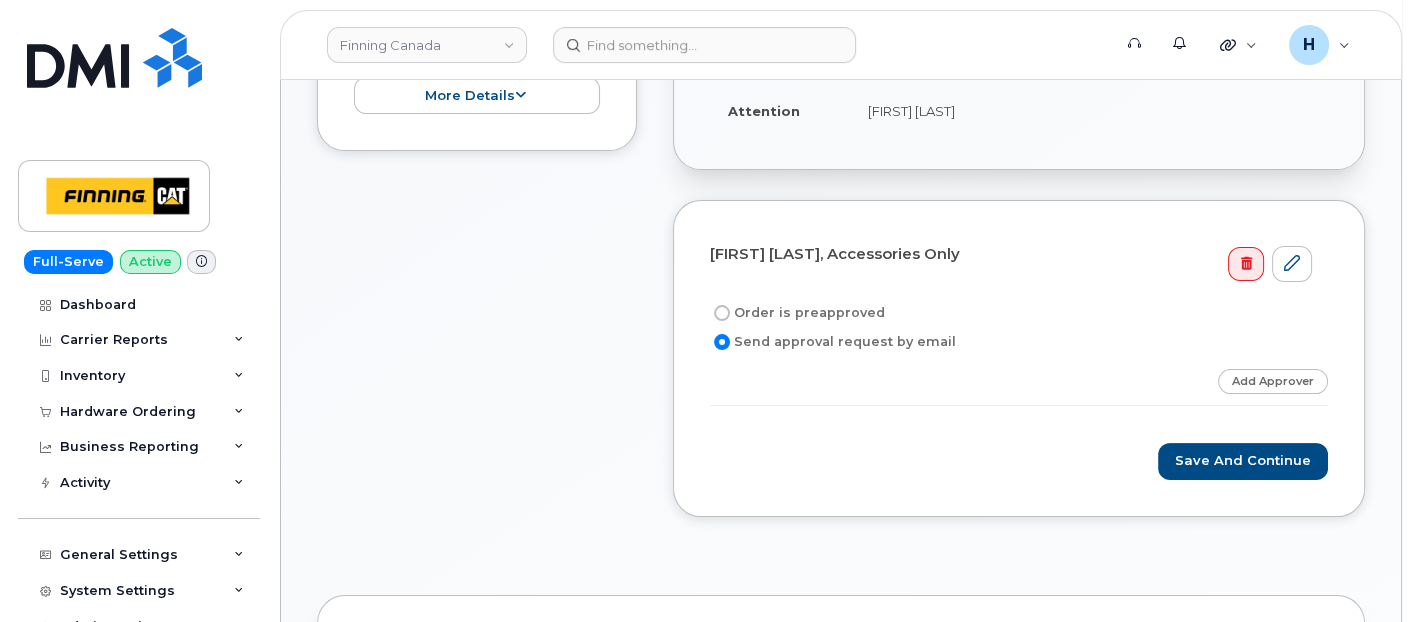 click on "Order is preapproved" at bounding box center (797, 313) 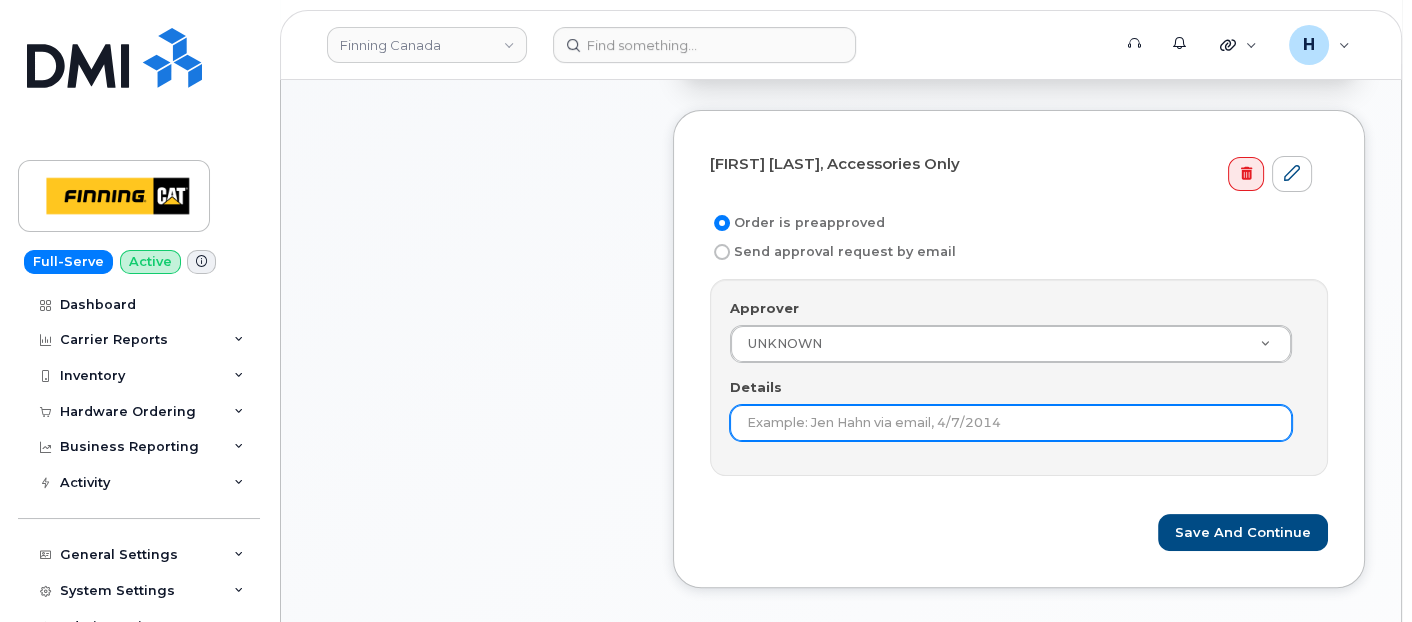 scroll, scrollTop: 666, scrollLeft: 0, axis: vertical 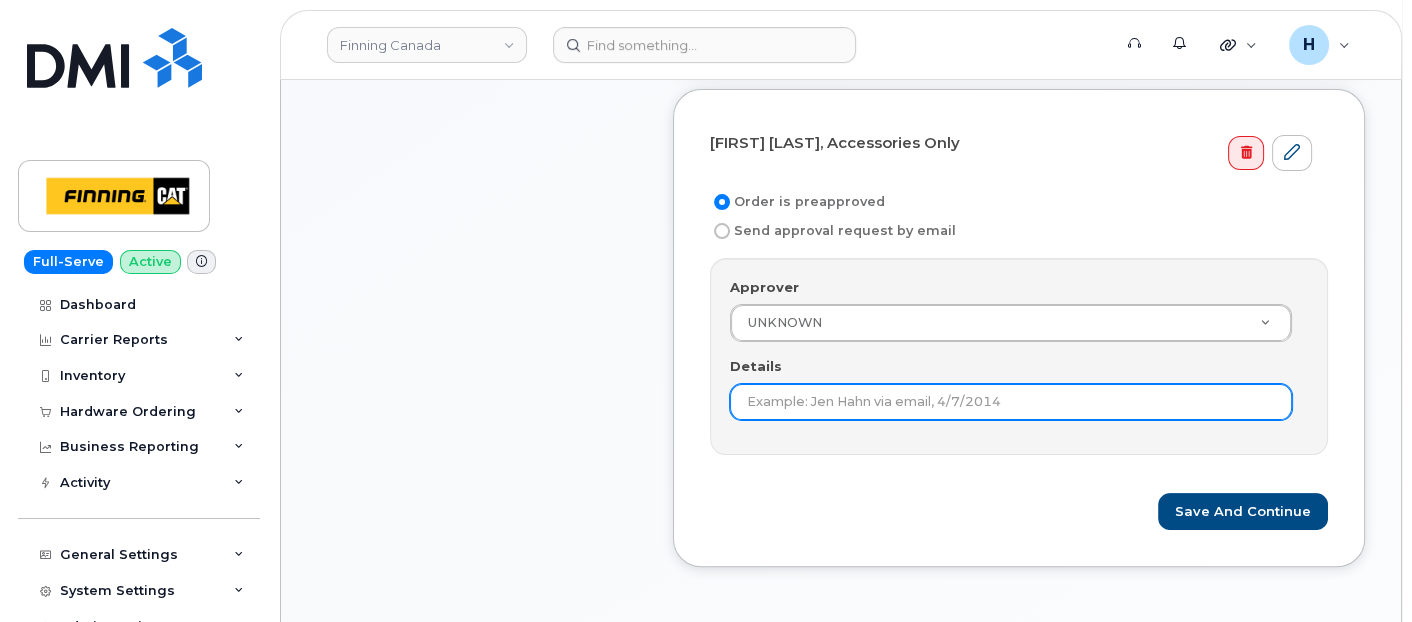 click on "Details" at bounding box center (1011, 402) 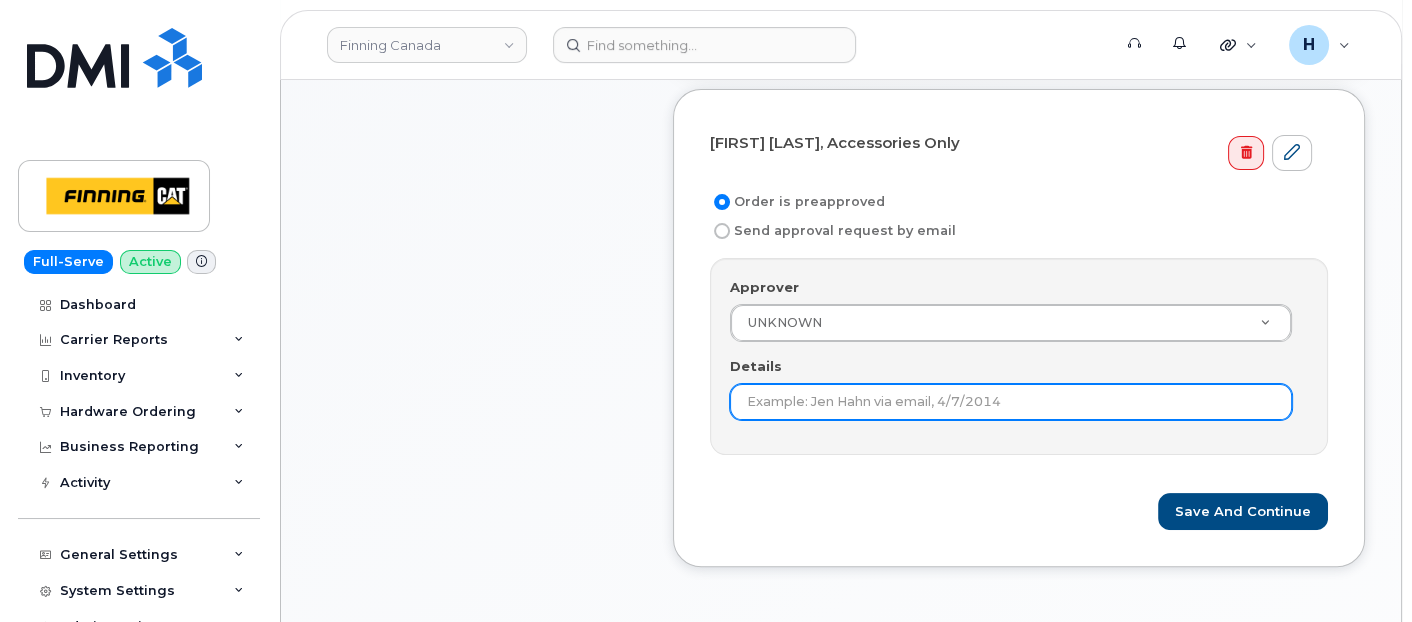 paste on "RITM0478710" 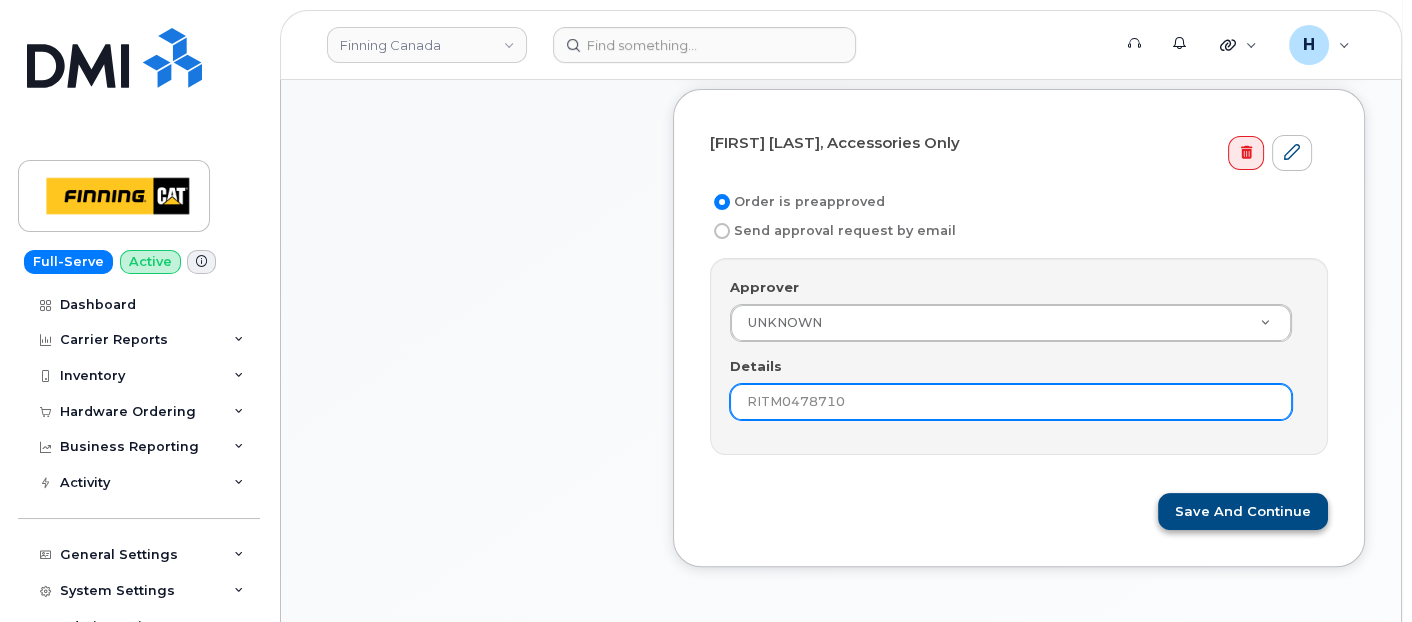 type on "RITM0478710" 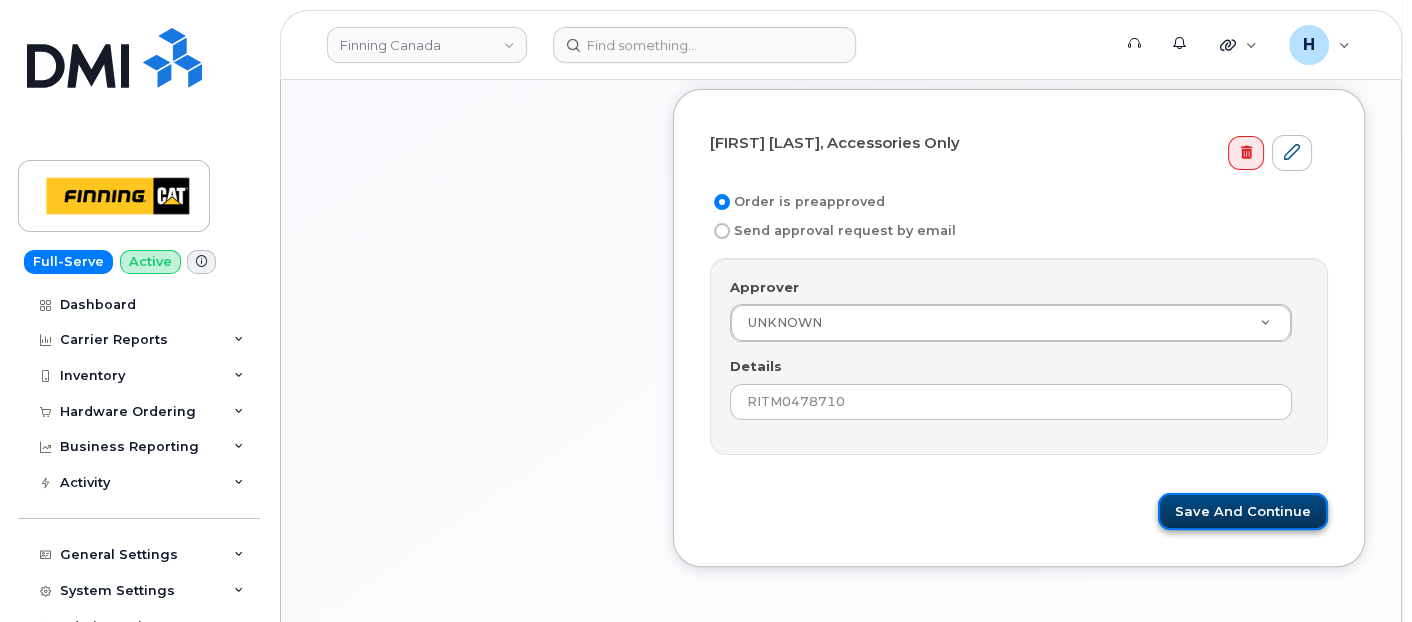 click on "Save and Continue" at bounding box center (1243, 511) 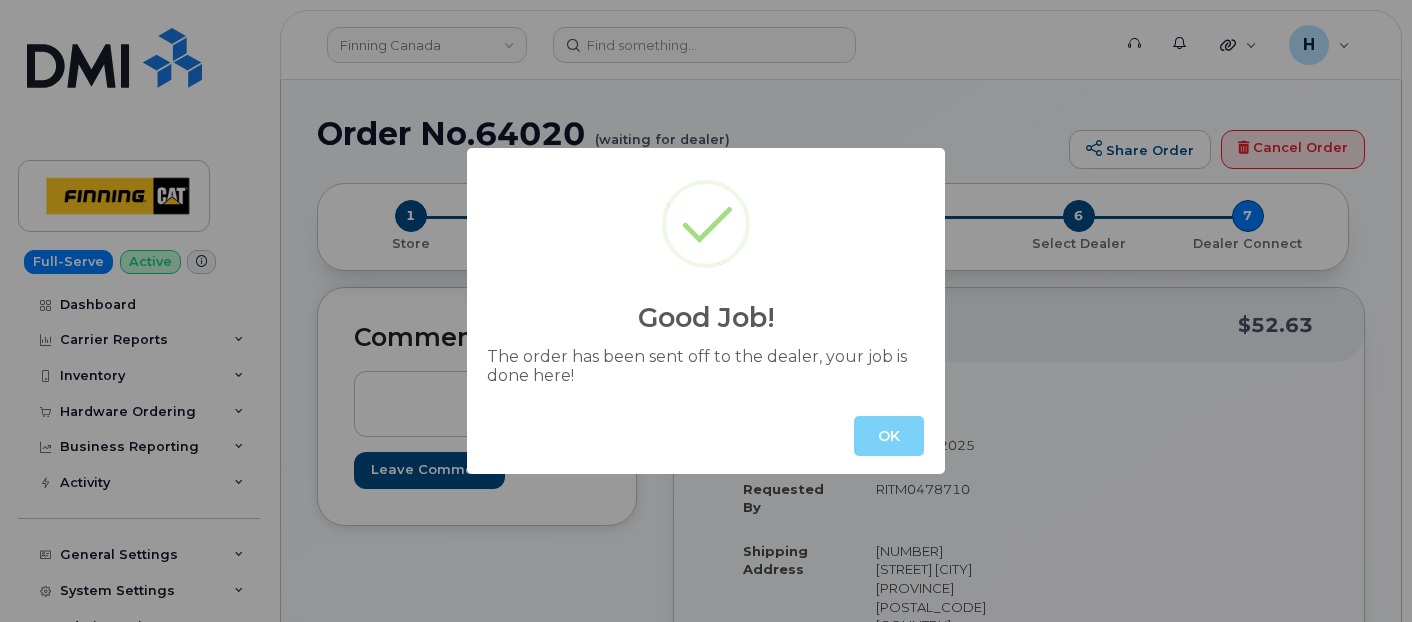 scroll, scrollTop: 0, scrollLeft: 0, axis: both 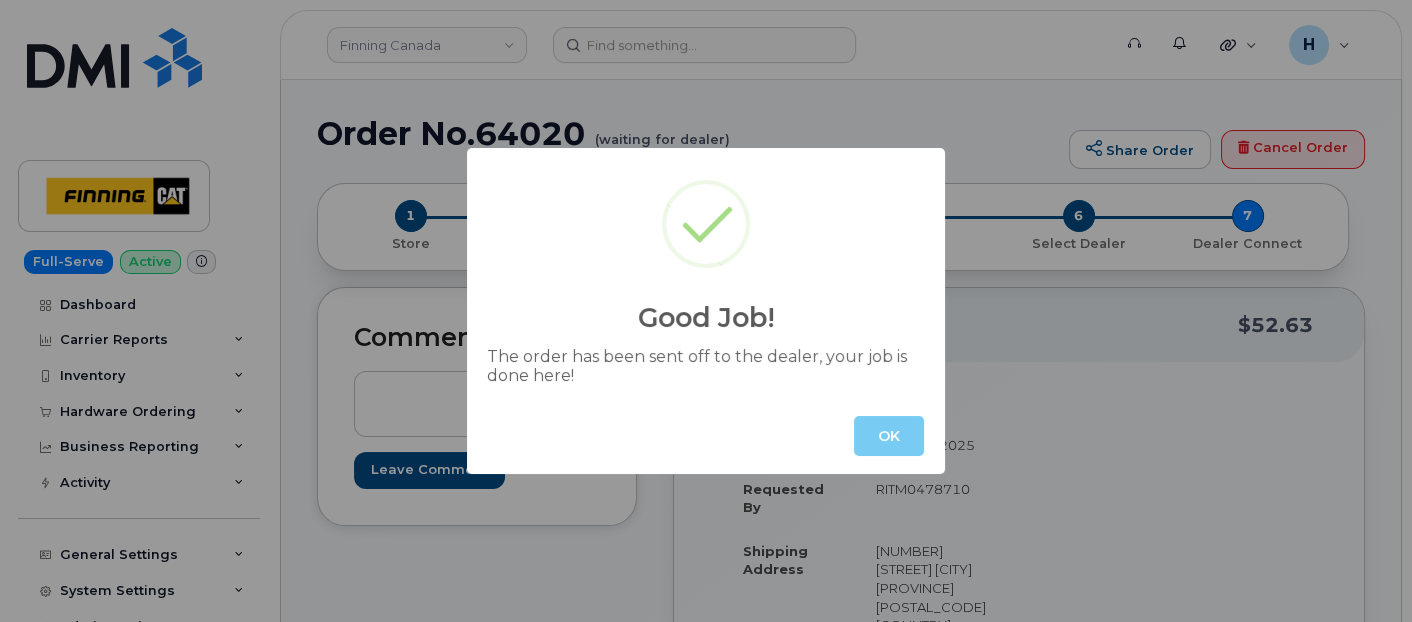 click on "OK" at bounding box center (889, 436) 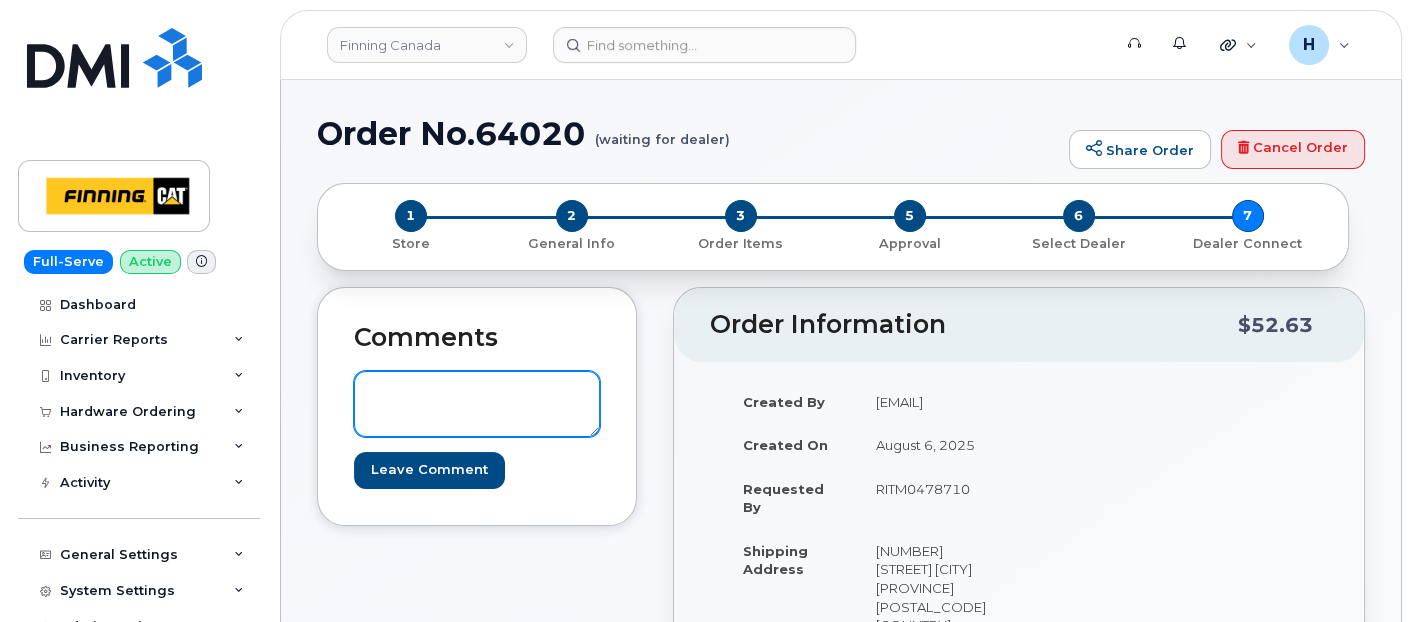 click at bounding box center (477, 404) 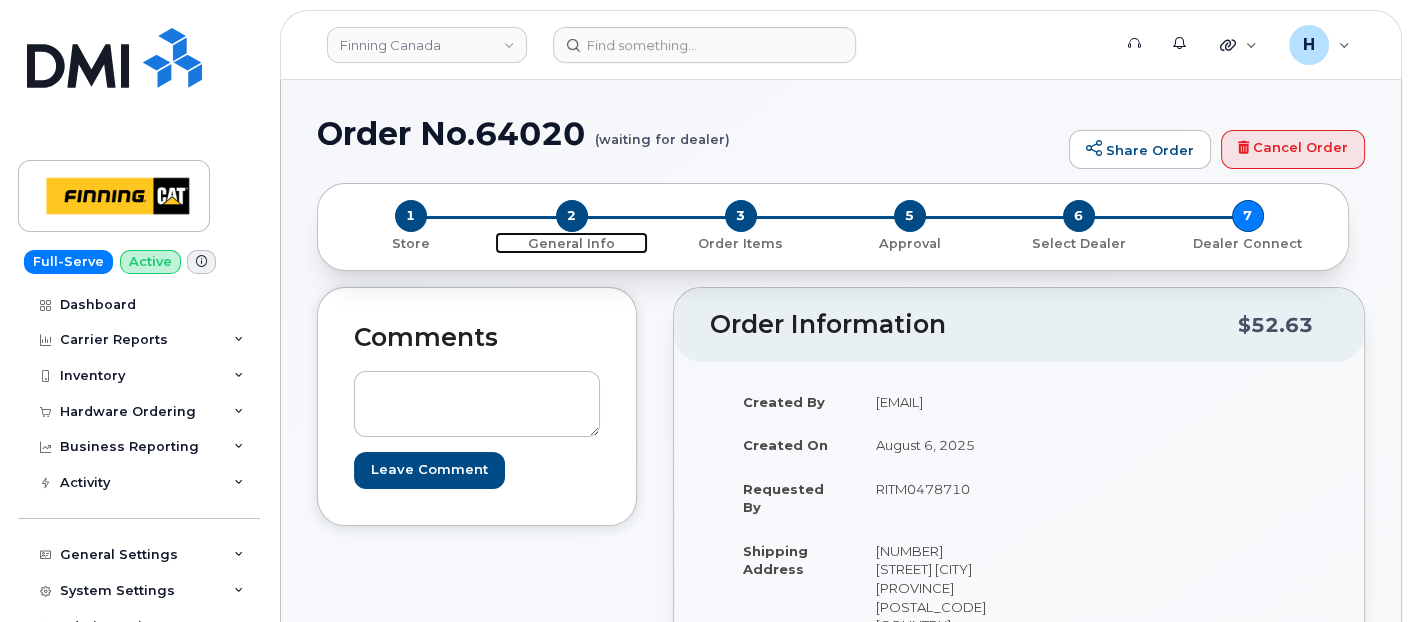click on "2" at bounding box center [572, 216] 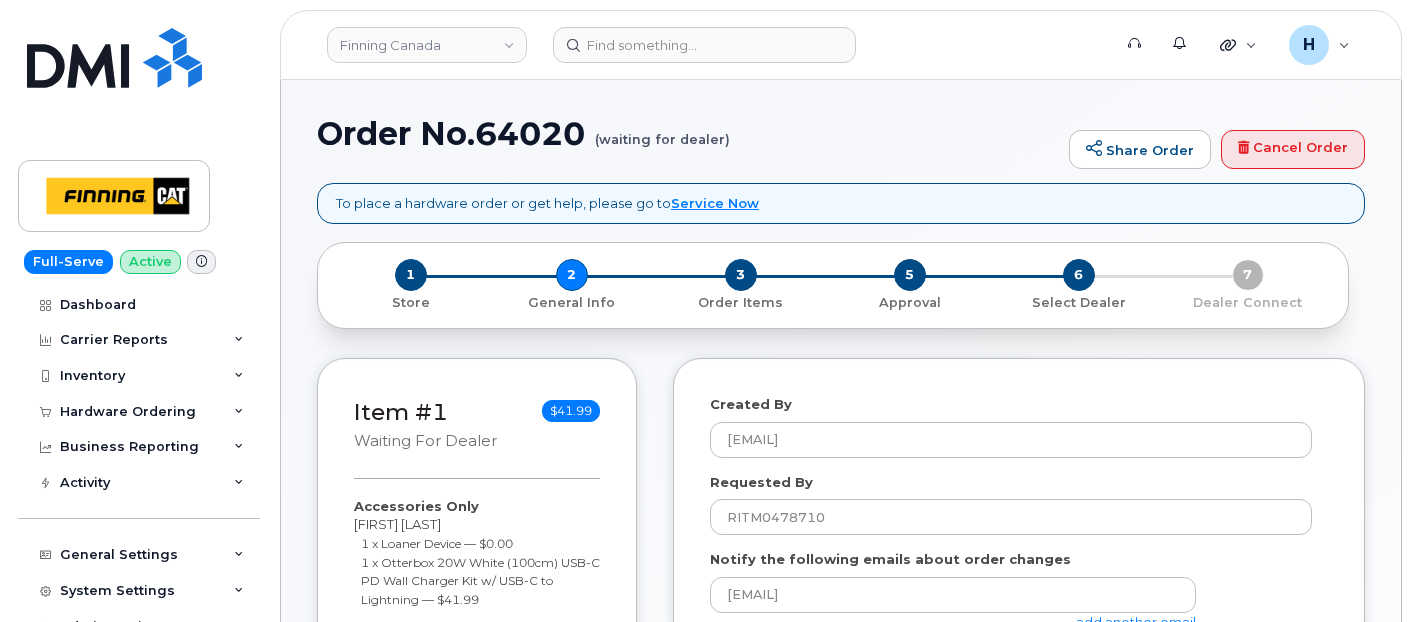 select 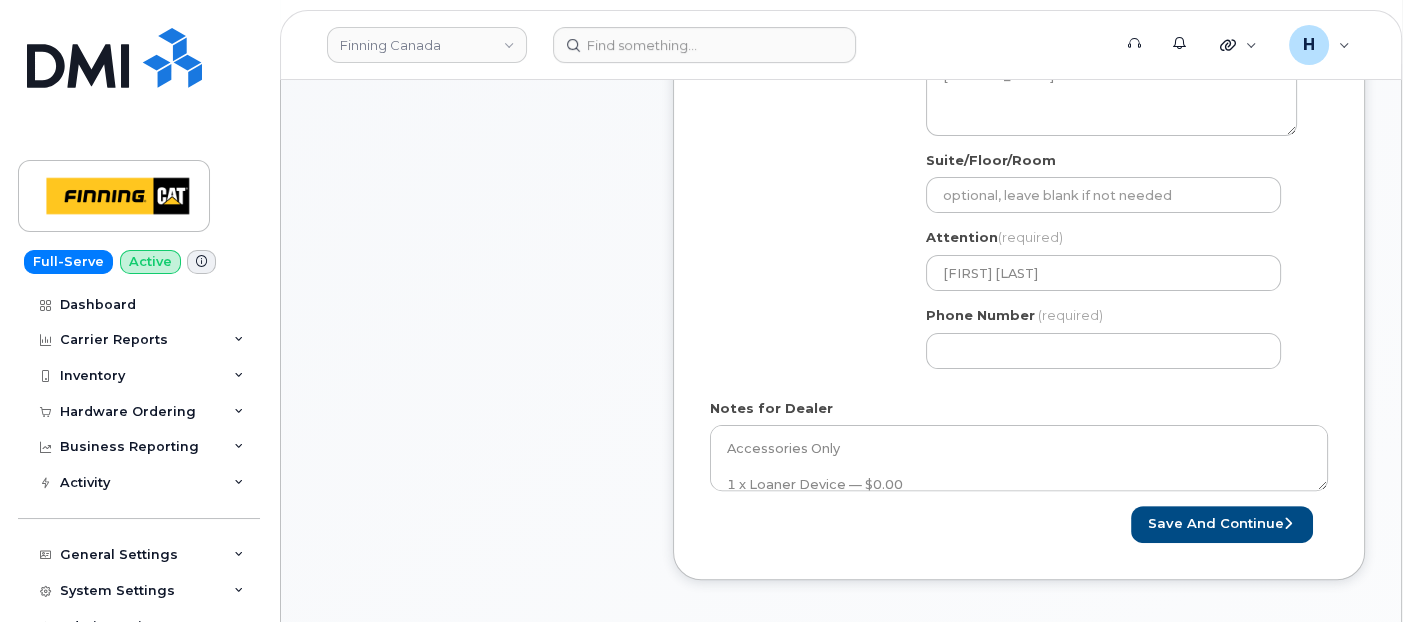 scroll, scrollTop: 888, scrollLeft: 0, axis: vertical 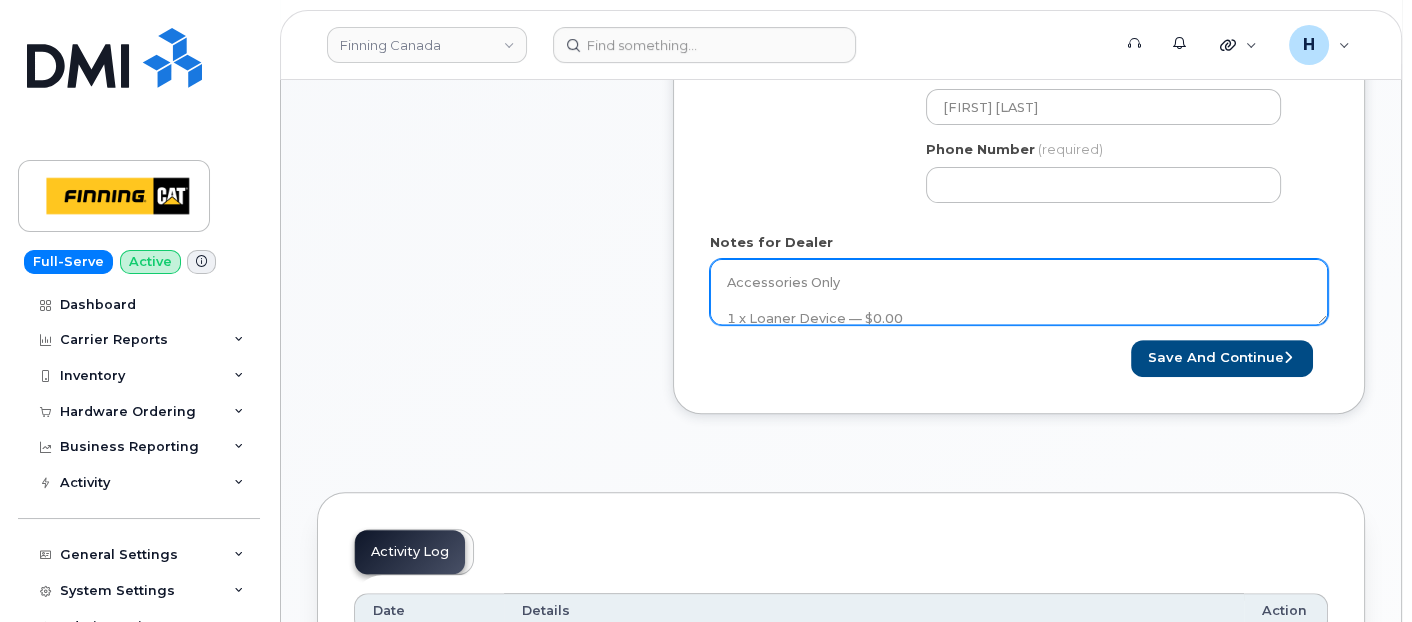 click on "Accessories Only
1 x Loaner Device — $0.00
1 x Otterbox 20W White (100cm) USB-C PD Wall Charger Kit w/ USB-C to Lightning — $41.99
Per User ---send device from stock
***Hardware Upgrade---- NO SIM Card Required***
Purolator AWB:" at bounding box center (1019, 292) 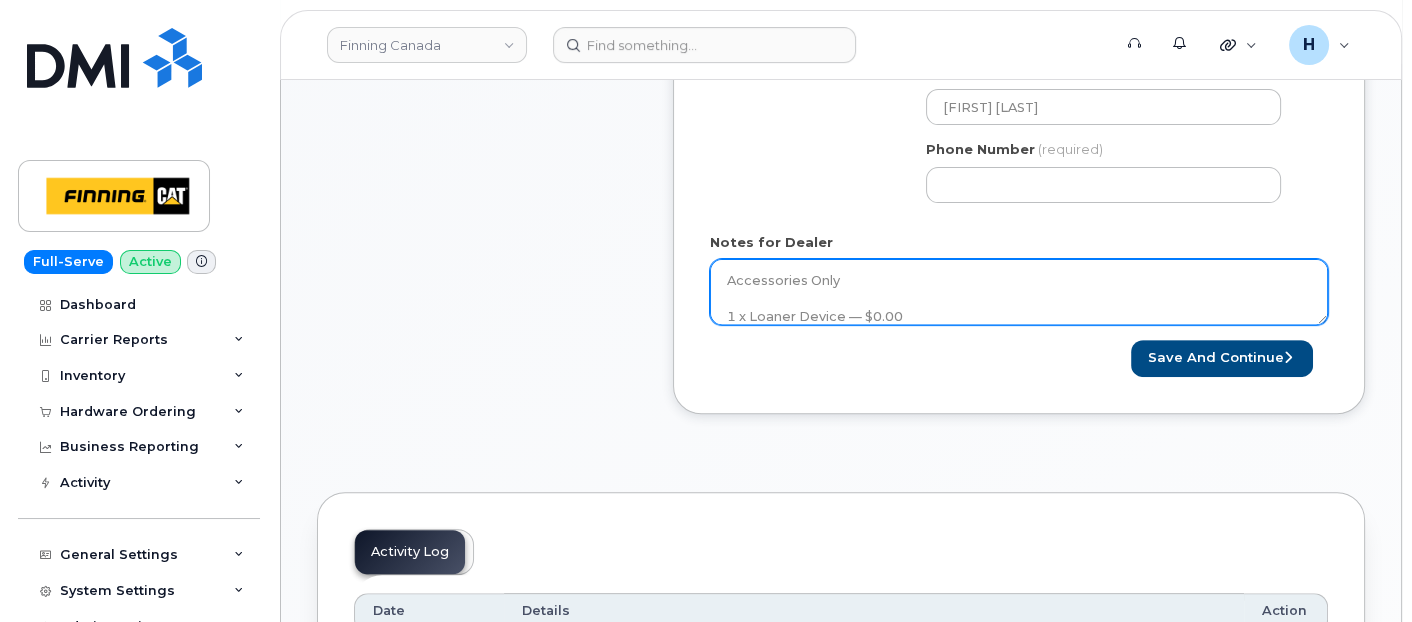 paste on "--- Fully compatible with included Defender Case" 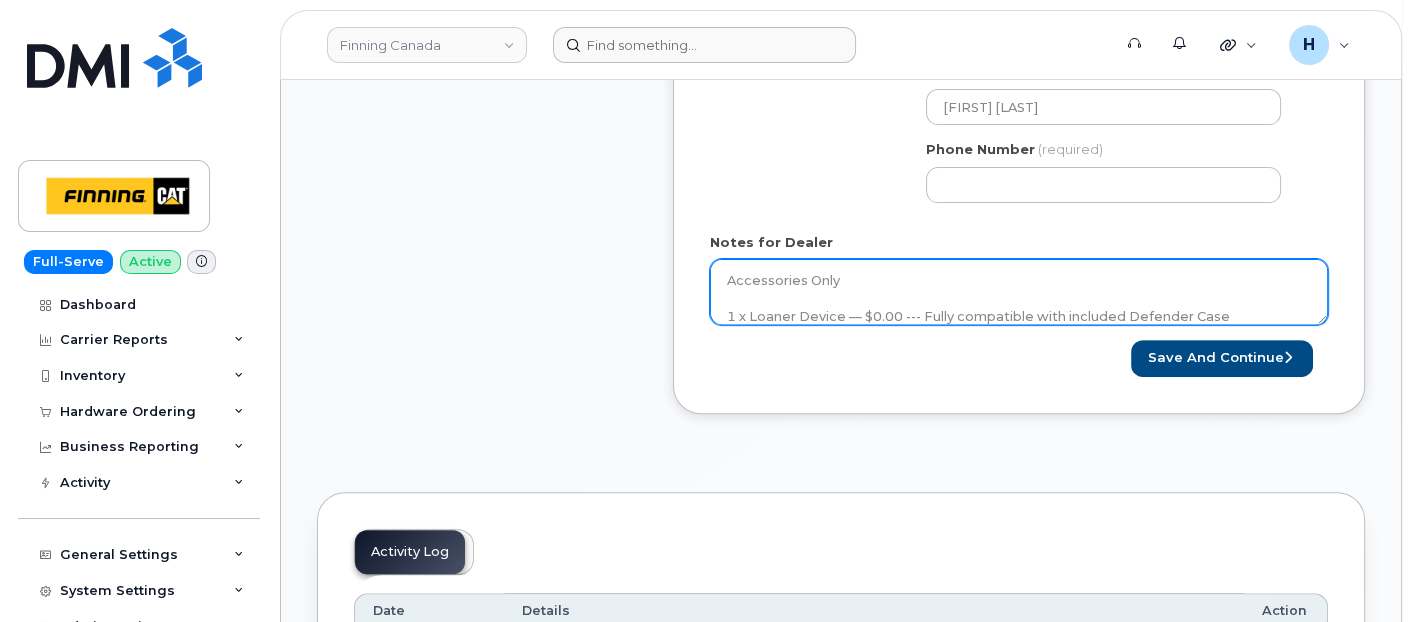 type on "Accessories Only
1 x Loaner Device — $0.00 --- Fully compatible with included Defender Case
1 x Otterbox 20W White (100cm) USB-C PD Wall Charger Kit w/ USB-C to Lightning — $41.99
Per User ---send device from stock
***Hardware Upgrade---- NO SIM Card Required***
Purolator AWB:" 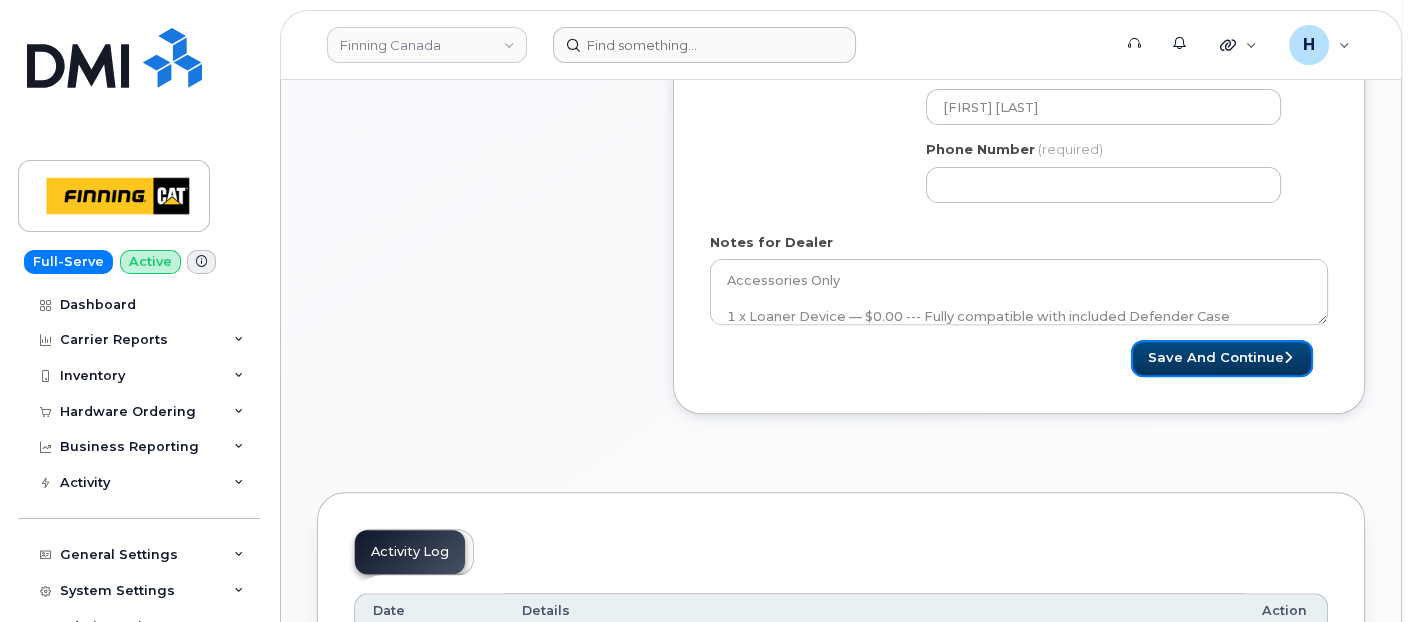 click on "Save and Continue" at bounding box center [1222, 358] 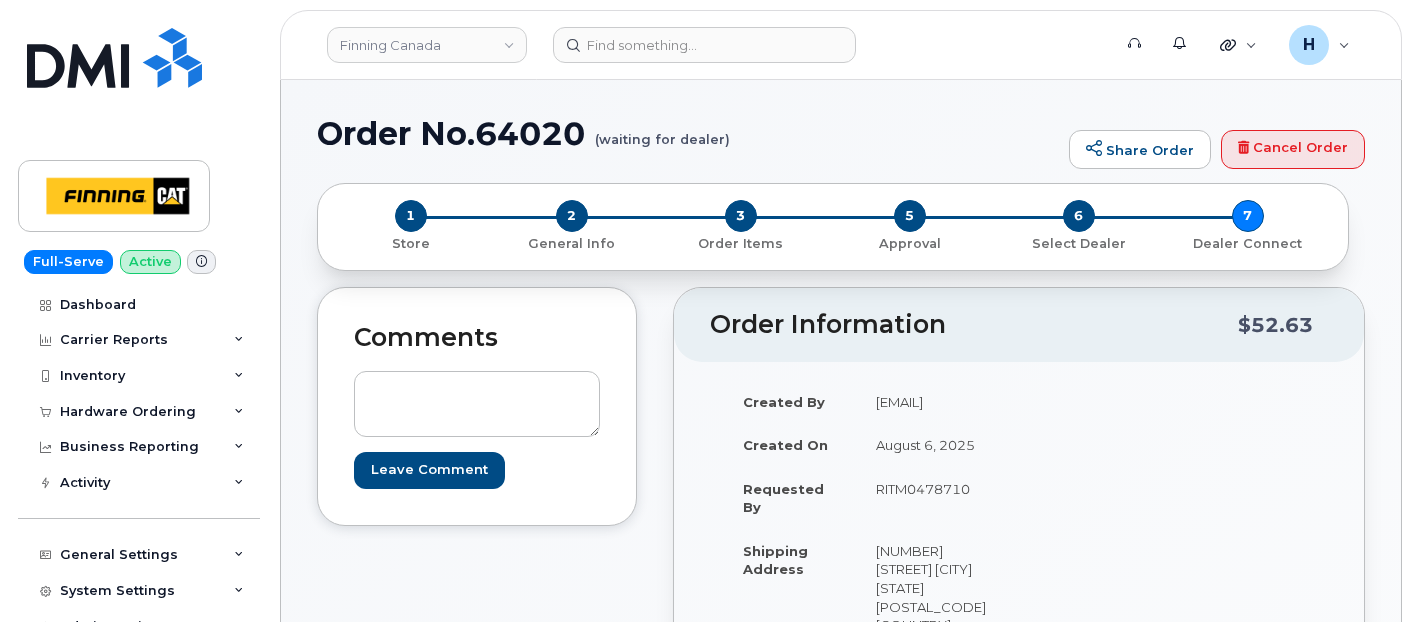 scroll, scrollTop: 0, scrollLeft: 0, axis: both 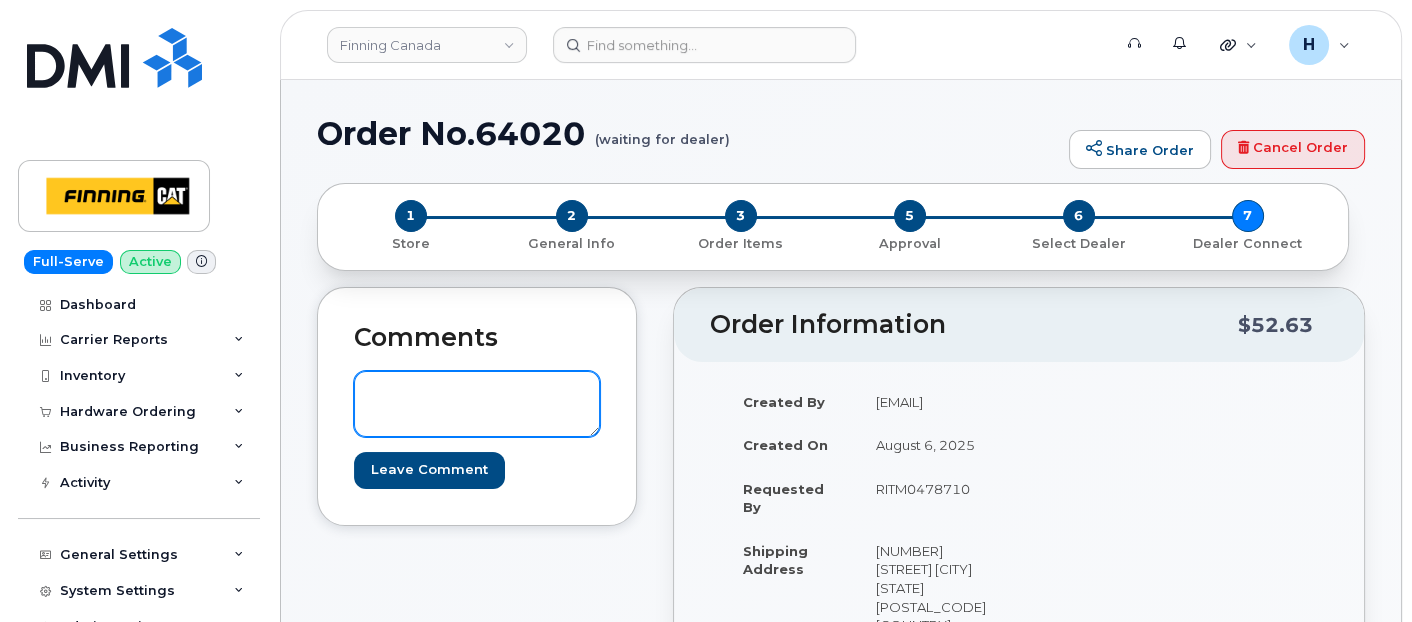click at bounding box center [477, 404] 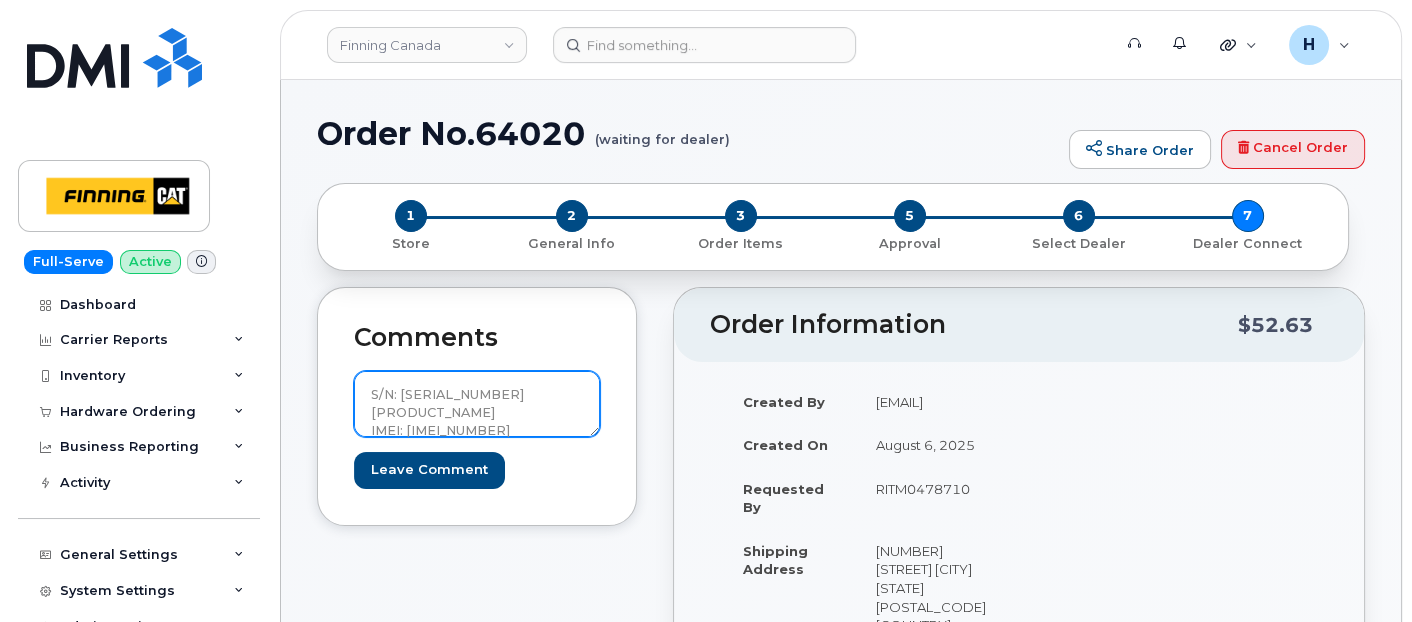 scroll, scrollTop: 2, scrollLeft: 0, axis: vertical 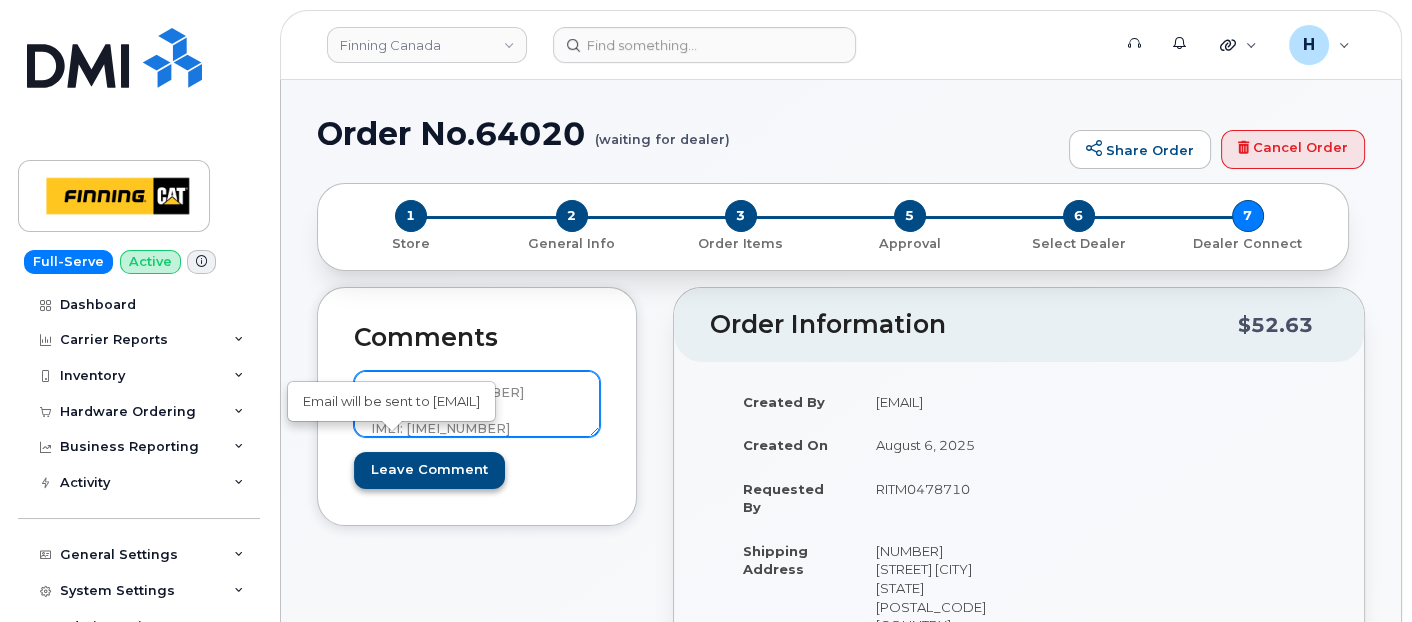 type on "S/N: QG7XYH4J9F [iPad Gen 9 (#1994)]
IMEI: 351613960223357" 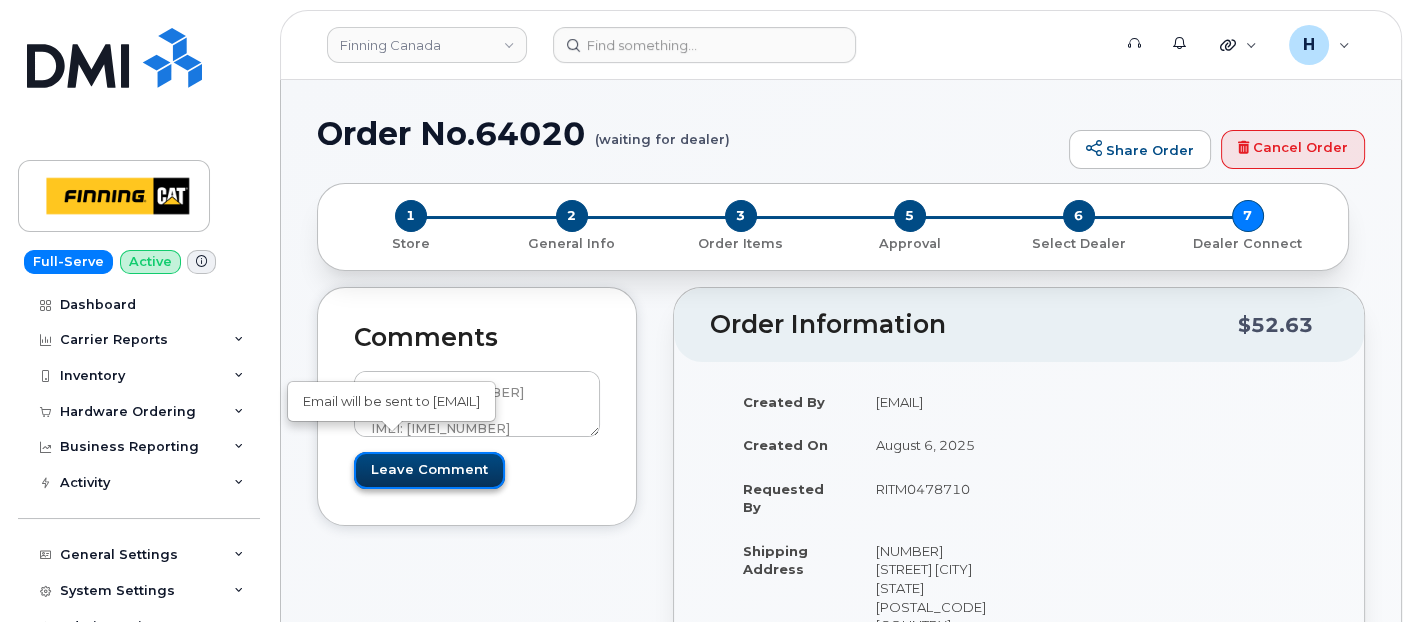 click on "Leave Comment" at bounding box center (429, 470) 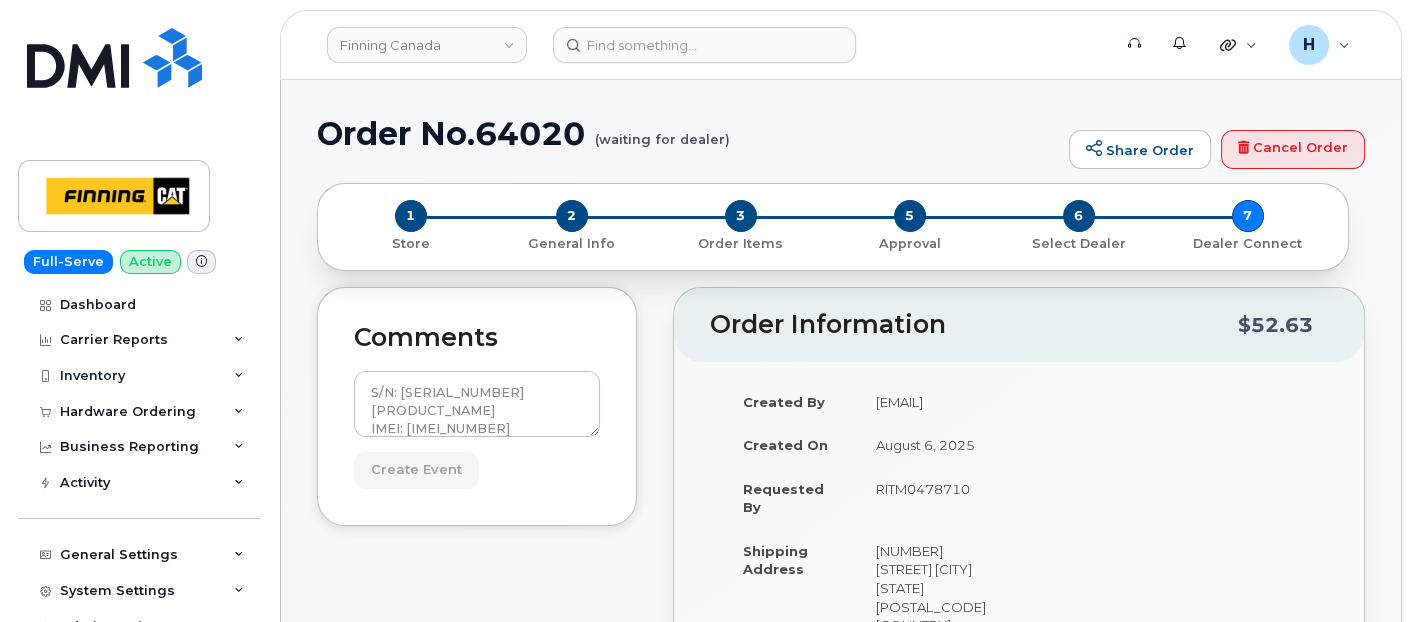type on "Create Event" 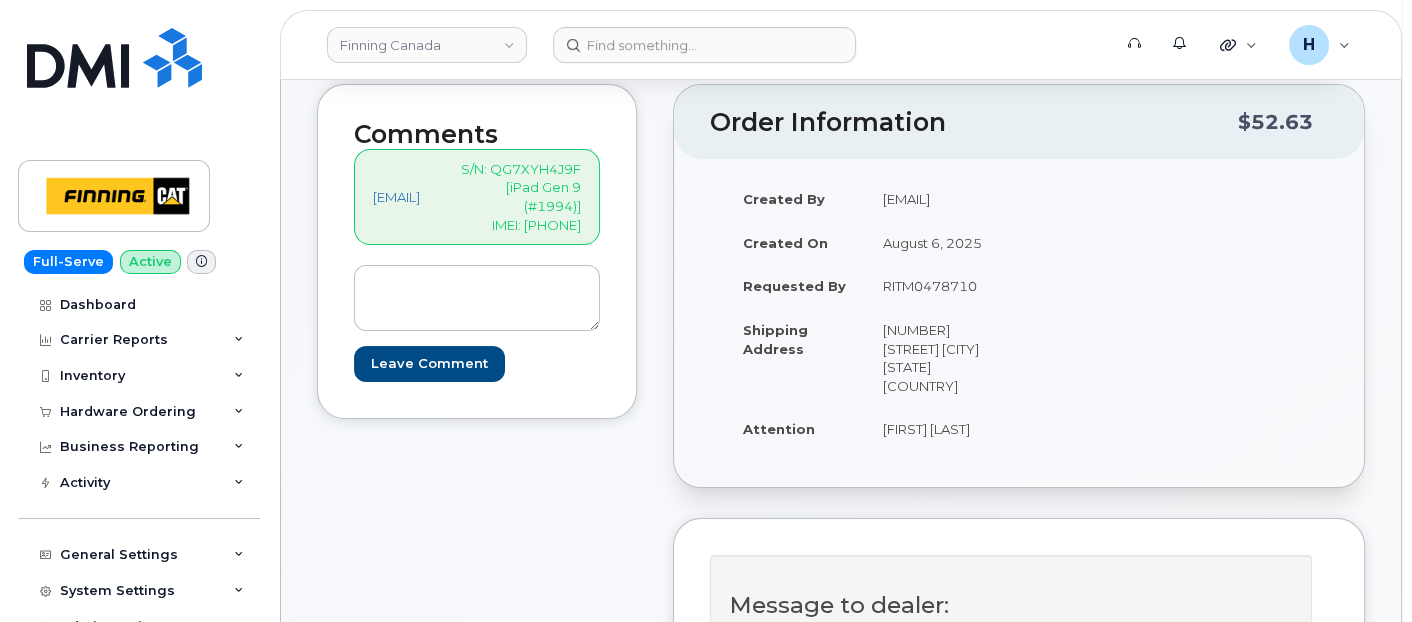 scroll, scrollTop: 333, scrollLeft: 0, axis: vertical 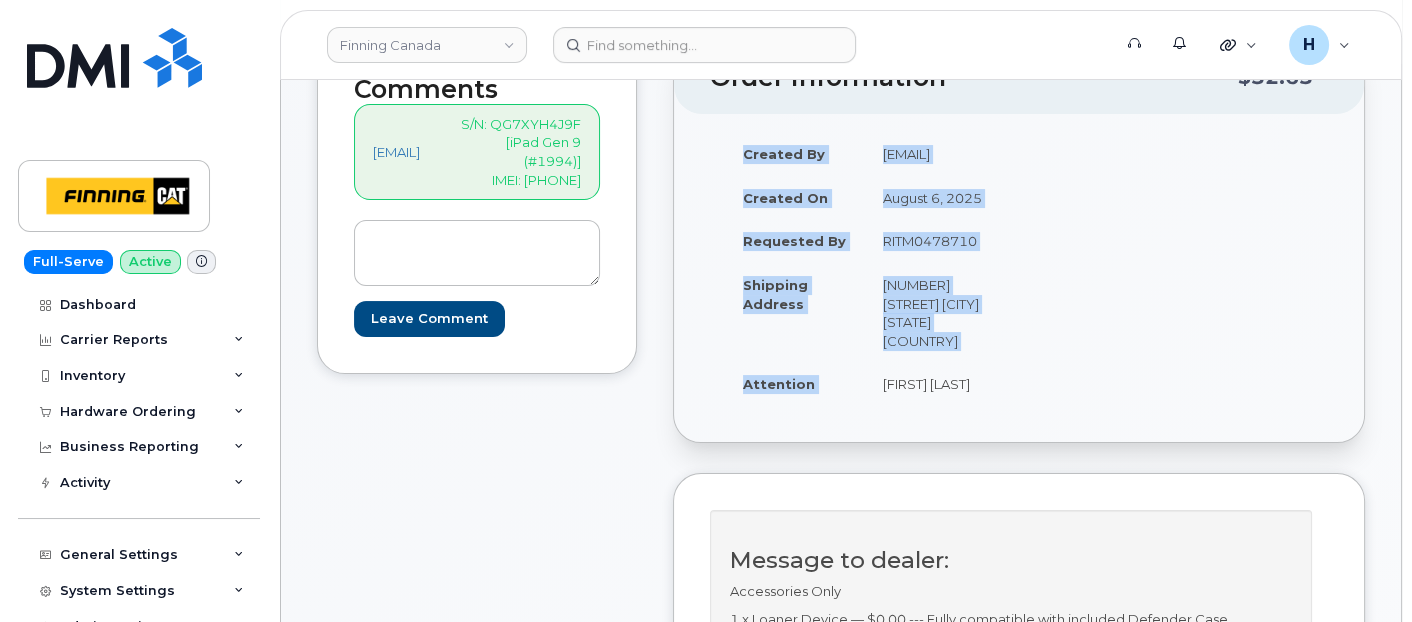 drag, startPoint x: 925, startPoint y: 436, endPoint x: 1196, endPoint y: 493, distance: 276.9296 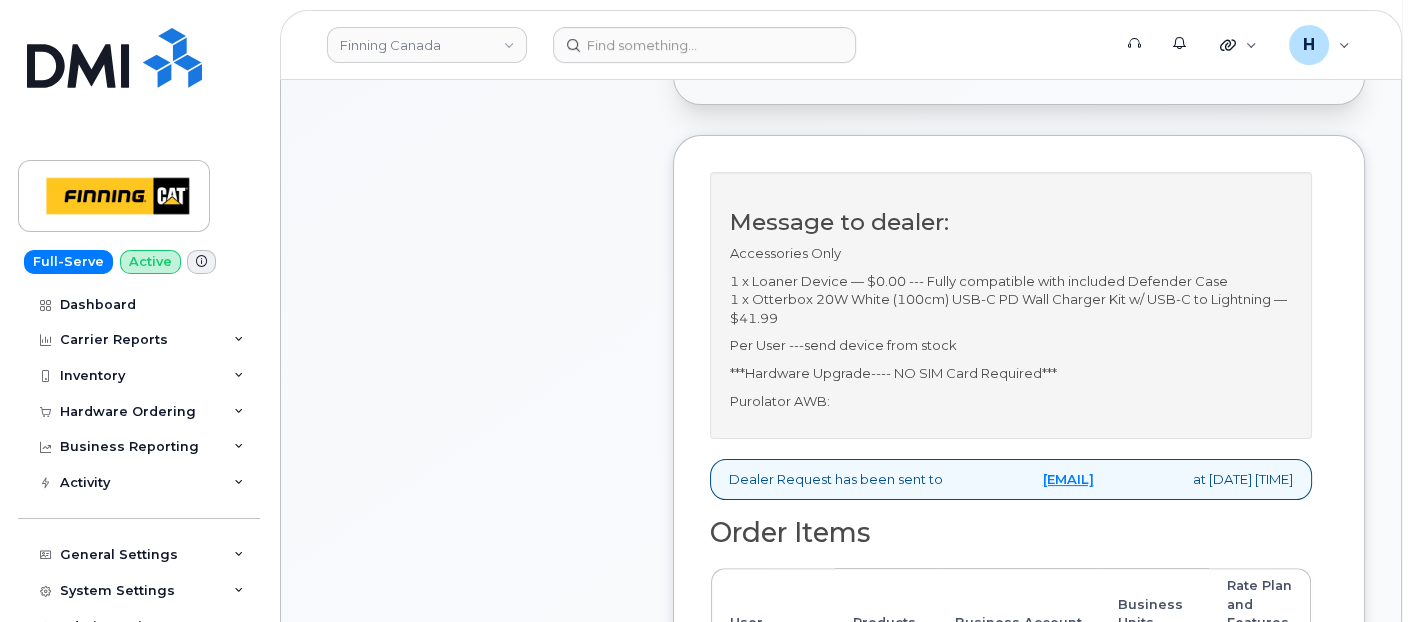 scroll, scrollTop: 444, scrollLeft: 0, axis: vertical 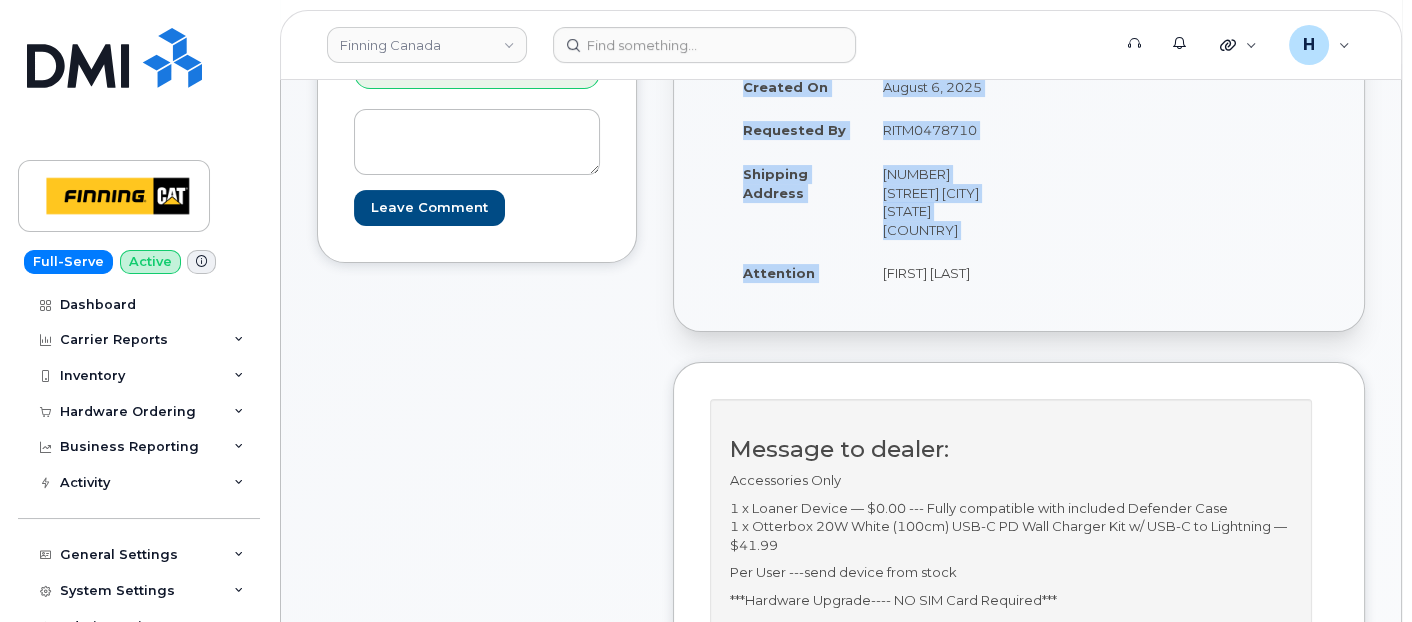 copy on "Created By
hakaur@dminc.com
Created On
August  6, 2025
Requested By
RITM0478710
Shipping Address
1100 Pacific St PRINCE GEORGE BC V2N 5S3 CANADA
Attention" 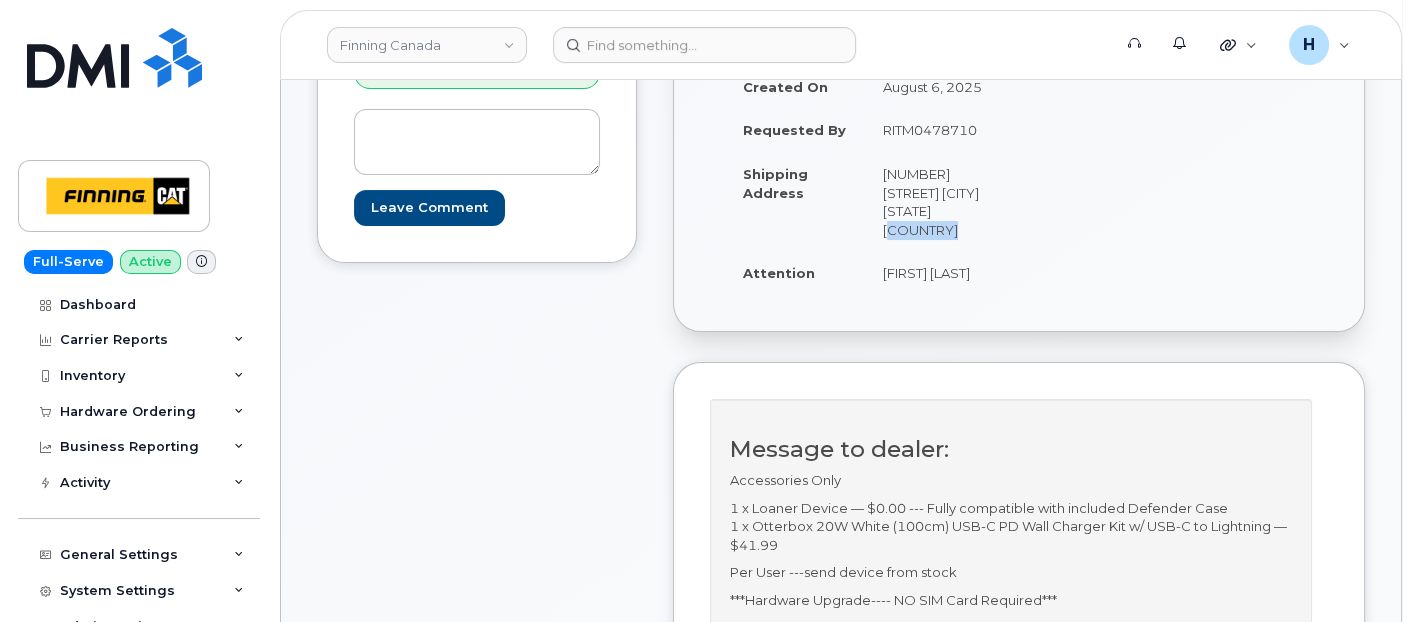 drag, startPoint x: 980, startPoint y: 261, endPoint x: 1031, endPoint y: 260, distance: 51.009804 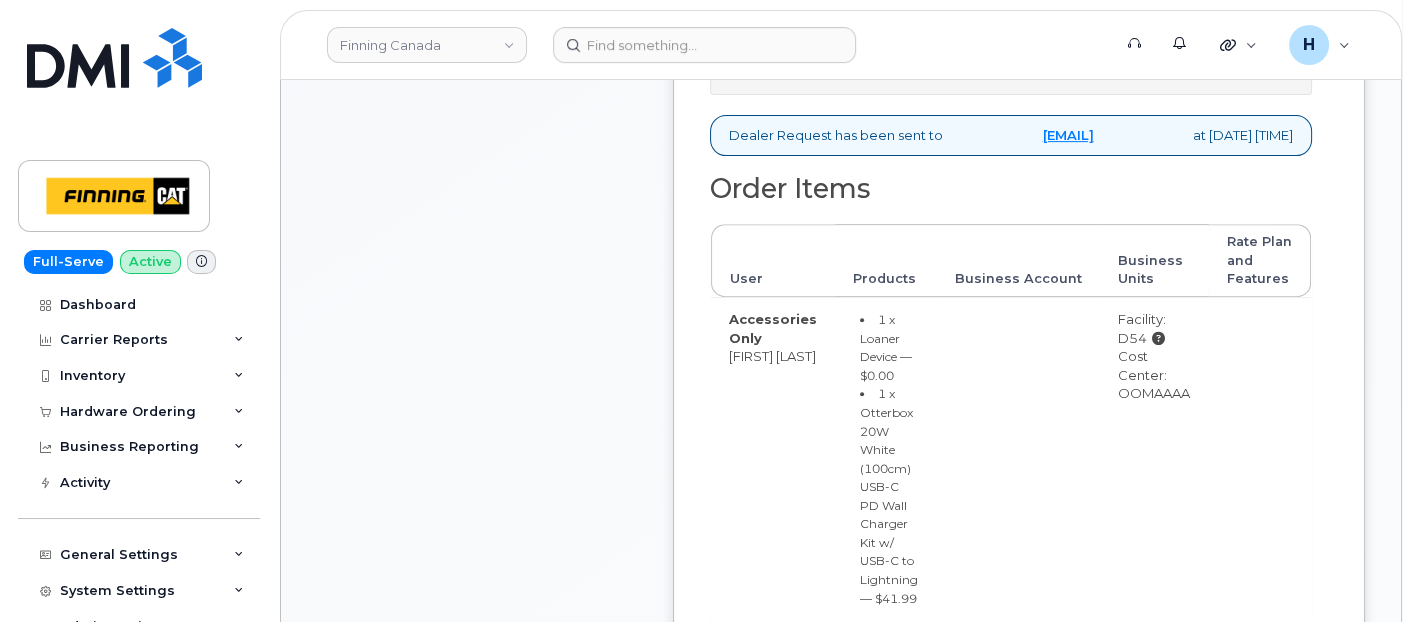 scroll, scrollTop: 1111, scrollLeft: 0, axis: vertical 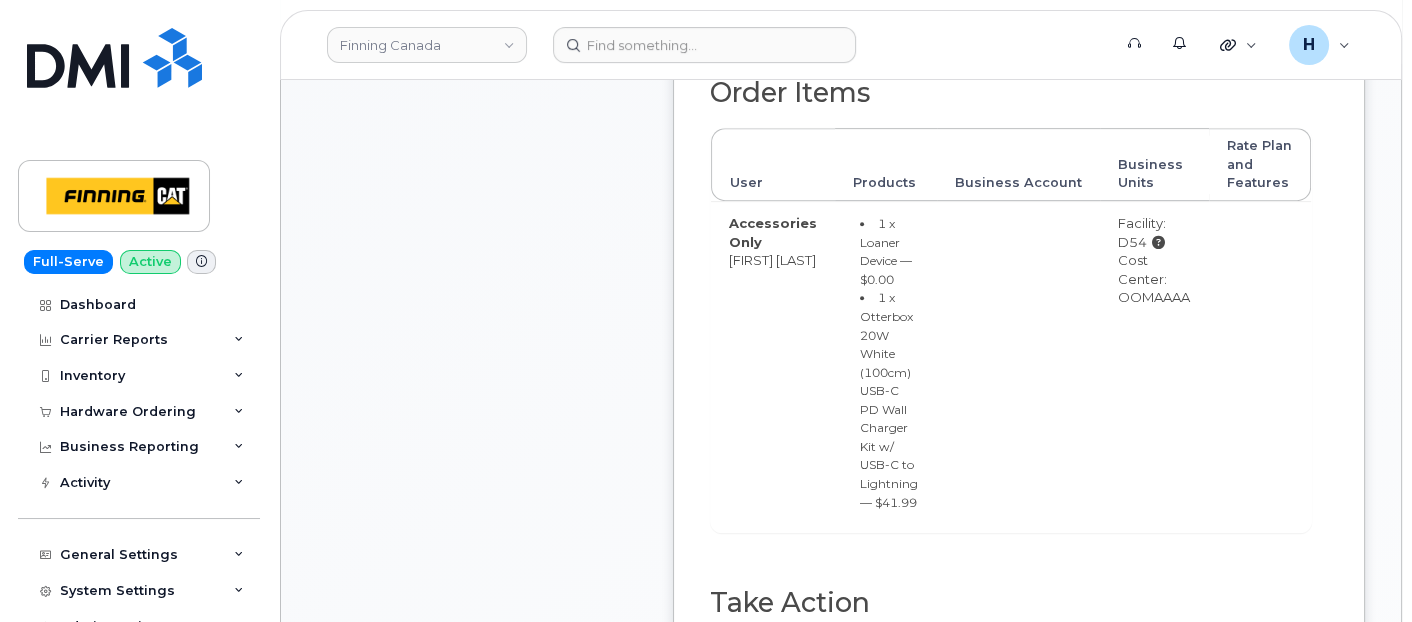 drag, startPoint x: 1188, startPoint y: 369, endPoint x: 1262, endPoint y: 369, distance: 74 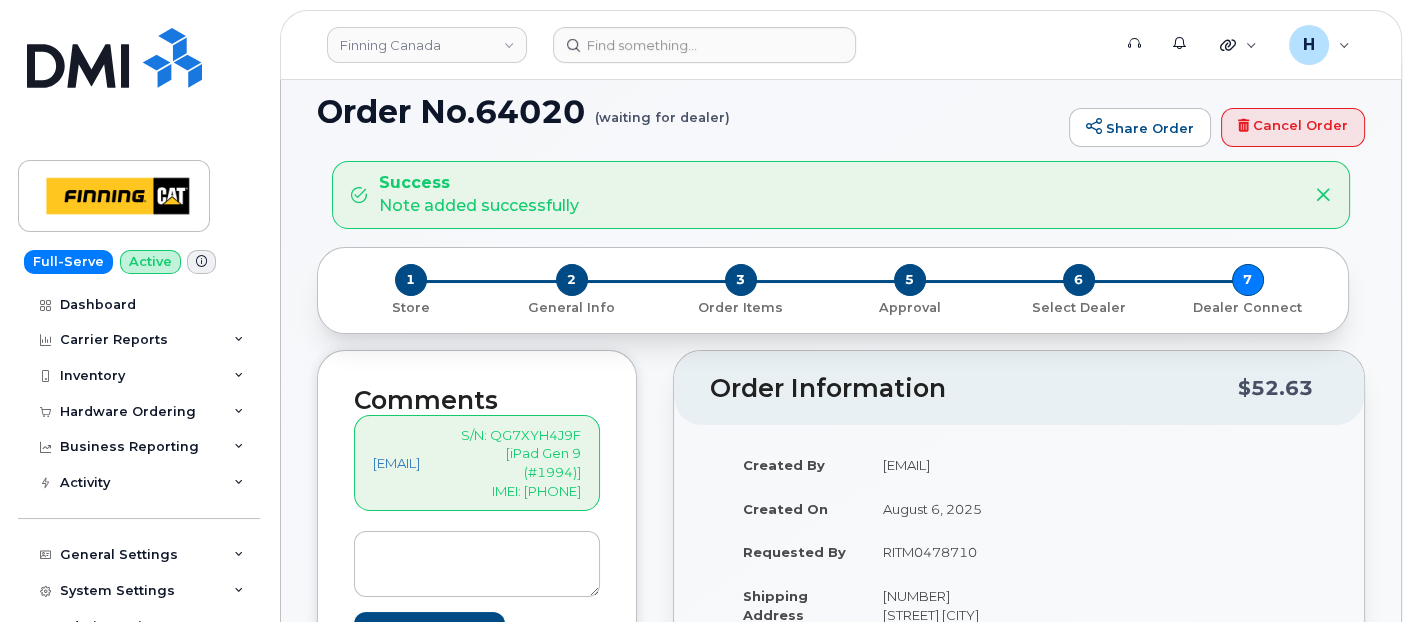 scroll, scrollTop: 0, scrollLeft: 0, axis: both 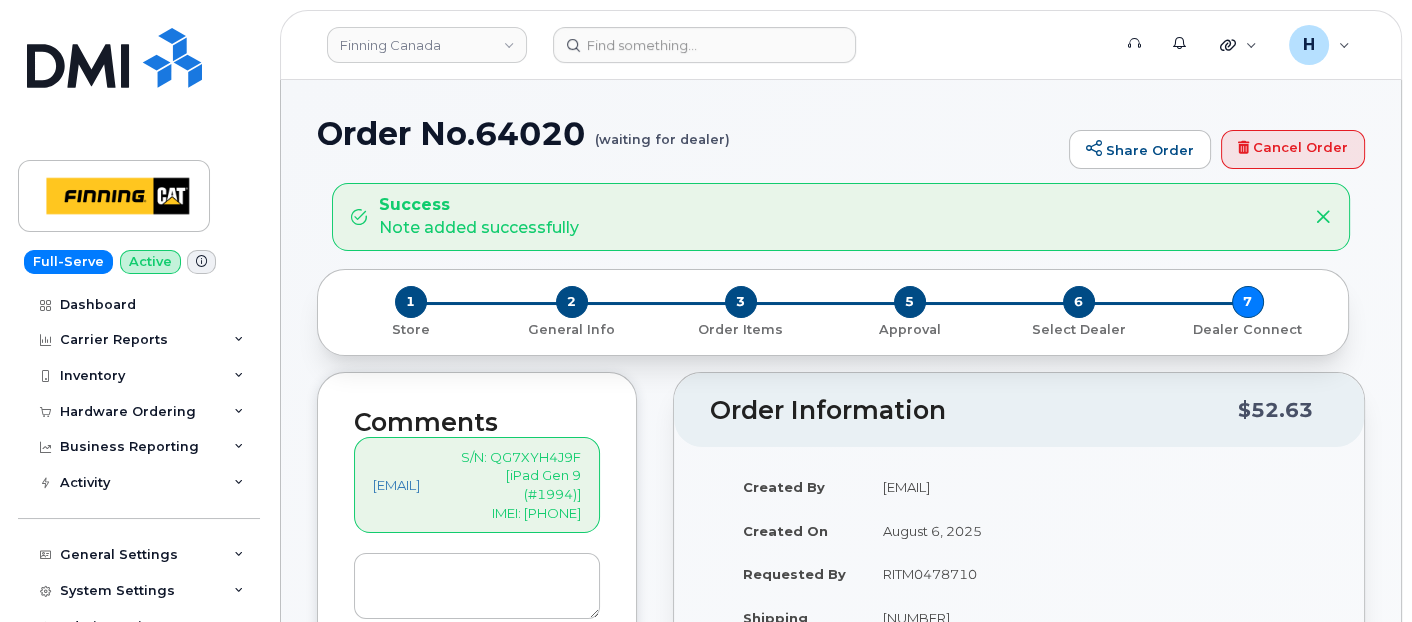 click on "Order No.64020
(waiting for dealer)" at bounding box center (688, 133) 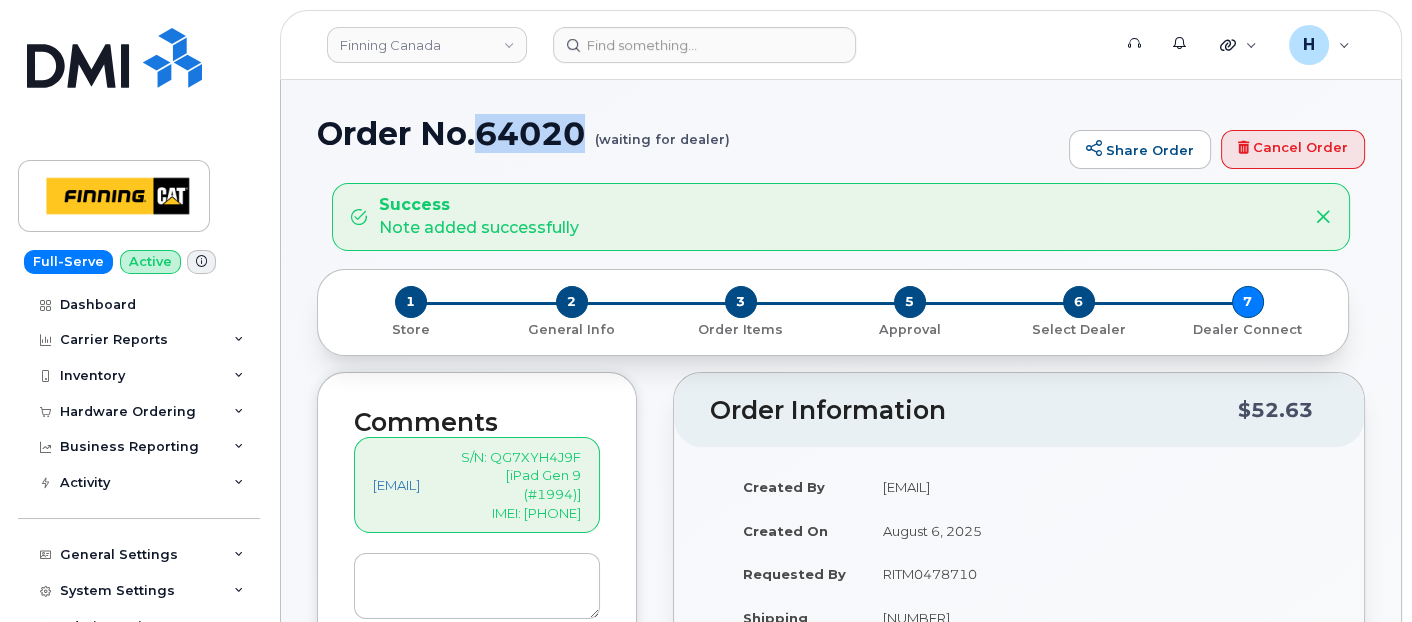 click on "Order No.64020
(waiting for dealer)" at bounding box center (688, 133) 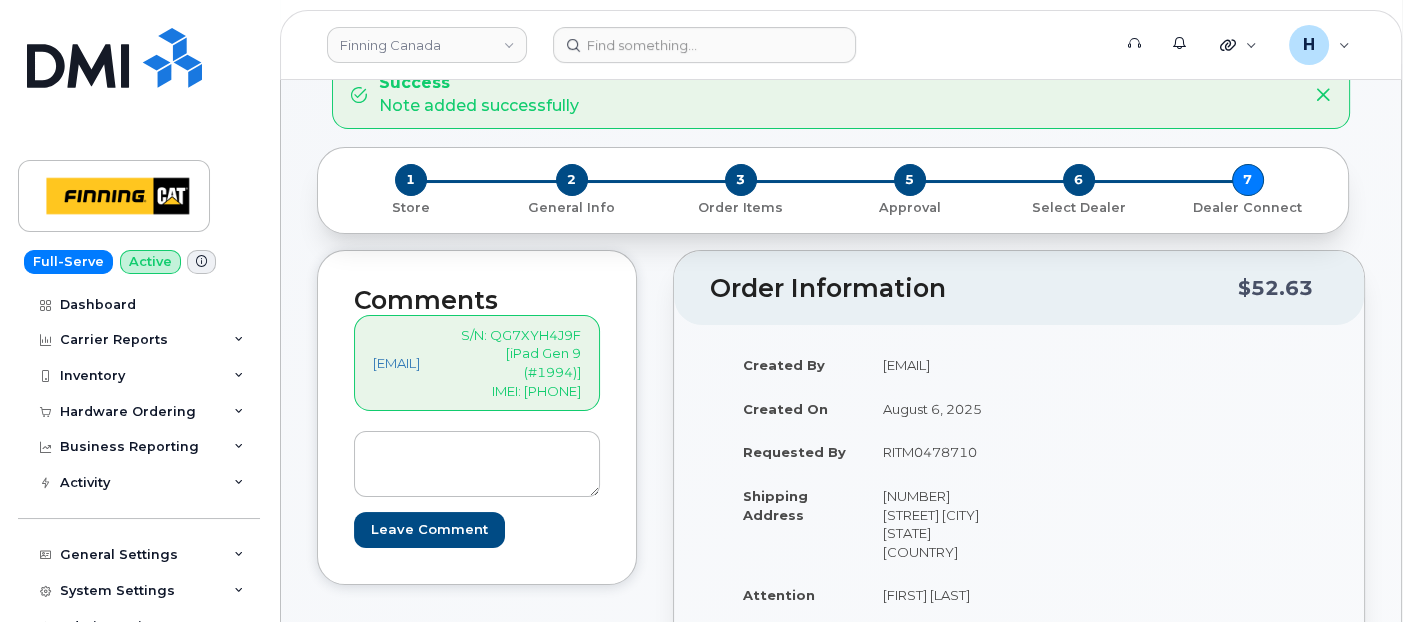 scroll, scrollTop: 222, scrollLeft: 0, axis: vertical 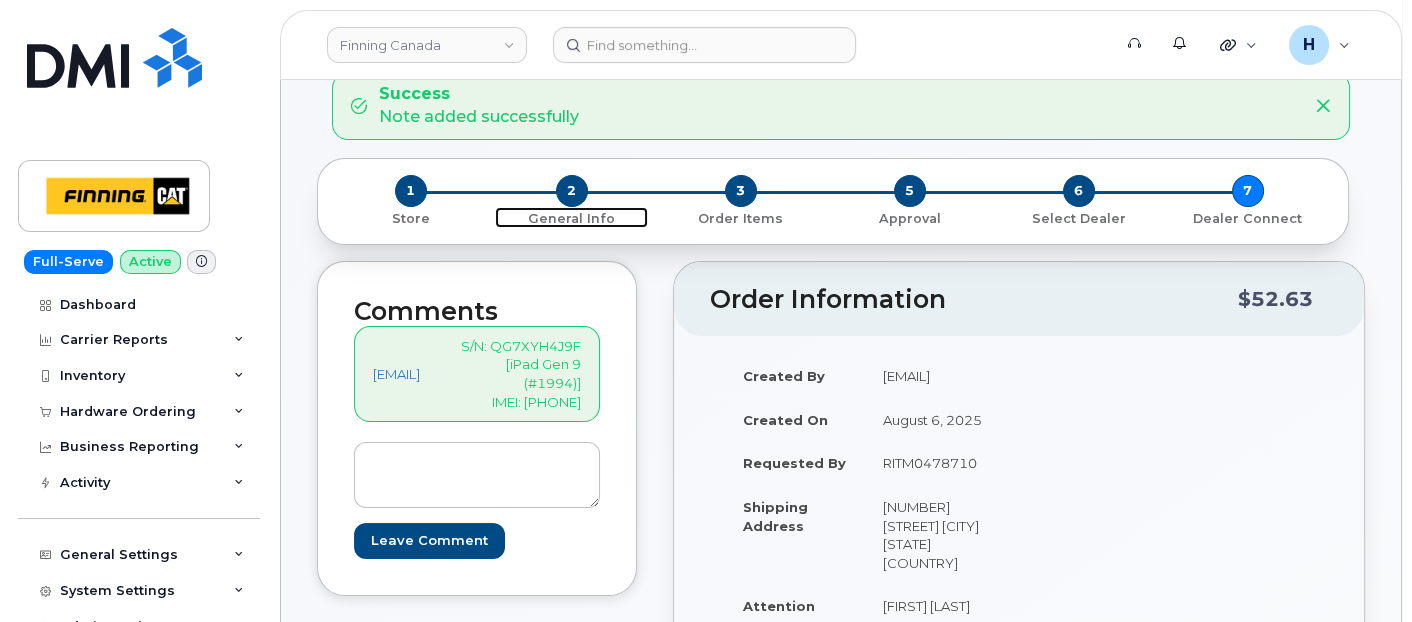 drag, startPoint x: 562, startPoint y: 188, endPoint x: 895, endPoint y: 331, distance: 362.40585 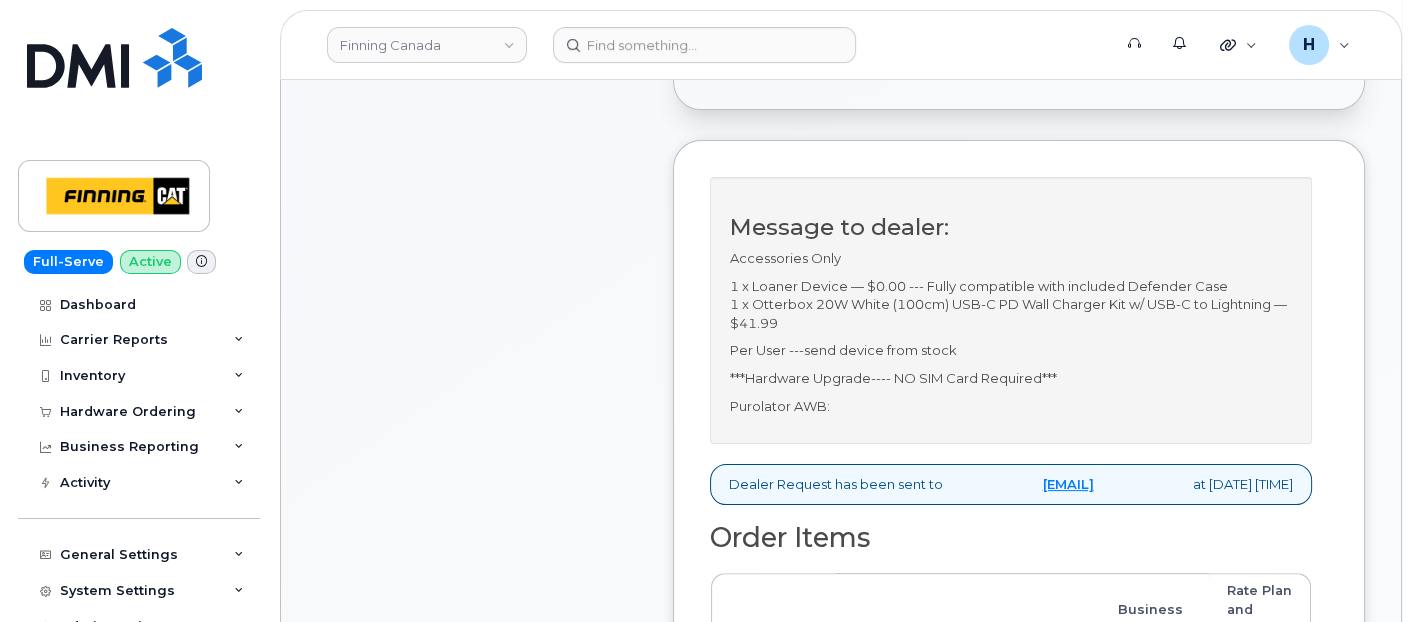 scroll, scrollTop: 888, scrollLeft: 0, axis: vertical 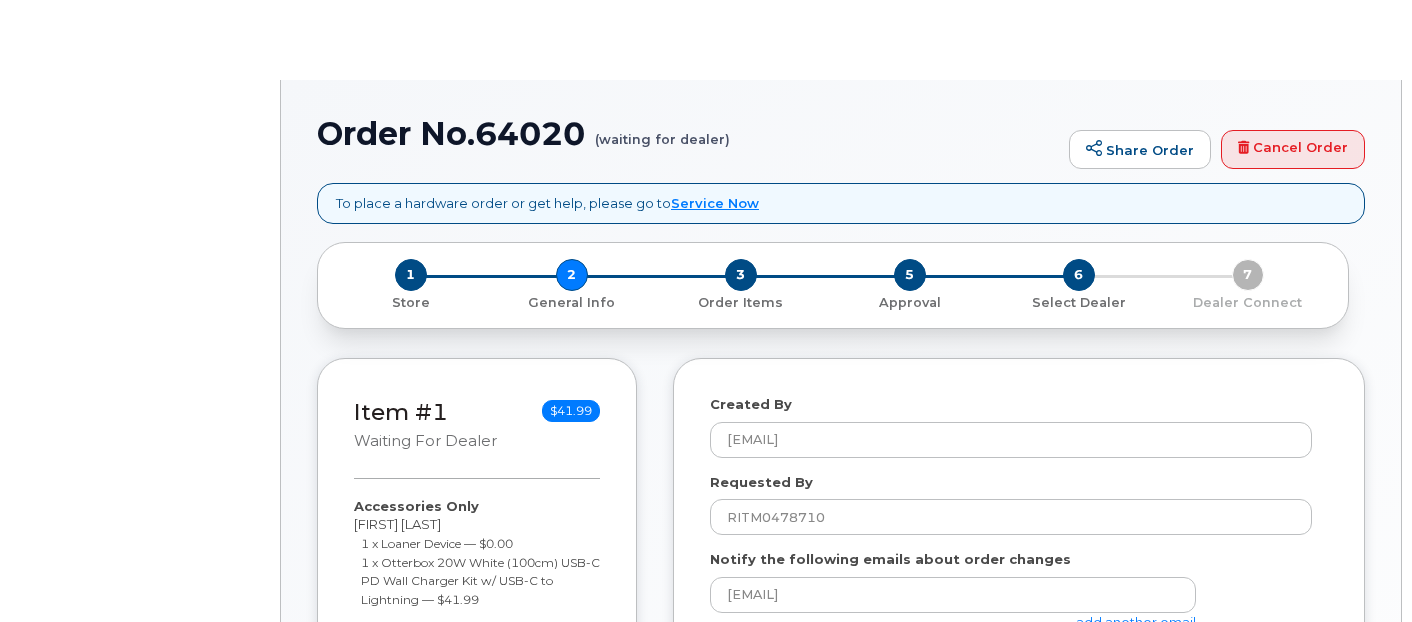 select 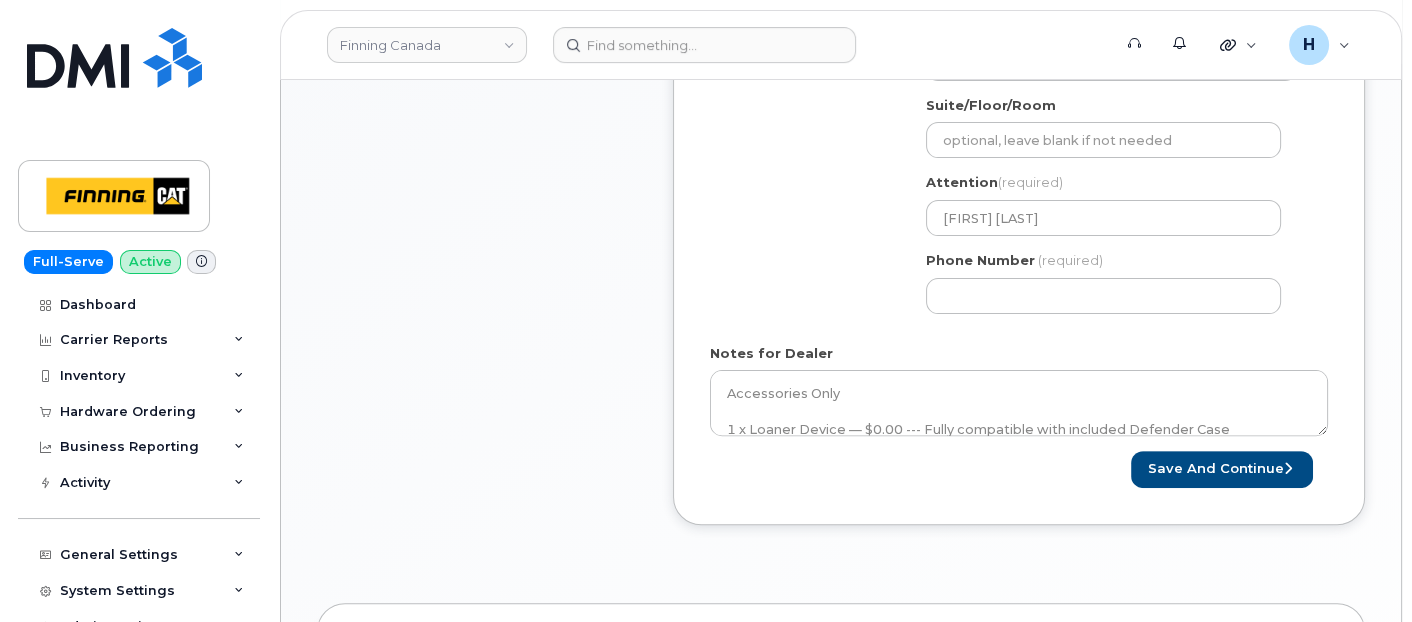 scroll, scrollTop: 888, scrollLeft: 0, axis: vertical 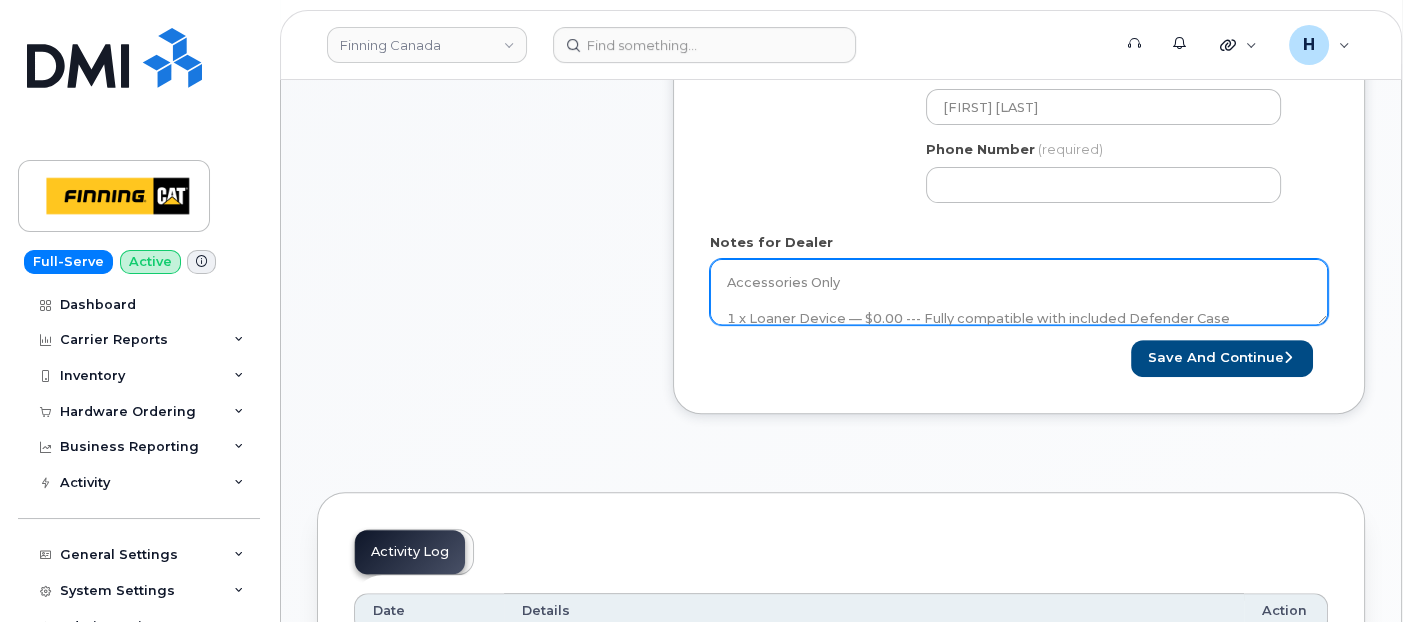 click on "Accessories Only
1 x Loaner Device — $0.00 --- Fully compatible with included Defender Case
1 x Otterbox 20W White (100cm) USB-C PD Wall Charger Kit w/ USB-C to Lightning — $41.99
Per User ---send device from stock
***Hardware Upgrade---- NO SIM Card Required***
Purolator AWB:" at bounding box center [1019, 292] 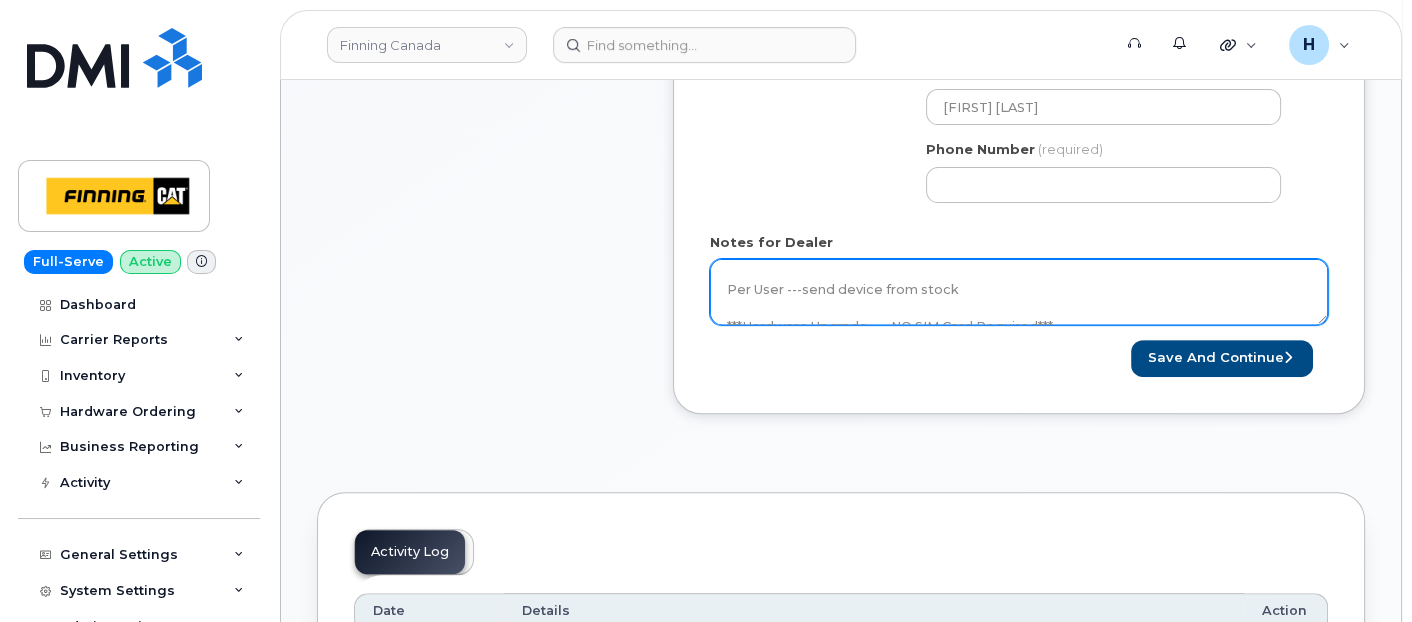 scroll, scrollTop: 164, scrollLeft: 0, axis: vertical 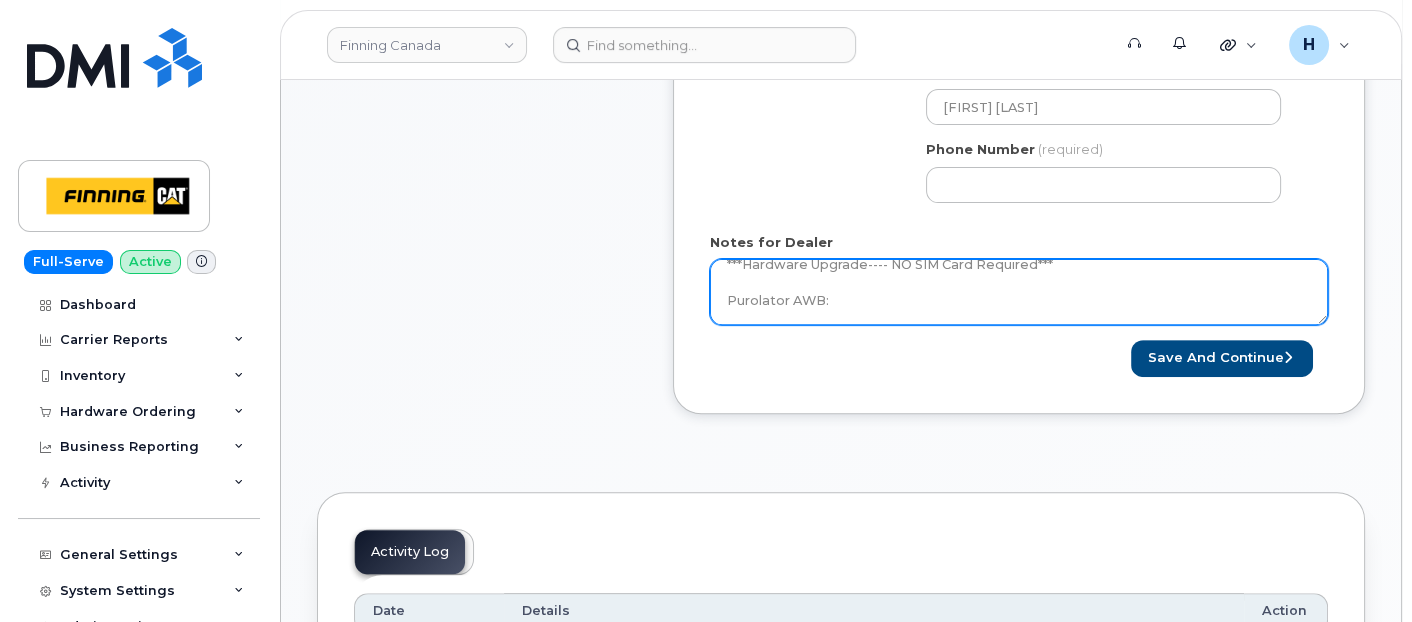 click on "Accessories Only
1 x Loaner Device — $0.00 --- Fully compatible with included Defender Case
1 x Otterbox 20W White (100cm) USB-C PD Wall Charger Kit w/ USB-C to Lightning — $41.99
Per User ---send device from stock
***Hardware Upgrade---- NO SIM Card Required***
Purolator AWB:" at bounding box center [1019, 292] 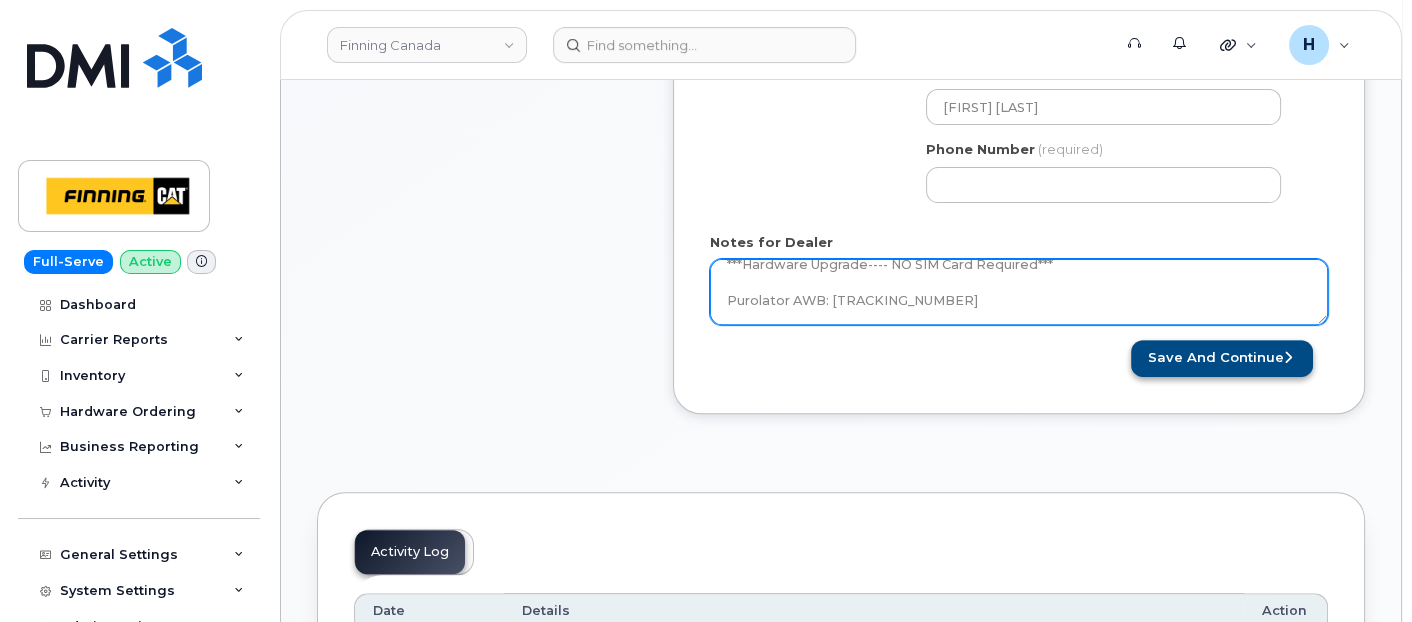 type on "Accessories Only
1 x Loaner Device — $0.00 --- Fully compatible with included Defender Case
1 x Otterbox 20W White (100cm) USB-C PD Wall Charger Kit w/ USB-C to Lightning — $41.99
Per User ---send device from stock
***Hardware Upgrade---- NO SIM Card Required***
Purolator AWB: 335617266994" 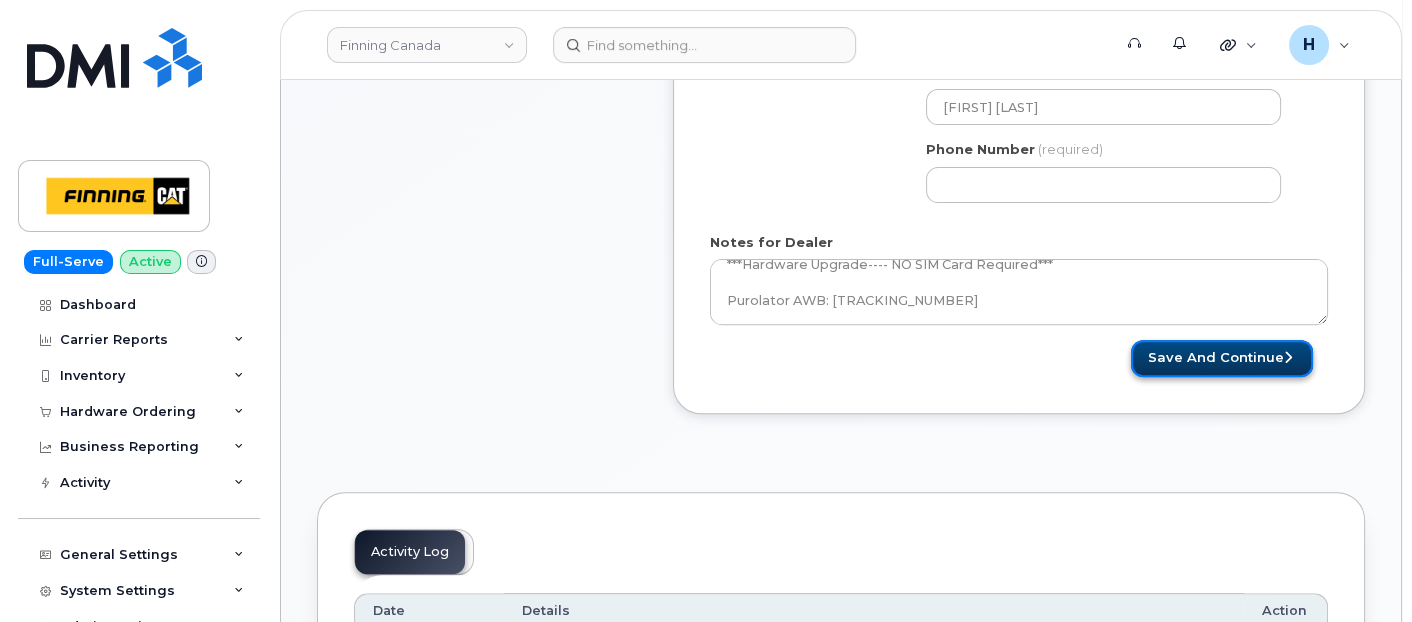 click on "Save and Continue" at bounding box center [1222, 358] 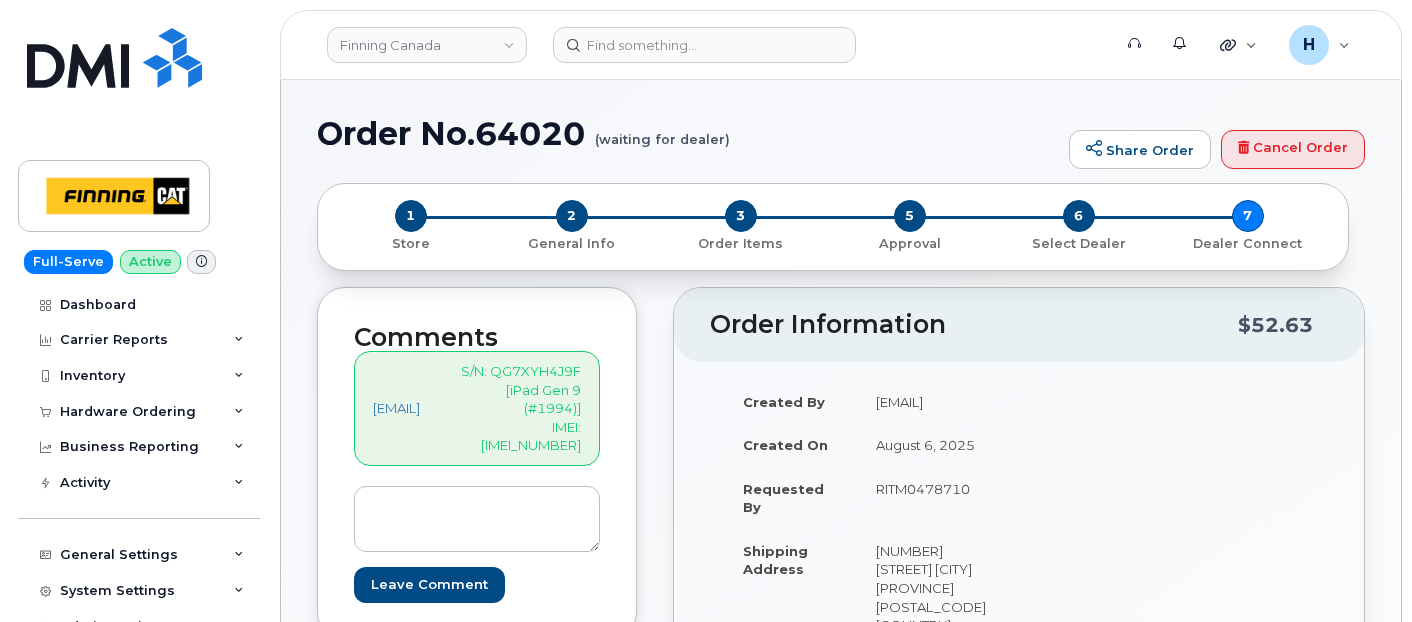 scroll, scrollTop: 0, scrollLeft: 0, axis: both 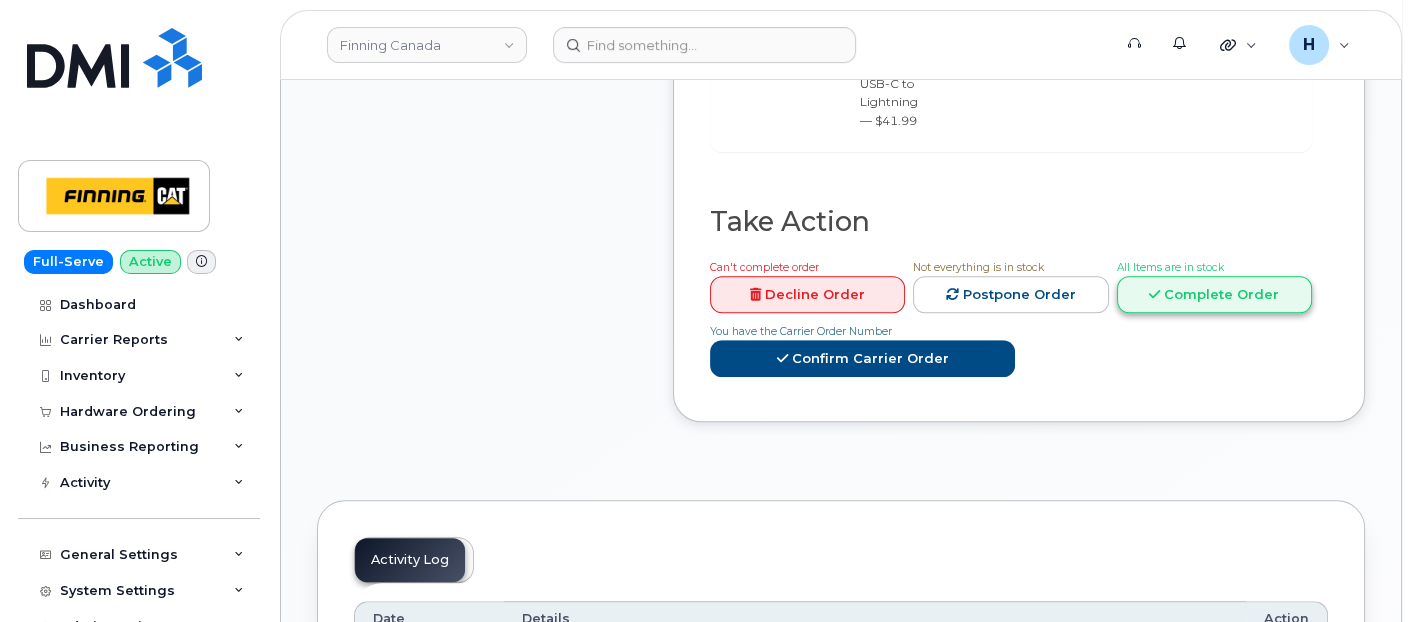 click on "Complete Order" at bounding box center (1214, 294) 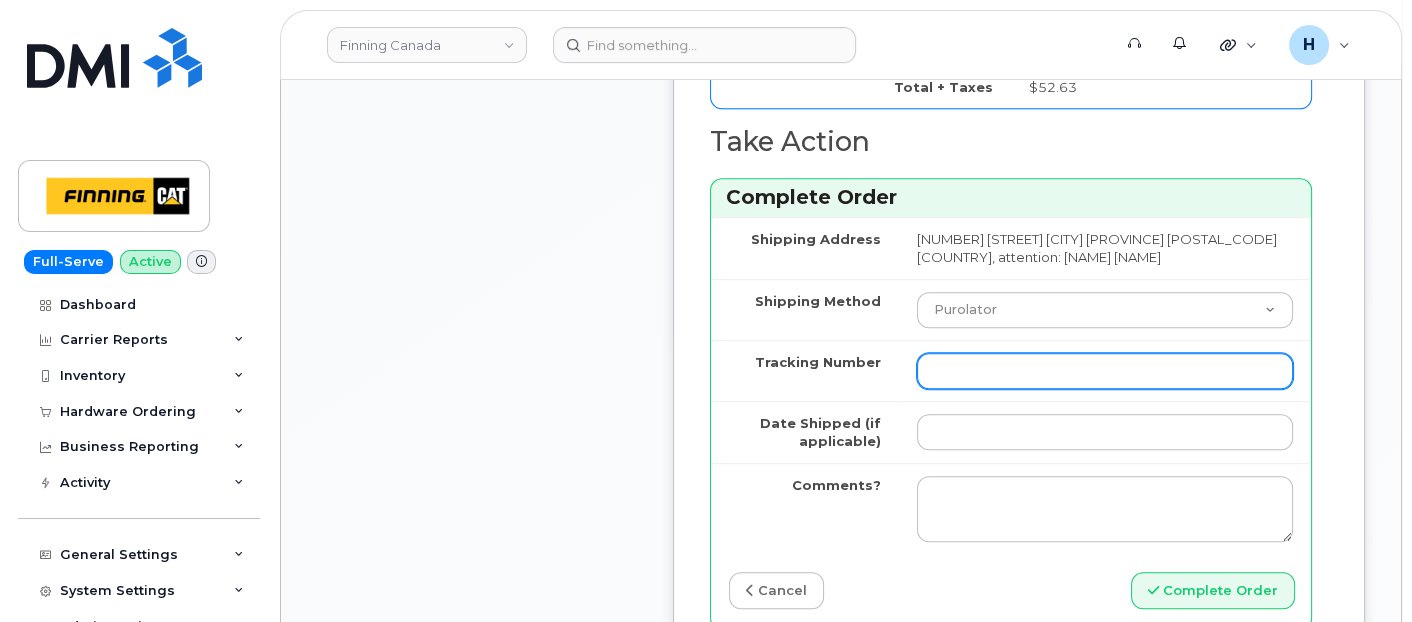 scroll, scrollTop: 1666, scrollLeft: 0, axis: vertical 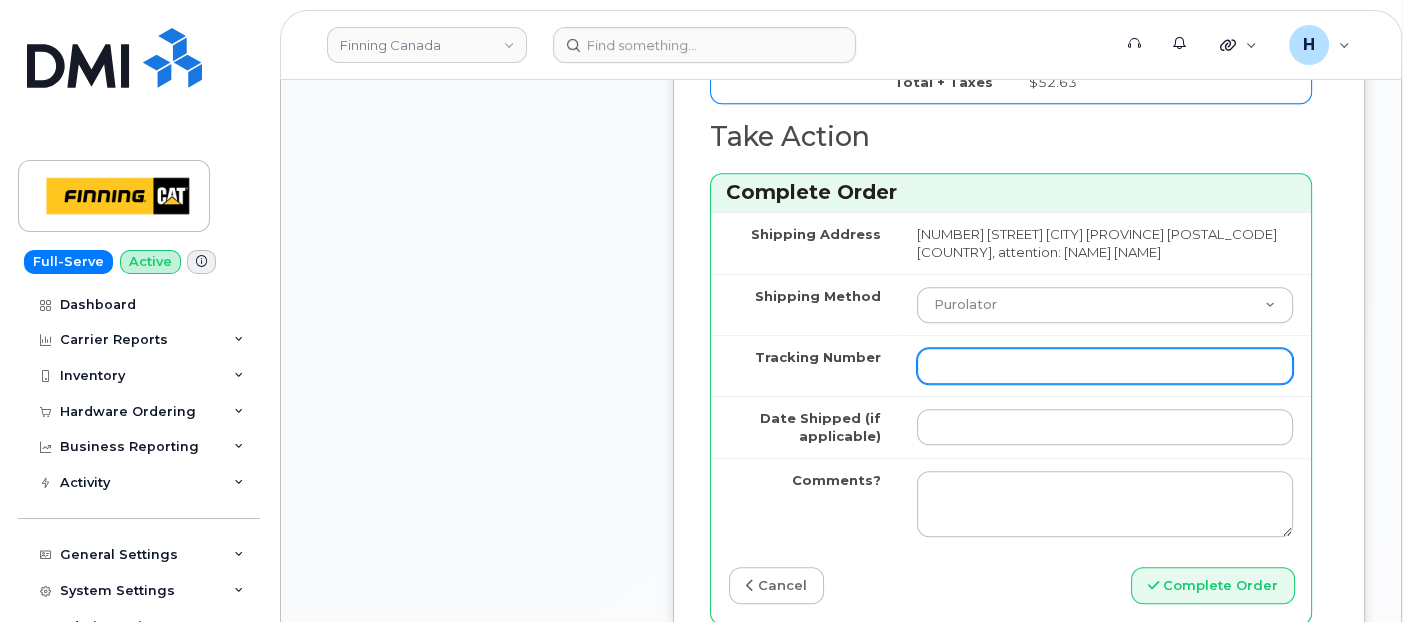 click on "Tracking Number" at bounding box center [1105, 366] 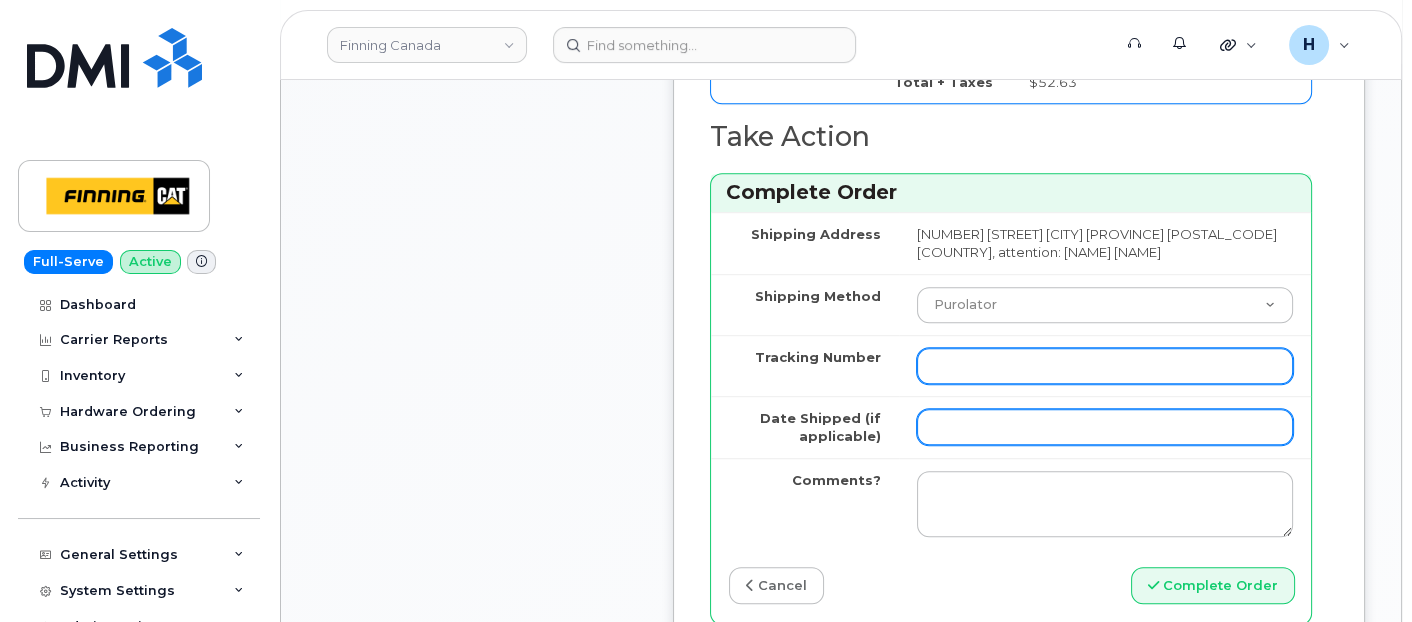 paste on "[TRACKING_NUMBER]" 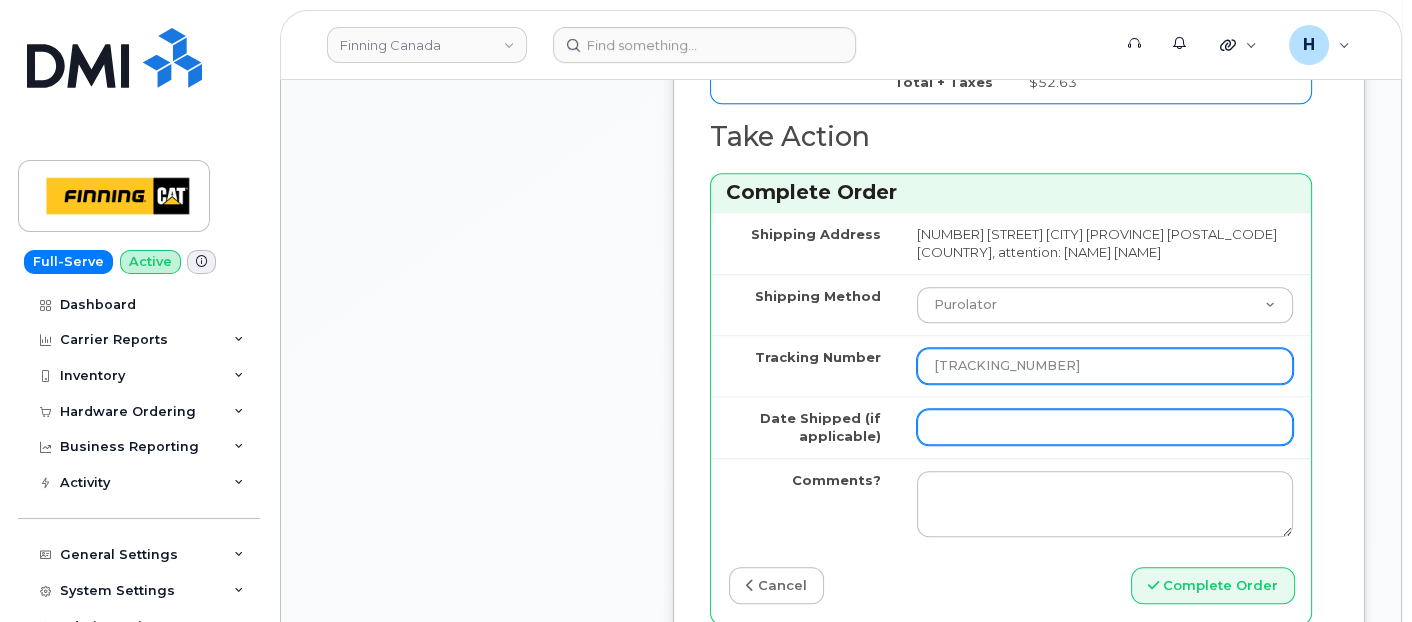 type on "[TRACKING_NUMBER]" 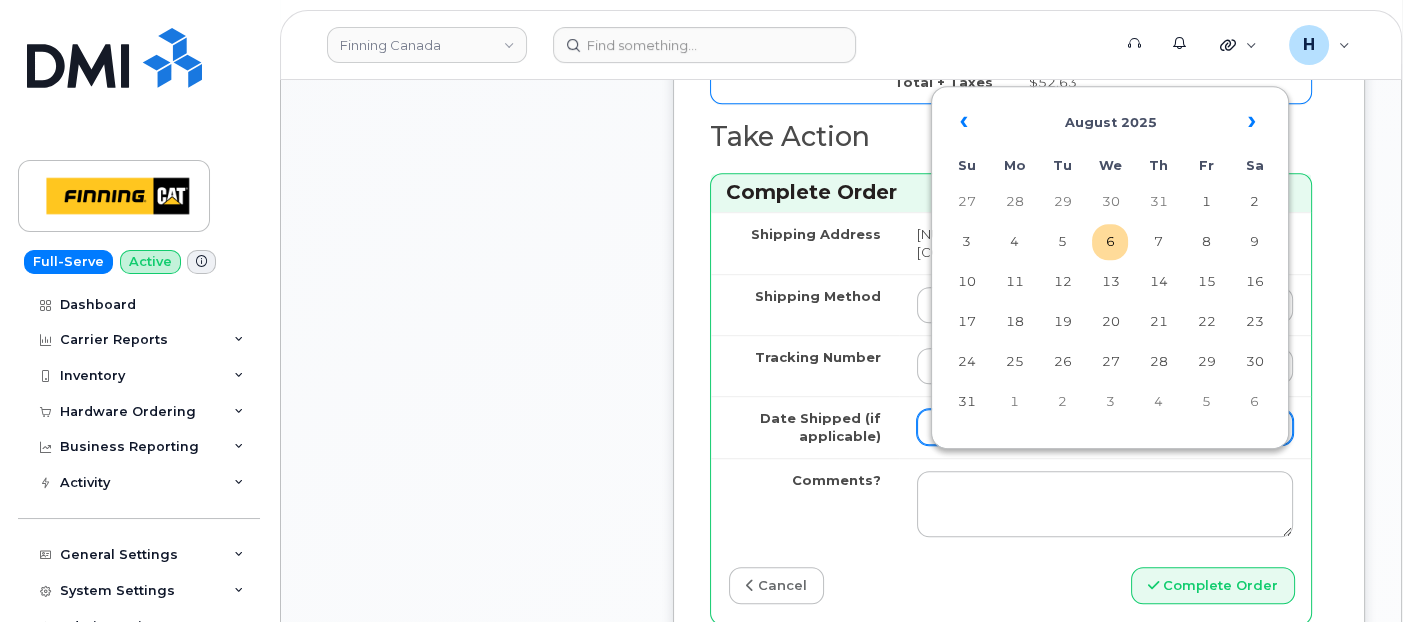 drag, startPoint x: 1040, startPoint y: 468, endPoint x: 1083, endPoint y: 352, distance: 123.71338 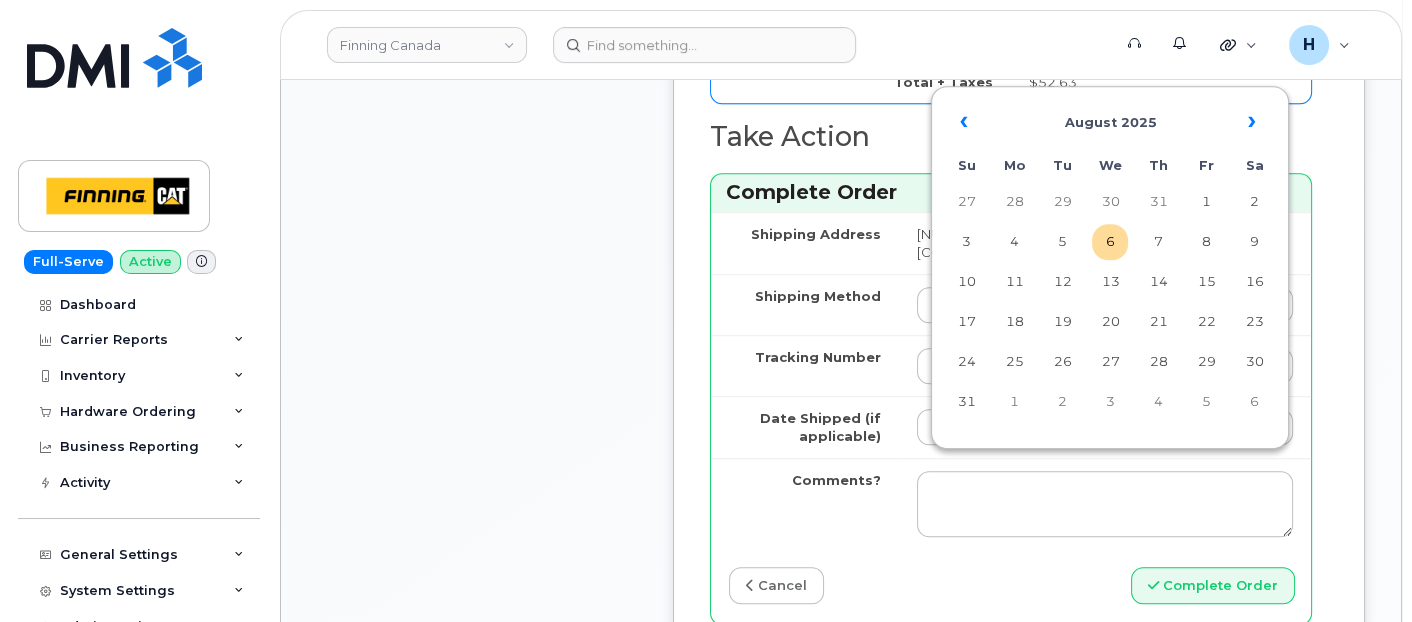 drag, startPoint x: 1117, startPoint y: 242, endPoint x: 1090, endPoint y: 259, distance: 31.906113 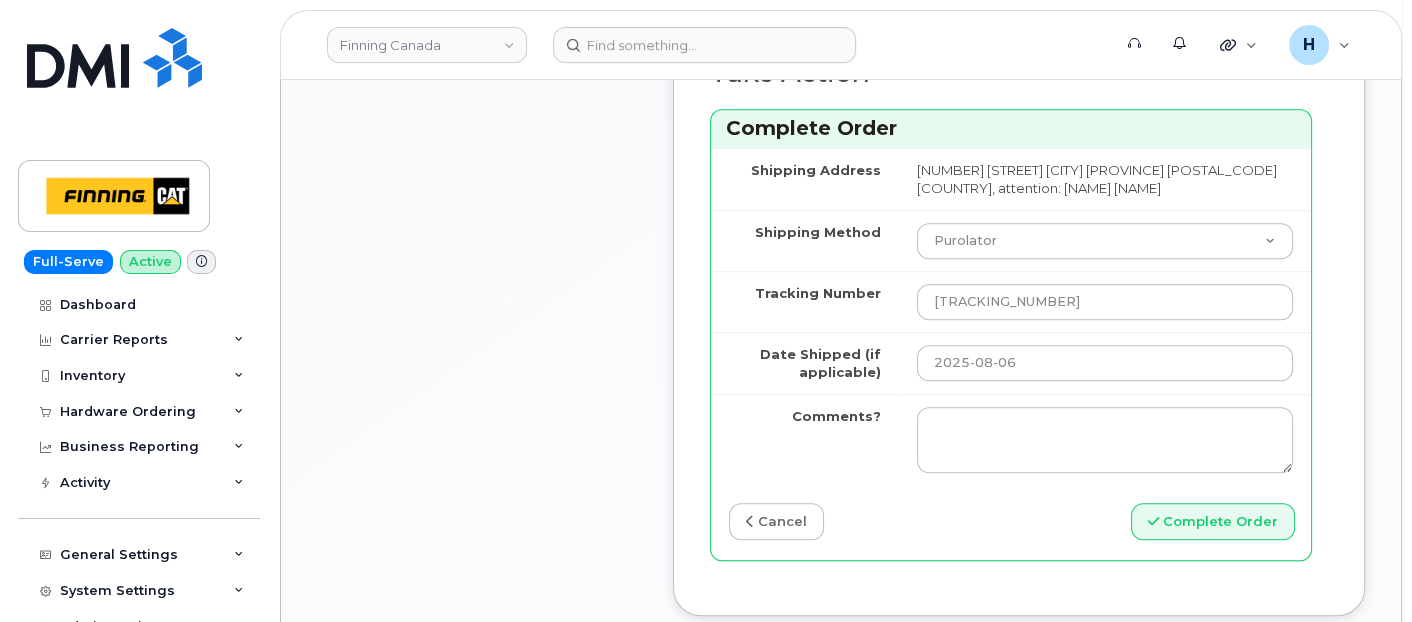 scroll, scrollTop: 1777, scrollLeft: 0, axis: vertical 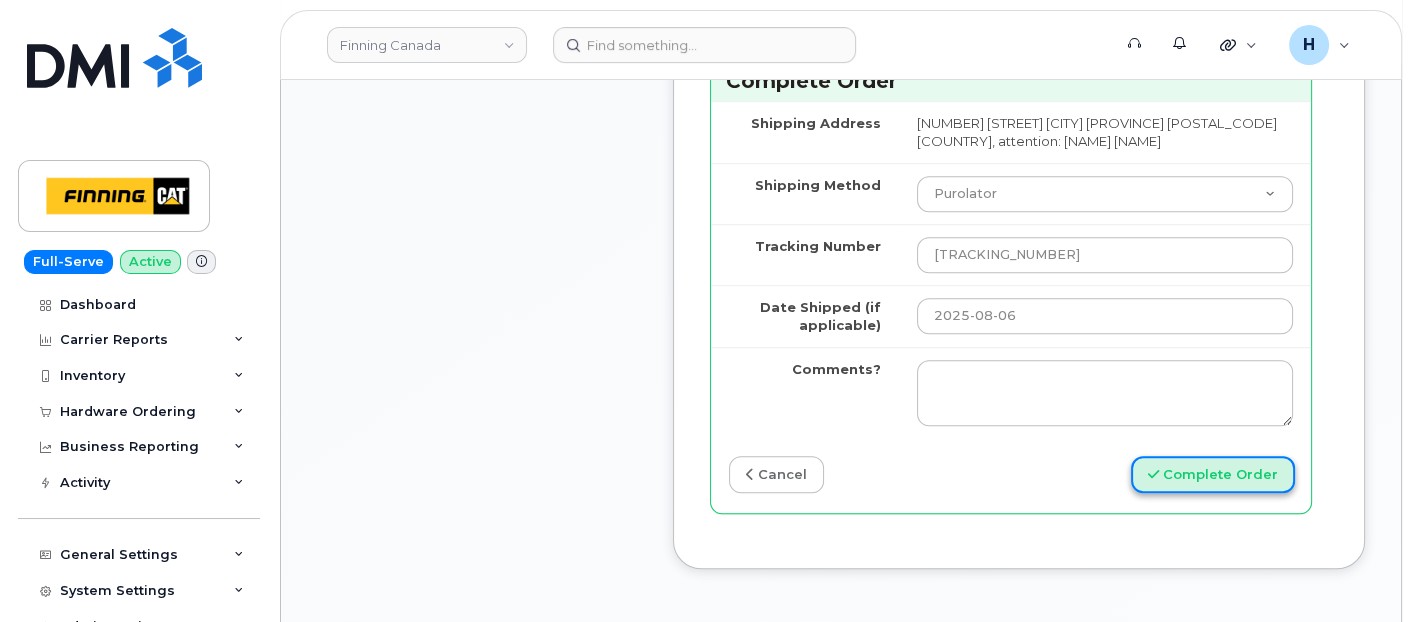 click on "Complete Order" at bounding box center [1213, 474] 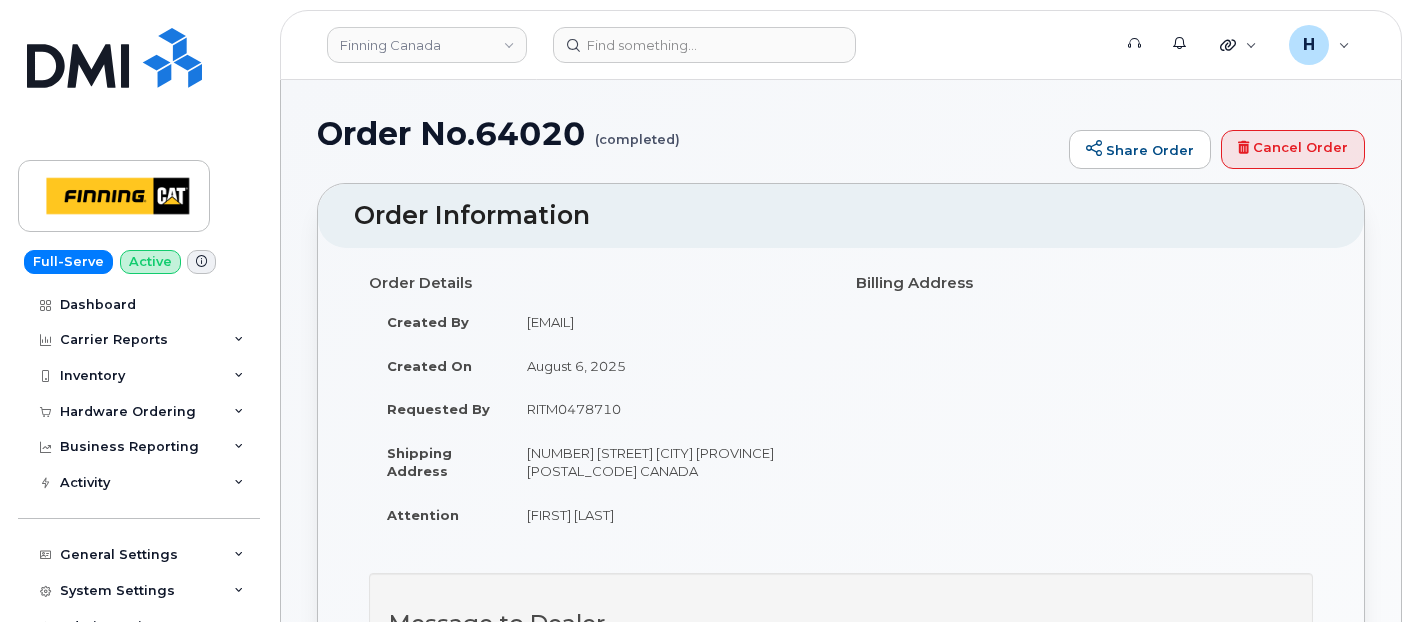 scroll, scrollTop: 0, scrollLeft: 0, axis: both 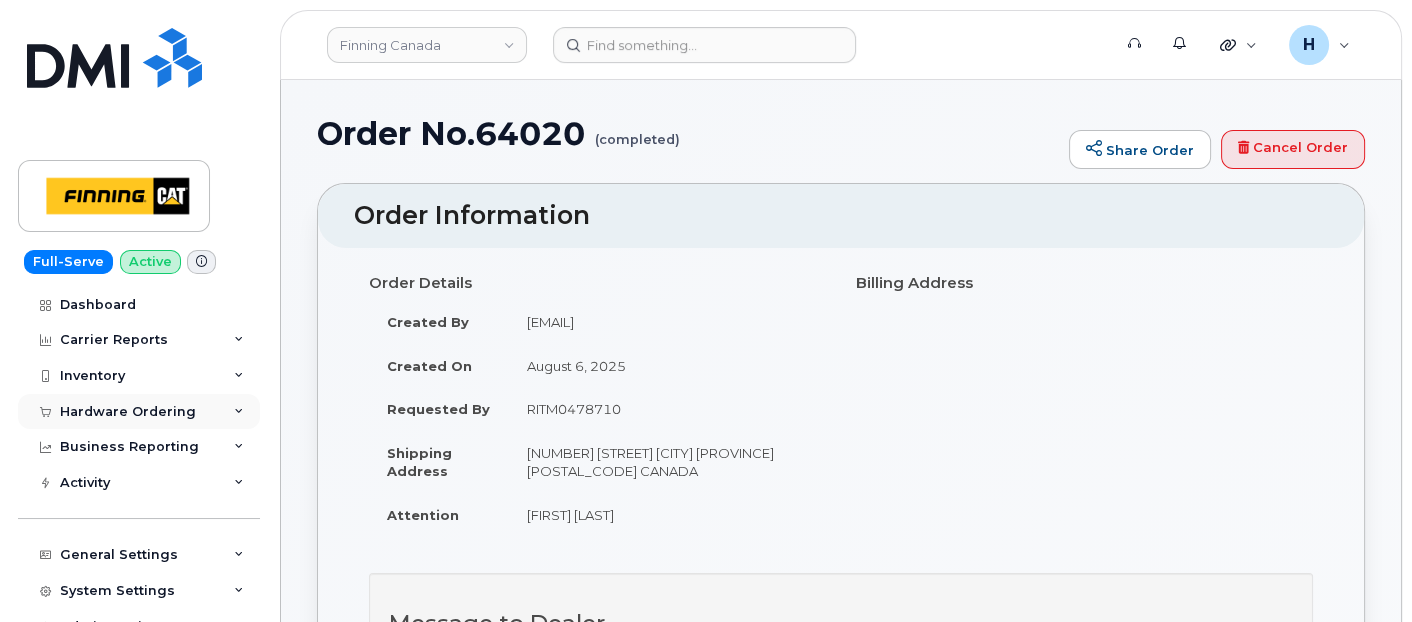 click on "Hardware Ordering" at bounding box center (128, 412) 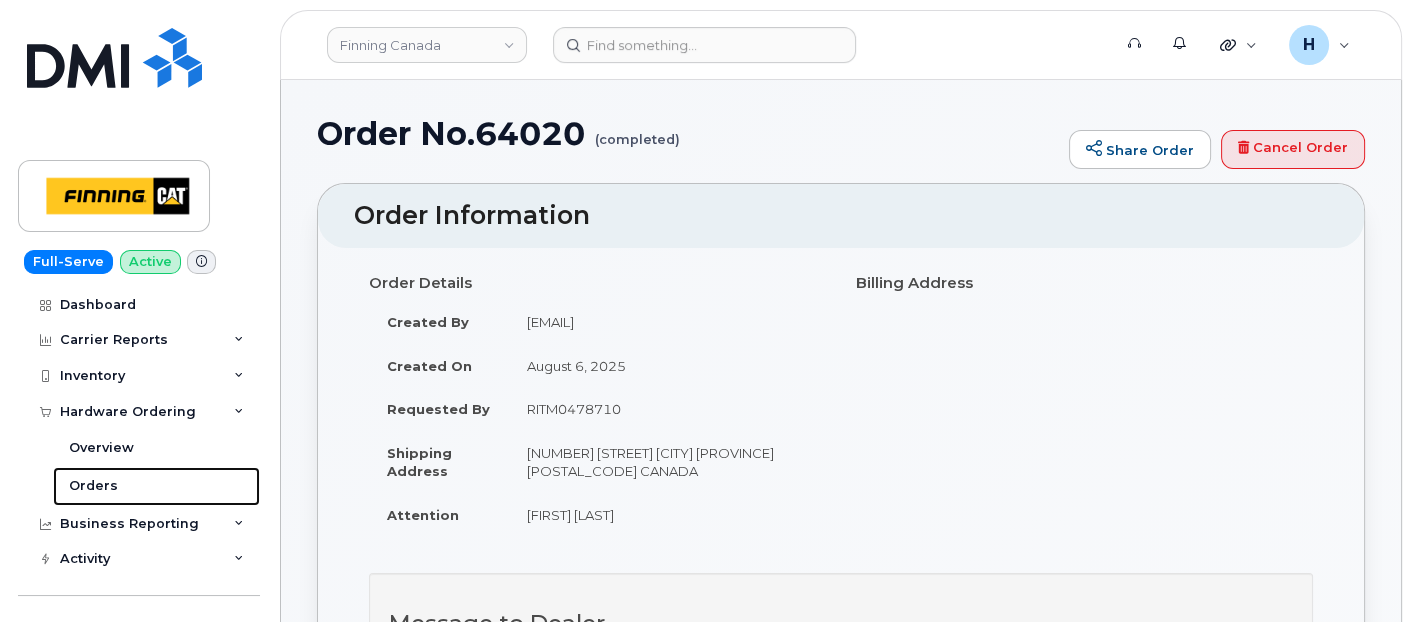 drag, startPoint x: 65, startPoint y: 480, endPoint x: 125, endPoint y: 46, distance: 438.12784 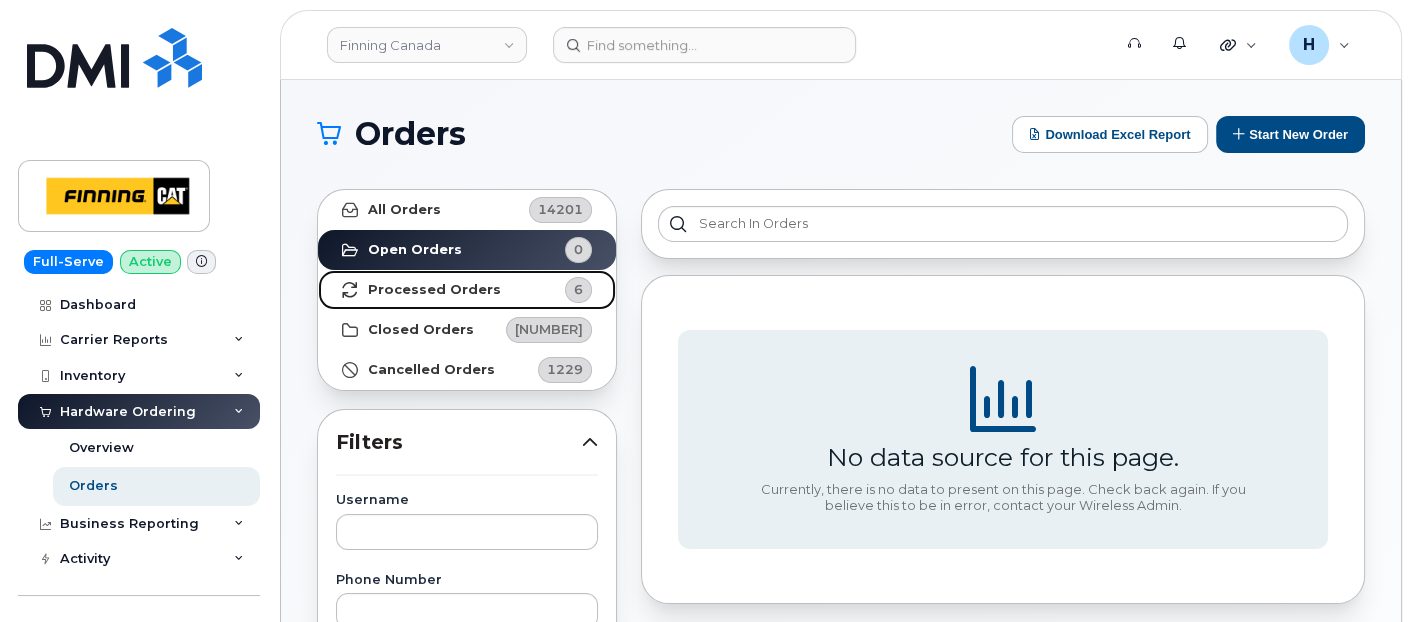 click on "Processed Orders 6" at bounding box center [467, 290] 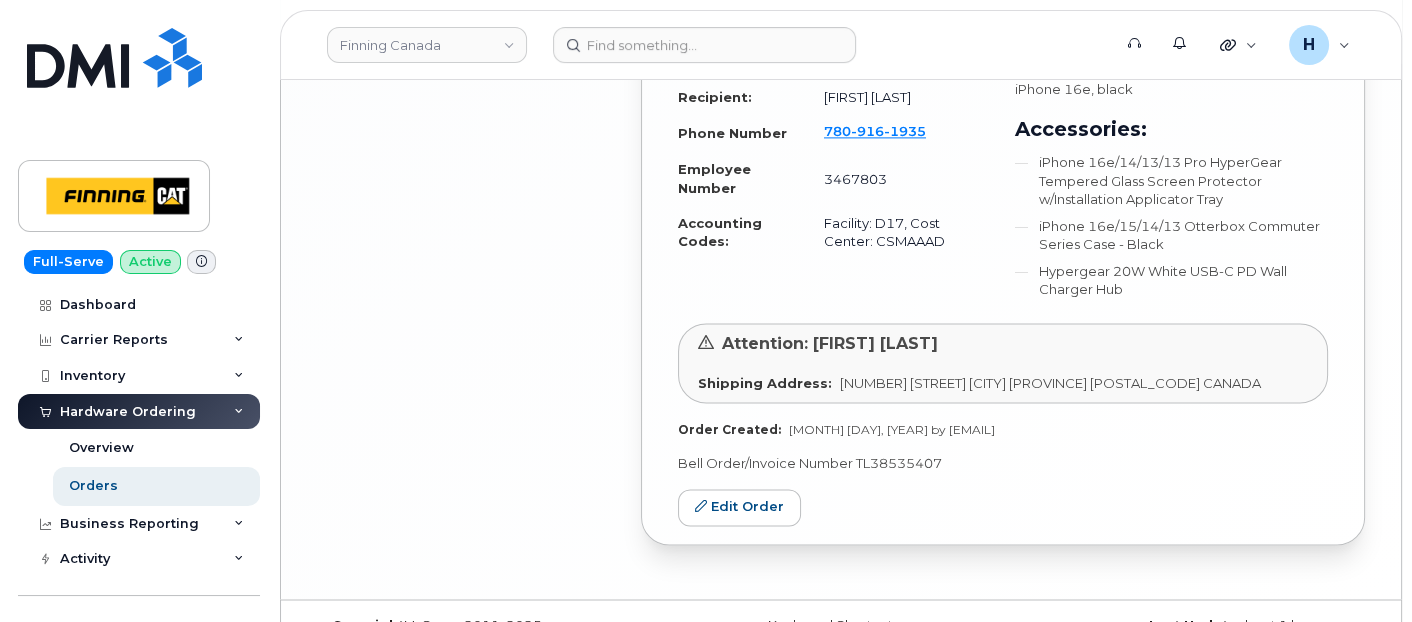 scroll, scrollTop: 3584, scrollLeft: 0, axis: vertical 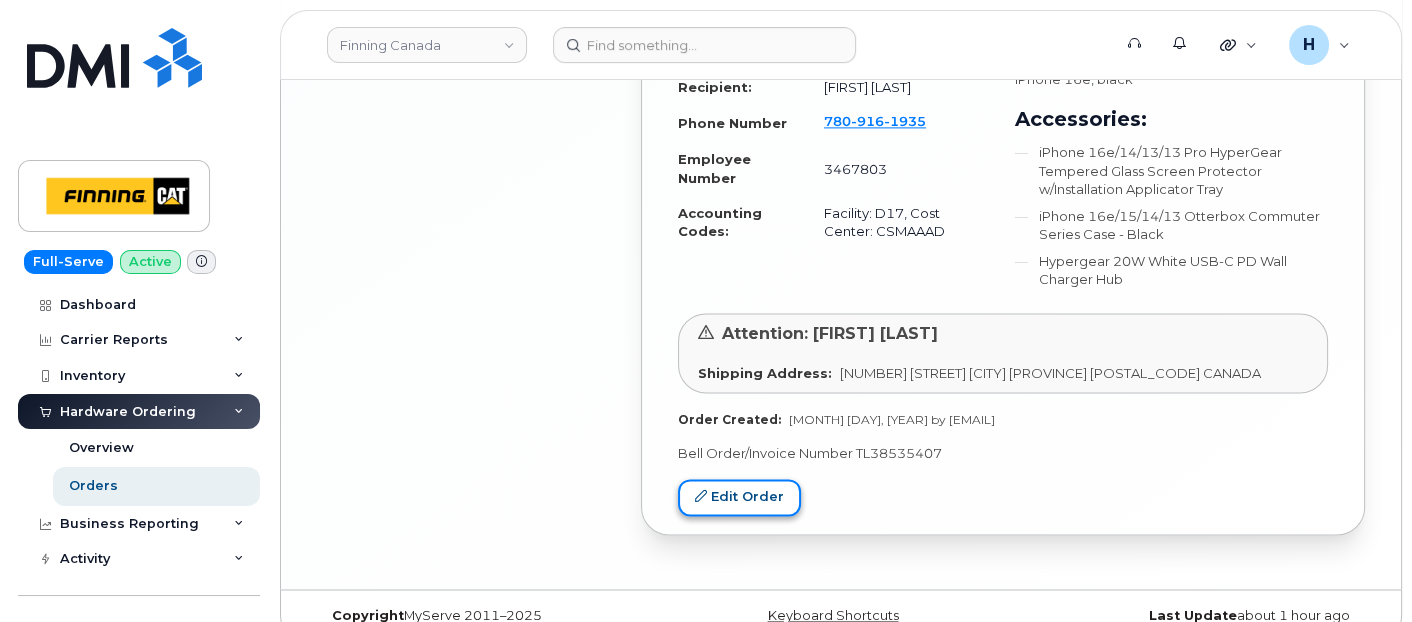 click on "Edit Order" at bounding box center [739, 497] 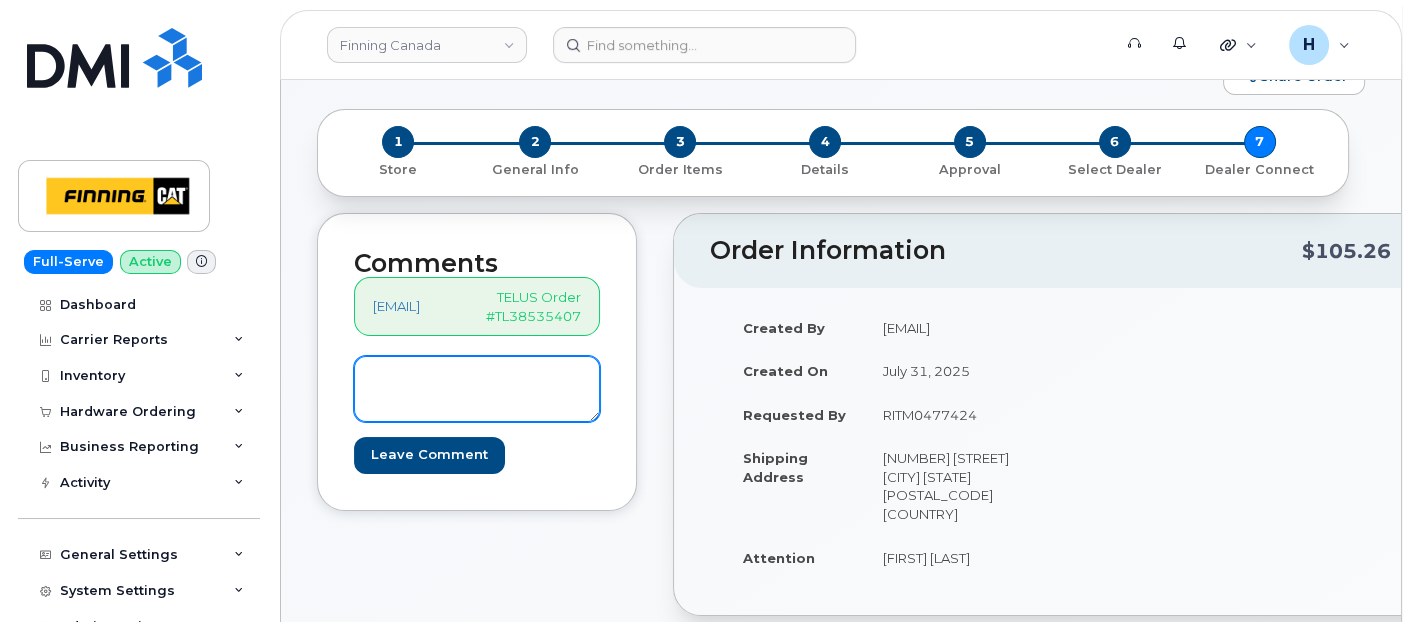 scroll, scrollTop: 111, scrollLeft: 0, axis: vertical 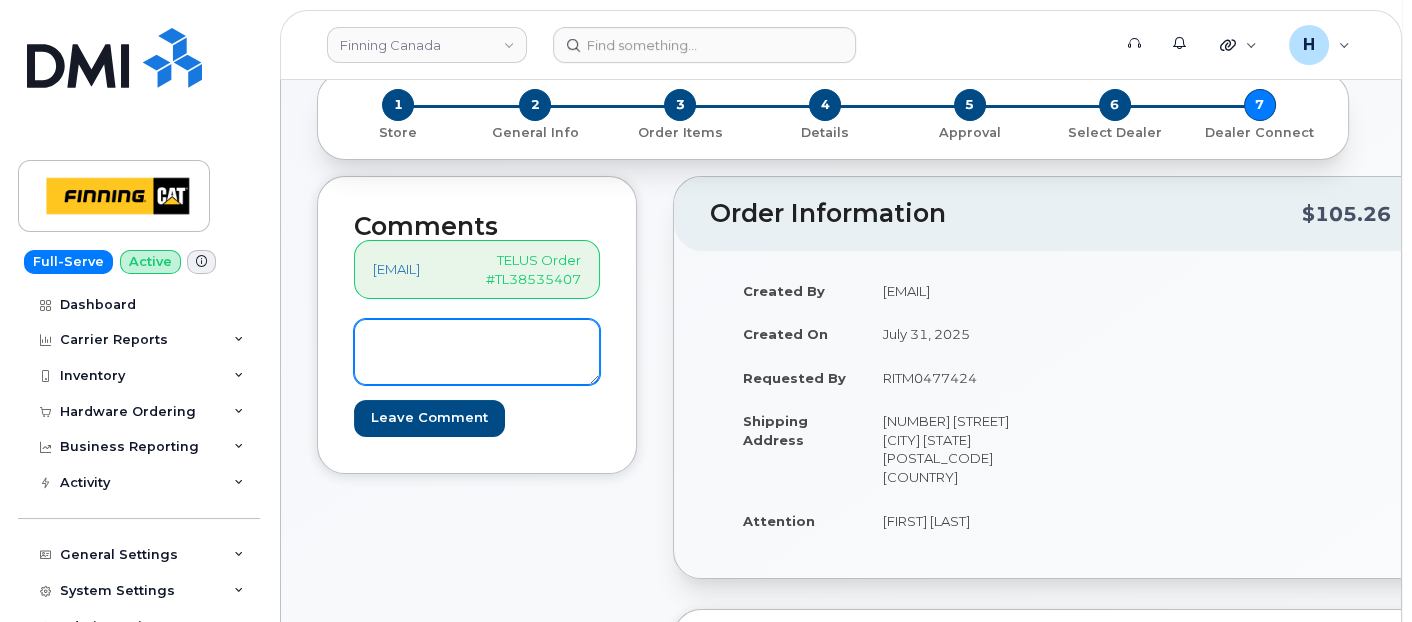 click at bounding box center (477, 352) 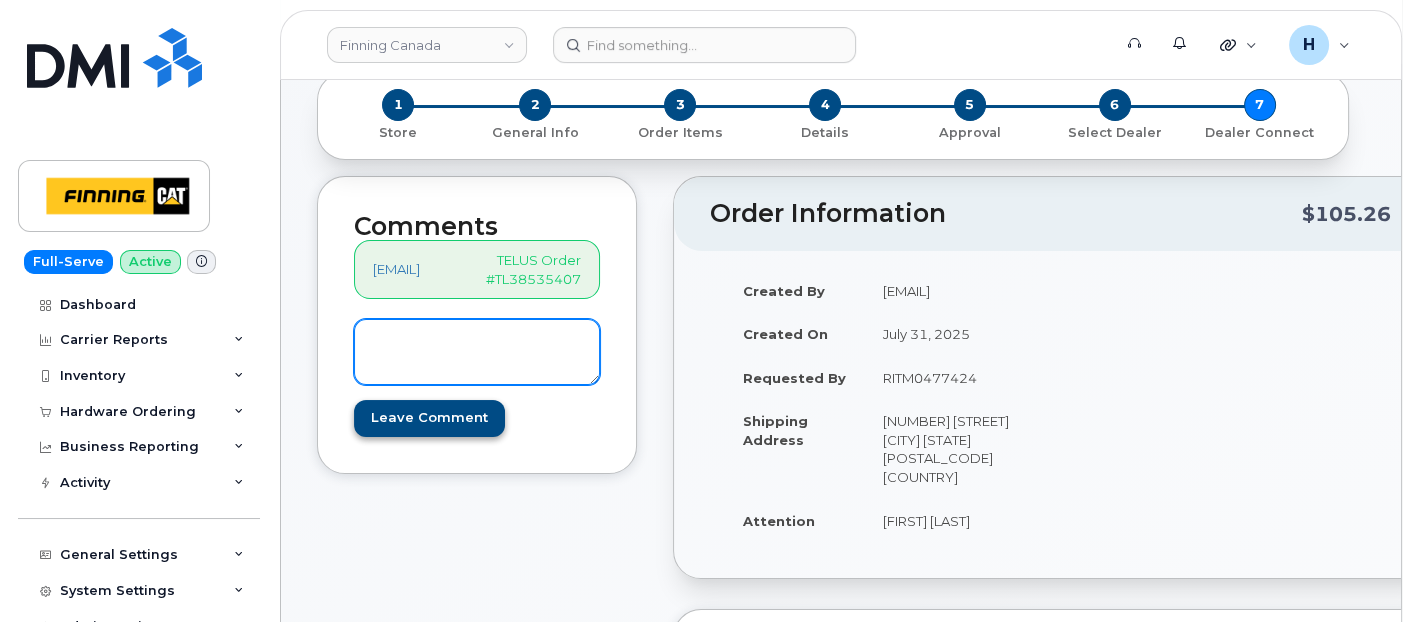 paste on "S/N:  [SERIAL_NUMBER] [PRODUCT_NAME]
IMEI: [IMEI_NUMBER]" 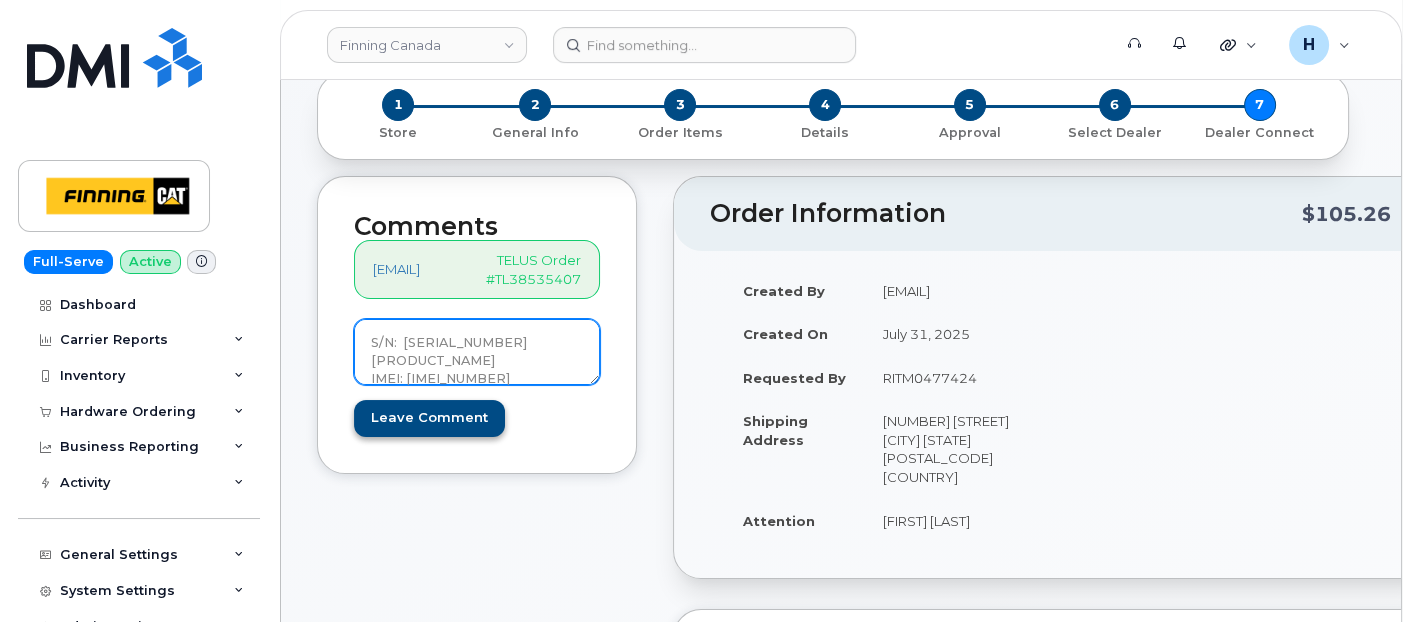 scroll, scrollTop: 2, scrollLeft: 0, axis: vertical 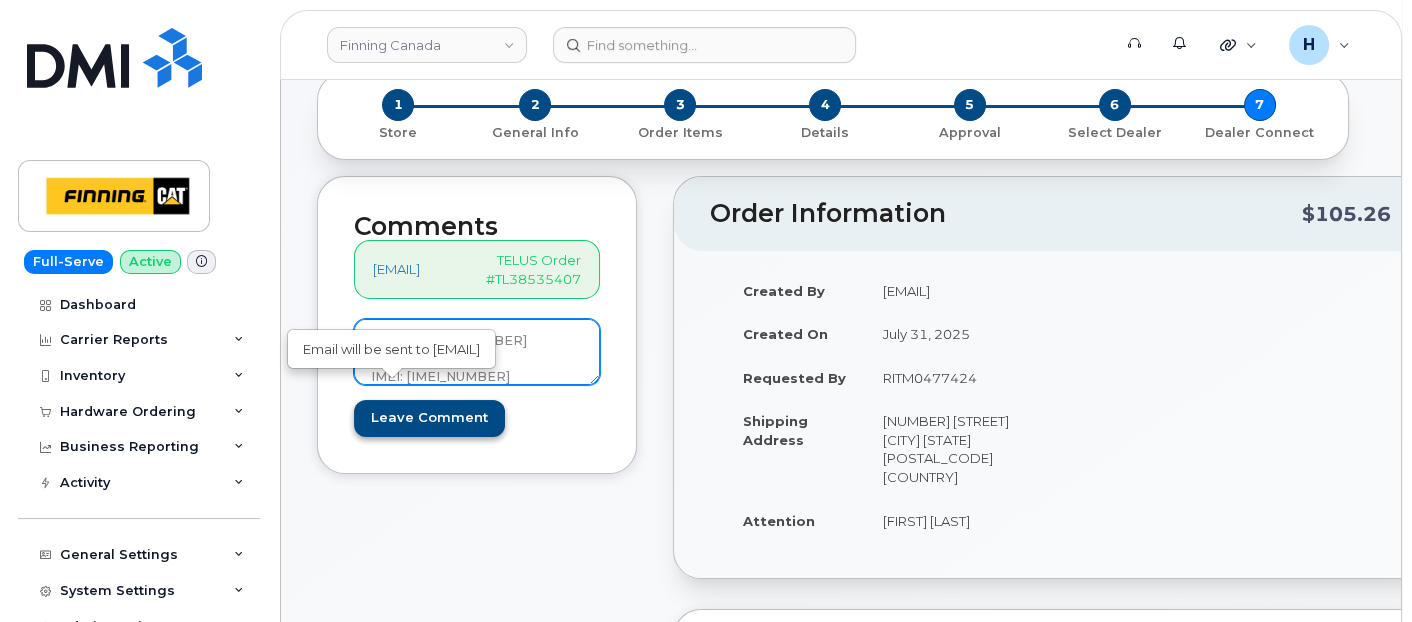 type on "S/N:  [SERIAL_NUMBER] [PRODUCT_NAME]
IMEI: [IMEI_NUMBER]" 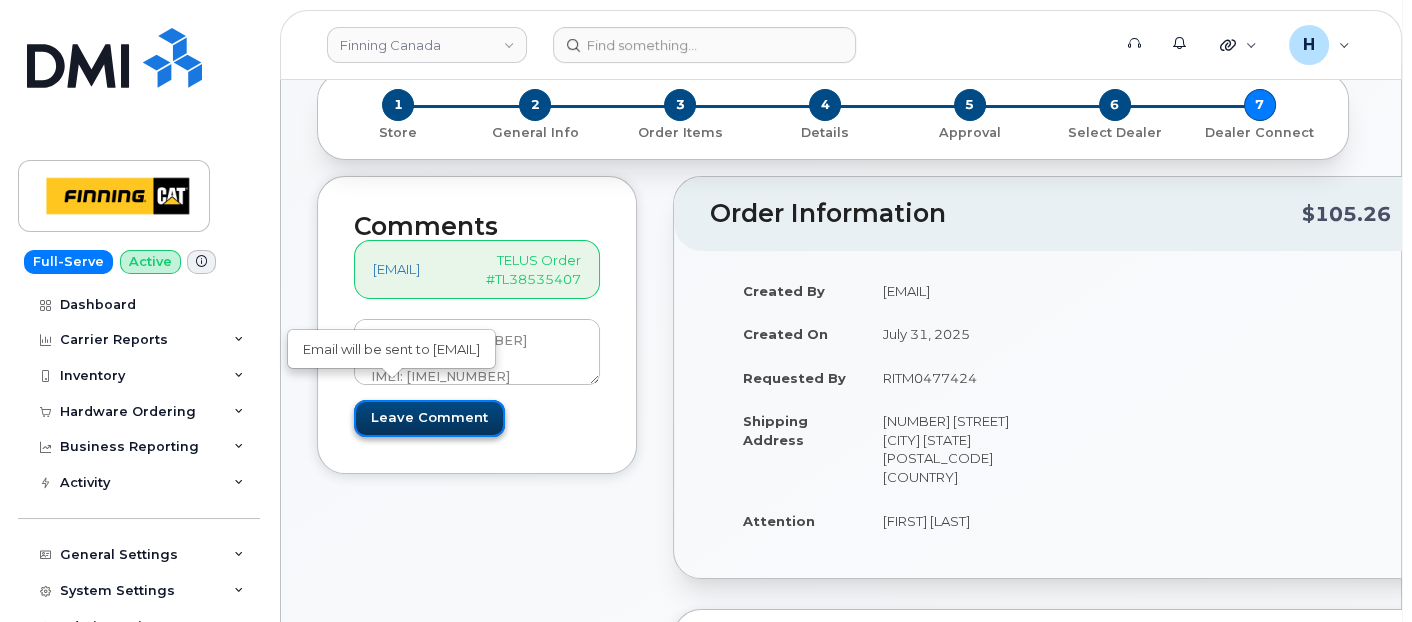 click on "Leave Comment" at bounding box center [429, 418] 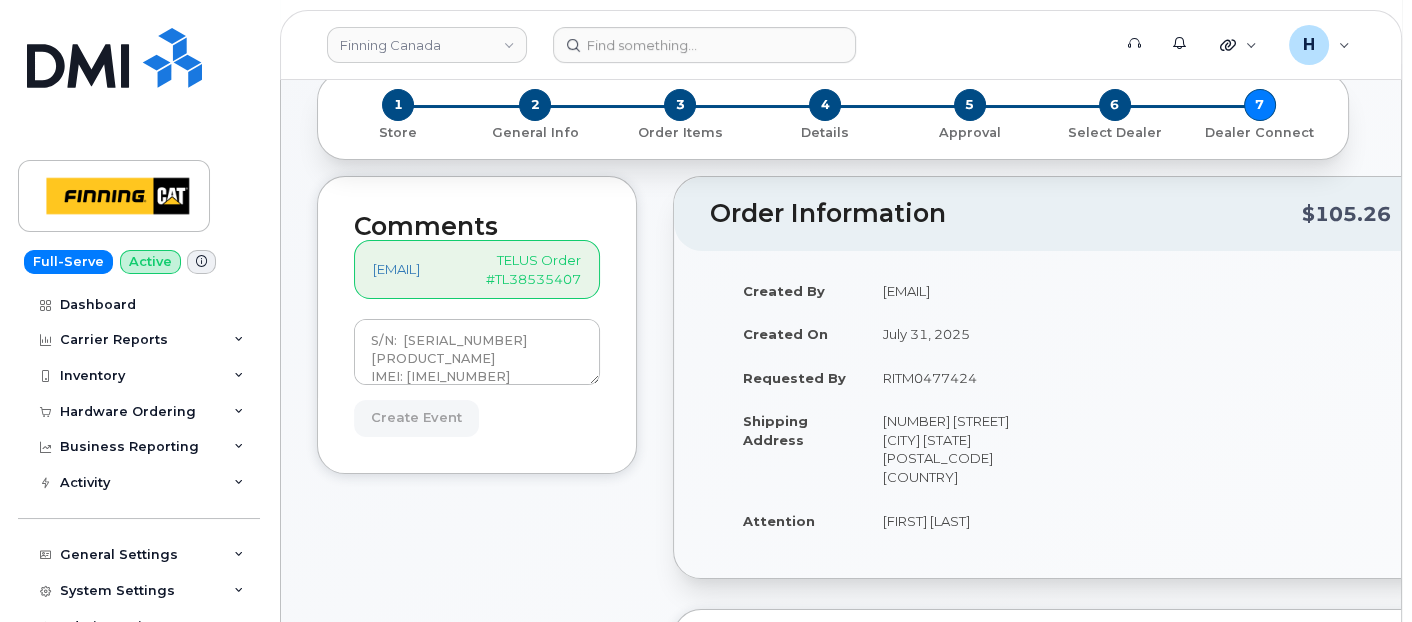 type on "Create Event" 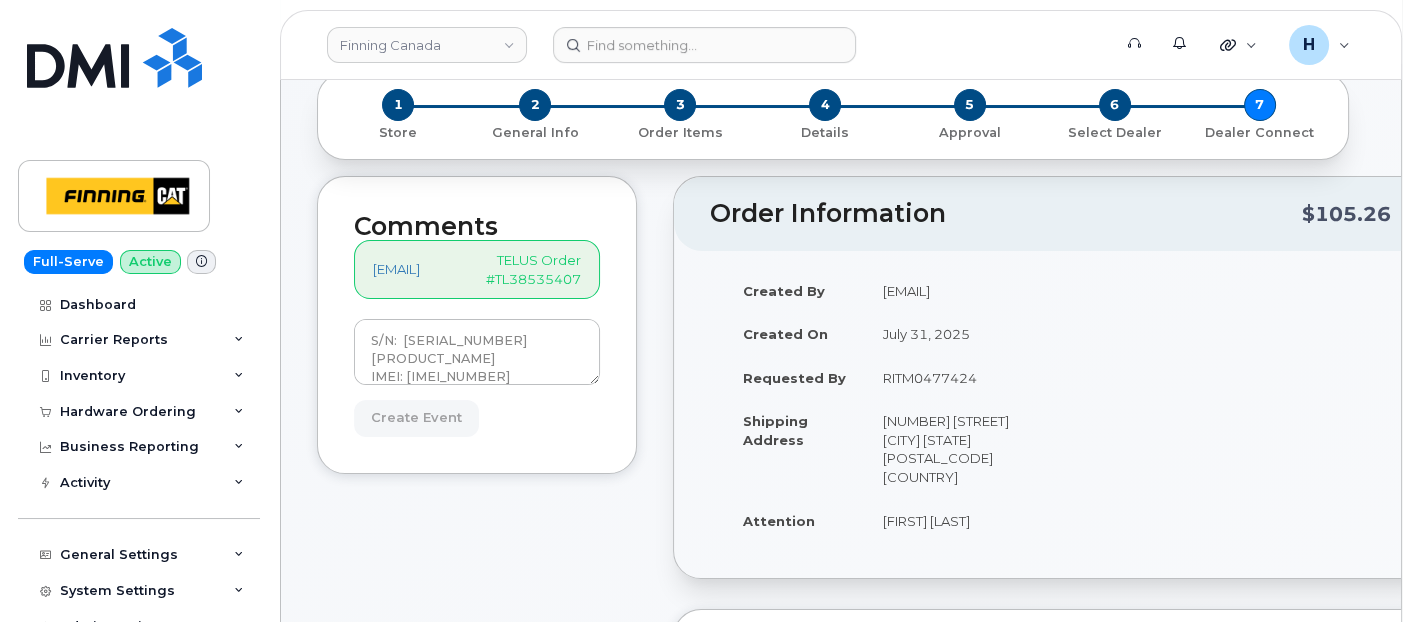 scroll, scrollTop: 555, scrollLeft: 0, axis: vertical 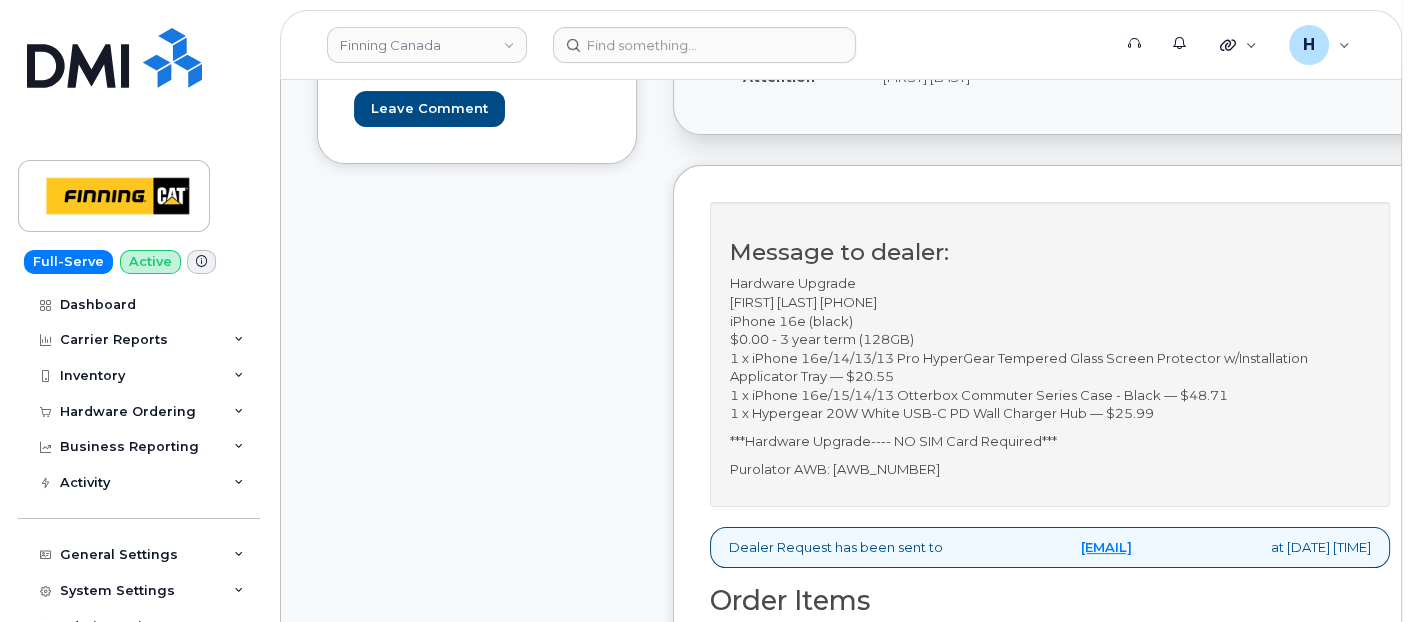 click on "Purolator AWB: [AWB_NUMBER]" at bounding box center [1050, 469] 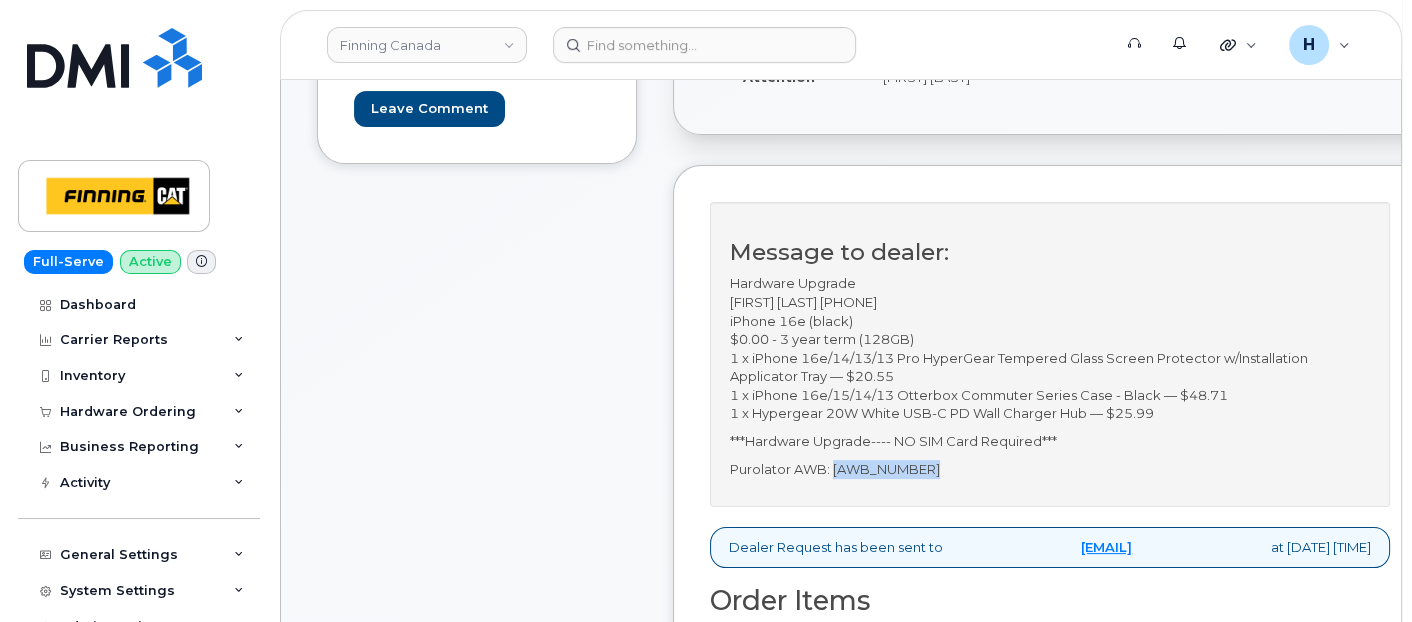 click on "Purolator AWB: [AWB_NUMBER]" at bounding box center (1050, 469) 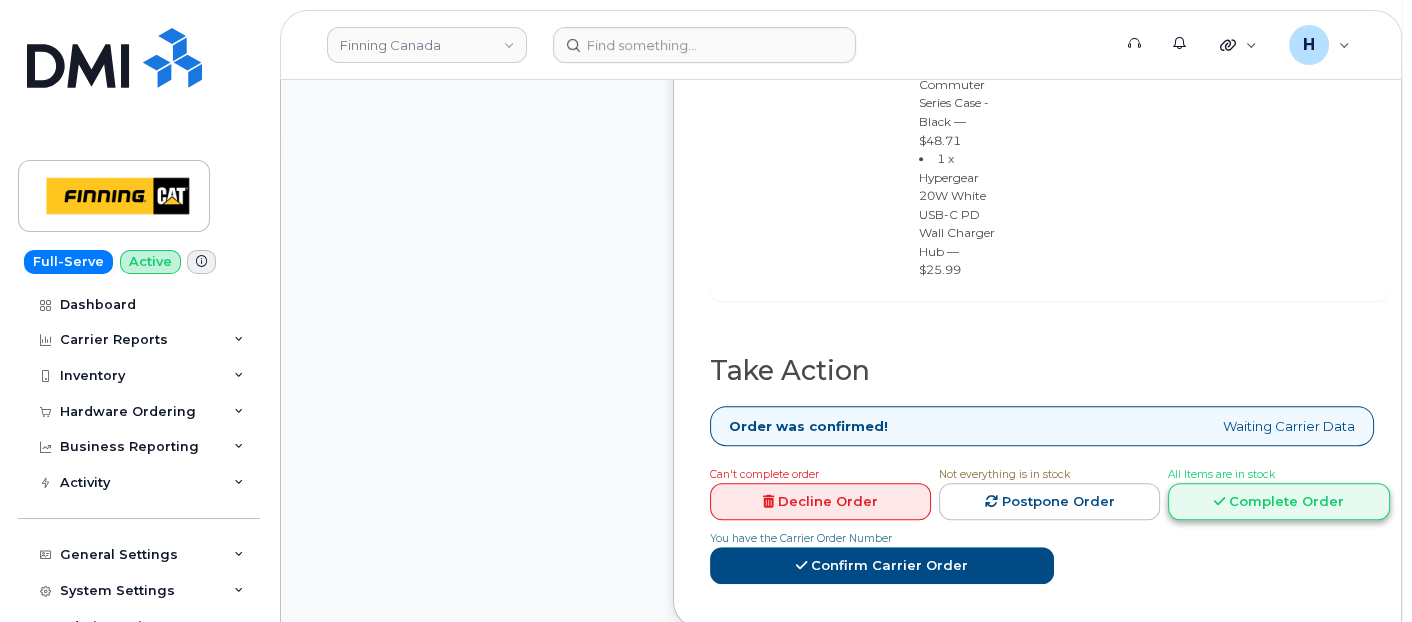 click on "Complete Order" at bounding box center (1278, 501) 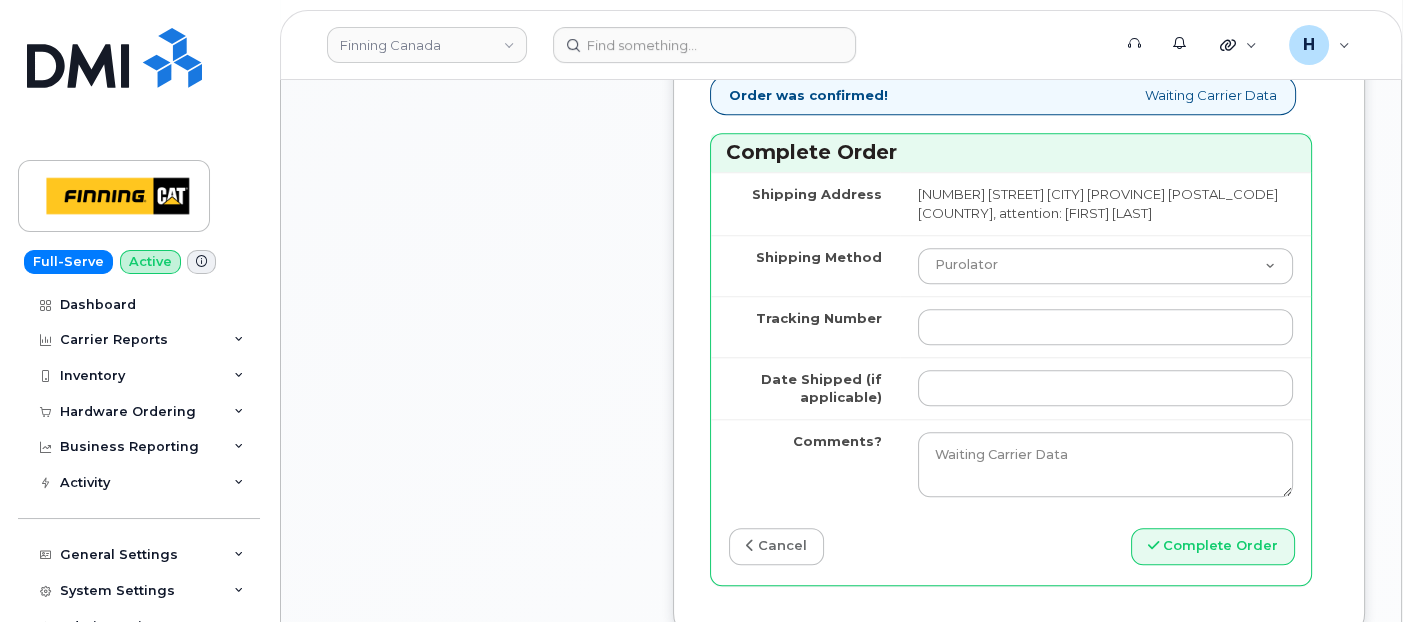 scroll, scrollTop: 2333, scrollLeft: 0, axis: vertical 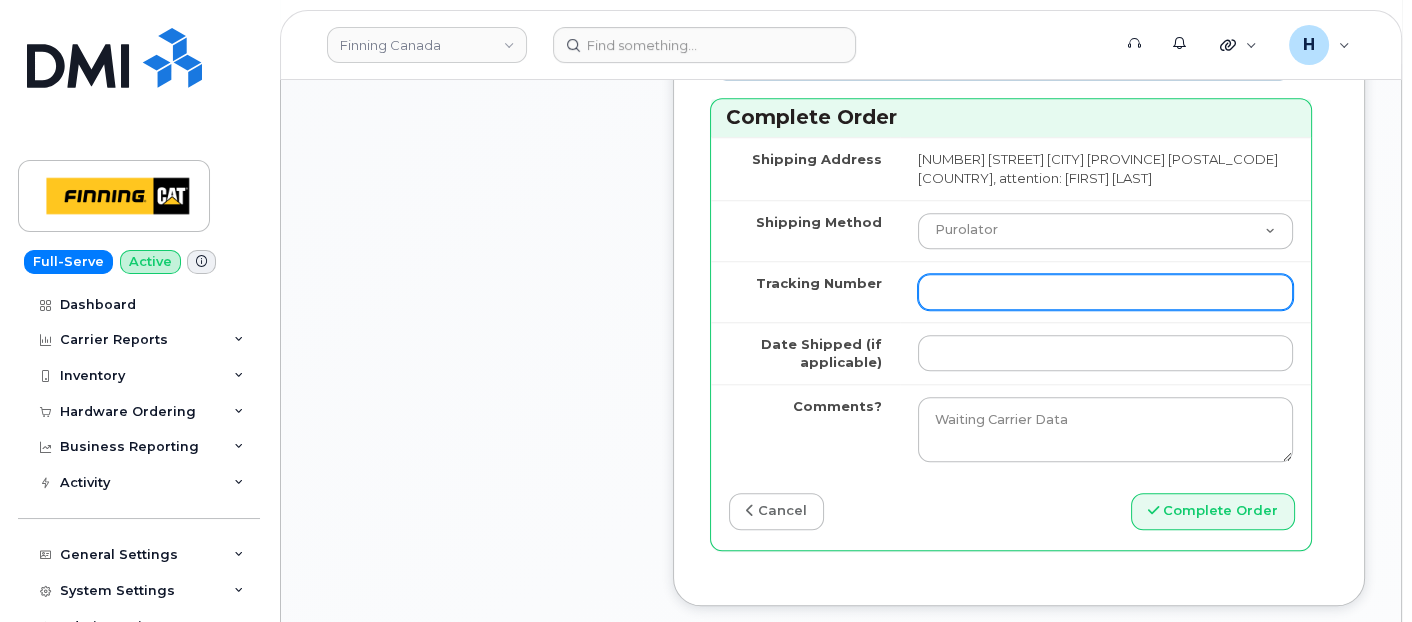 click on "Tracking Number" at bounding box center (1105, 292) 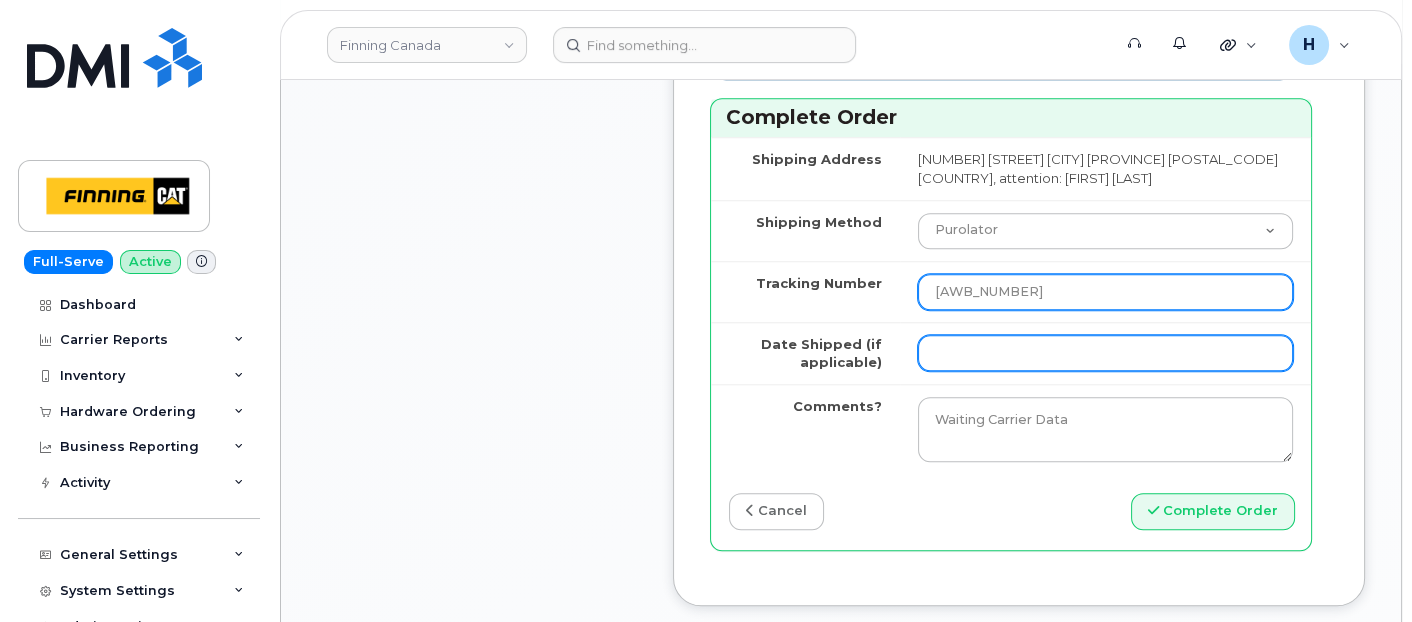 type on "[NUMBER]" 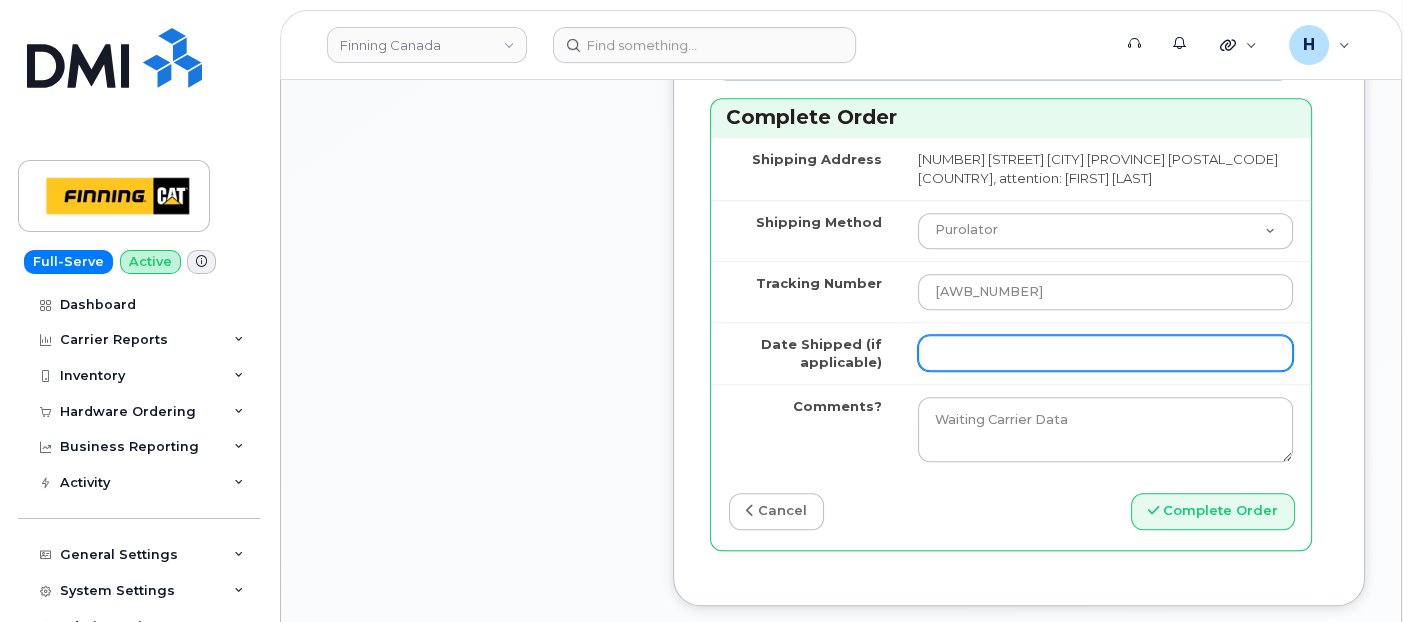 click at bounding box center (1105, 353) 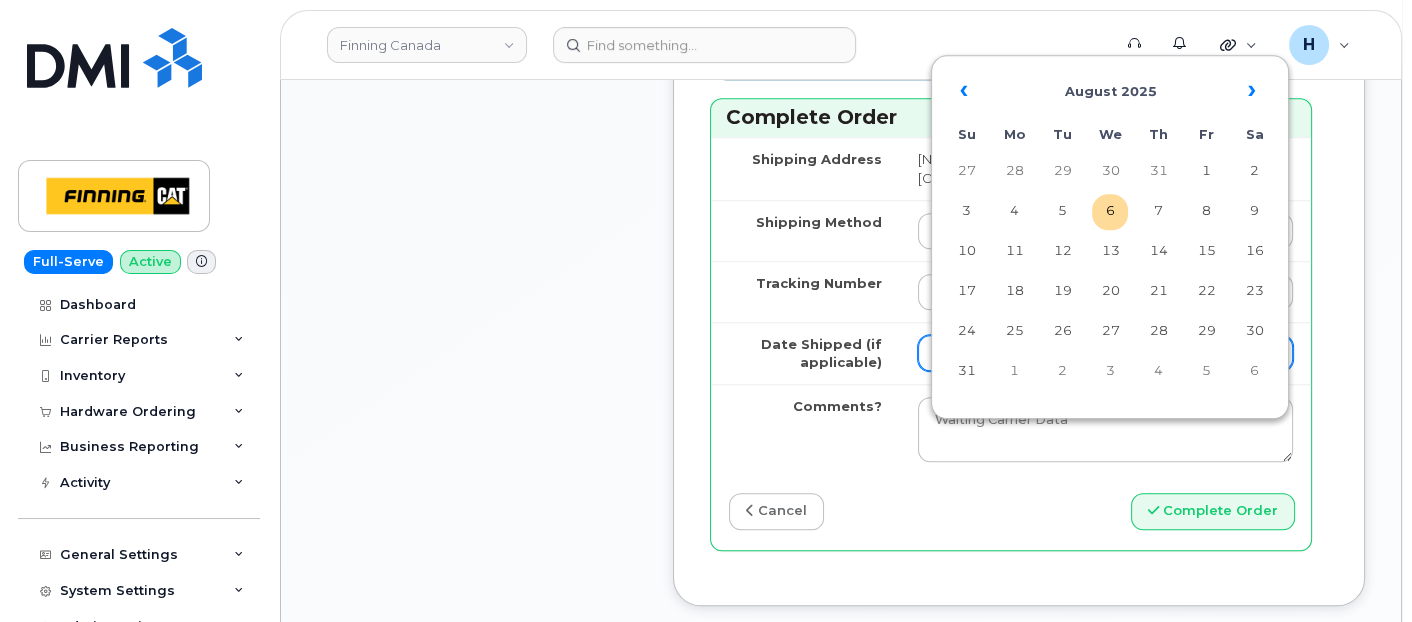 type on "2025-08-06" 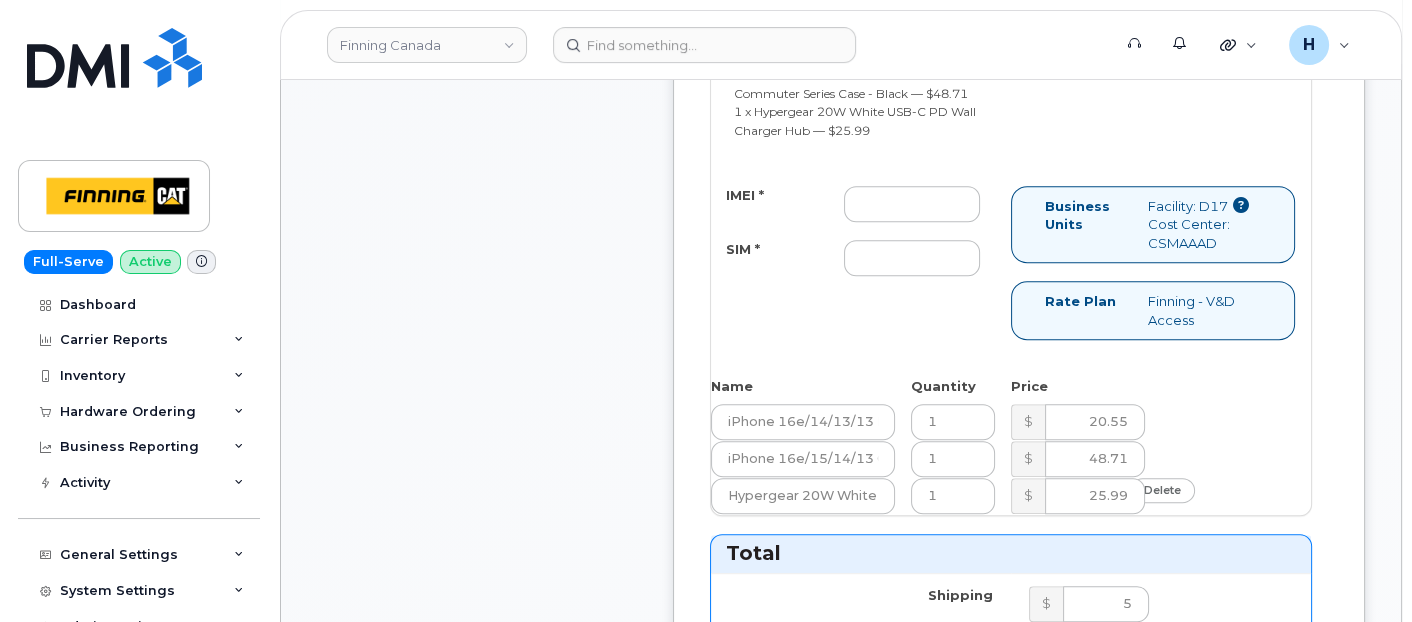 scroll, scrollTop: 1444, scrollLeft: 0, axis: vertical 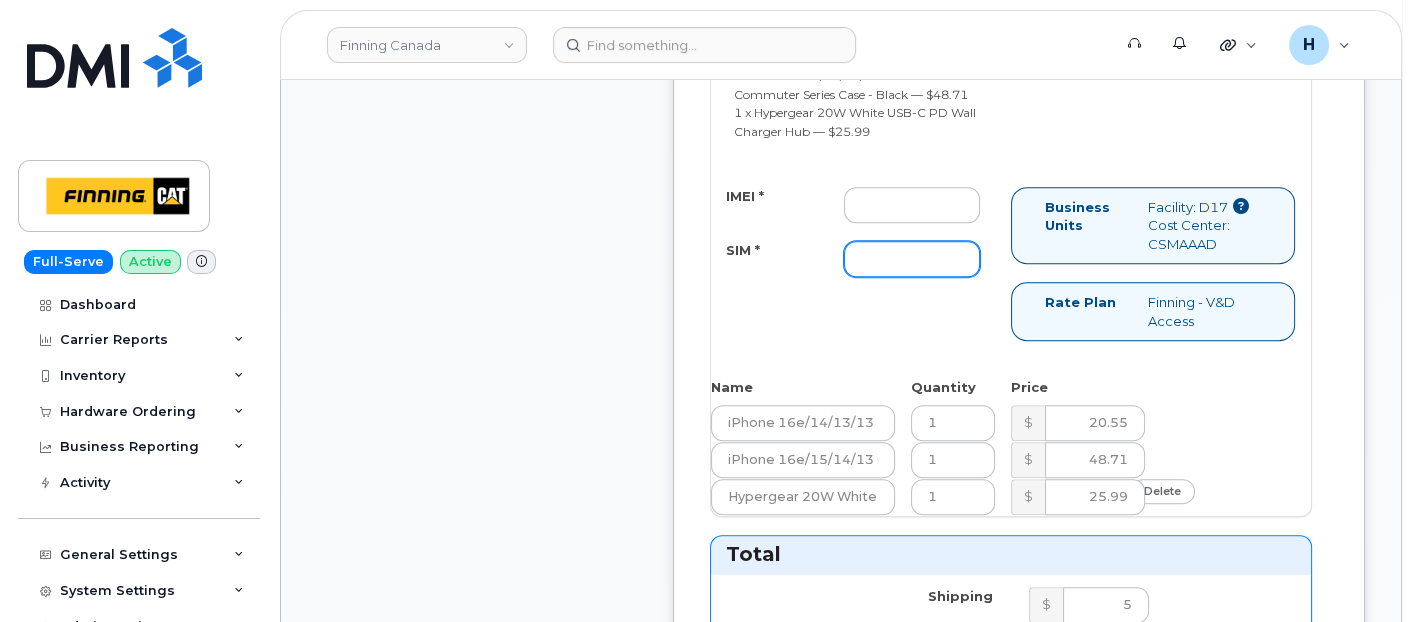 click on "SIM *" at bounding box center [912, 259] 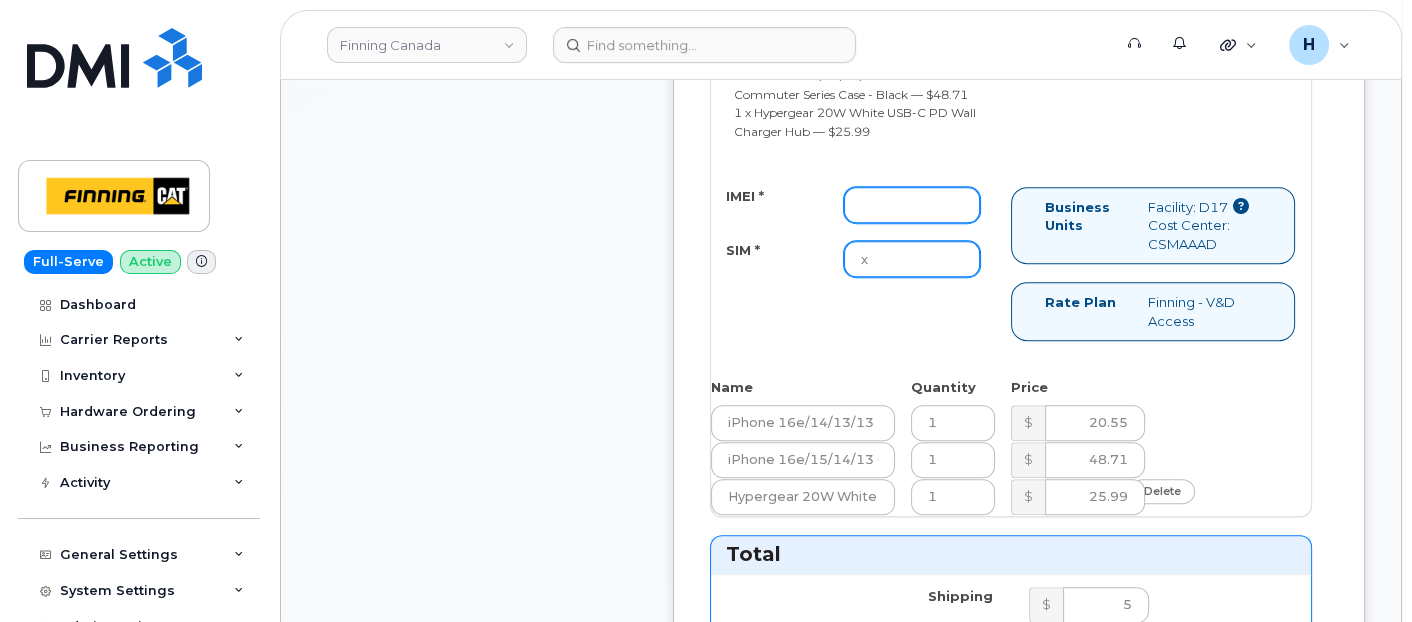 type on "x" 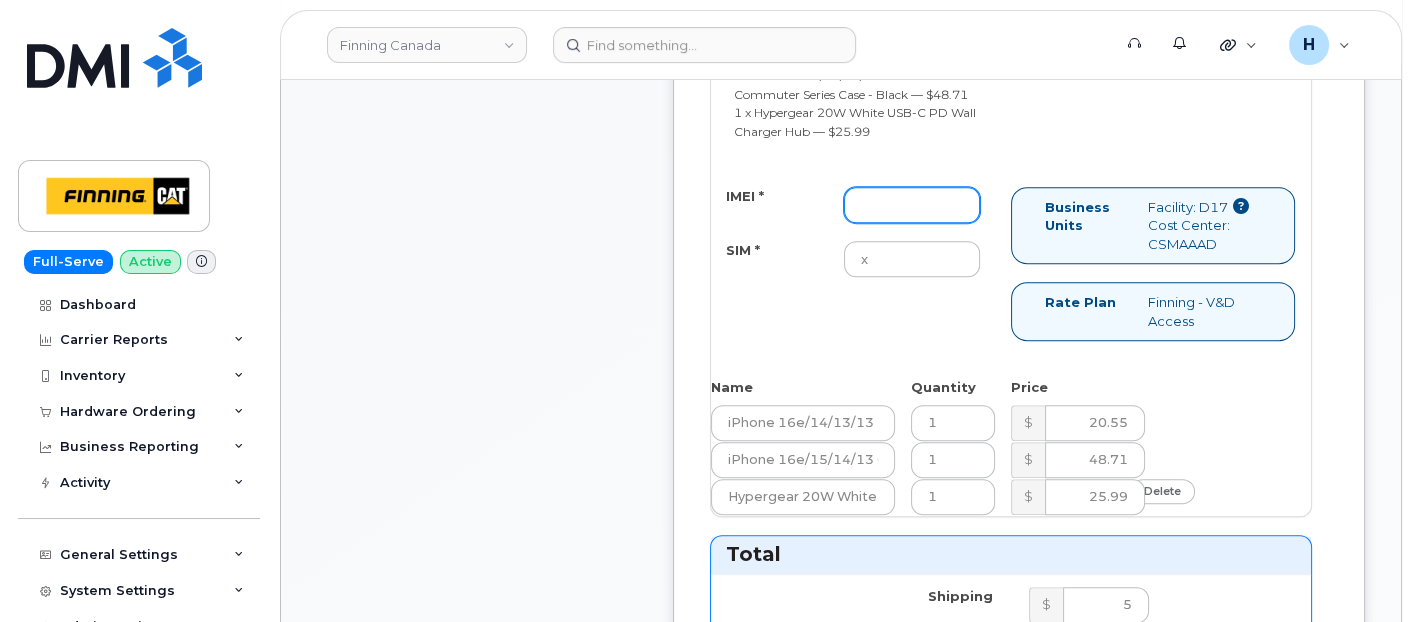 drag, startPoint x: 948, startPoint y: 278, endPoint x: 694, endPoint y: 306, distance: 255.53865 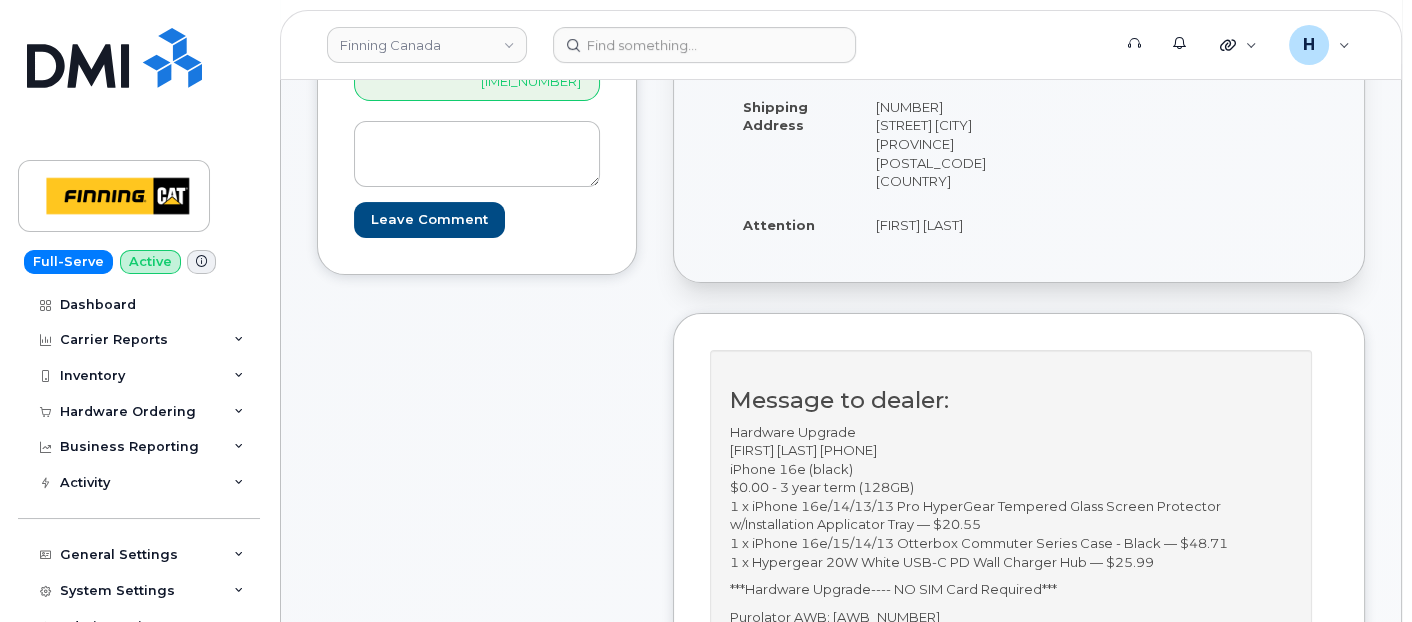 scroll, scrollTop: 222, scrollLeft: 0, axis: vertical 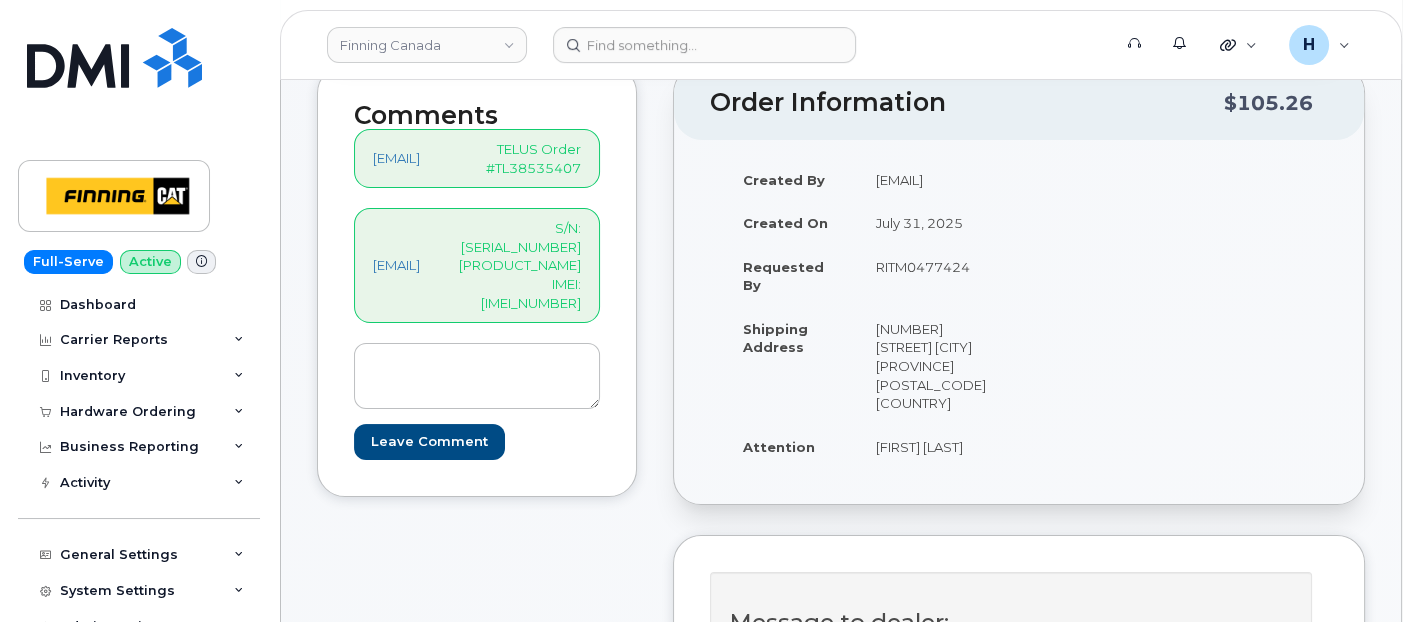 click on "S/N:  K7FXY6V4QW [iPhone 16e (#1997)]
IMEI: 359192860479361" at bounding box center (516, 265) 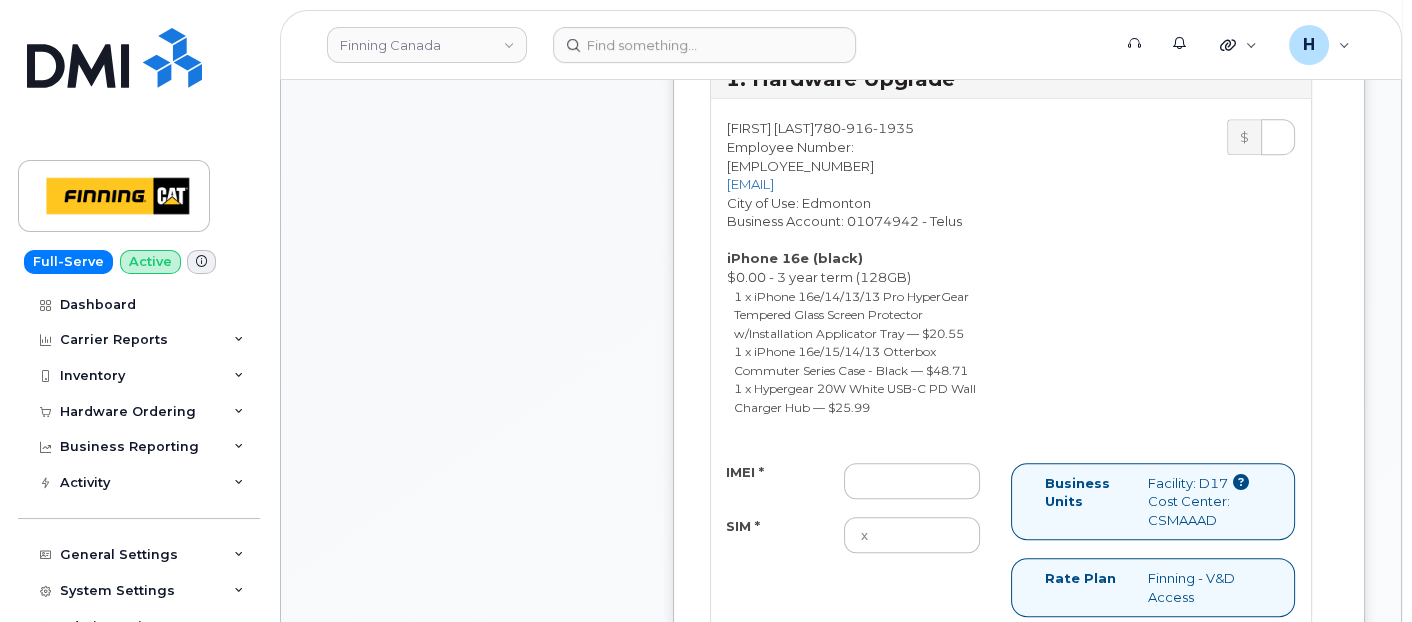 scroll, scrollTop: 1333, scrollLeft: 0, axis: vertical 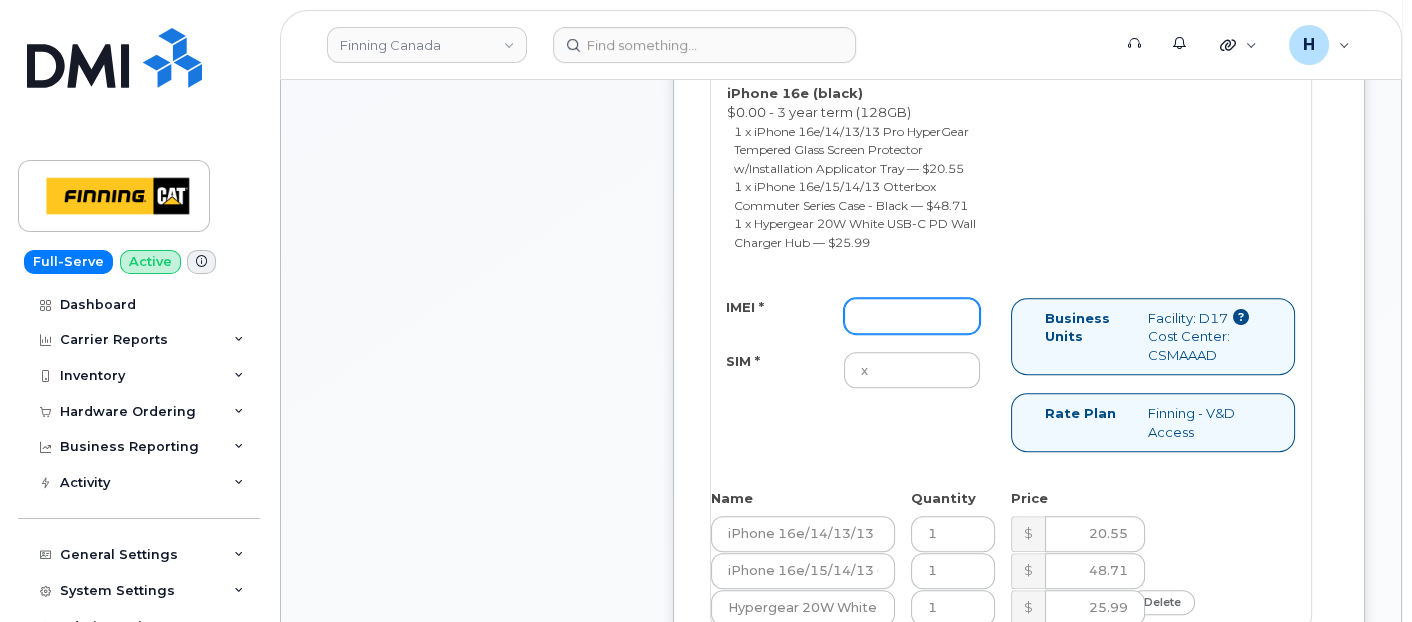 click on "IMEI *" at bounding box center [912, 316] 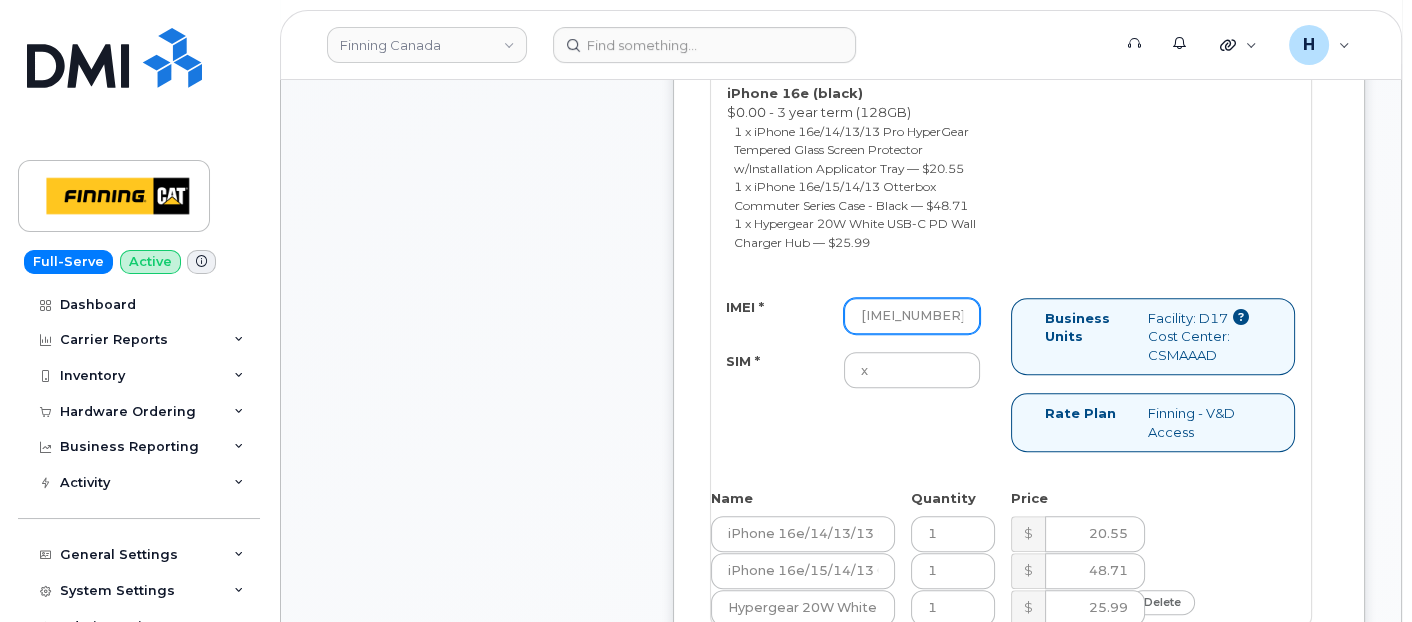 scroll, scrollTop: 0, scrollLeft: 57, axis: horizontal 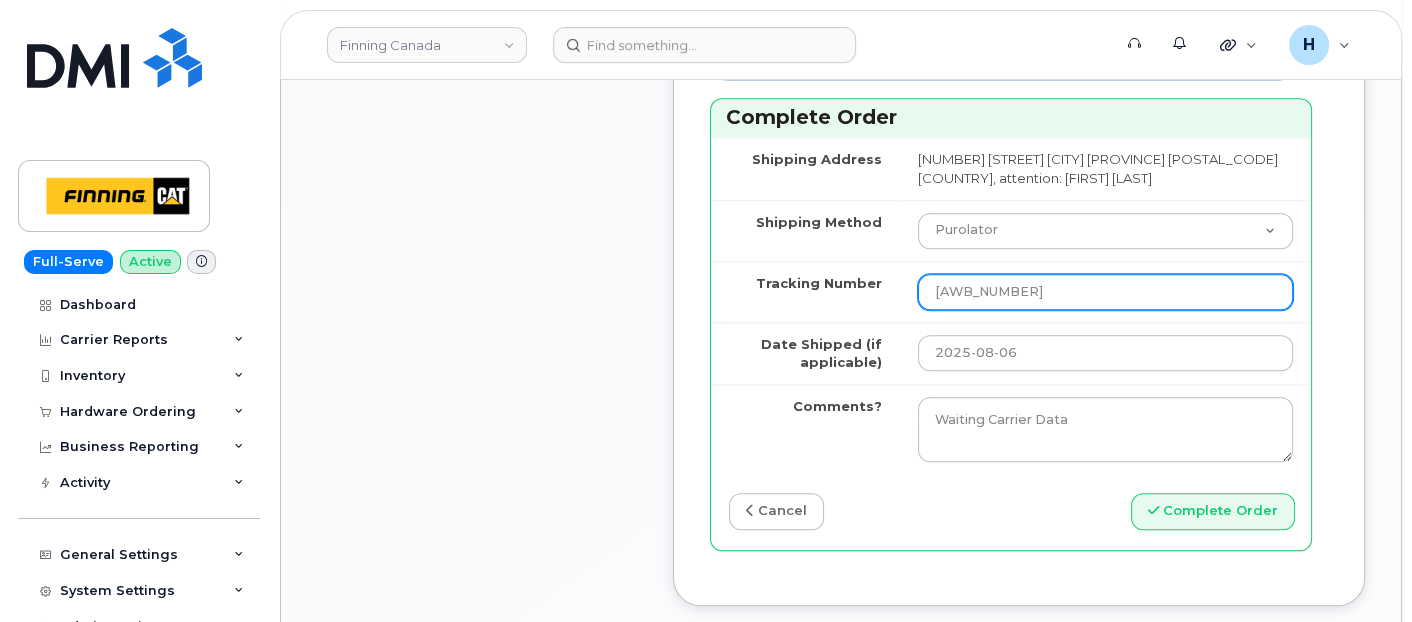 type on "359192860479361" 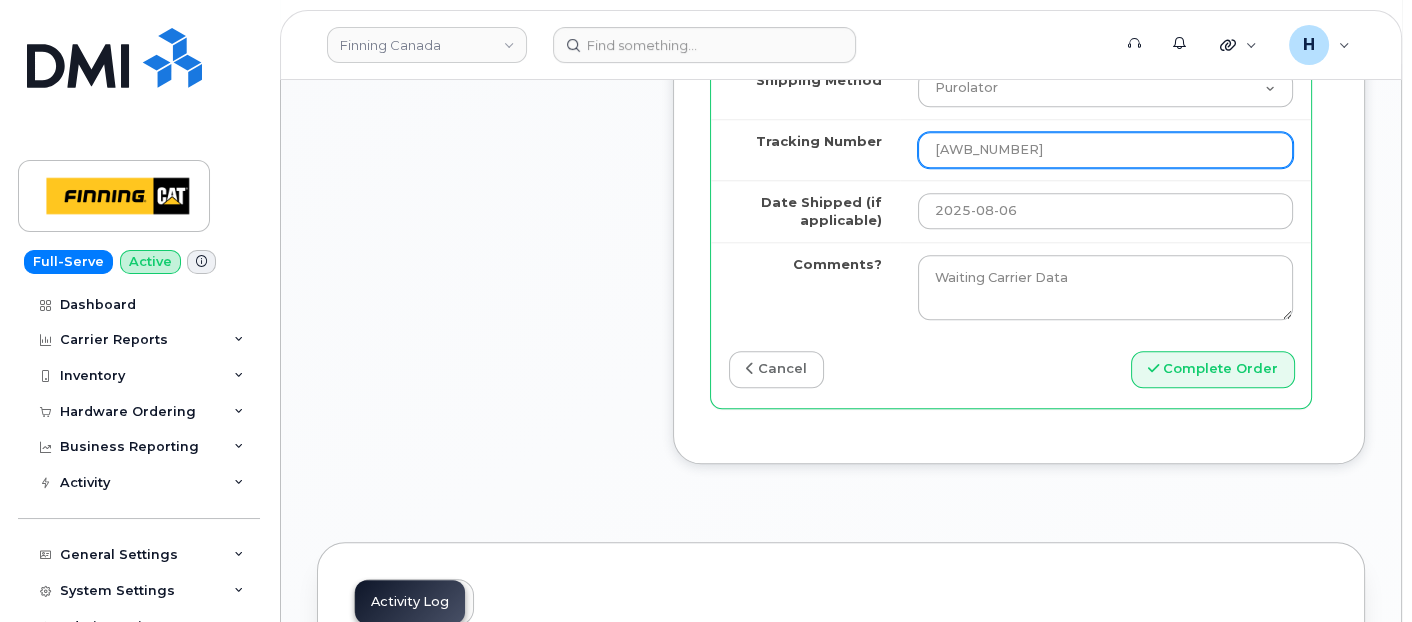 scroll, scrollTop: 2555, scrollLeft: 0, axis: vertical 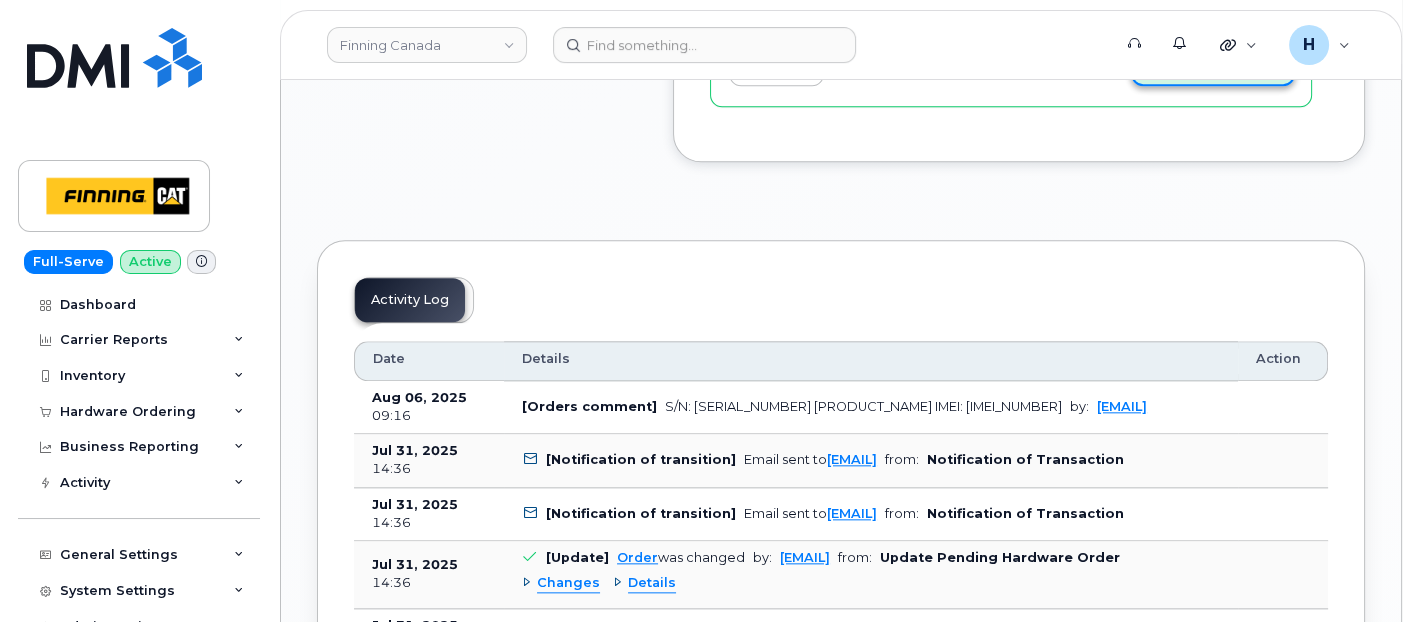 click on "Complete Order" at bounding box center (1213, 67) 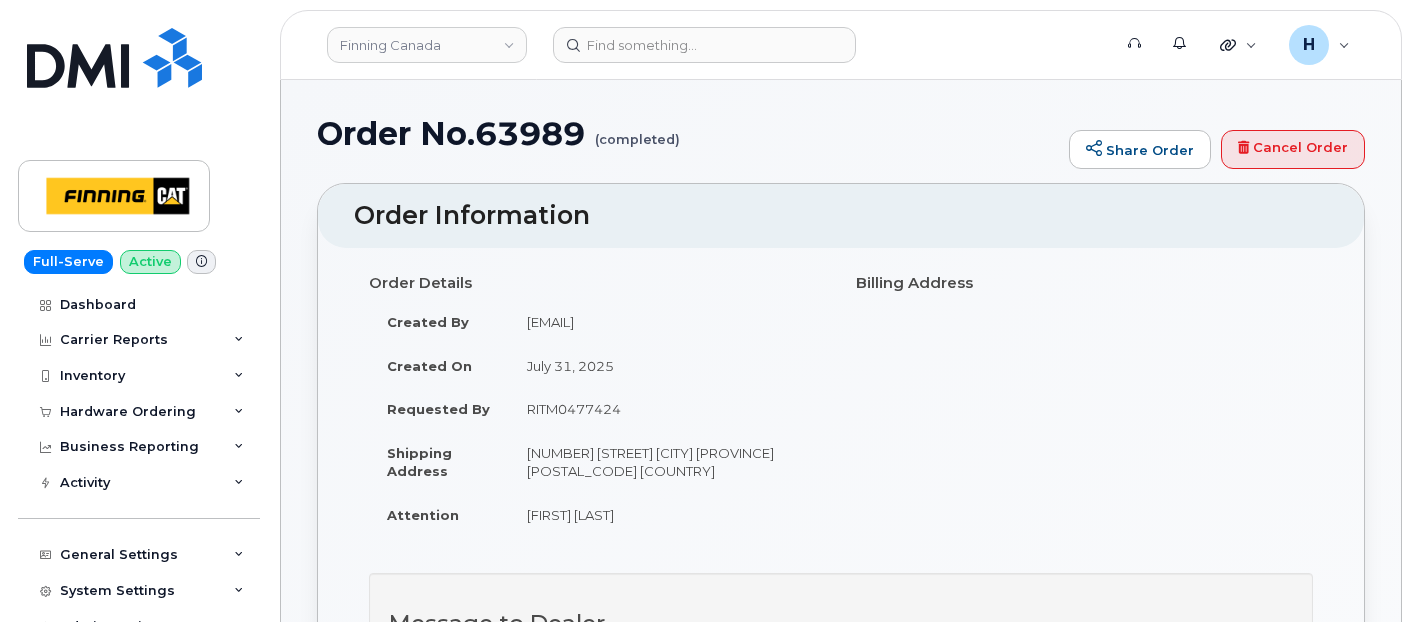 scroll, scrollTop: 0, scrollLeft: 0, axis: both 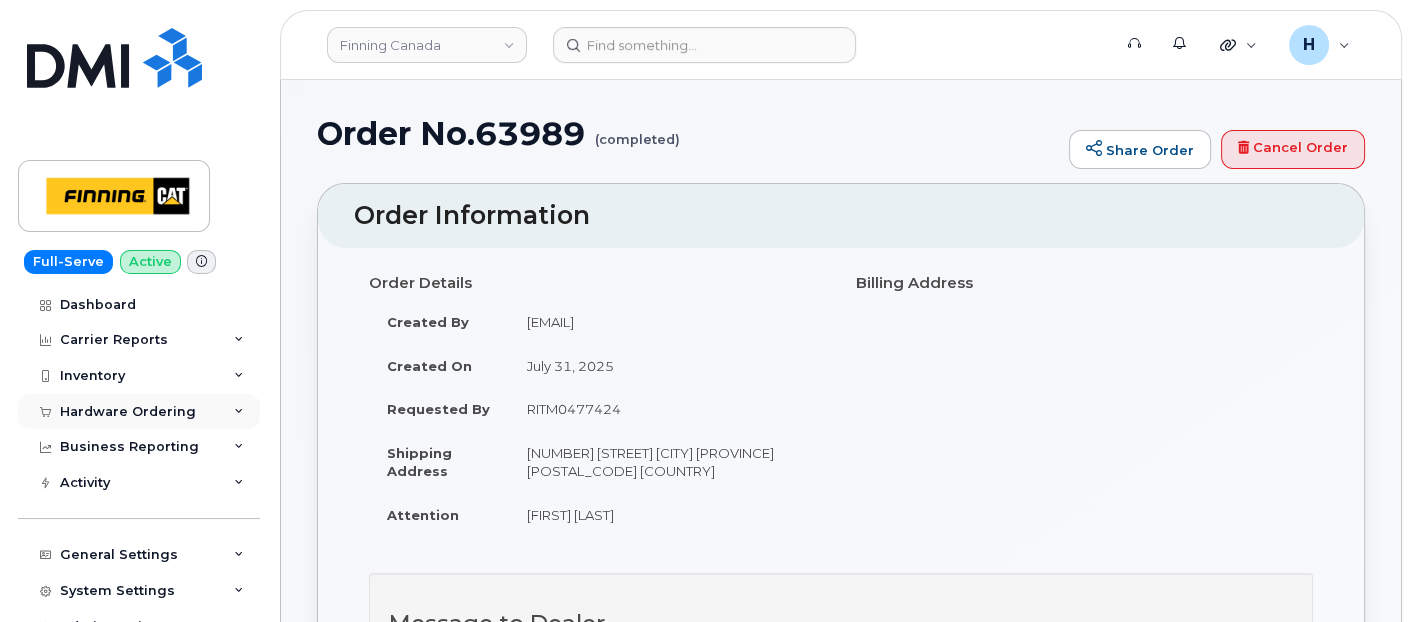 click on "Hardware Ordering" at bounding box center [139, 412] 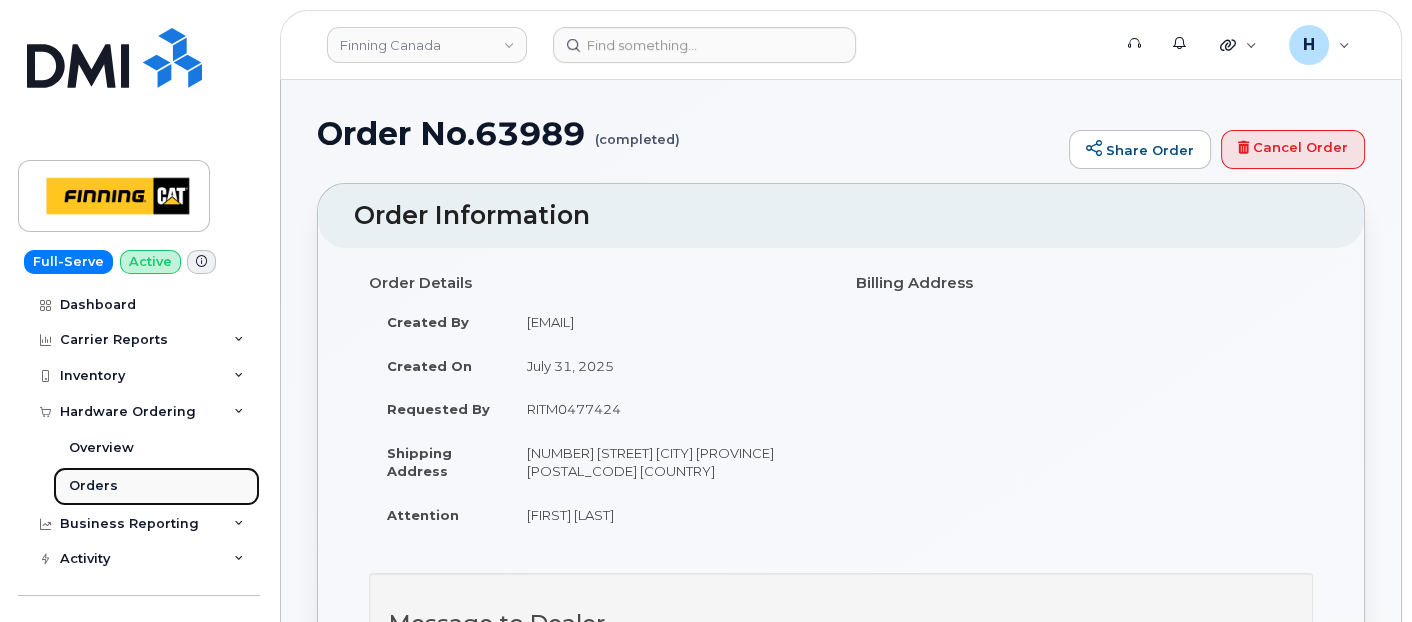 click on "Orders" at bounding box center [93, 486] 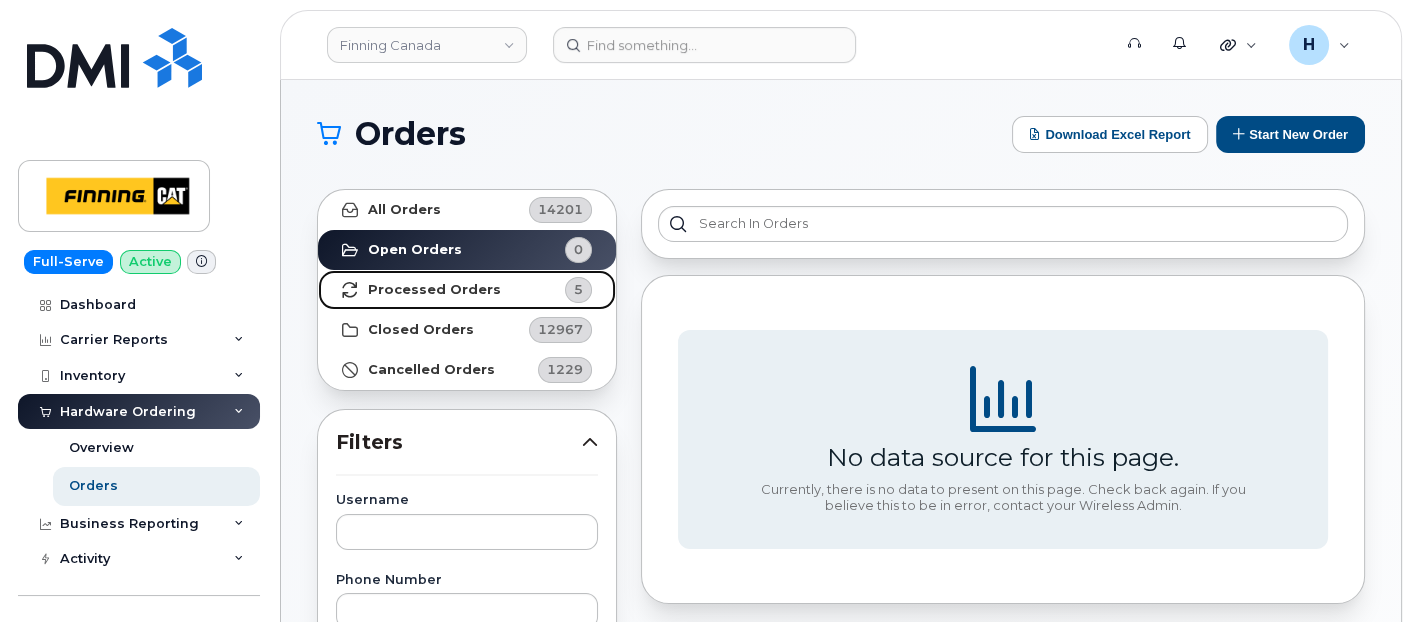 click on "Processed Orders" at bounding box center [434, 290] 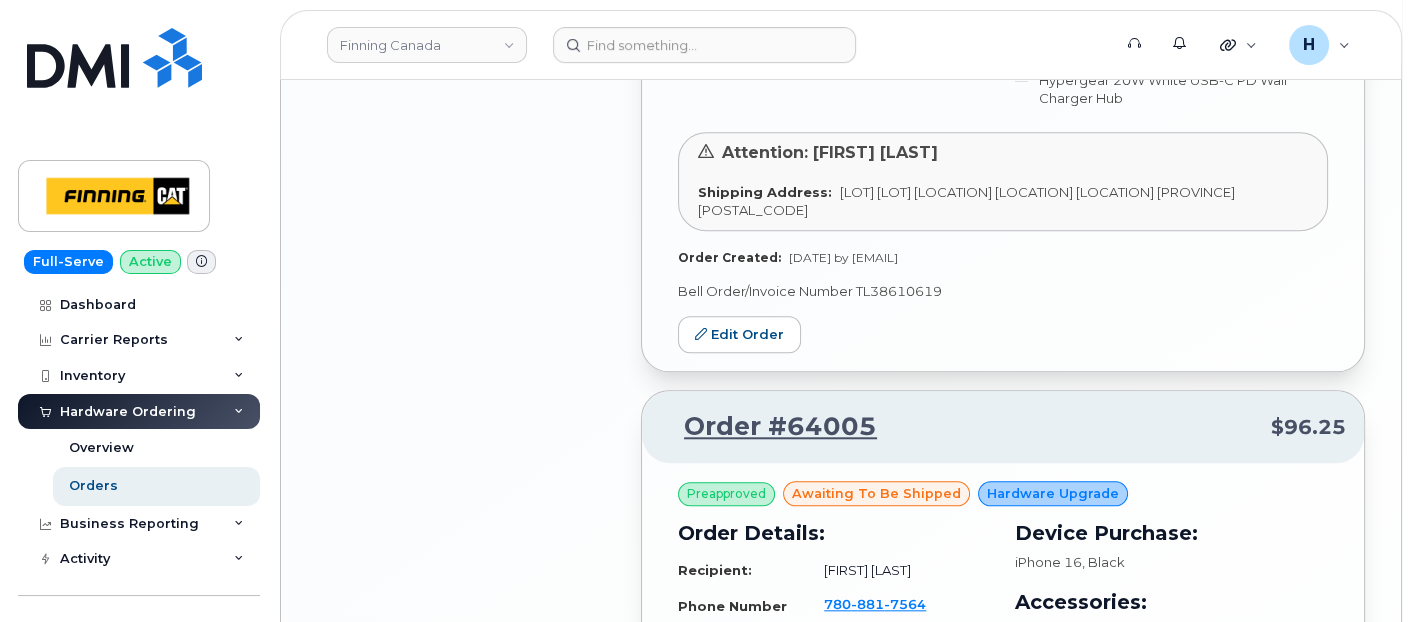 scroll, scrollTop: 2000, scrollLeft: 0, axis: vertical 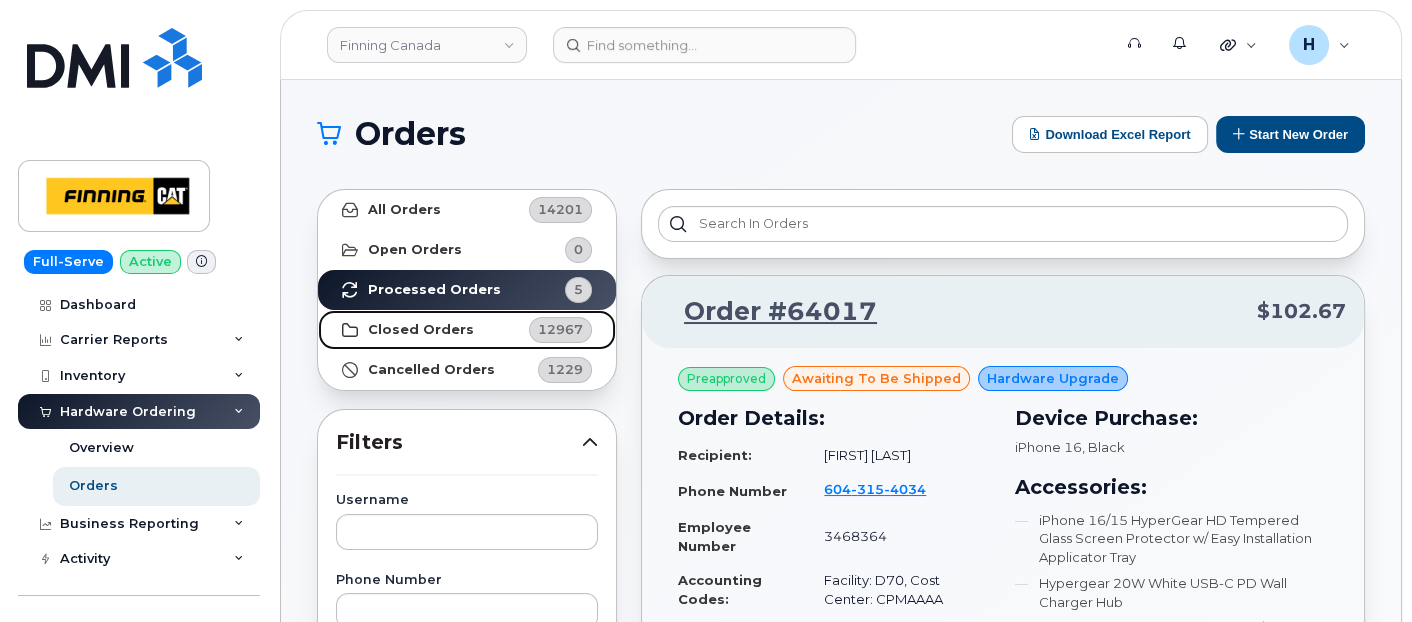 click on "Closed Orders 12967" at bounding box center [467, 330] 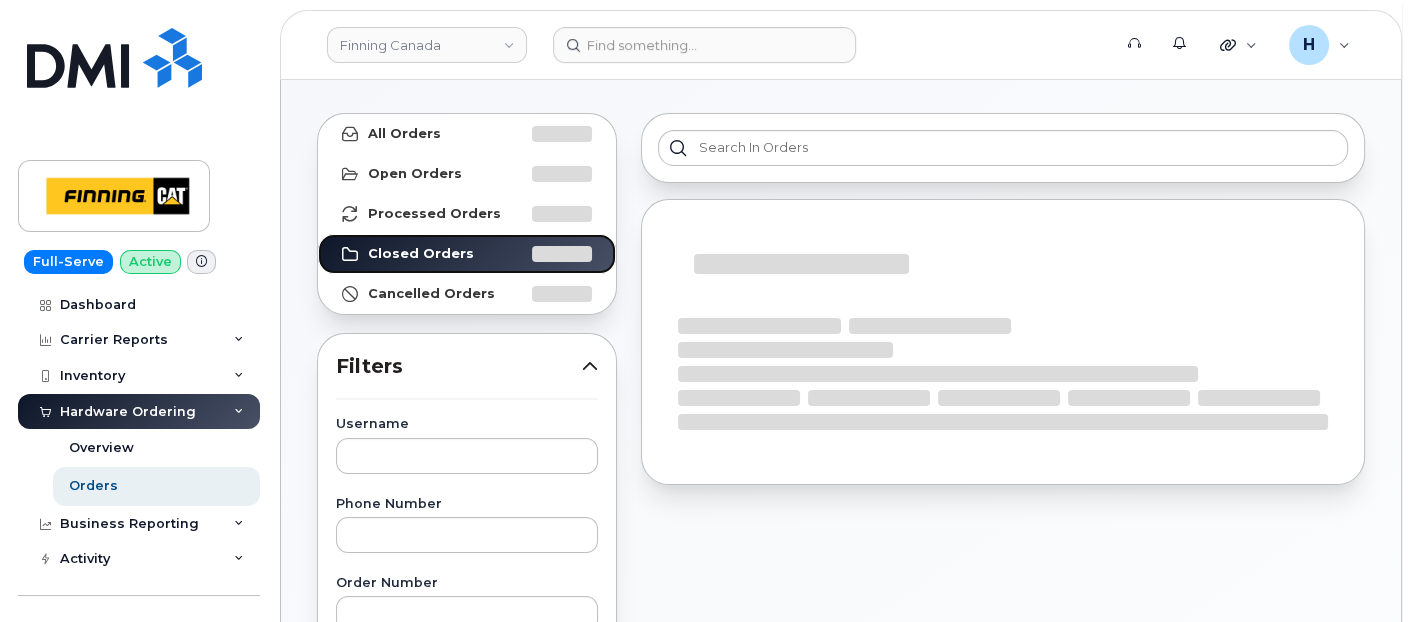 scroll, scrollTop: 111, scrollLeft: 0, axis: vertical 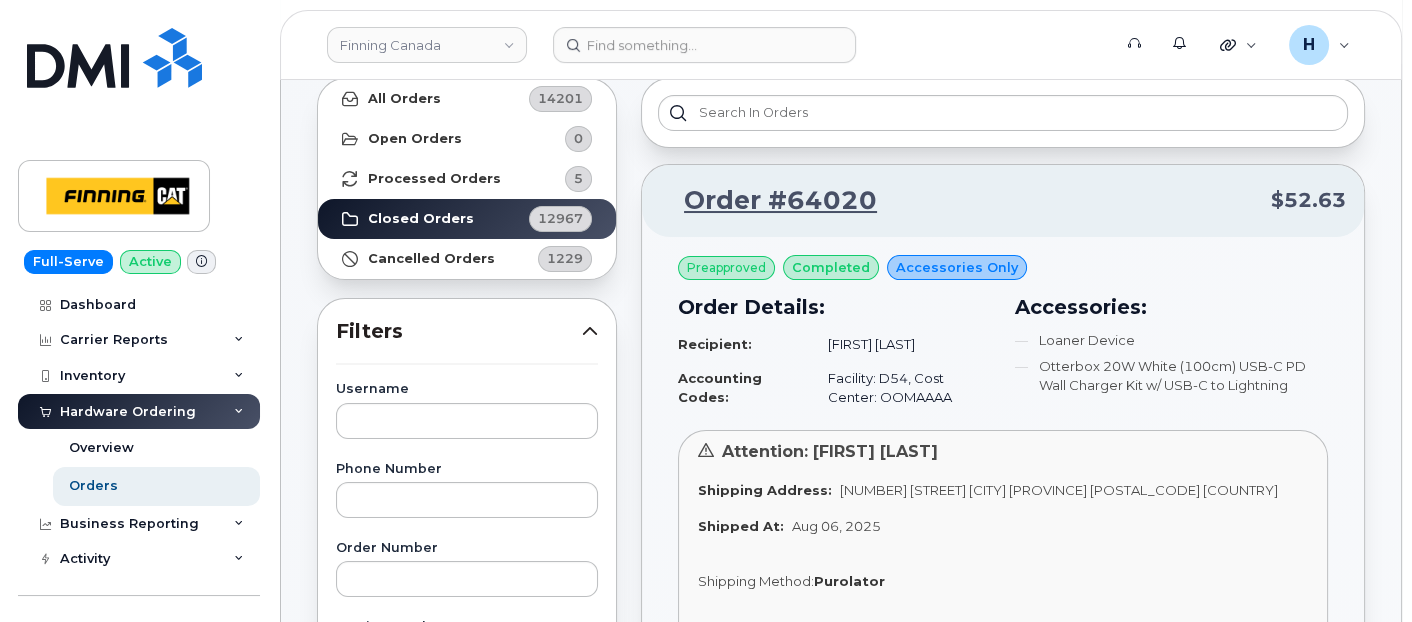 click on "Username Phone Number Order Number Carrier Number Purchase Order Number Invoice Number Dealer Simplex Mobility Telus Simplex Test Sasktel Carrier Telus SaskTel SIM IMEI Created By ServiceNow Task" at bounding box center (467, 846) 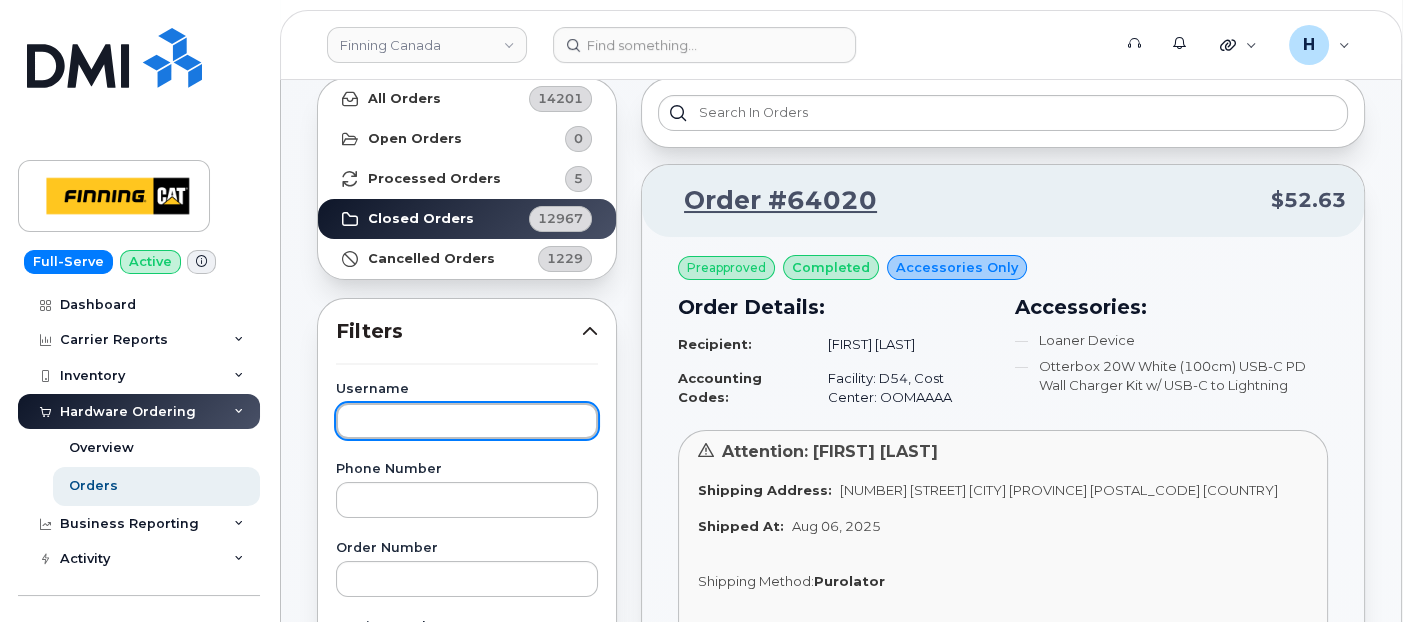 click at bounding box center [467, 421] 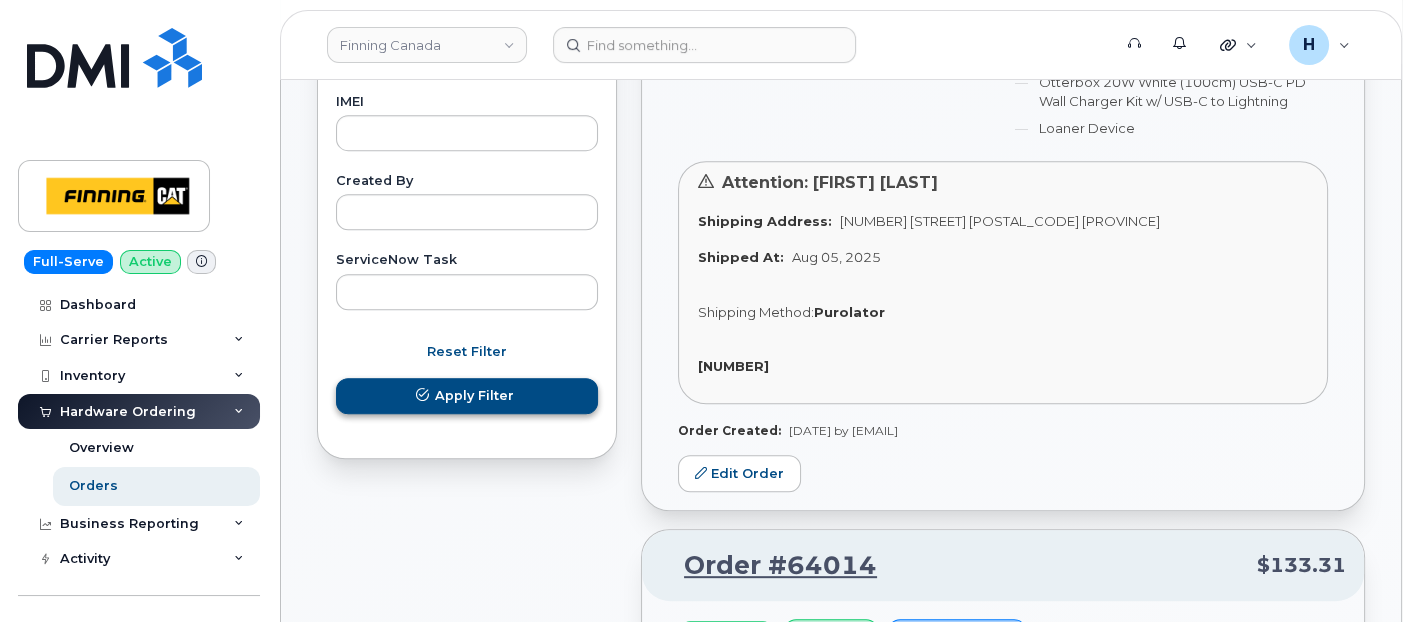 type on "[FIRST] [LAST]" 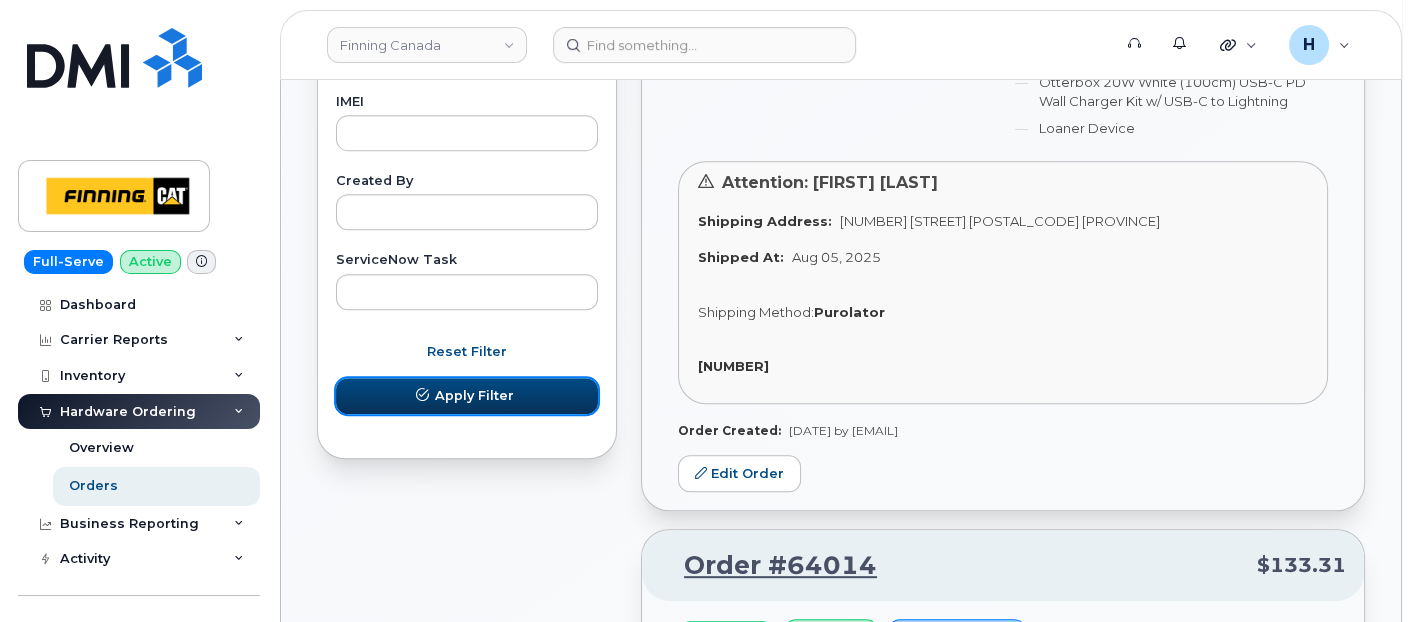 click on "Apply Filter" at bounding box center [474, 395] 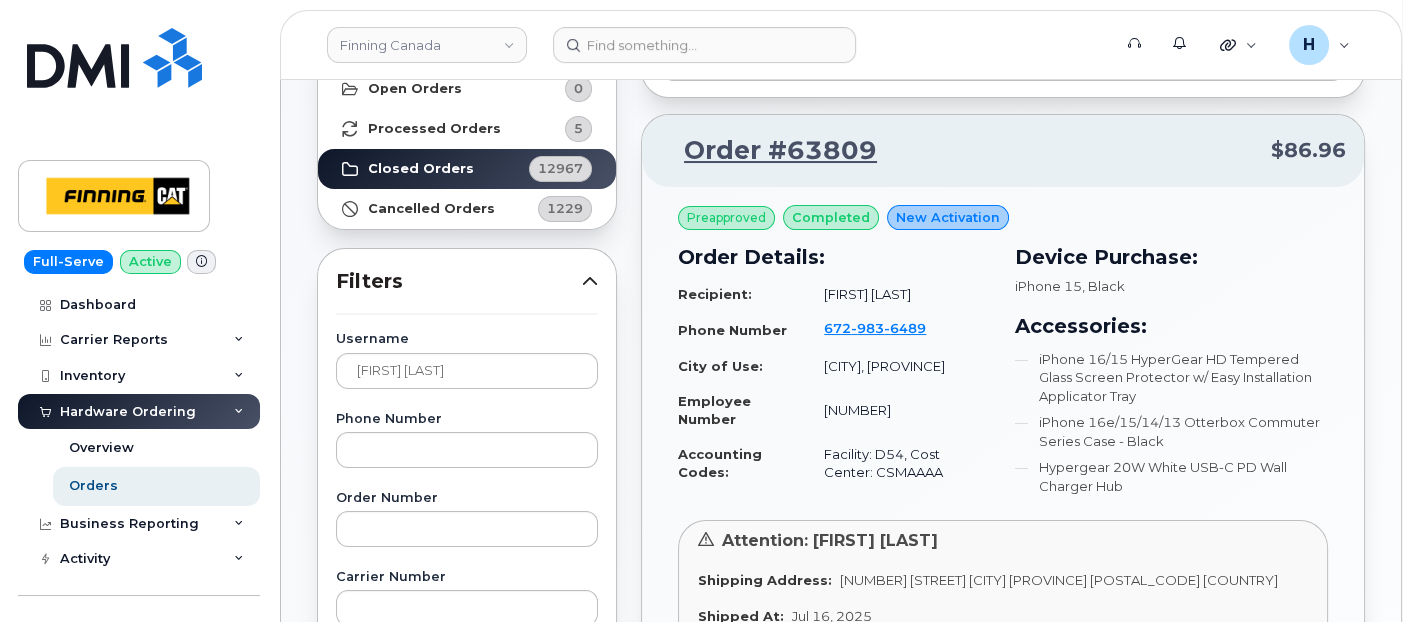 scroll, scrollTop: 45, scrollLeft: 0, axis: vertical 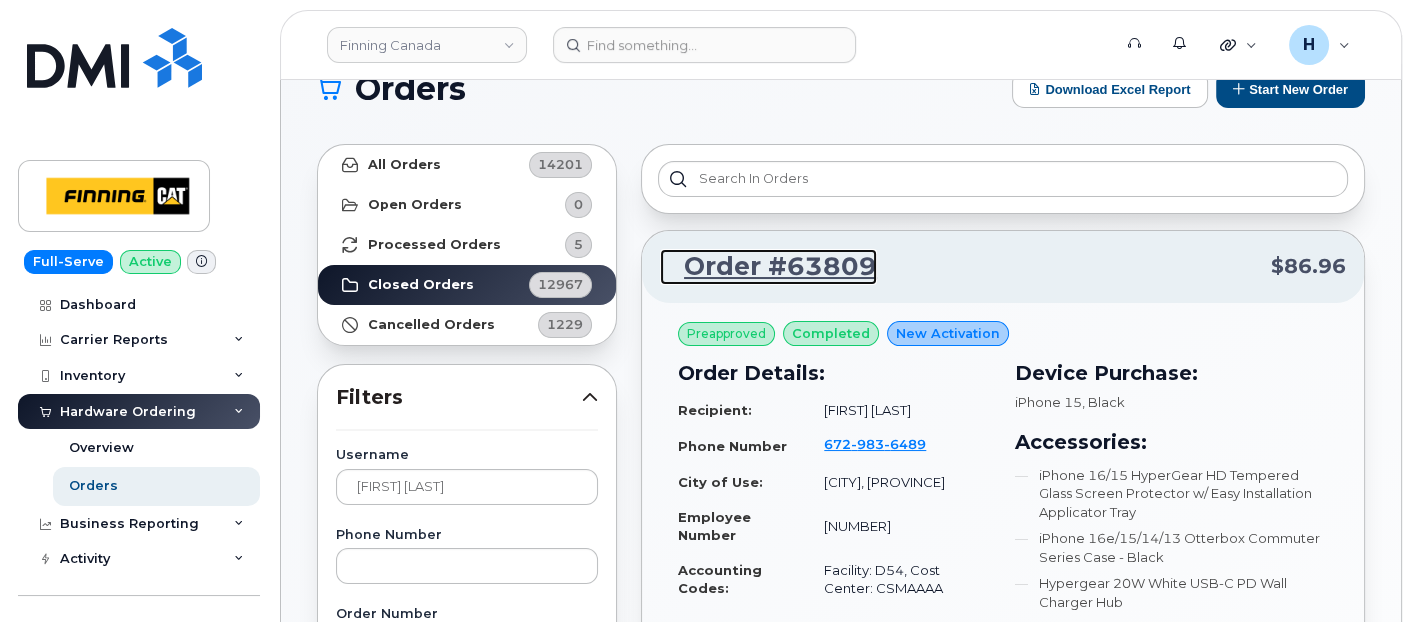 click on "Order #63809" at bounding box center [768, 267] 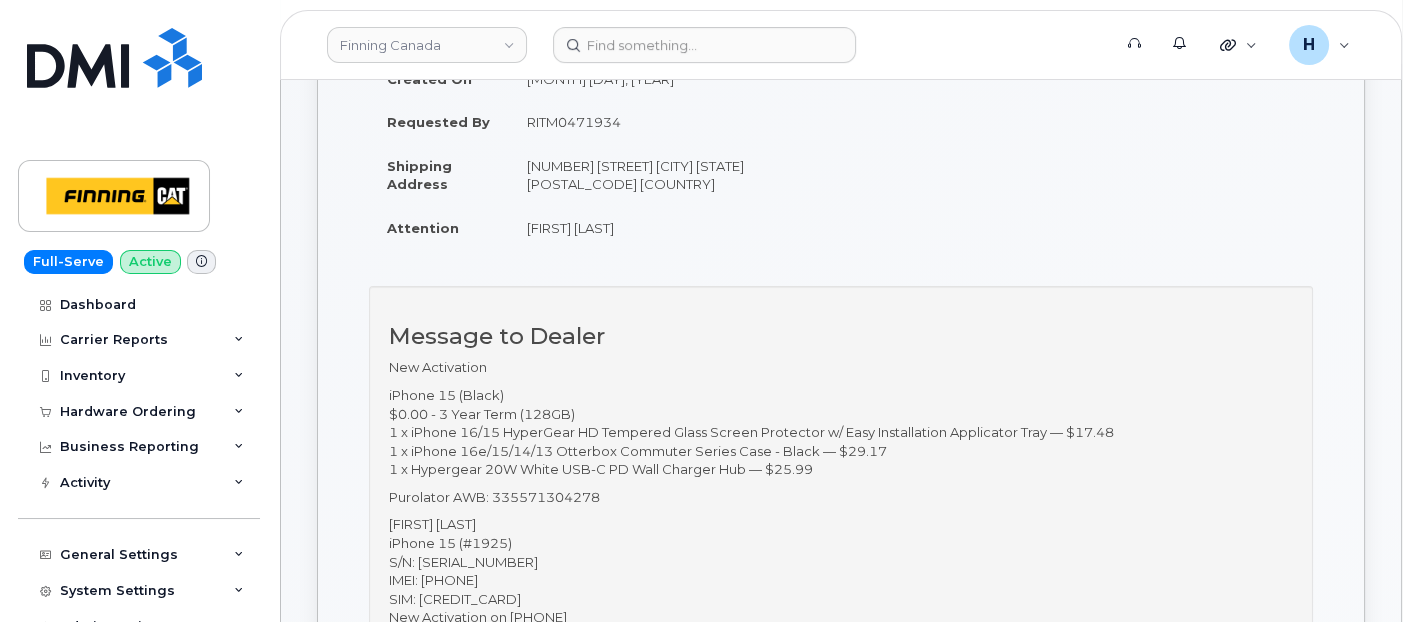 scroll, scrollTop: 333, scrollLeft: 0, axis: vertical 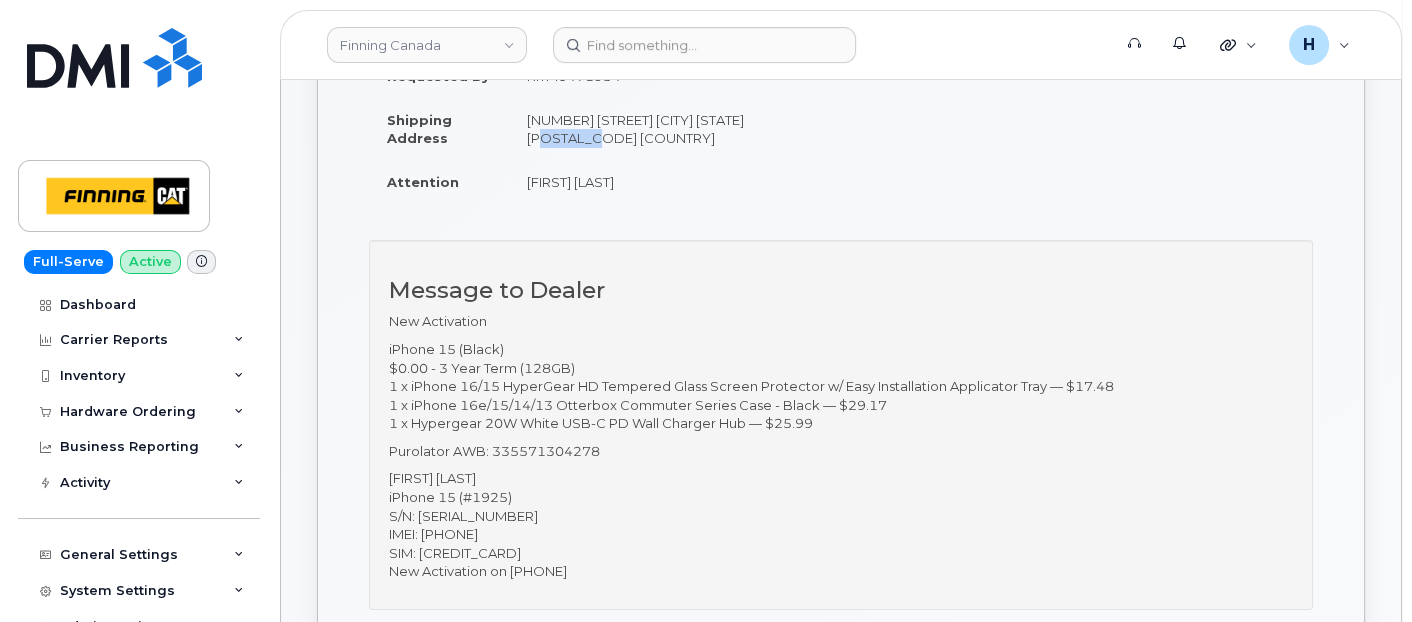 drag, startPoint x: 767, startPoint y: 123, endPoint x: 548, endPoint y: 141, distance: 219.73848 